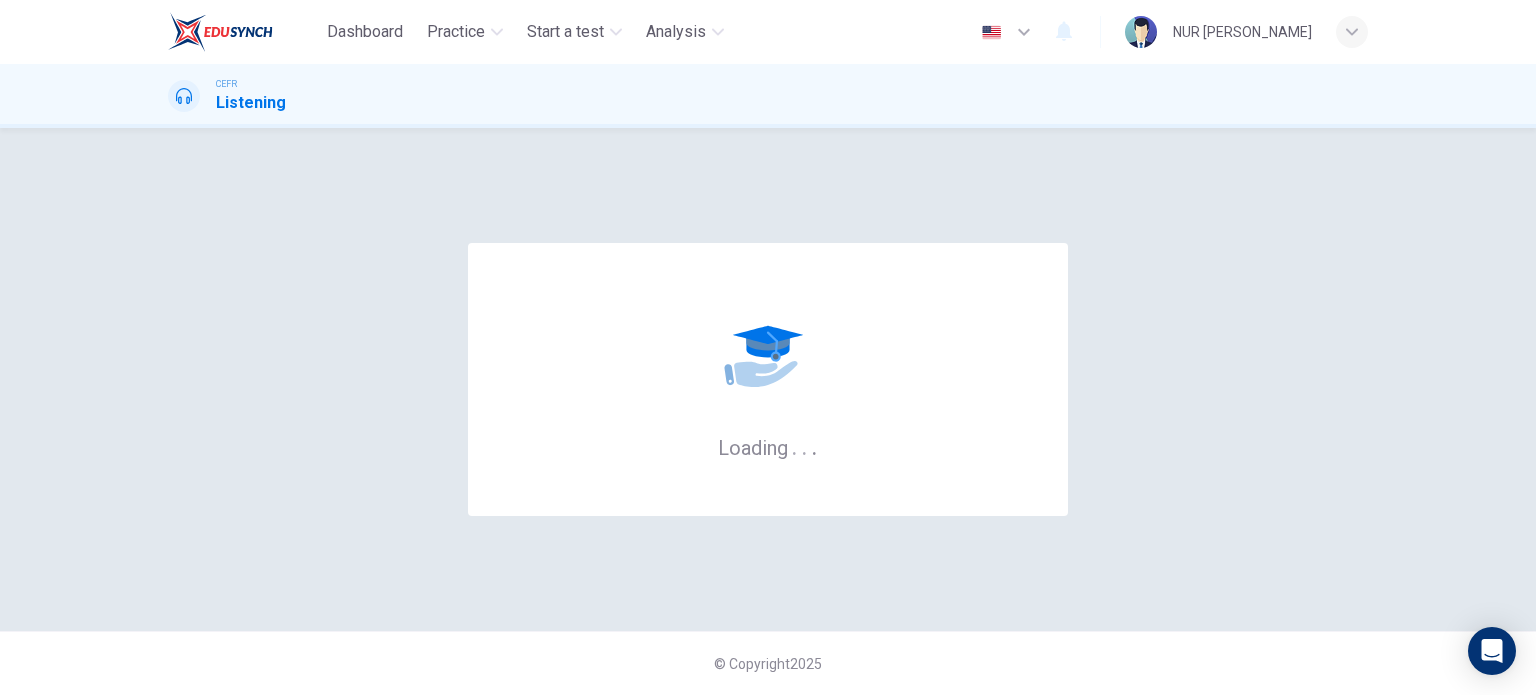 scroll, scrollTop: 0, scrollLeft: 0, axis: both 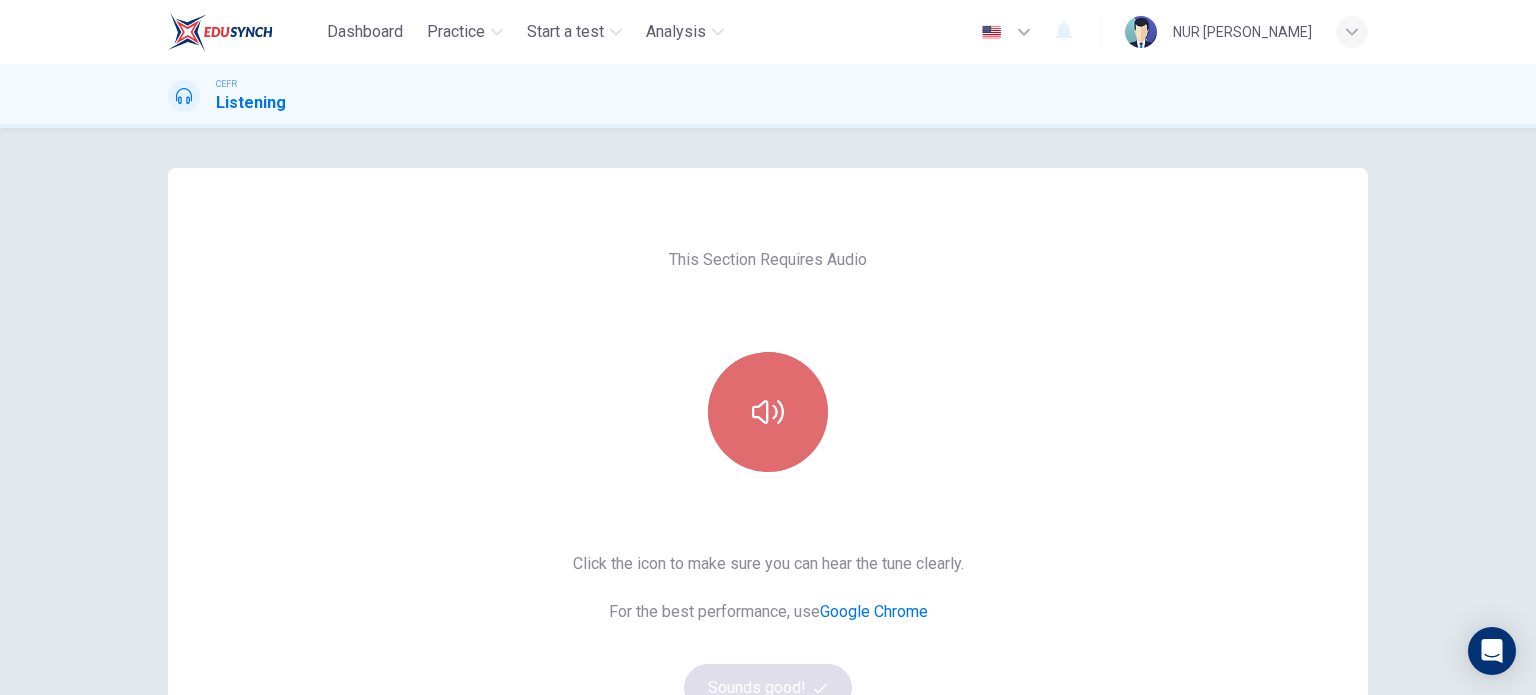 click at bounding box center (768, 412) 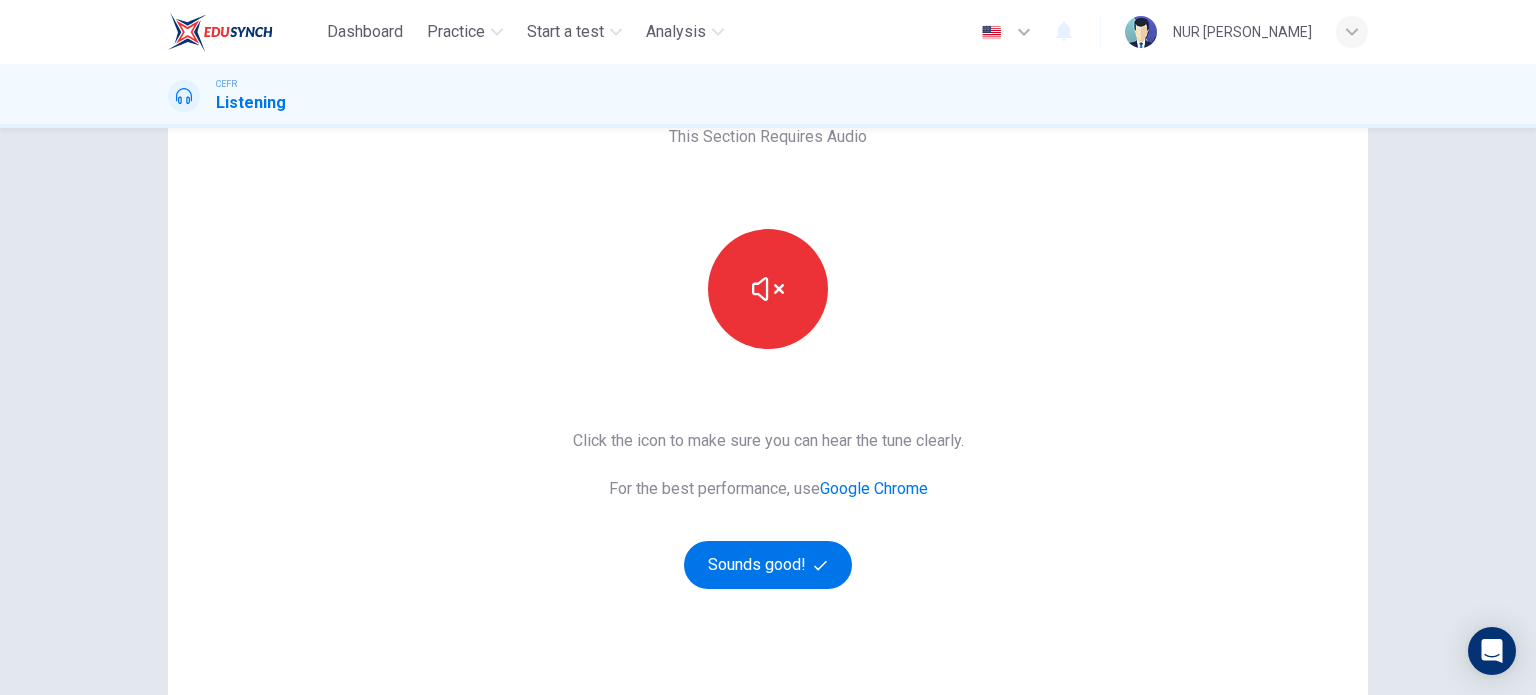 scroll, scrollTop: 120, scrollLeft: 0, axis: vertical 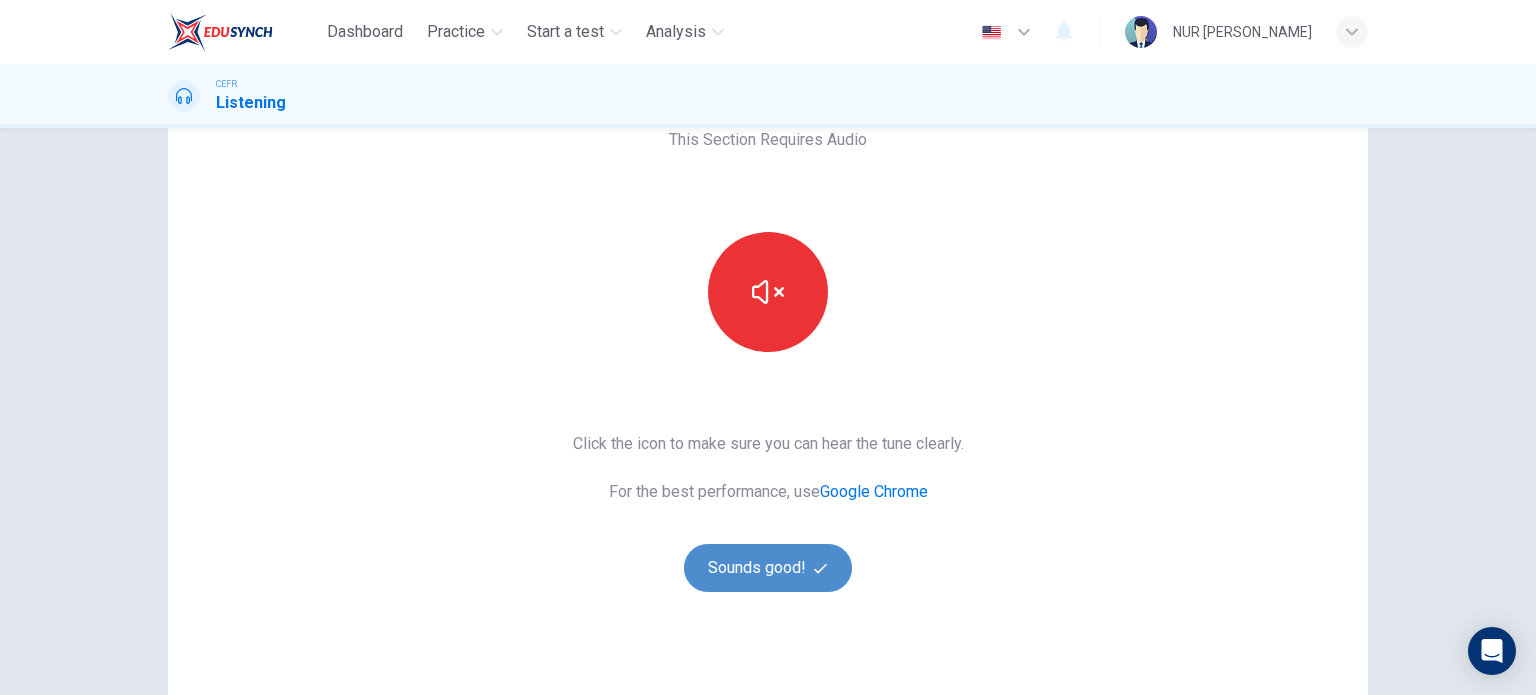 click on "Sounds good!" at bounding box center (768, 568) 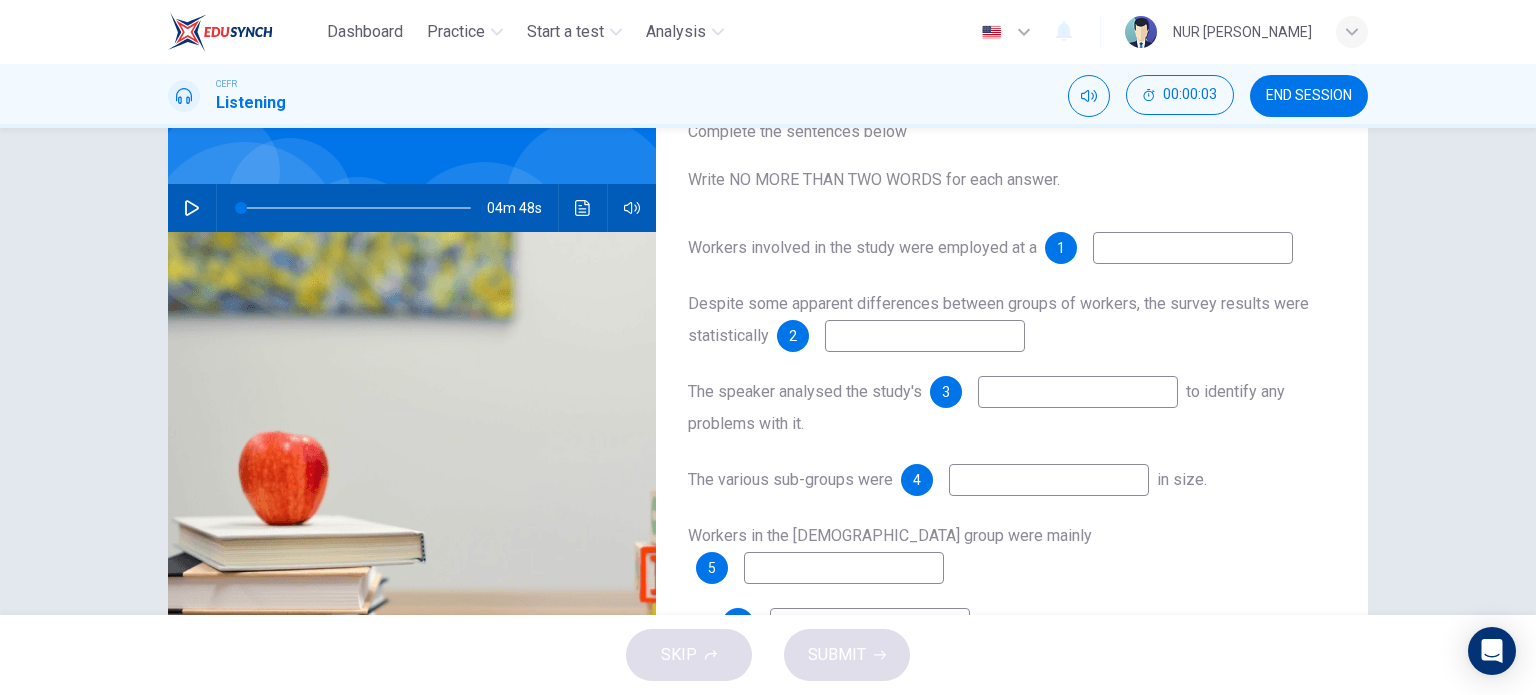 scroll, scrollTop: 150, scrollLeft: 0, axis: vertical 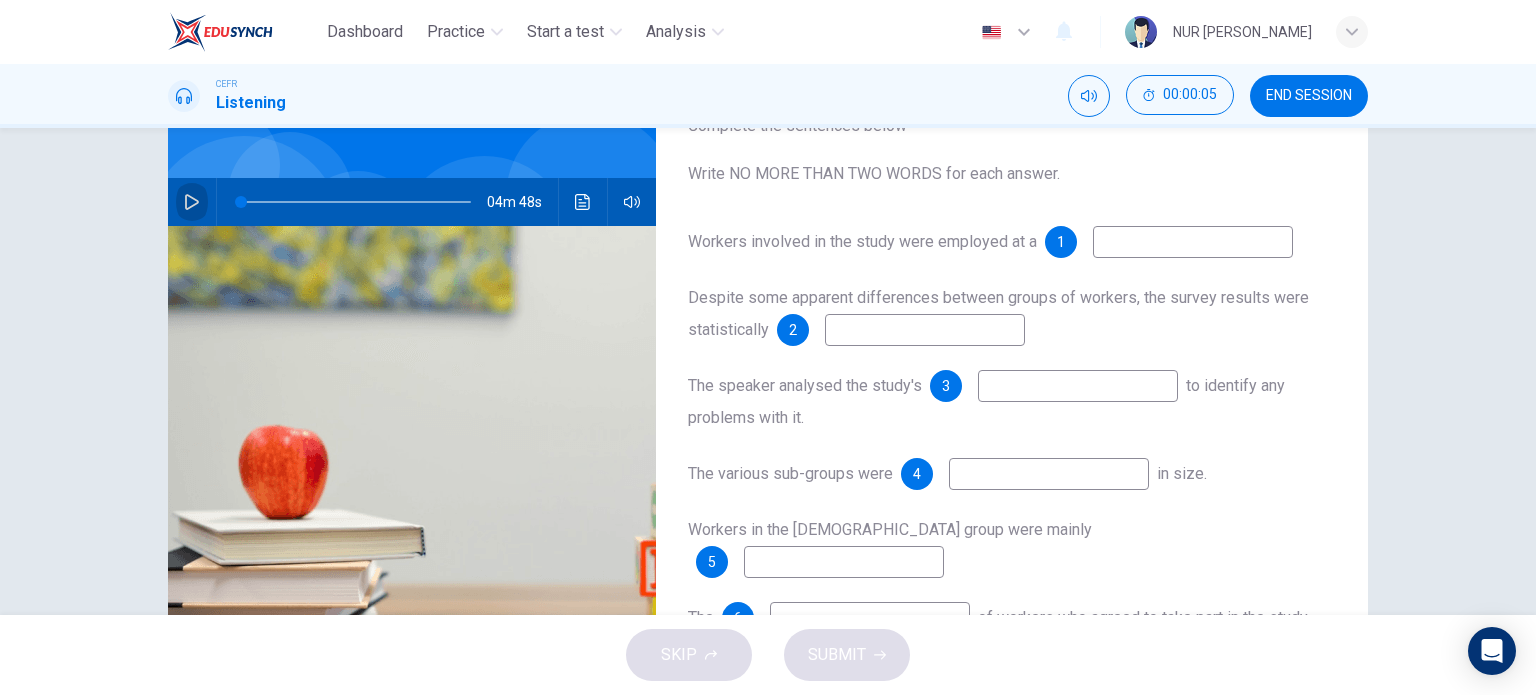 click at bounding box center [192, 202] 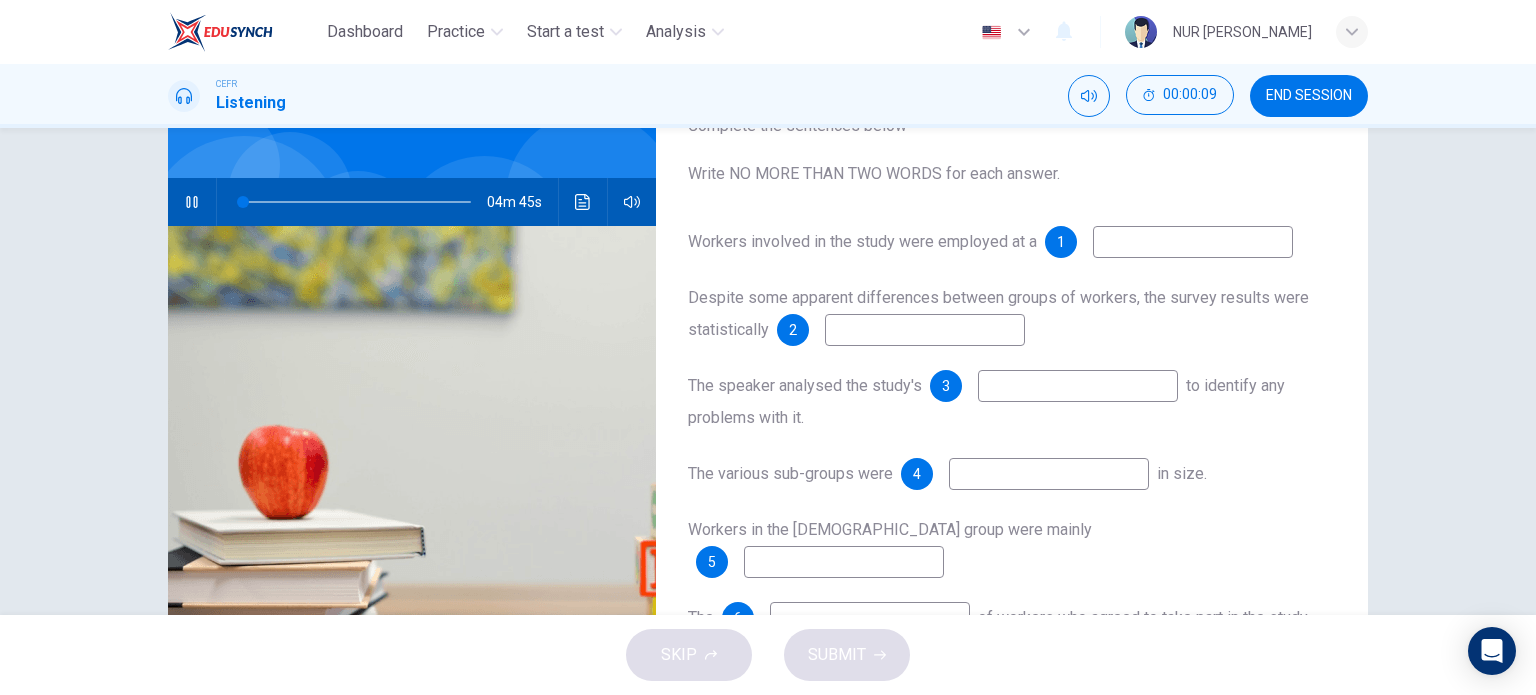 type on "1" 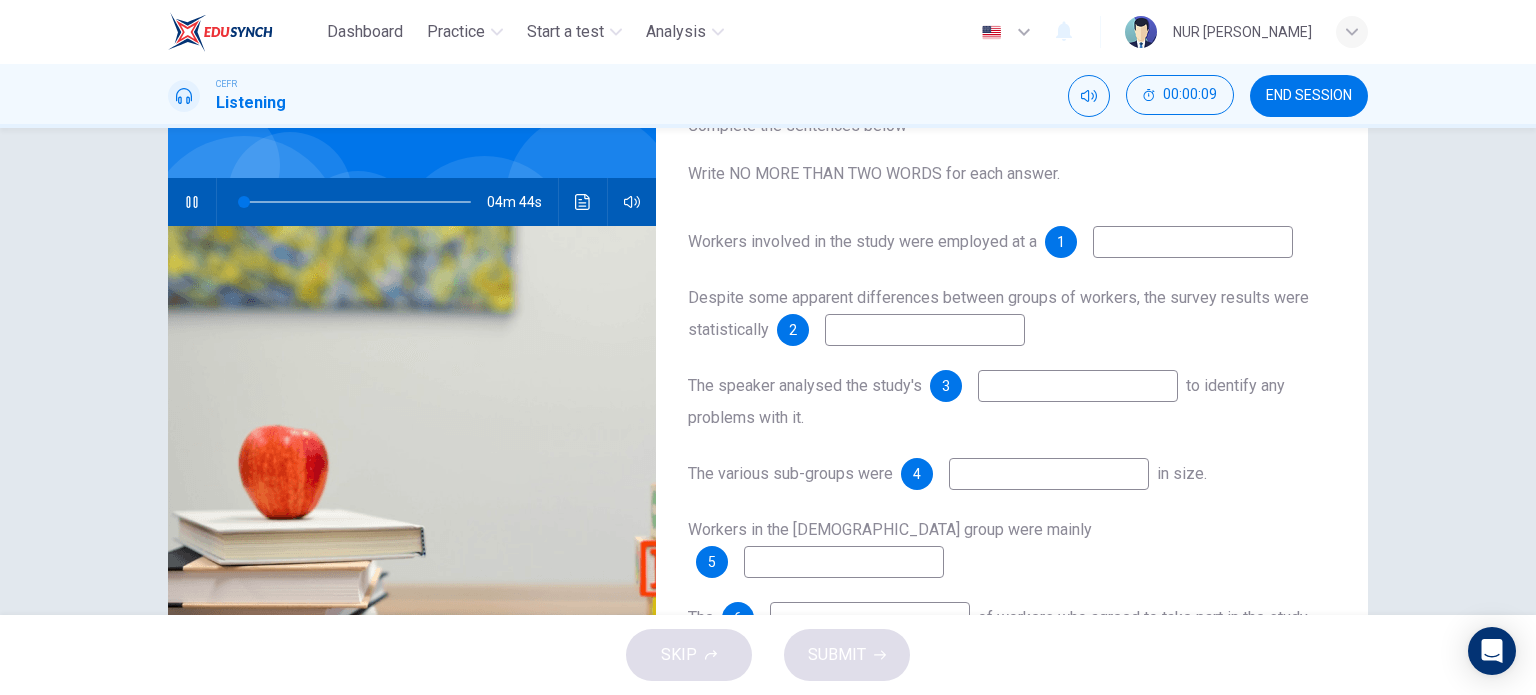 type 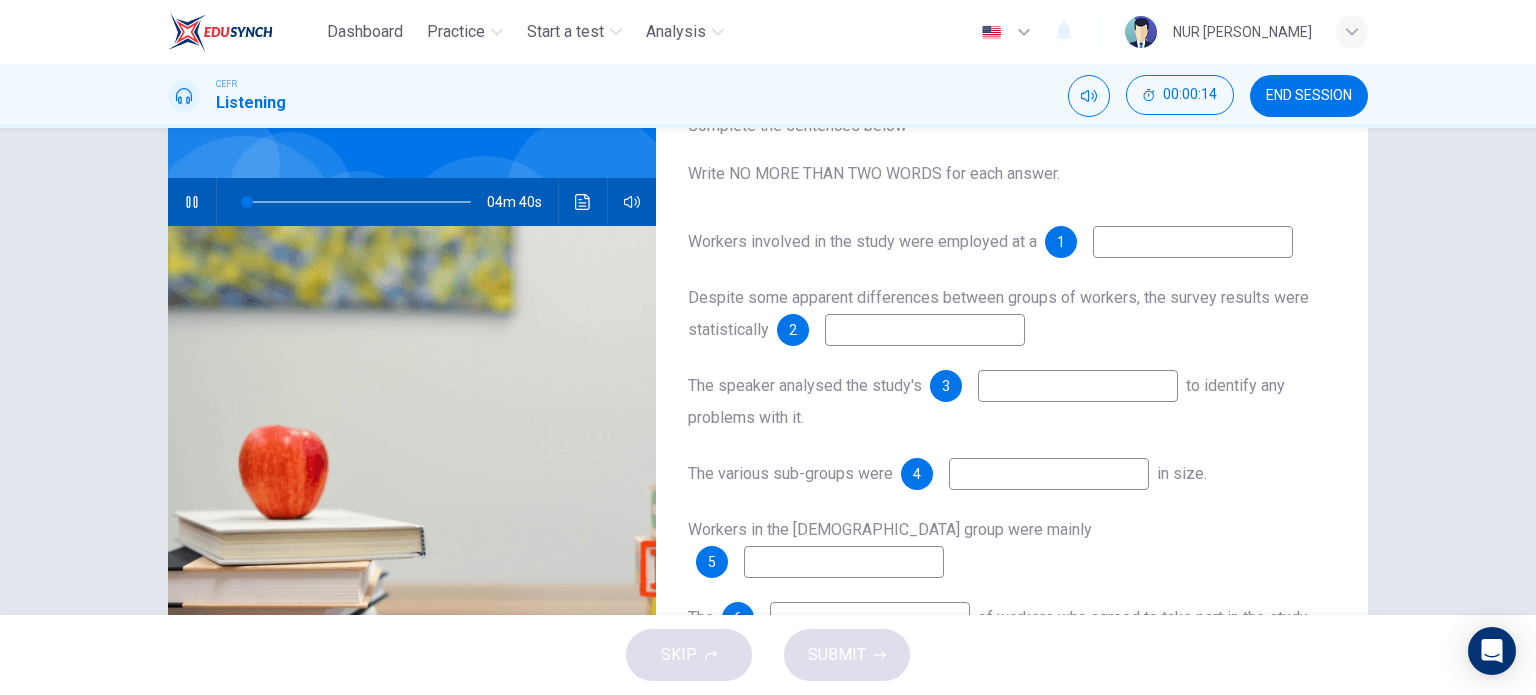 scroll, scrollTop: 287, scrollLeft: 0, axis: vertical 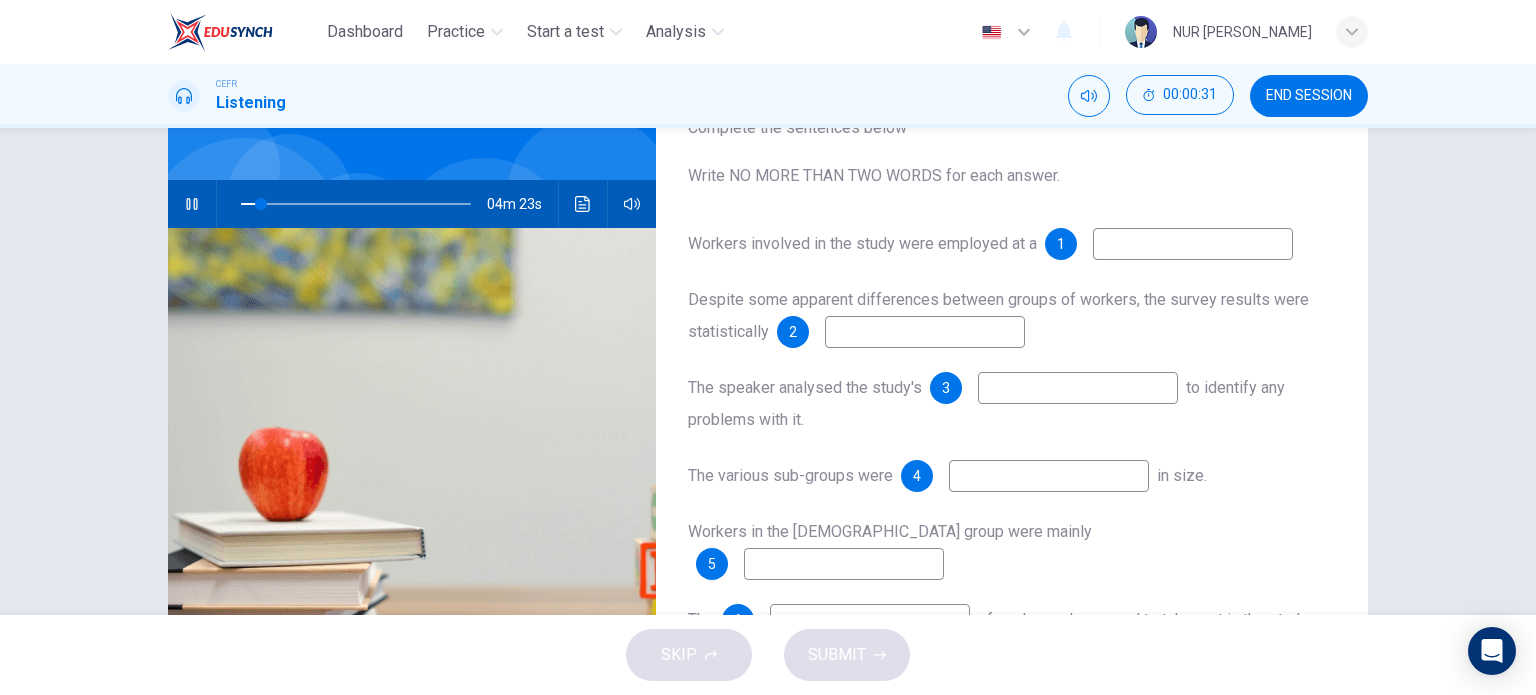 click on "Workers involved in the study were employed at a  1 Despite some apparent differences between groups of workers, the survey results were statistically  2 The speaker analysed the study's  3  to identify any problems with it.
The various sub-groups were  4  in size. Workers in the part-time group were mainly  5 The  6  of workers who agreed to take part in the study was disappointing.
Researchers were unable to  7  the circumstances in which workers filled out the questionnaire.
In future, the overall size of the  8  should be increased.
In future studies, workers should be prevented from having discussions with  9 Workers should be reassured that their responses to questions are  10" at bounding box center (1012, 628) 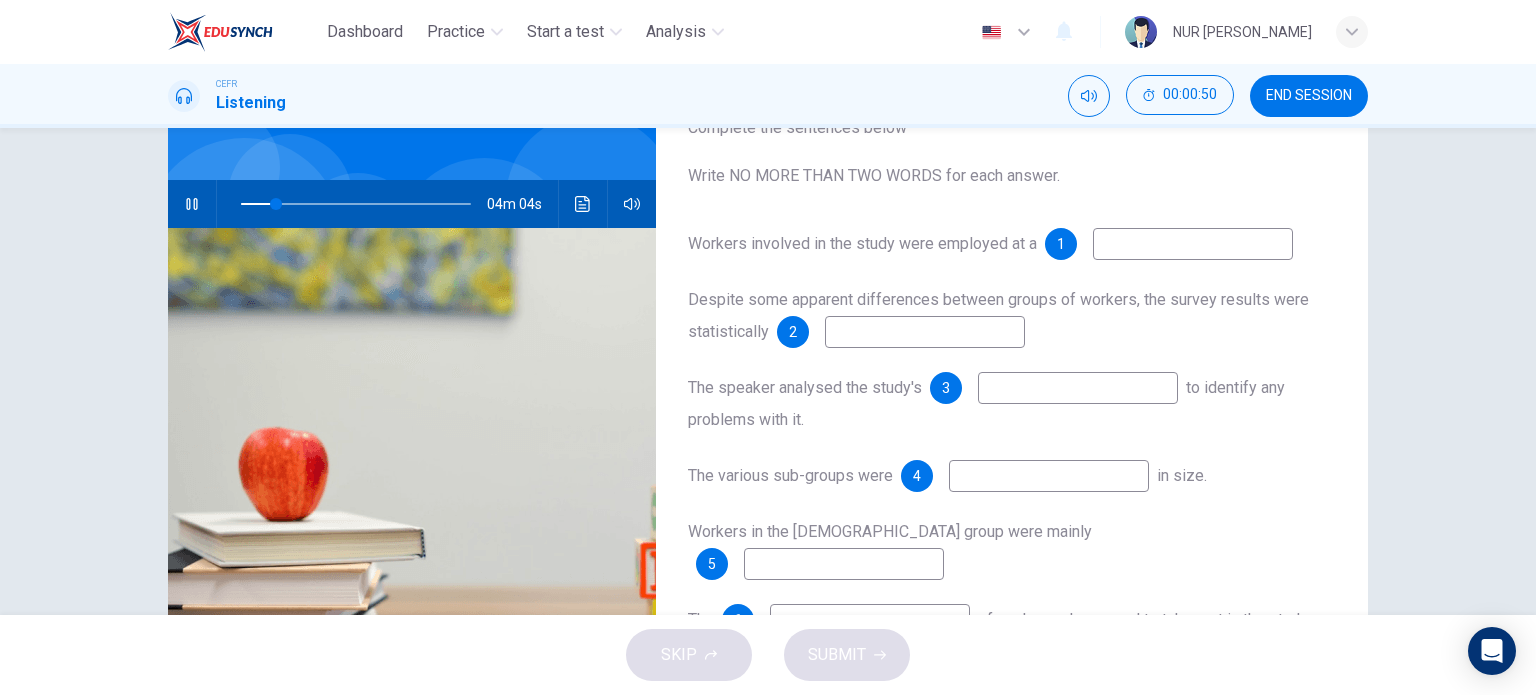 type on "16" 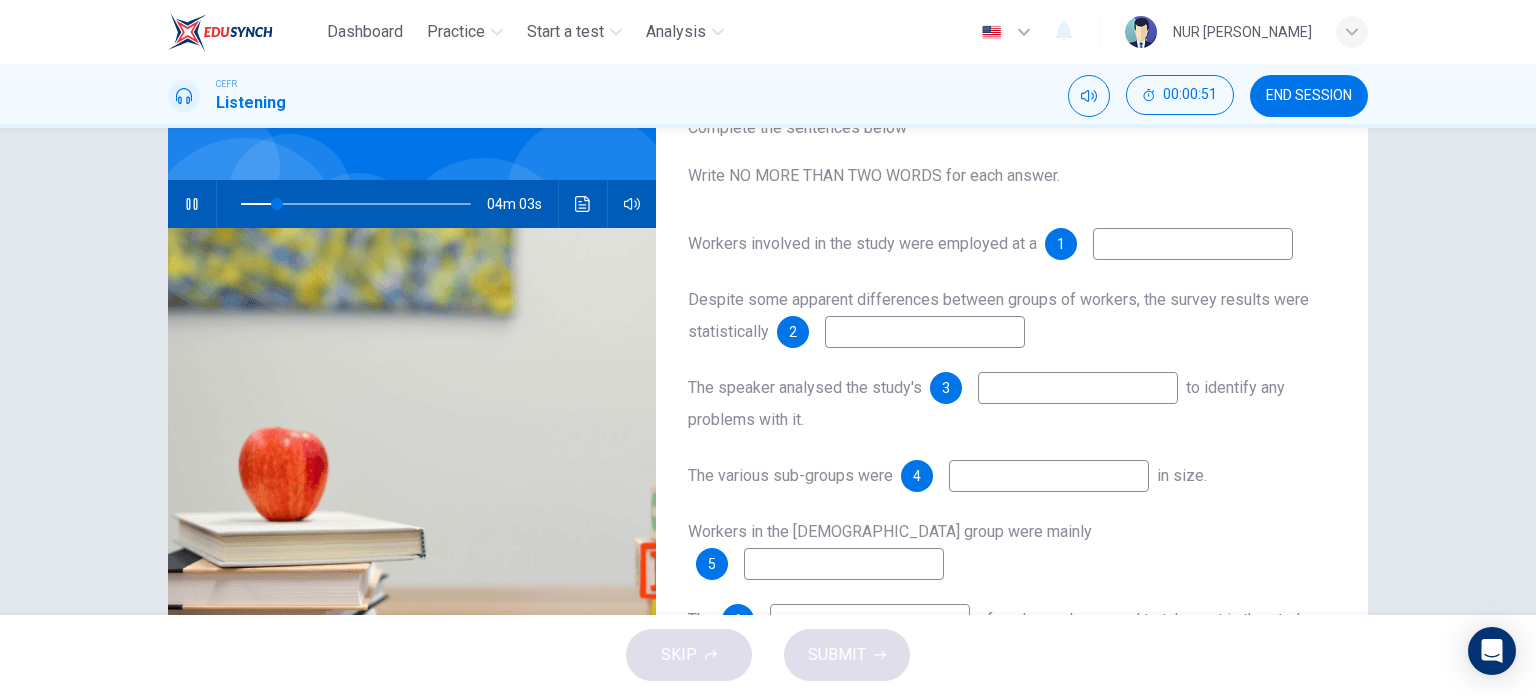 type on "c" 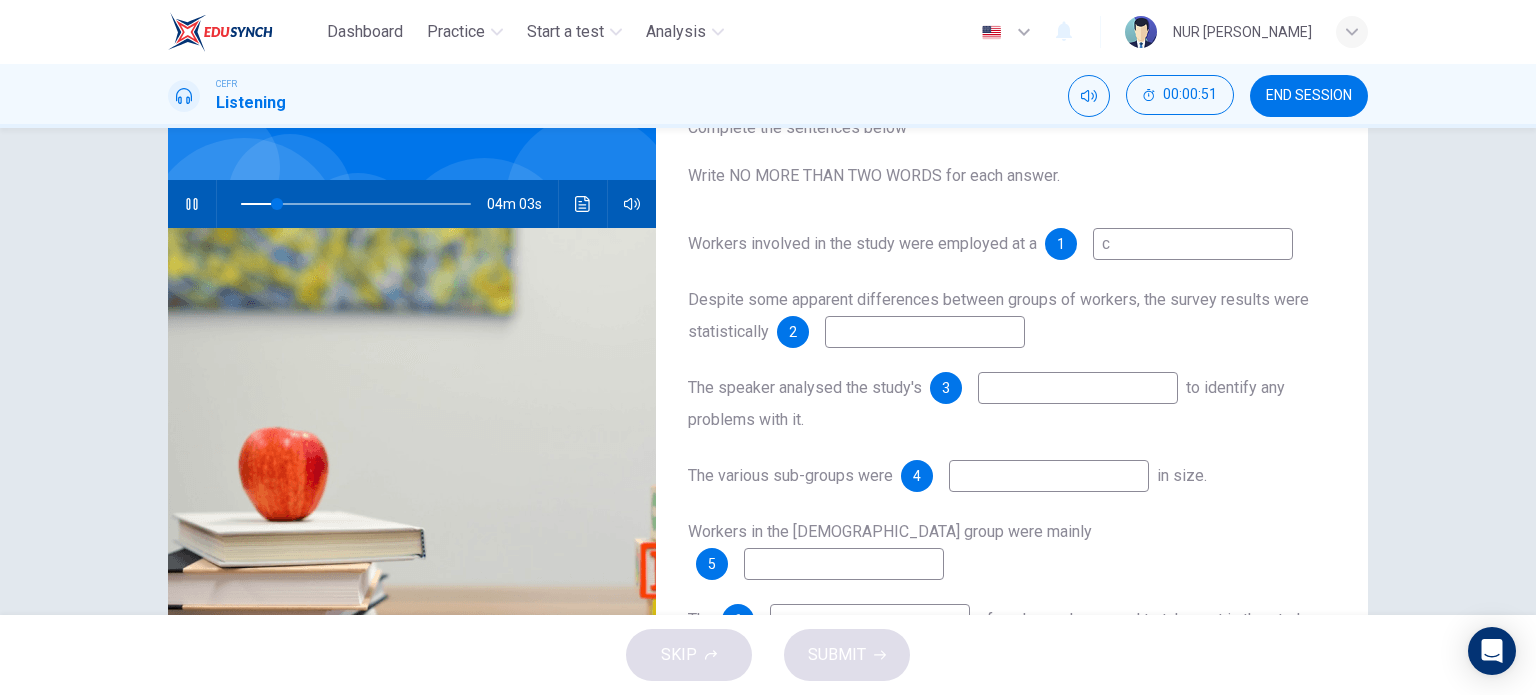 type on "16" 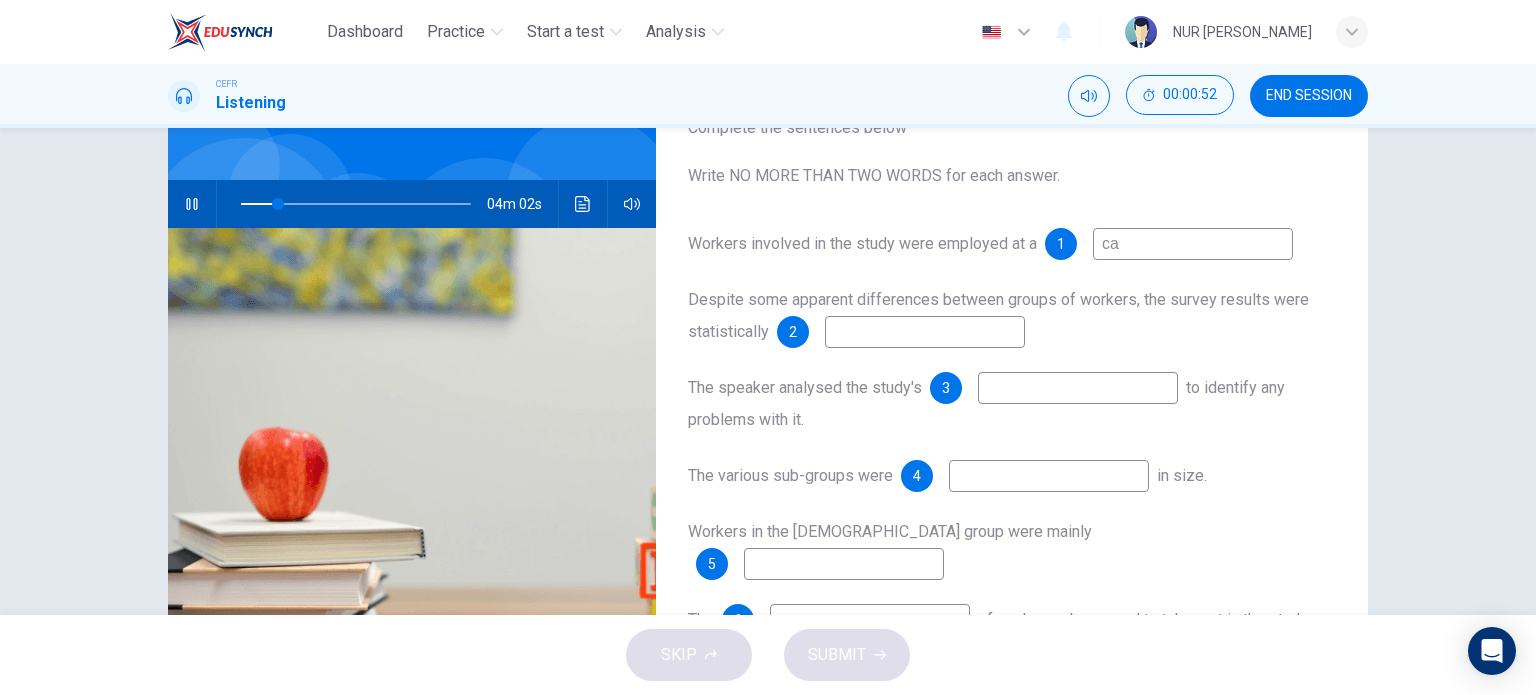 type on "cal" 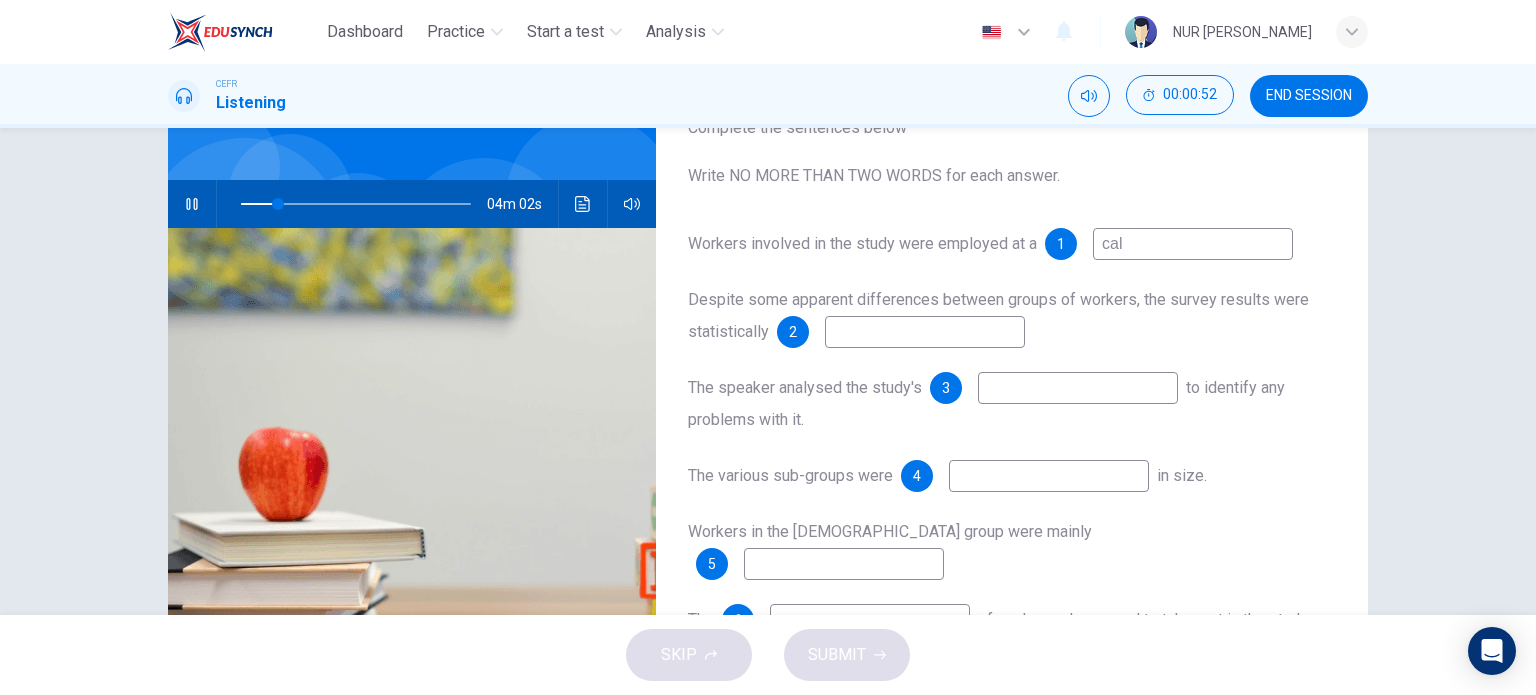 type on "16" 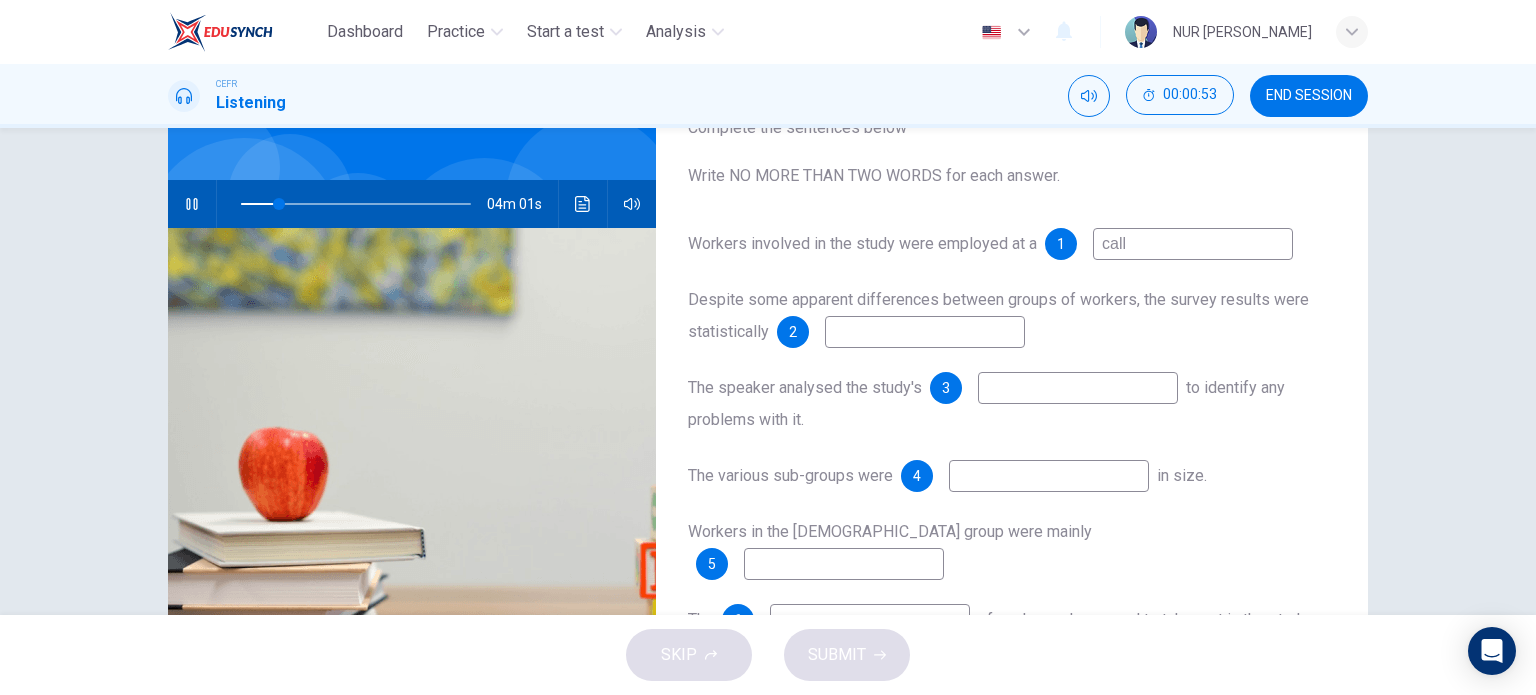 type on "call" 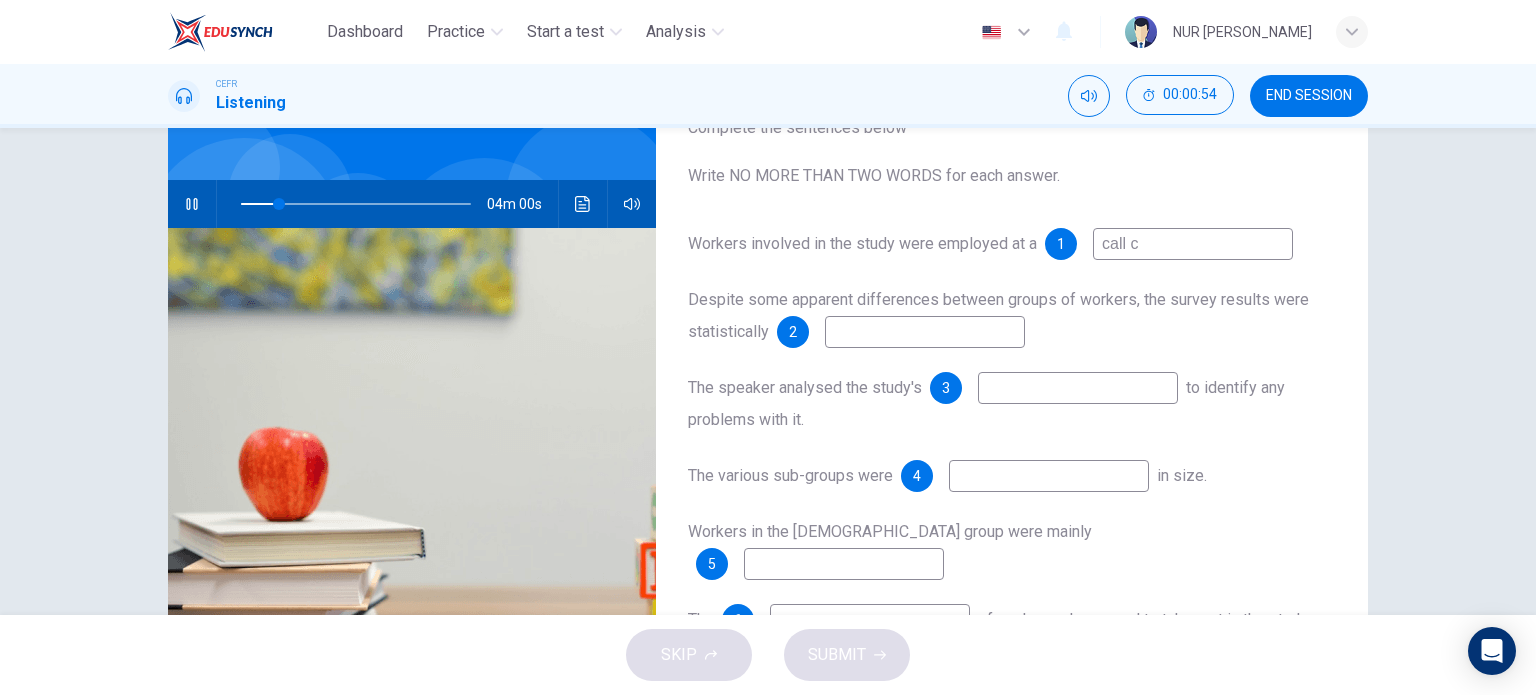 type on "call cw" 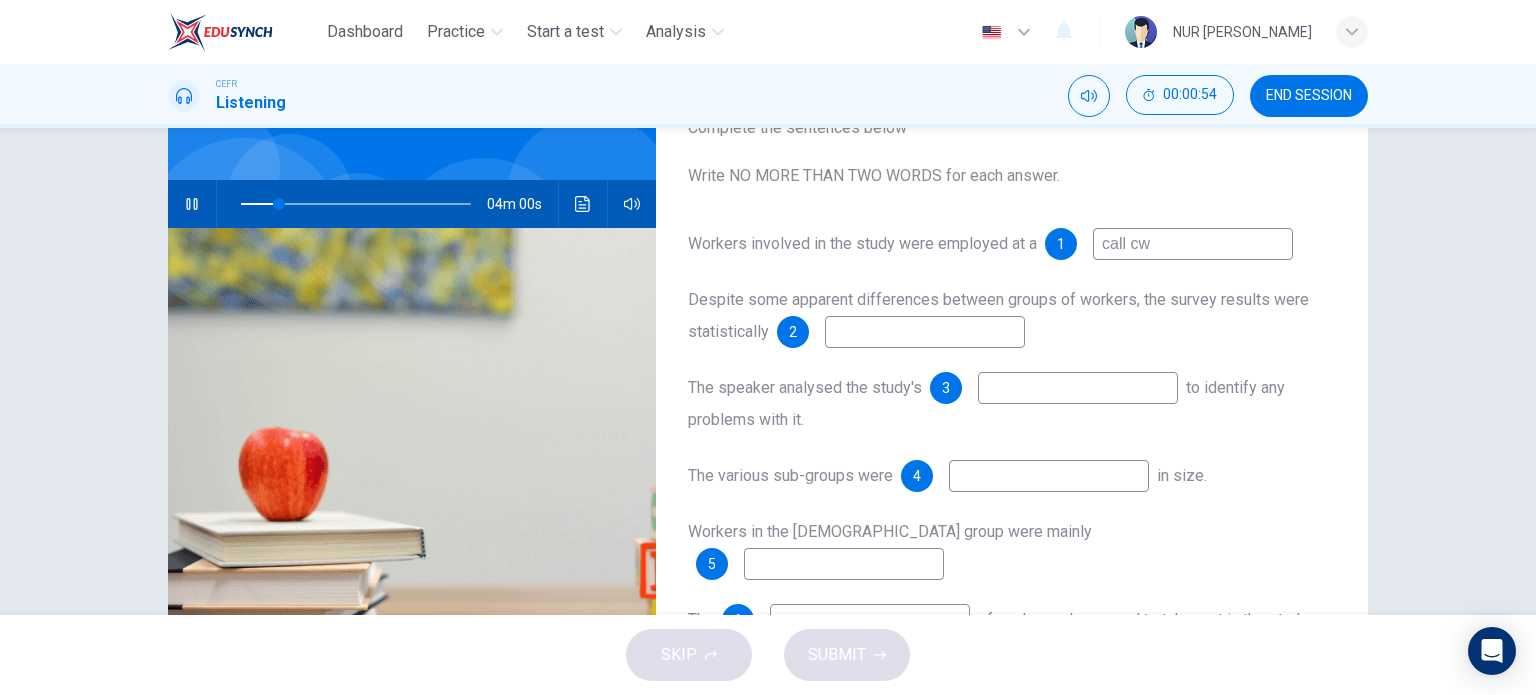 type on "17" 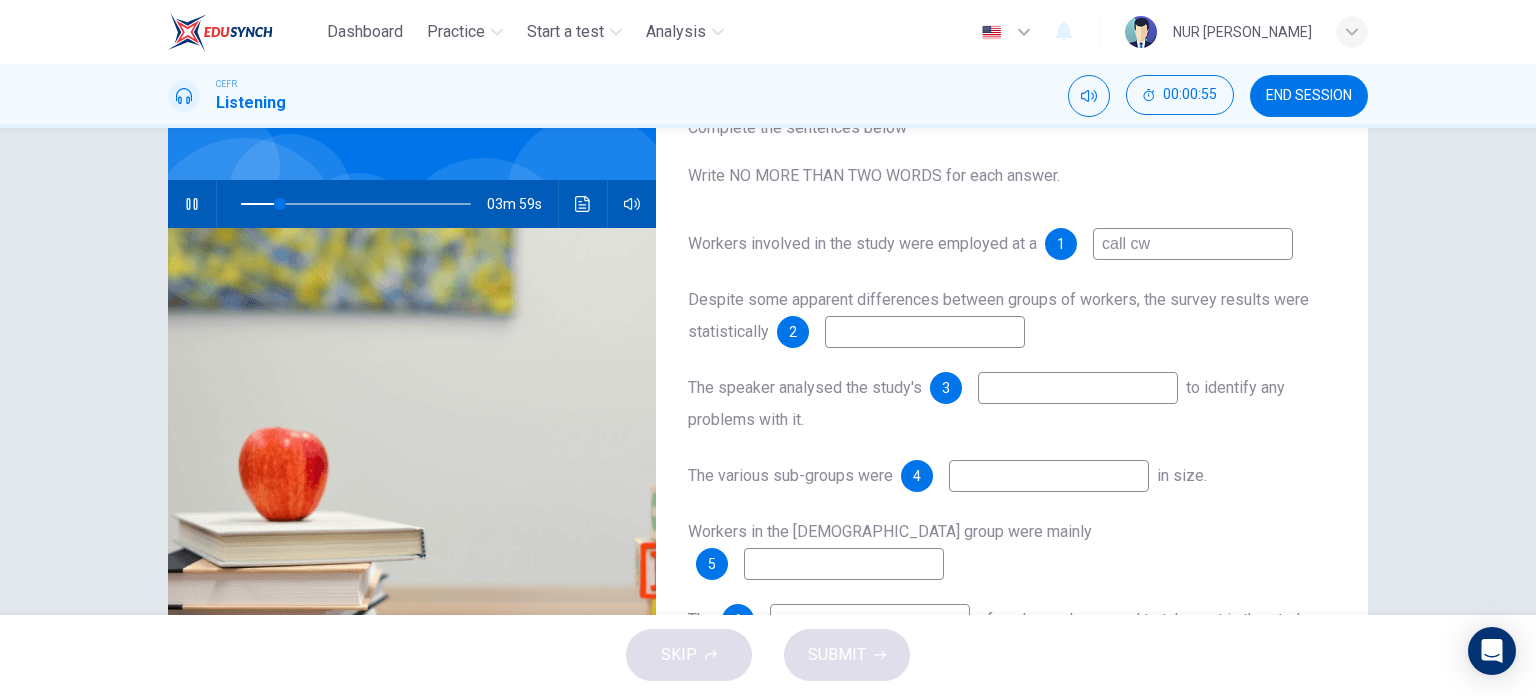 type on "call c" 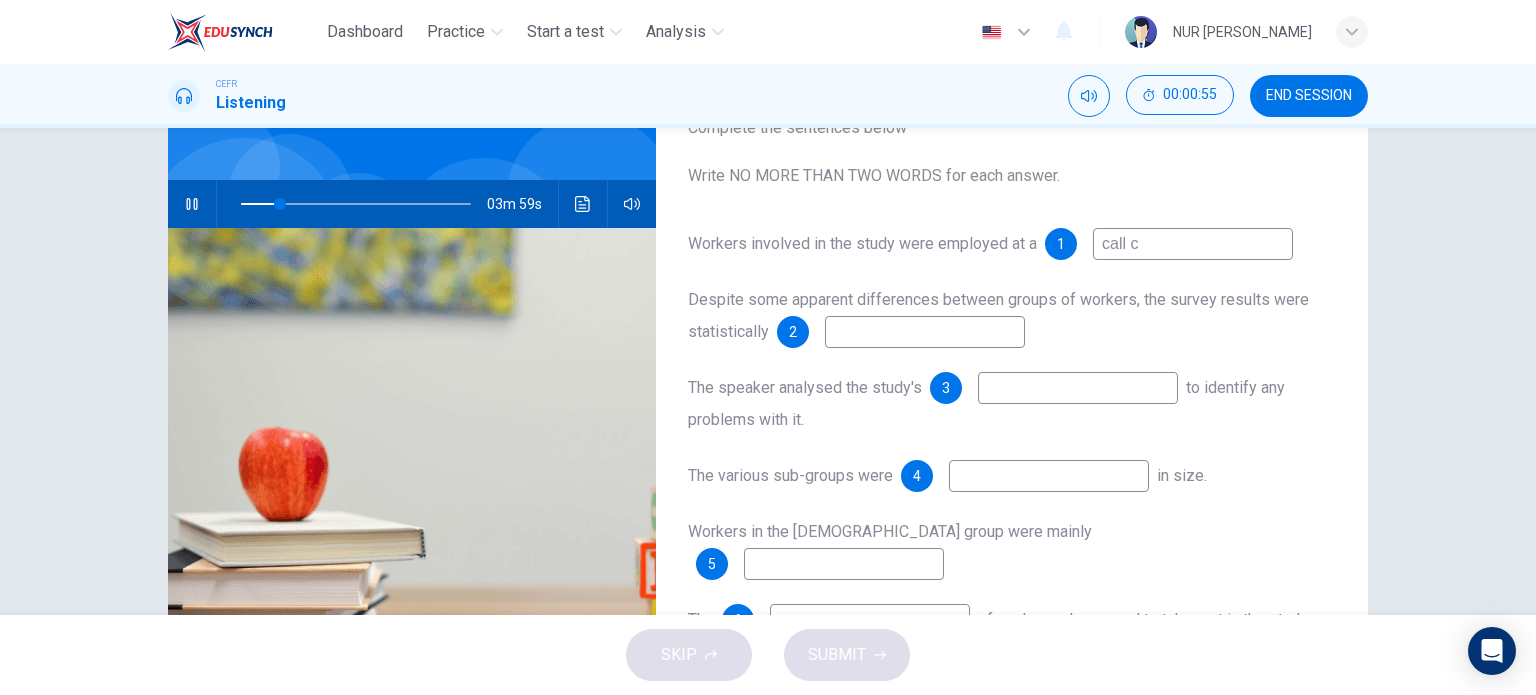 type on "17" 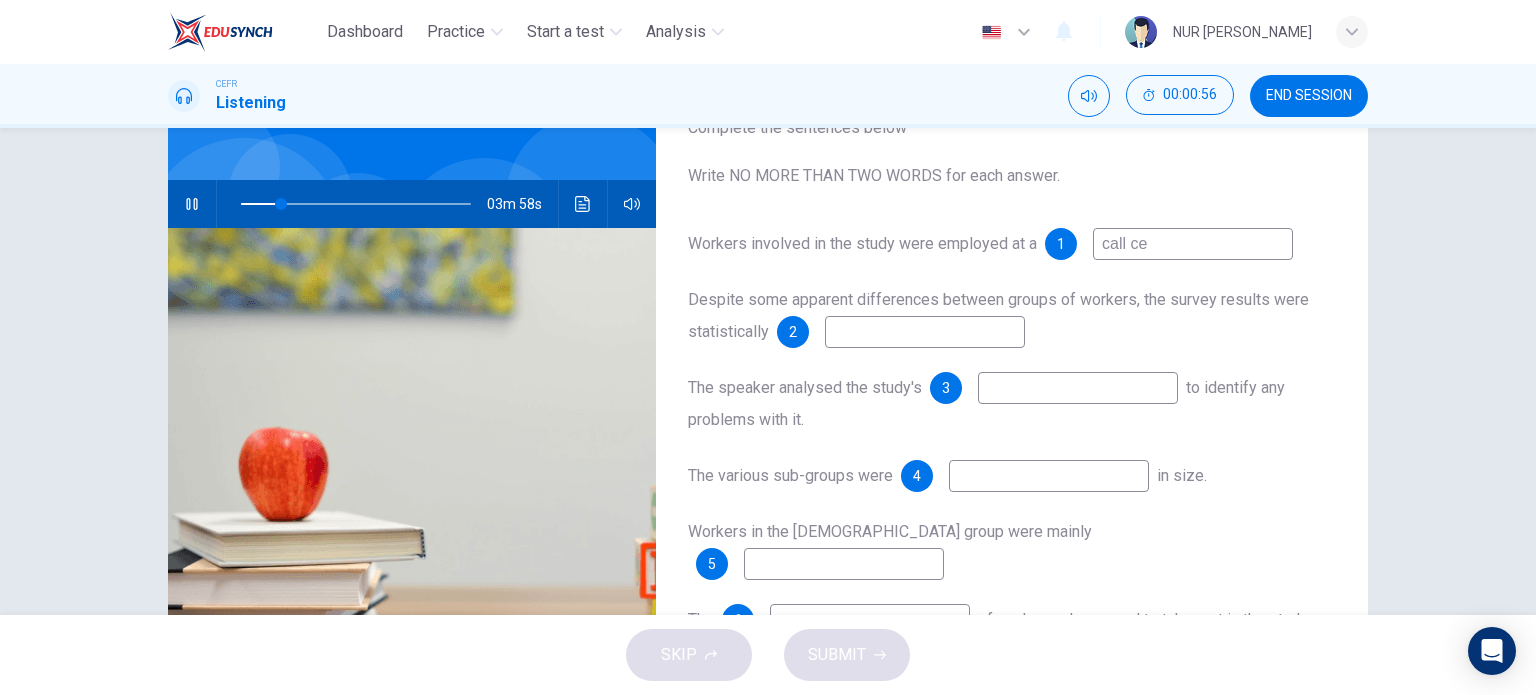 type on "18" 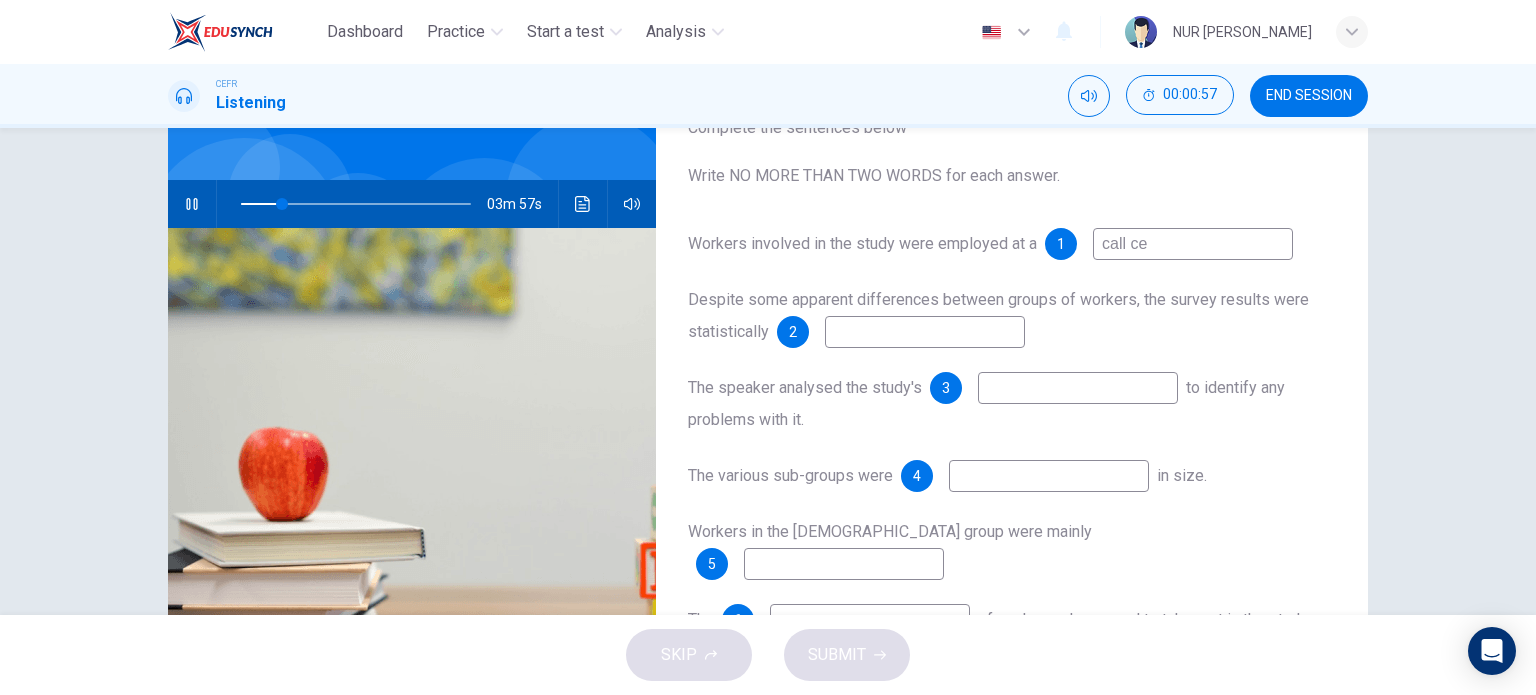 type on "call cen" 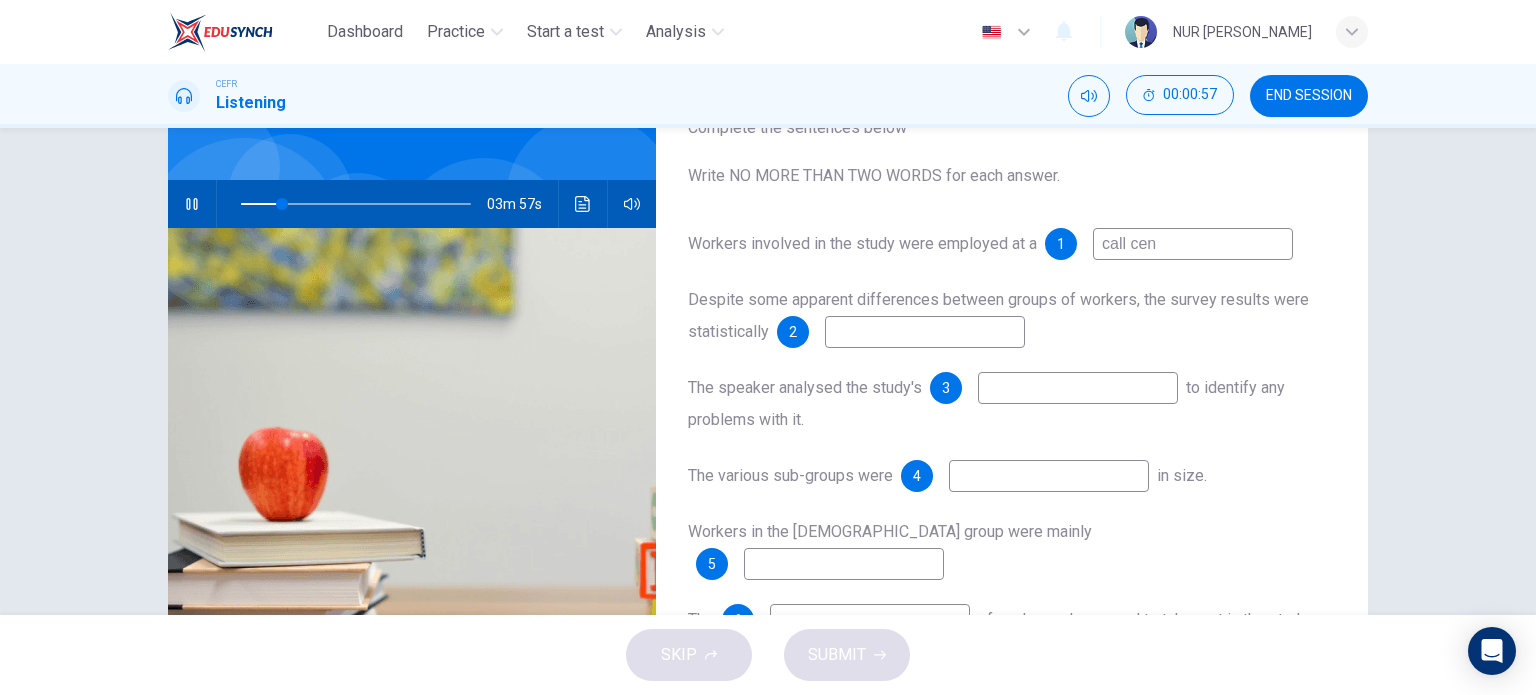 type on "18" 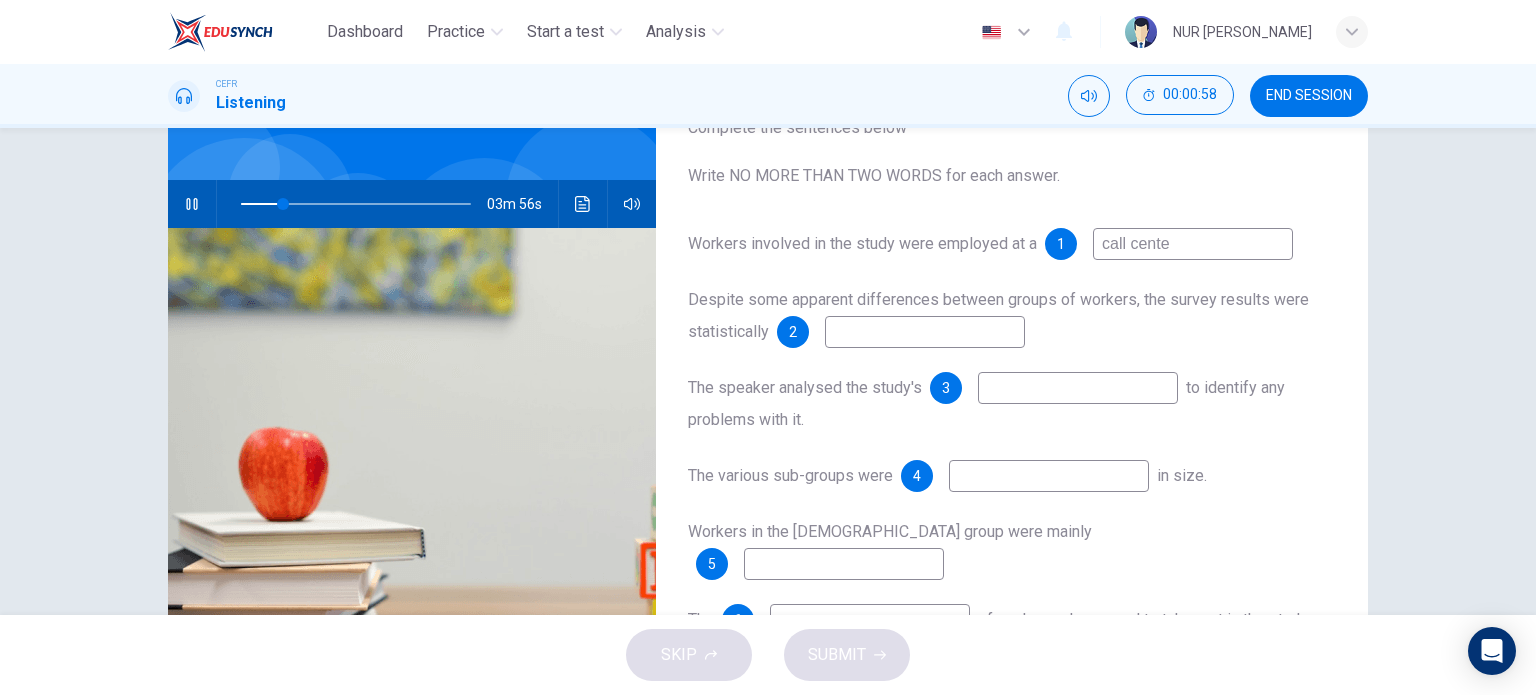 type on "call center" 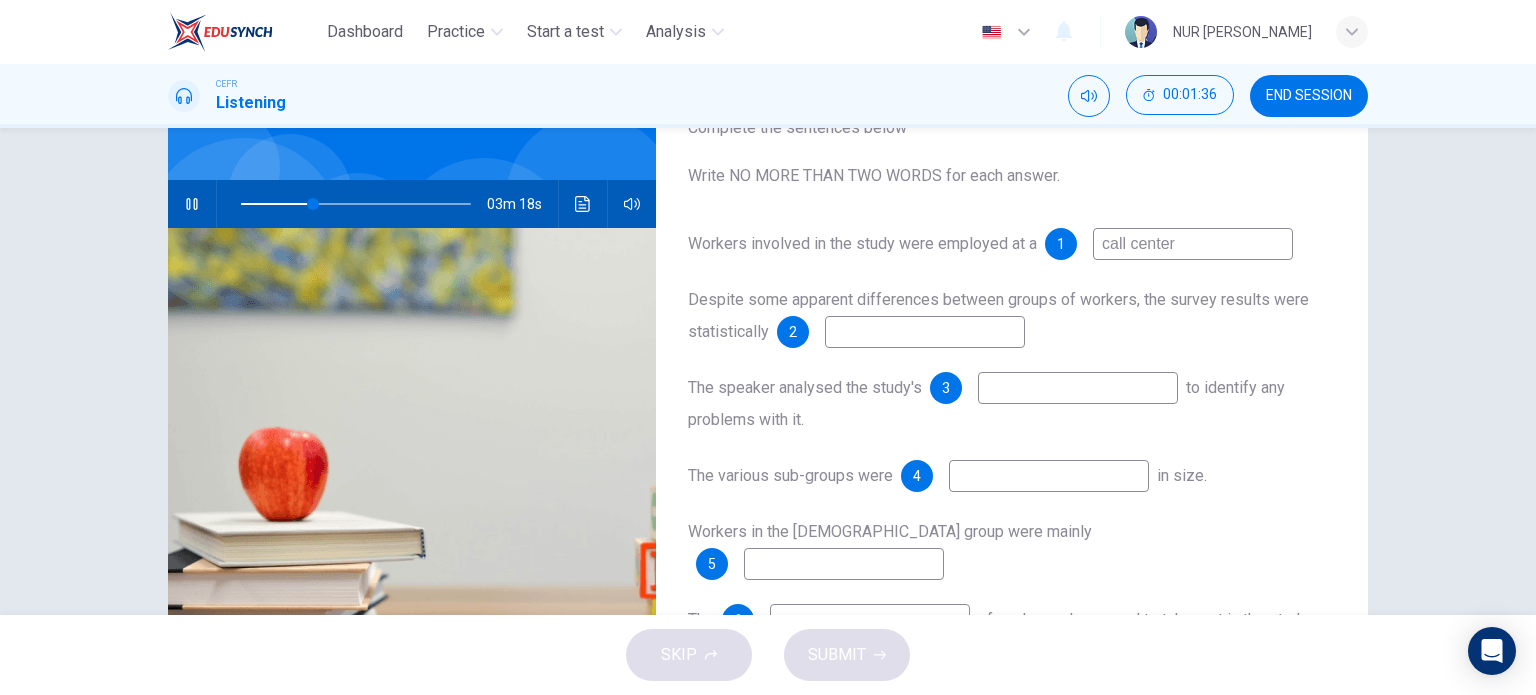 type on "32" 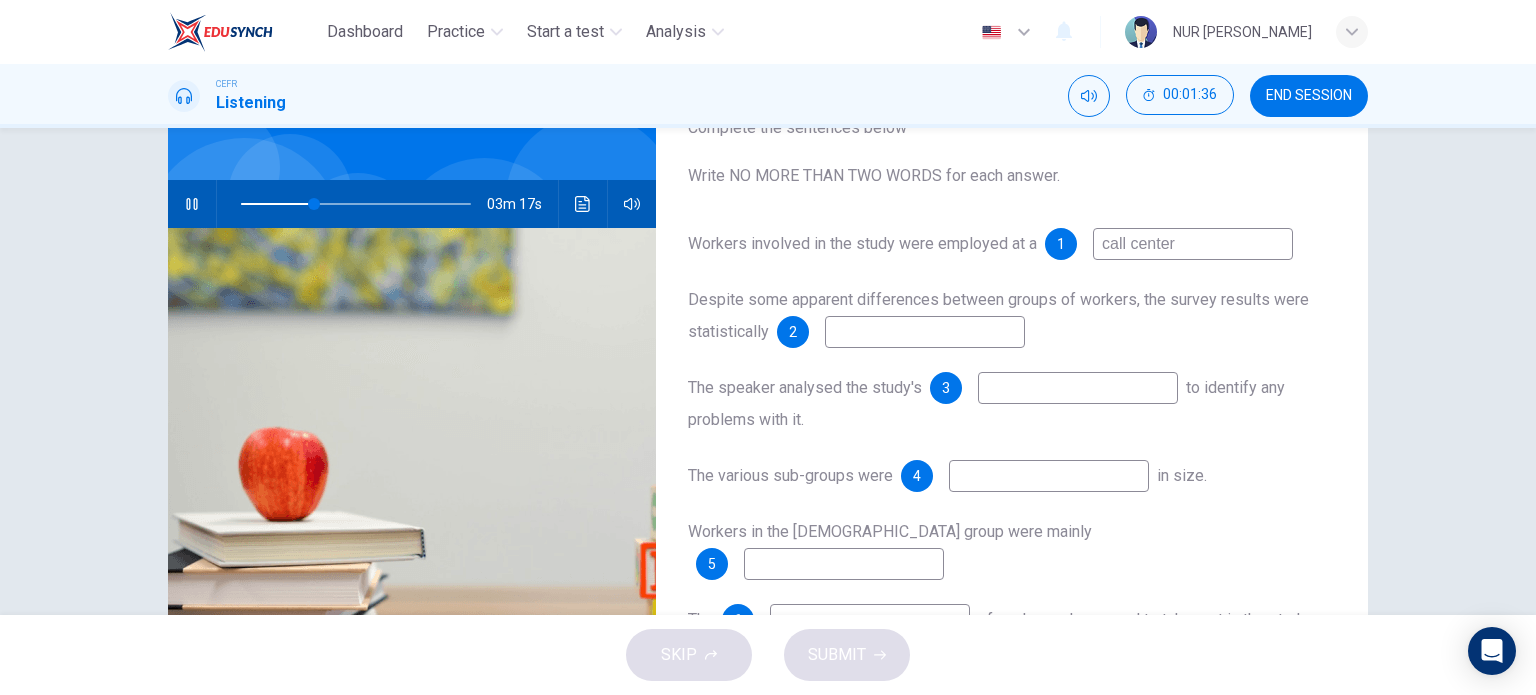 type on "call center" 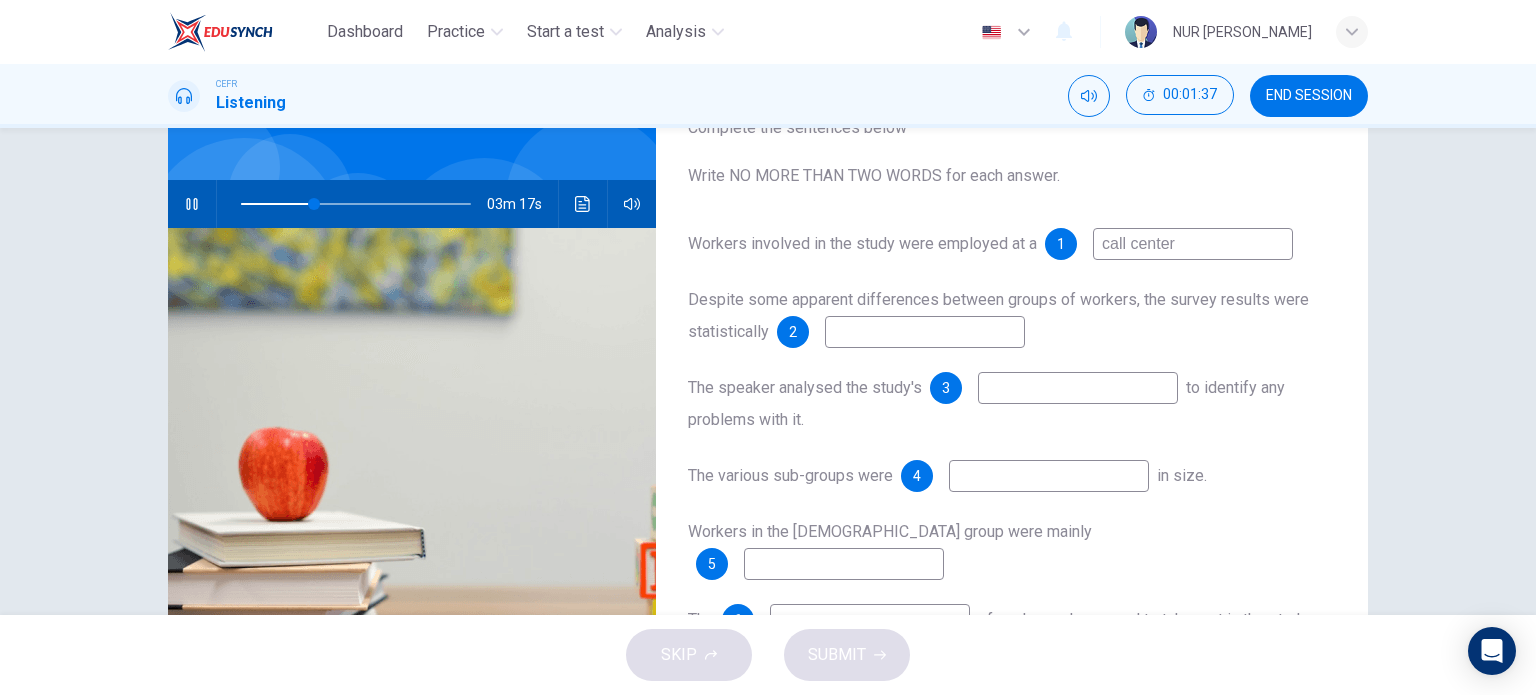 click at bounding box center [925, 332] 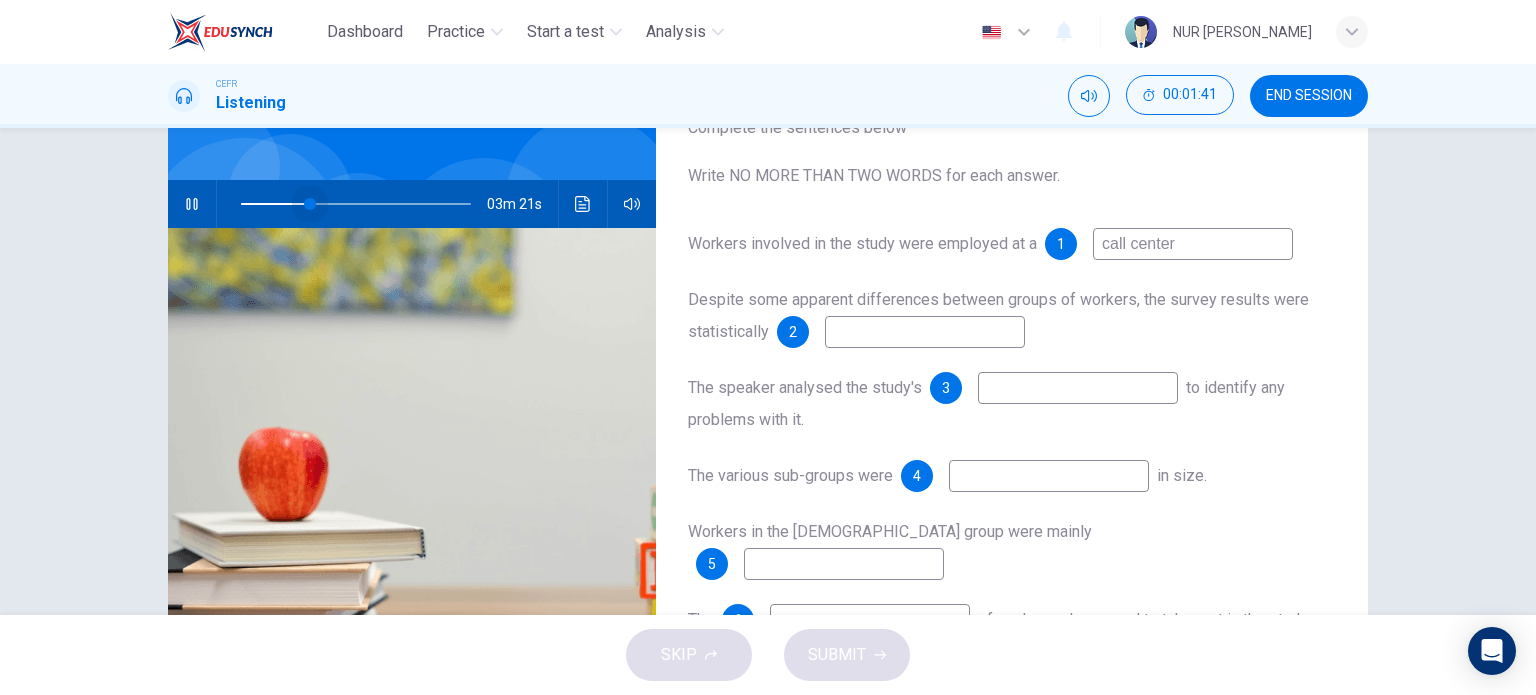 click at bounding box center [310, 204] 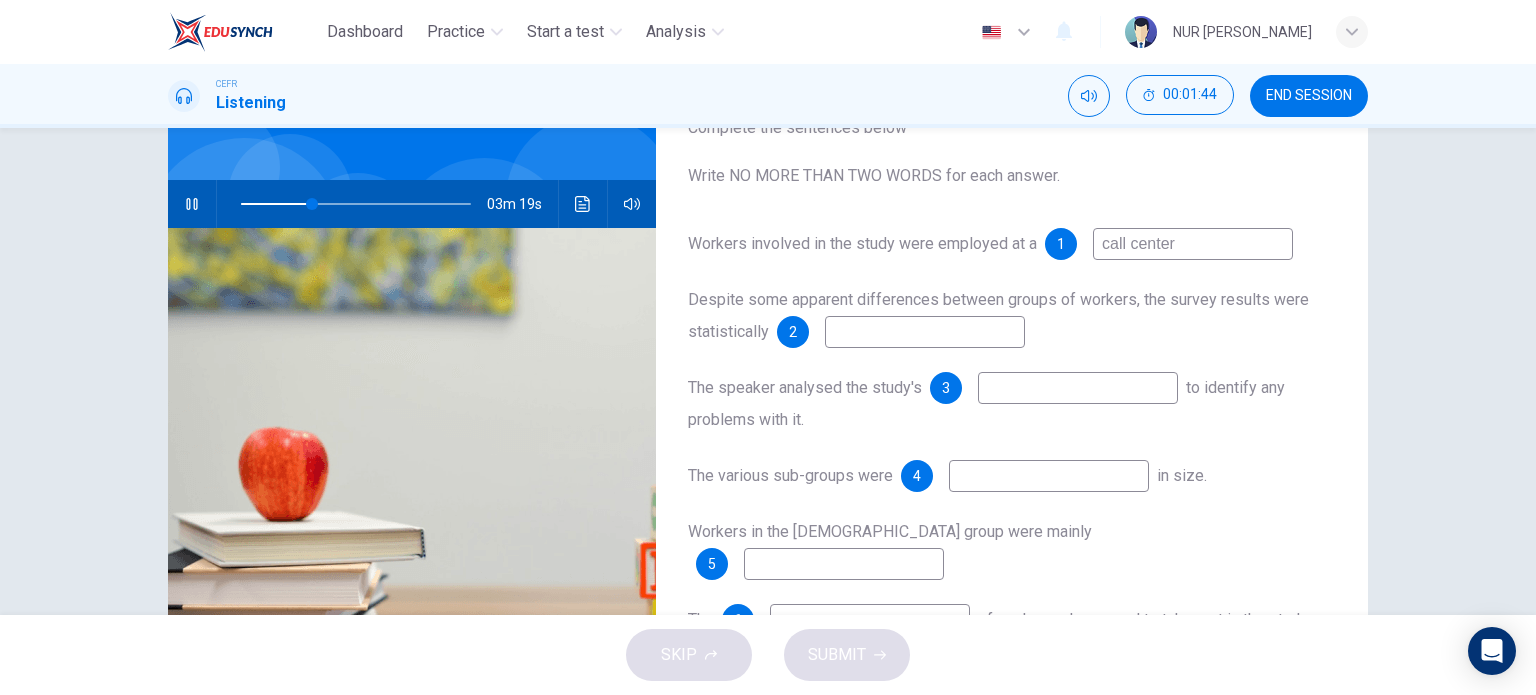 click at bounding box center [925, 332] 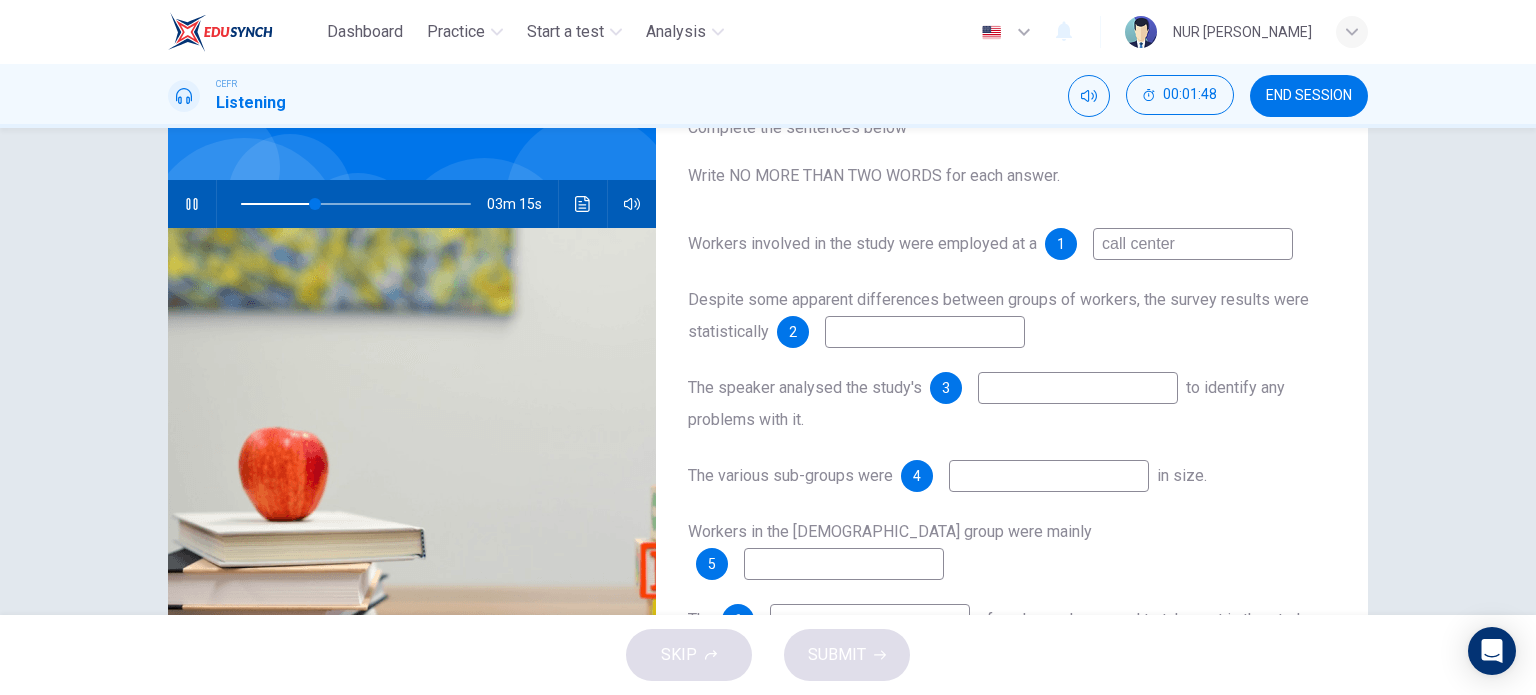 type on "33" 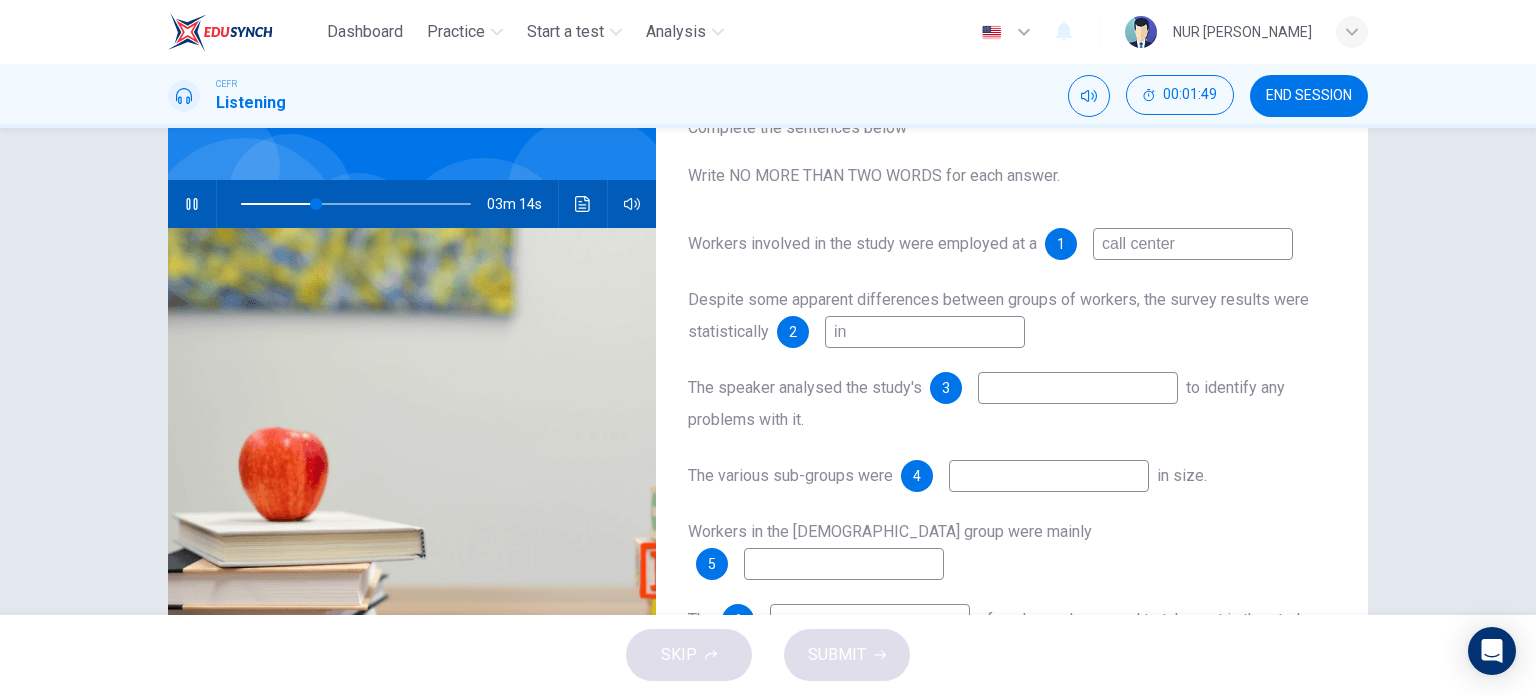type on "inc" 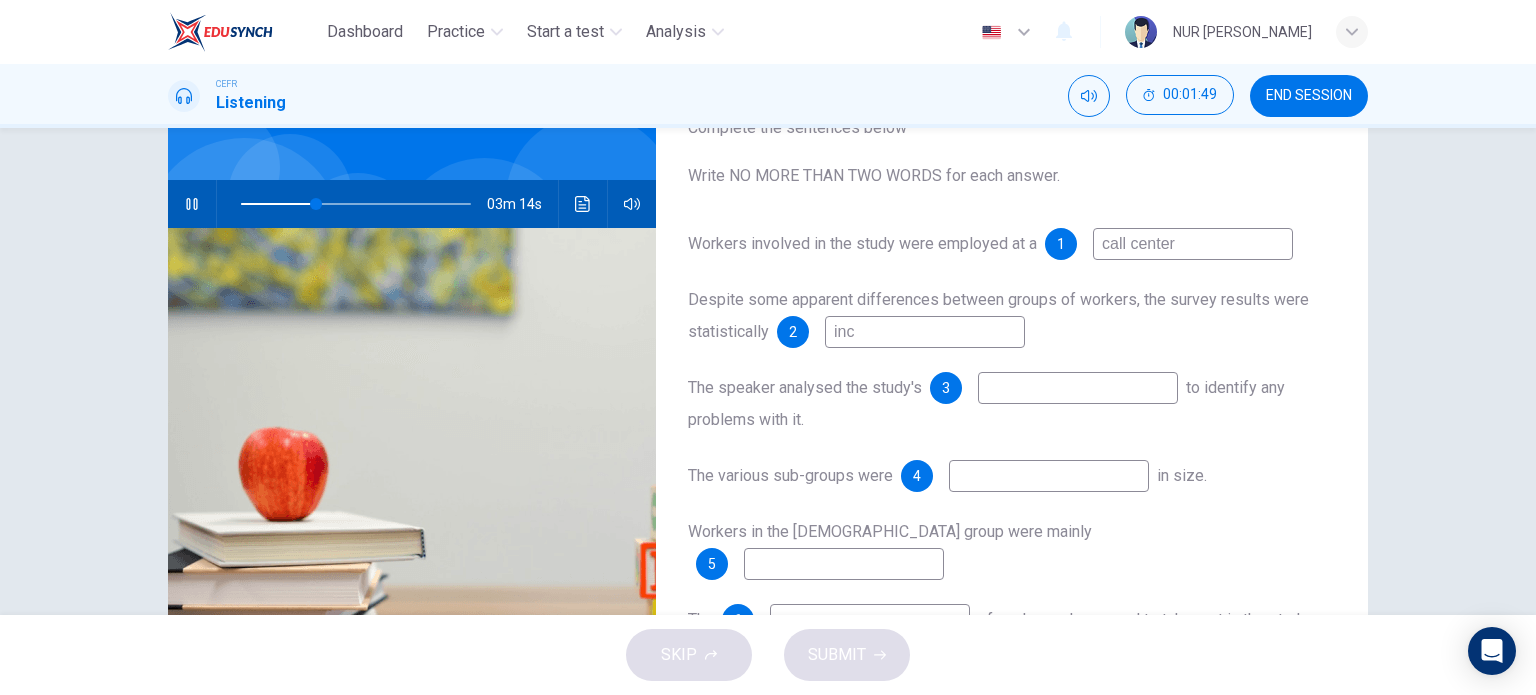 type on "33" 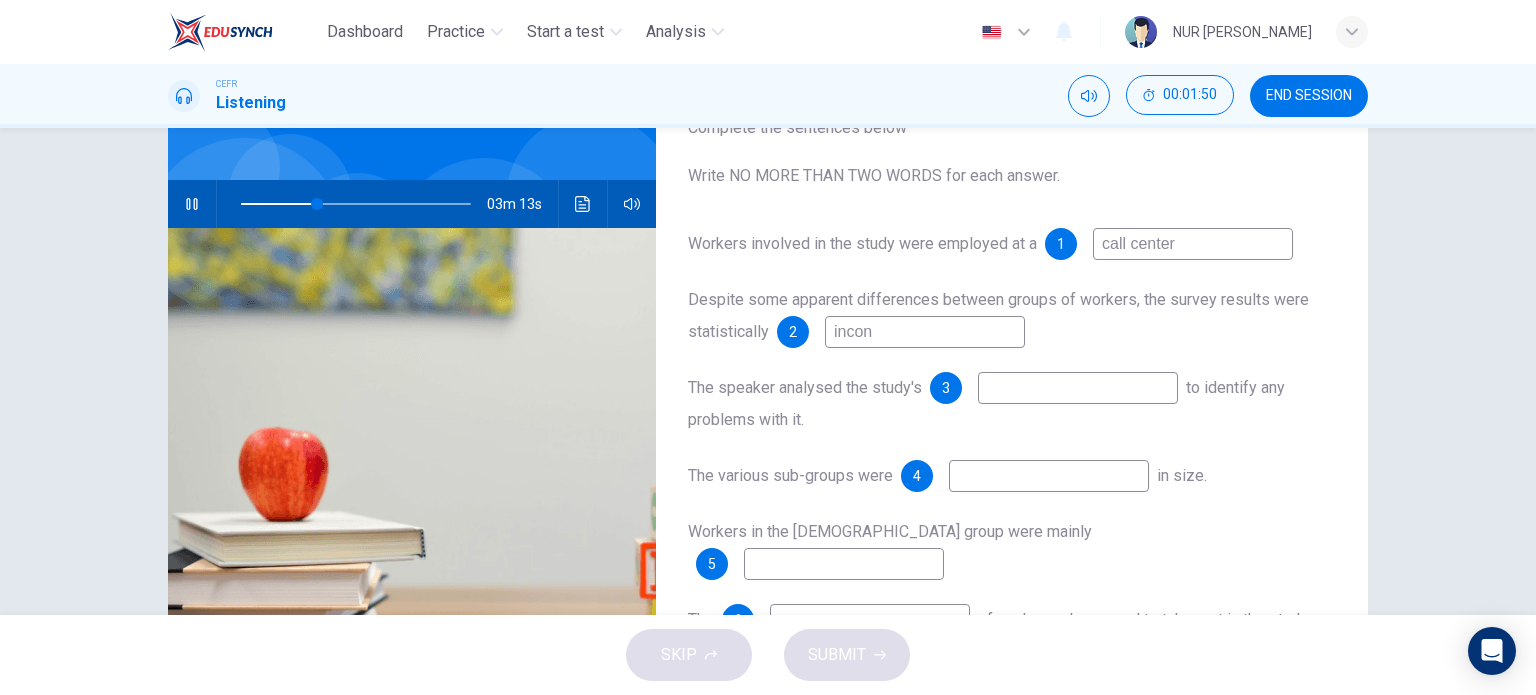 type on "inconc" 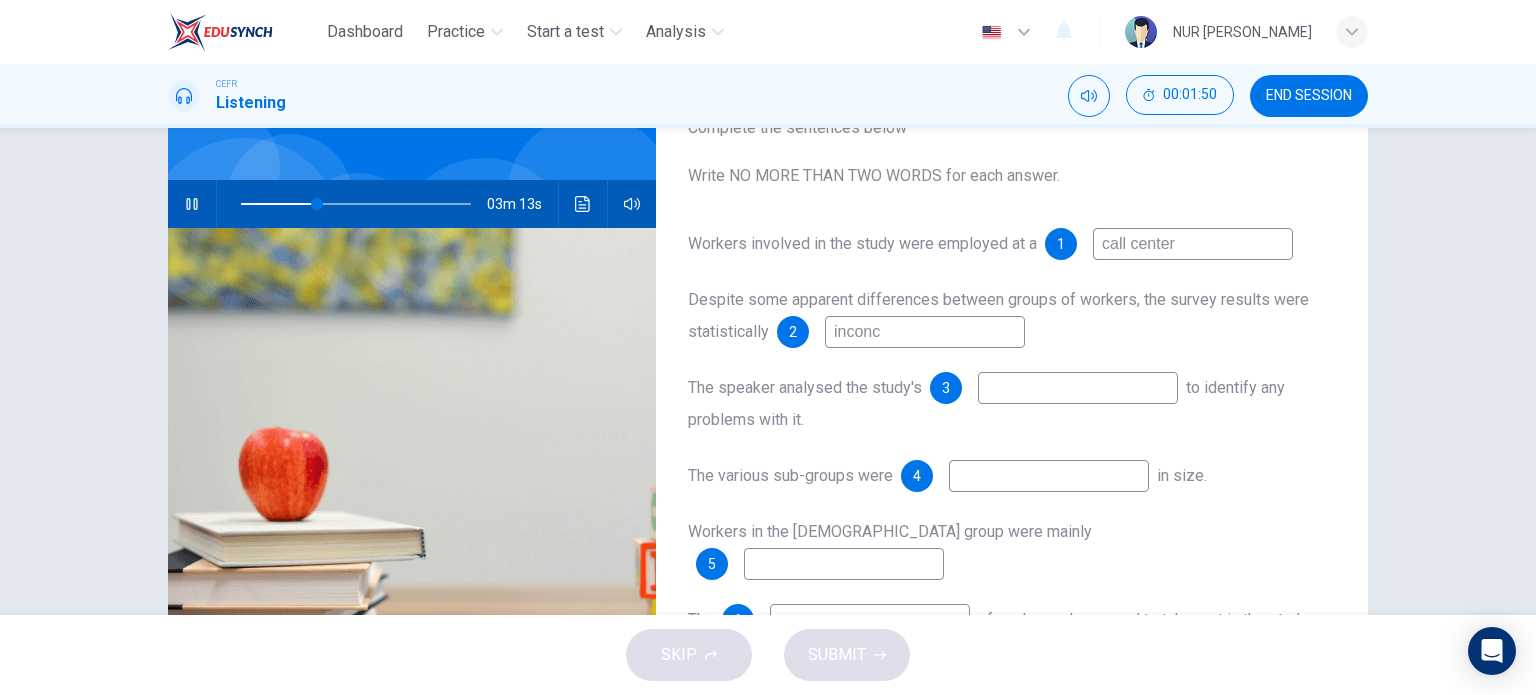 type on "33" 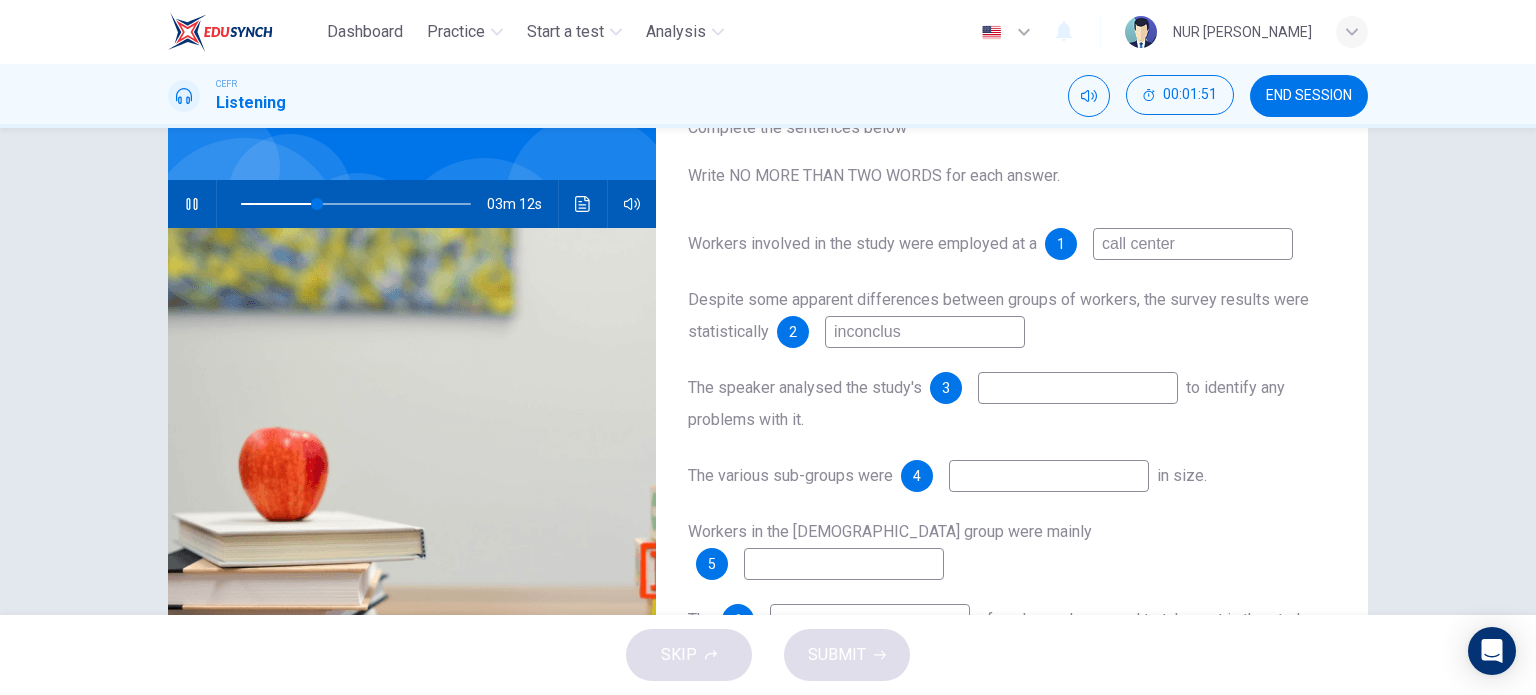 type on "inconclusi" 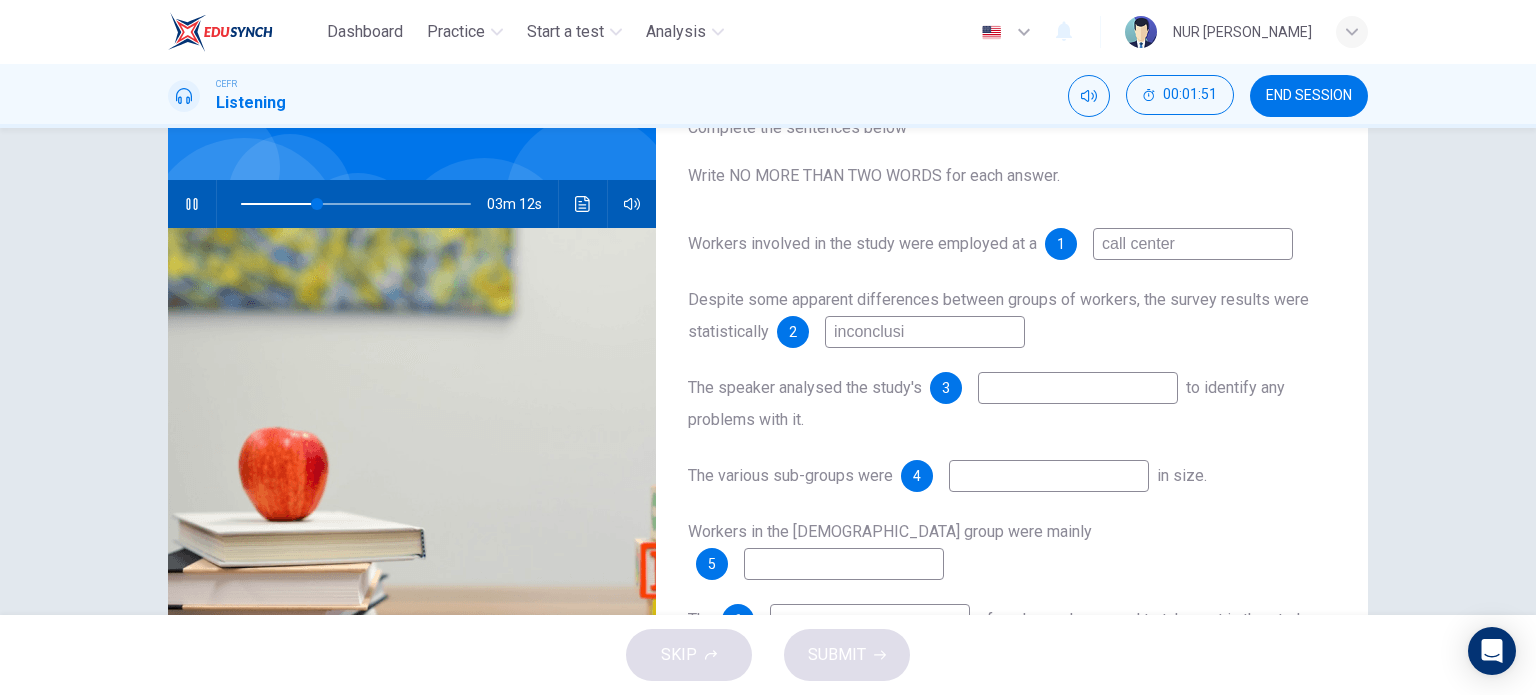 type on "33" 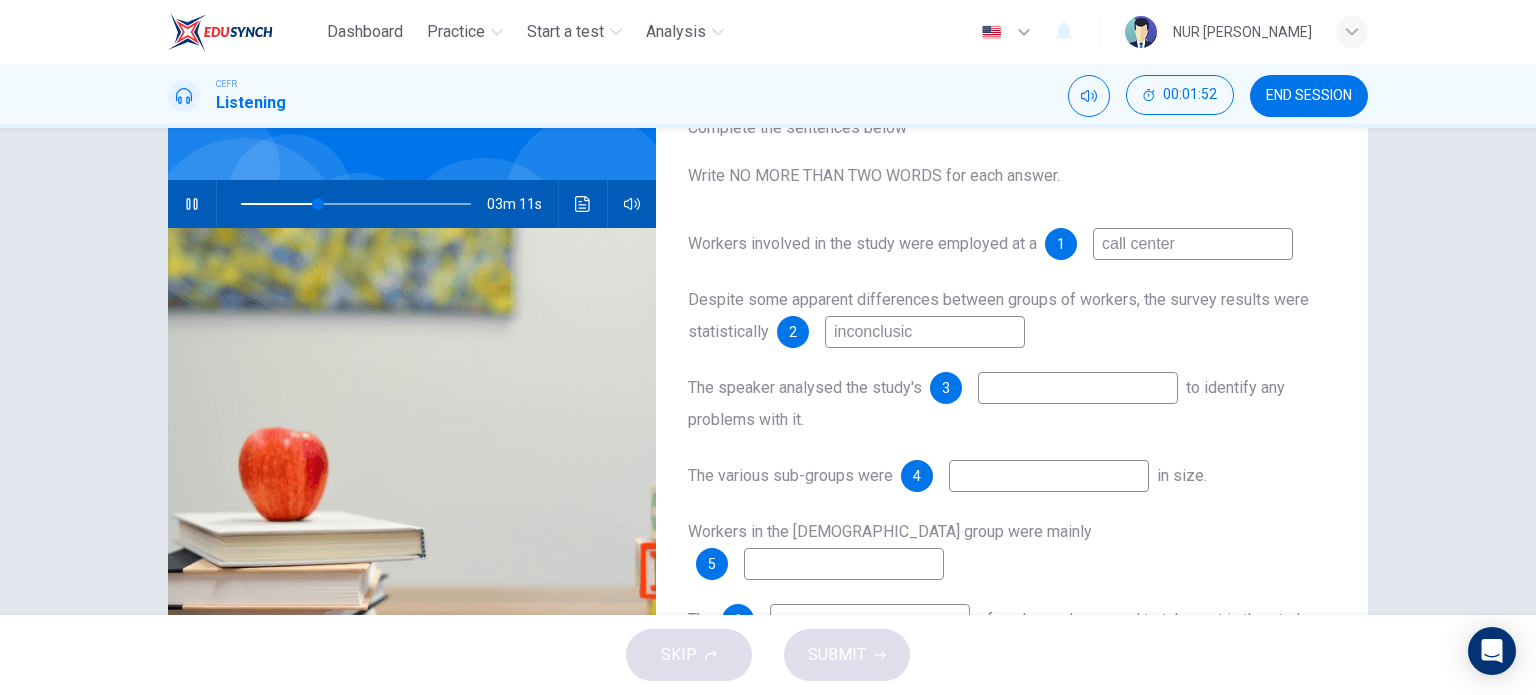 type on "inconclusi" 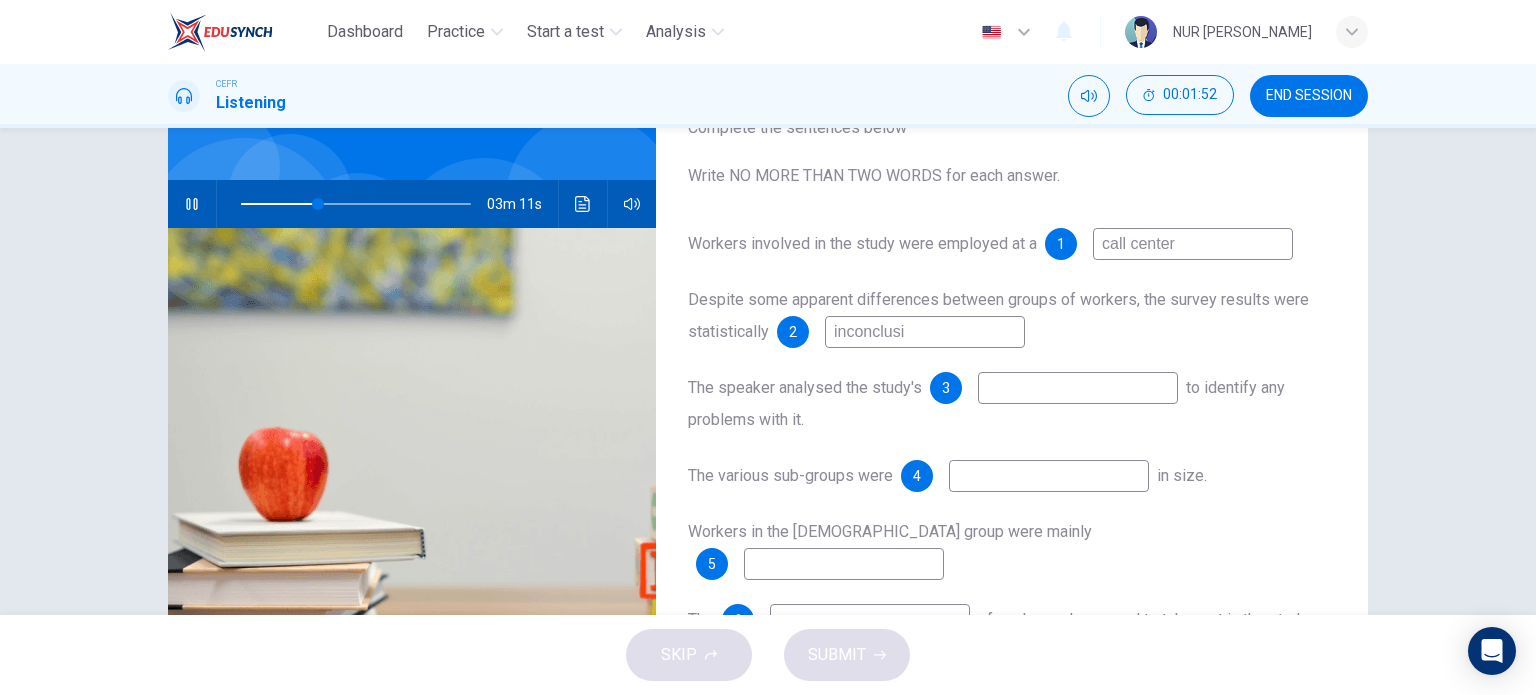 type on "34" 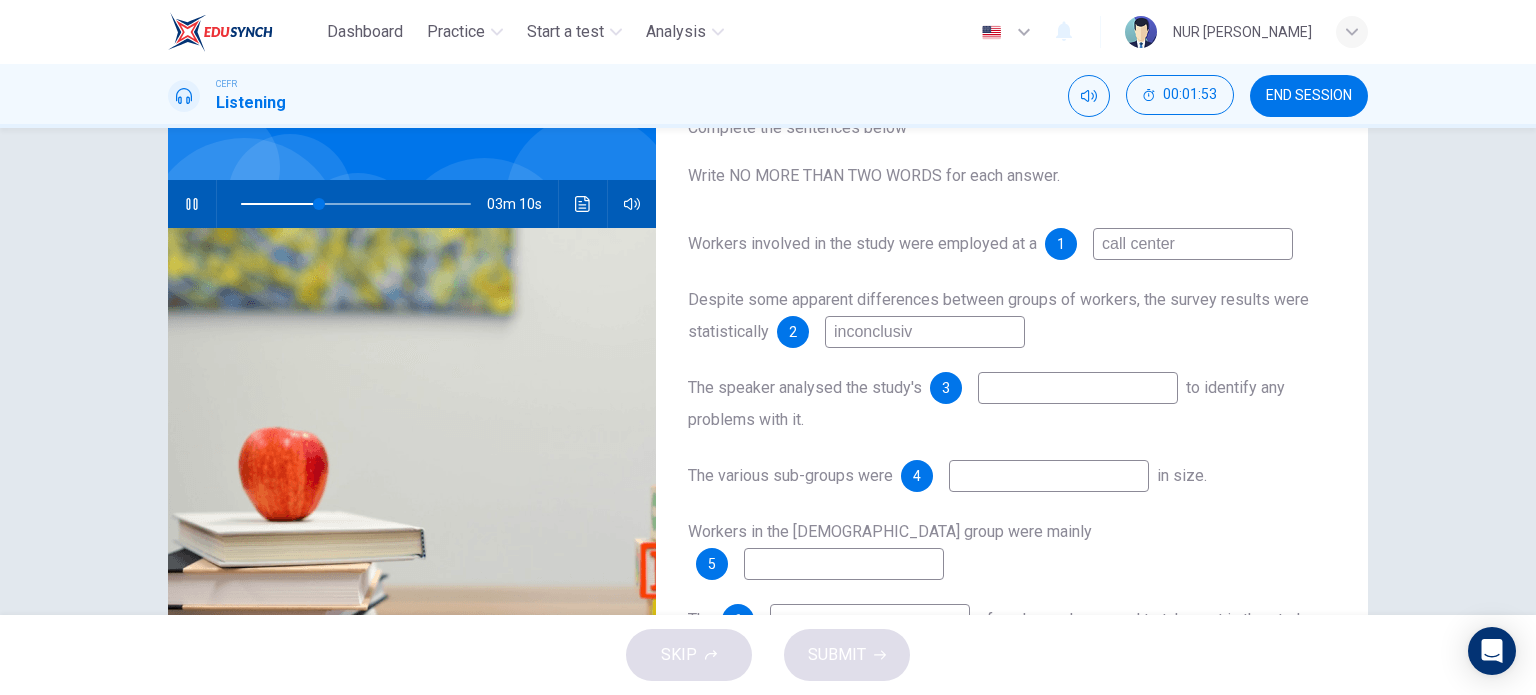type on "inconclusive" 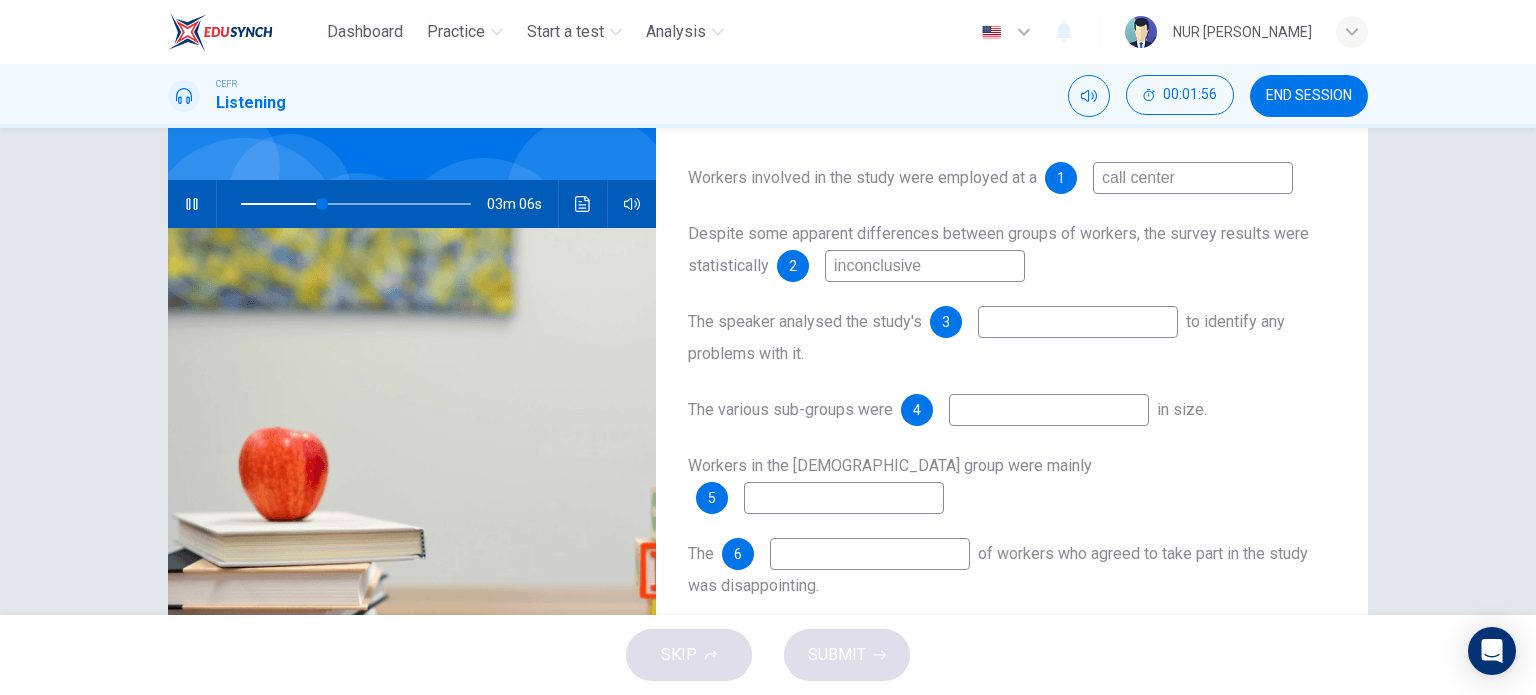 scroll, scrollTop: 67, scrollLeft: 0, axis: vertical 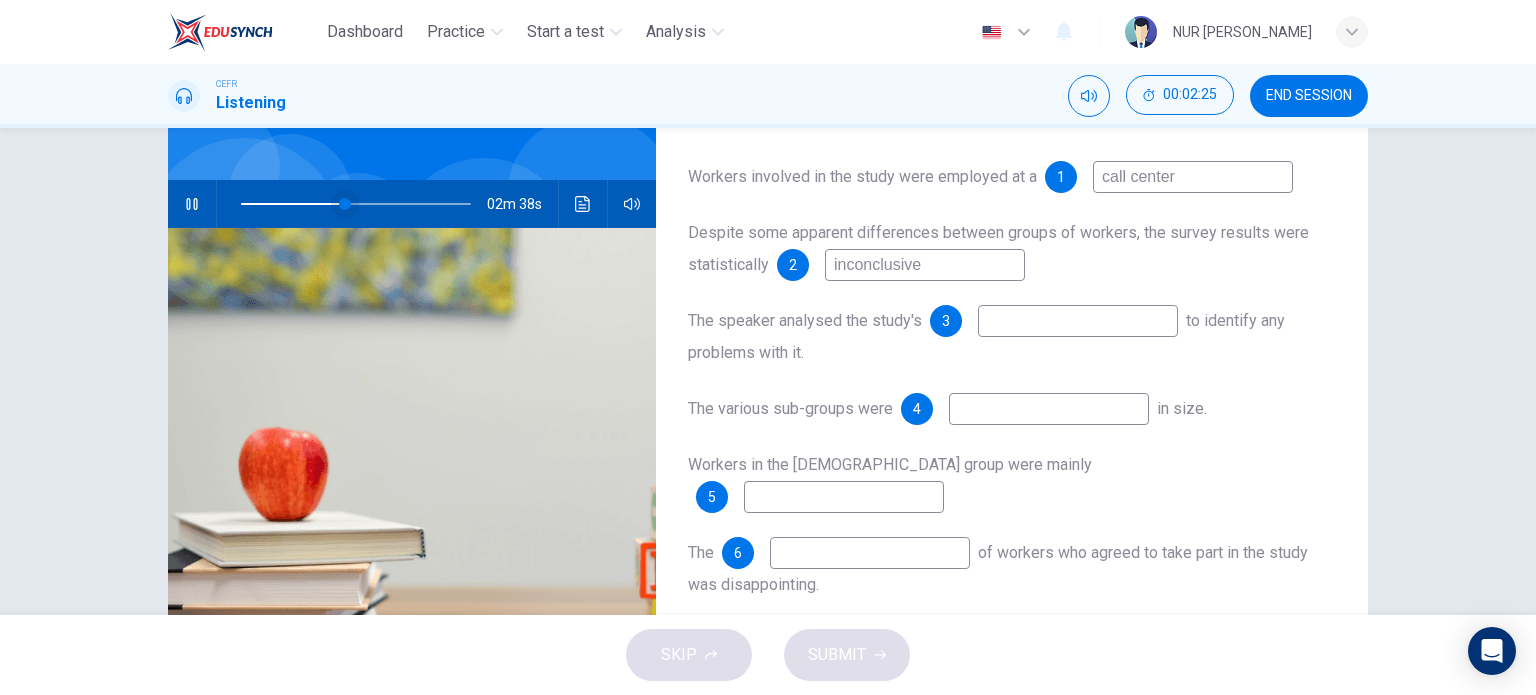 type on "45" 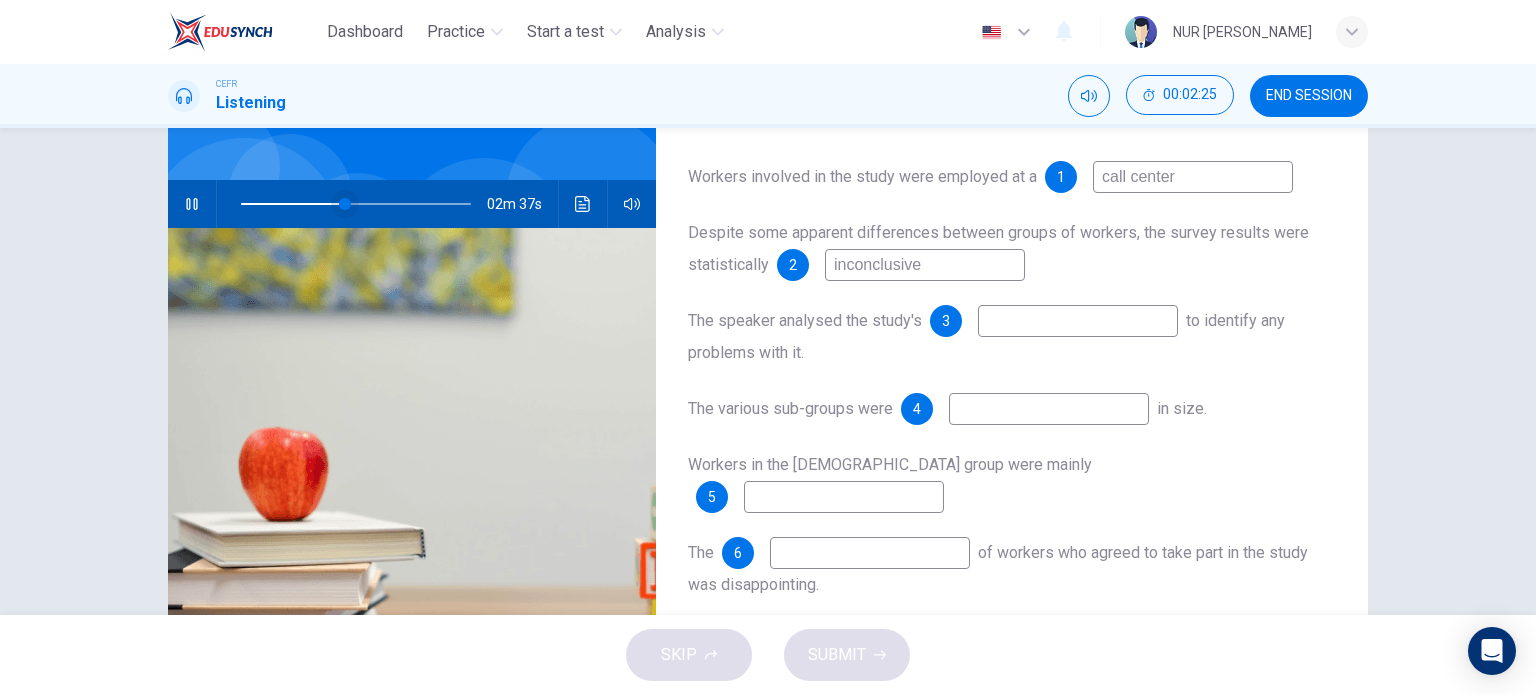 type on "inconclusive" 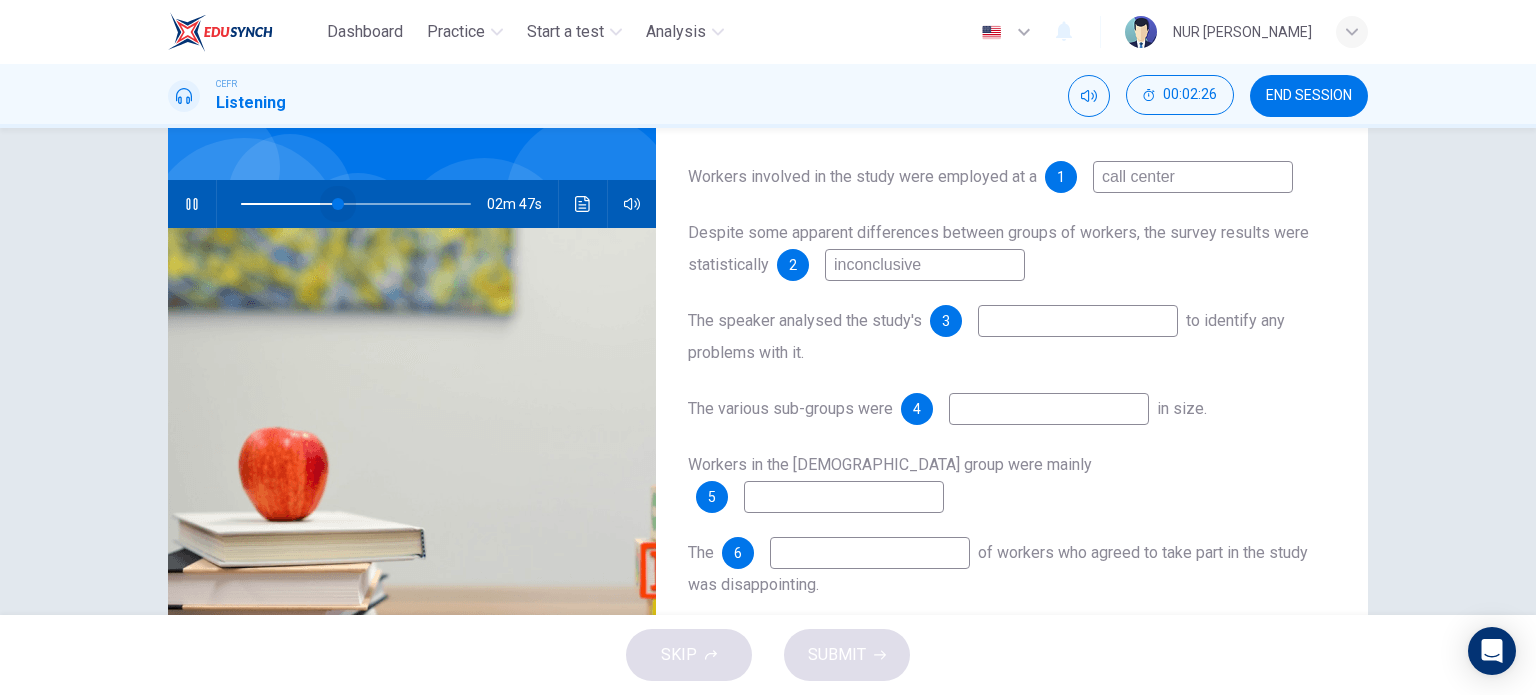 click at bounding box center (338, 204) 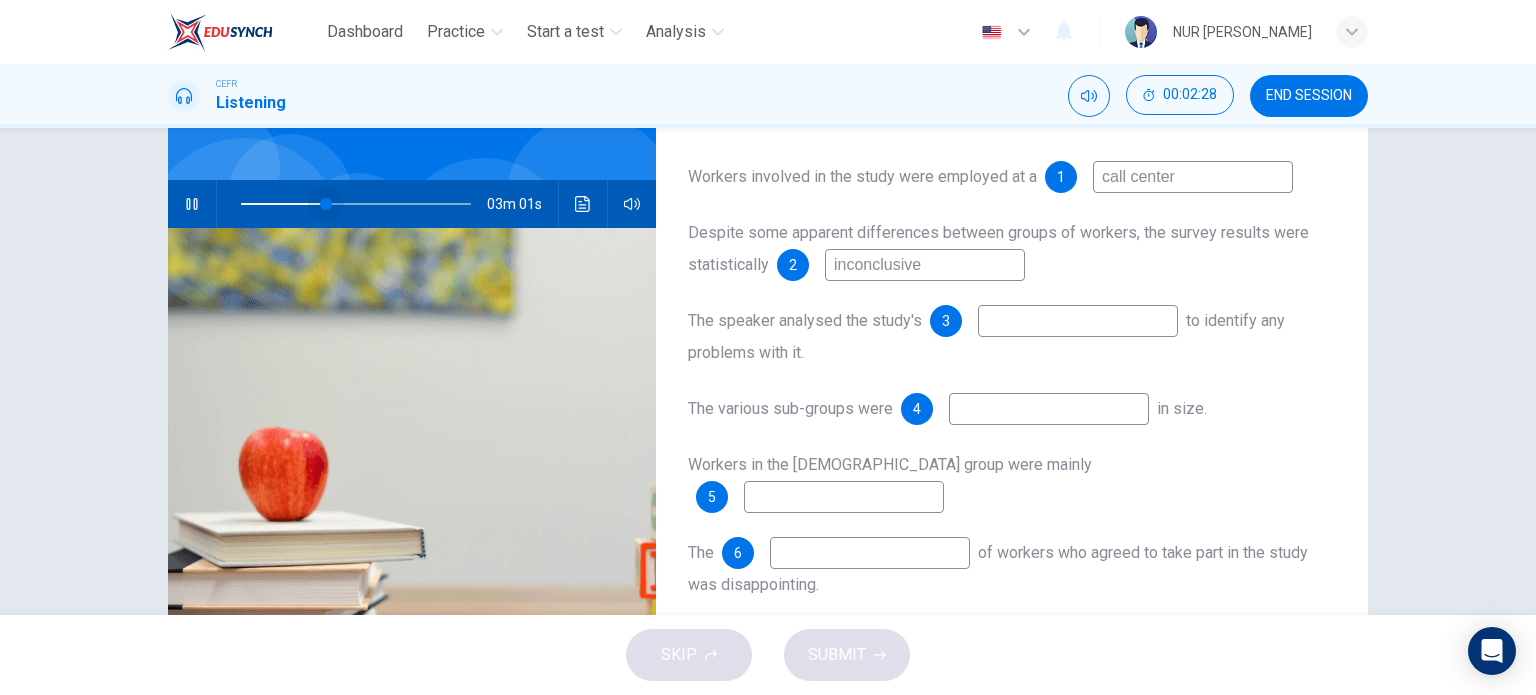 click at bounding box center [326, 204] 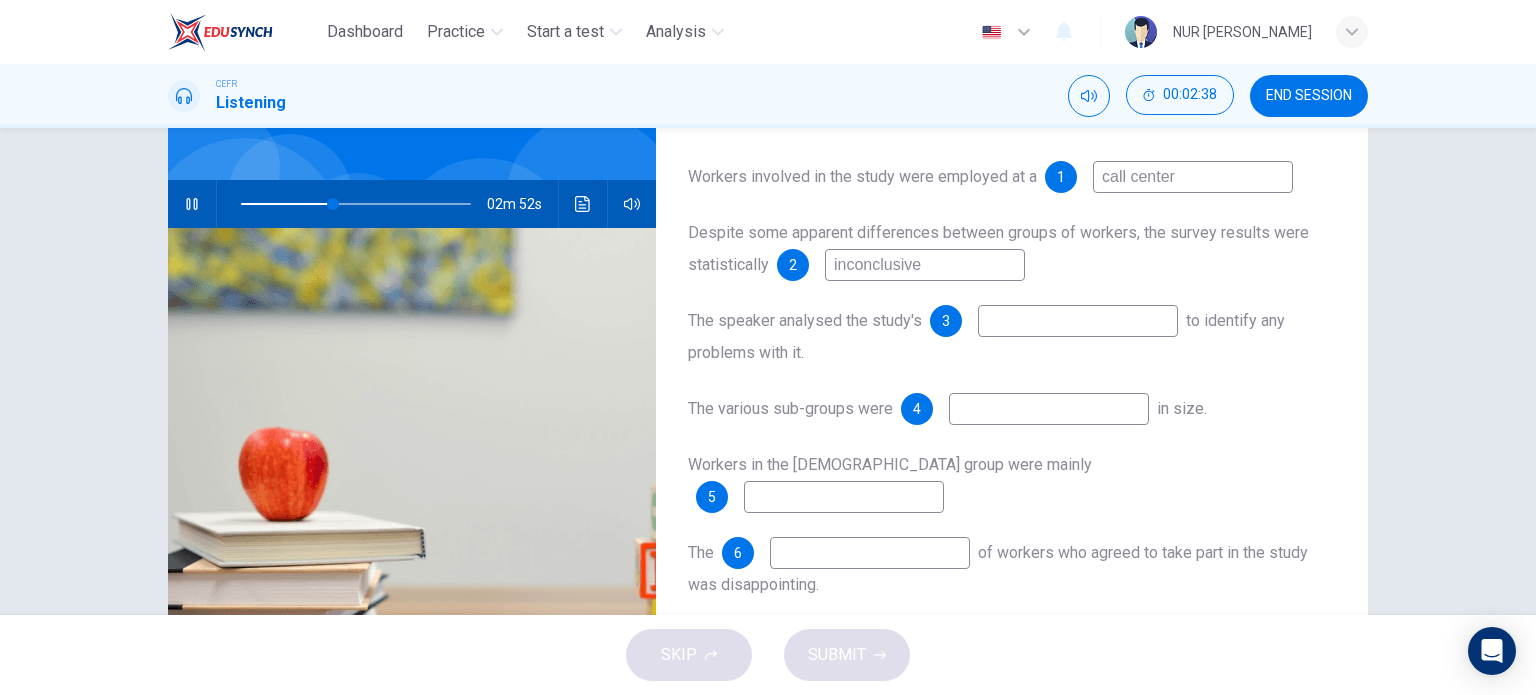 click at bounding box center (1078, 321) 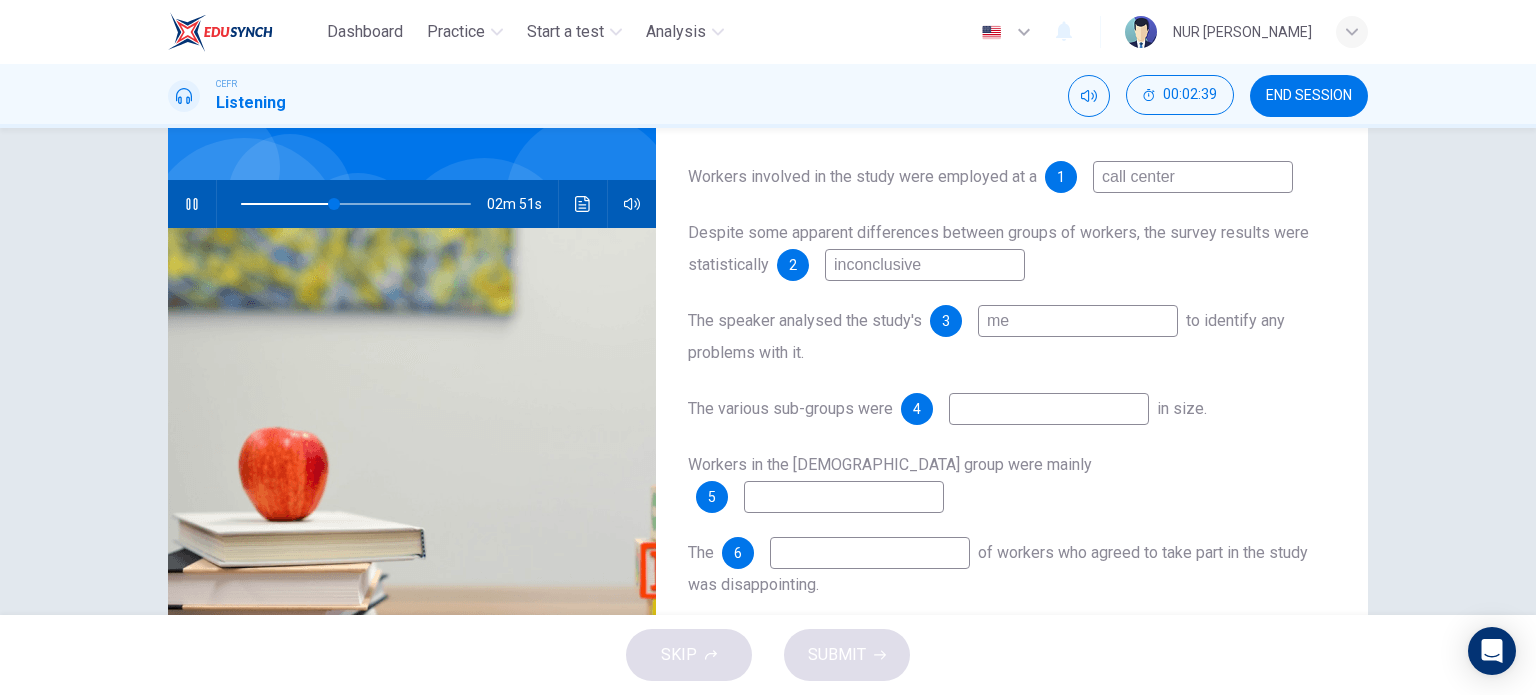 type on "met" 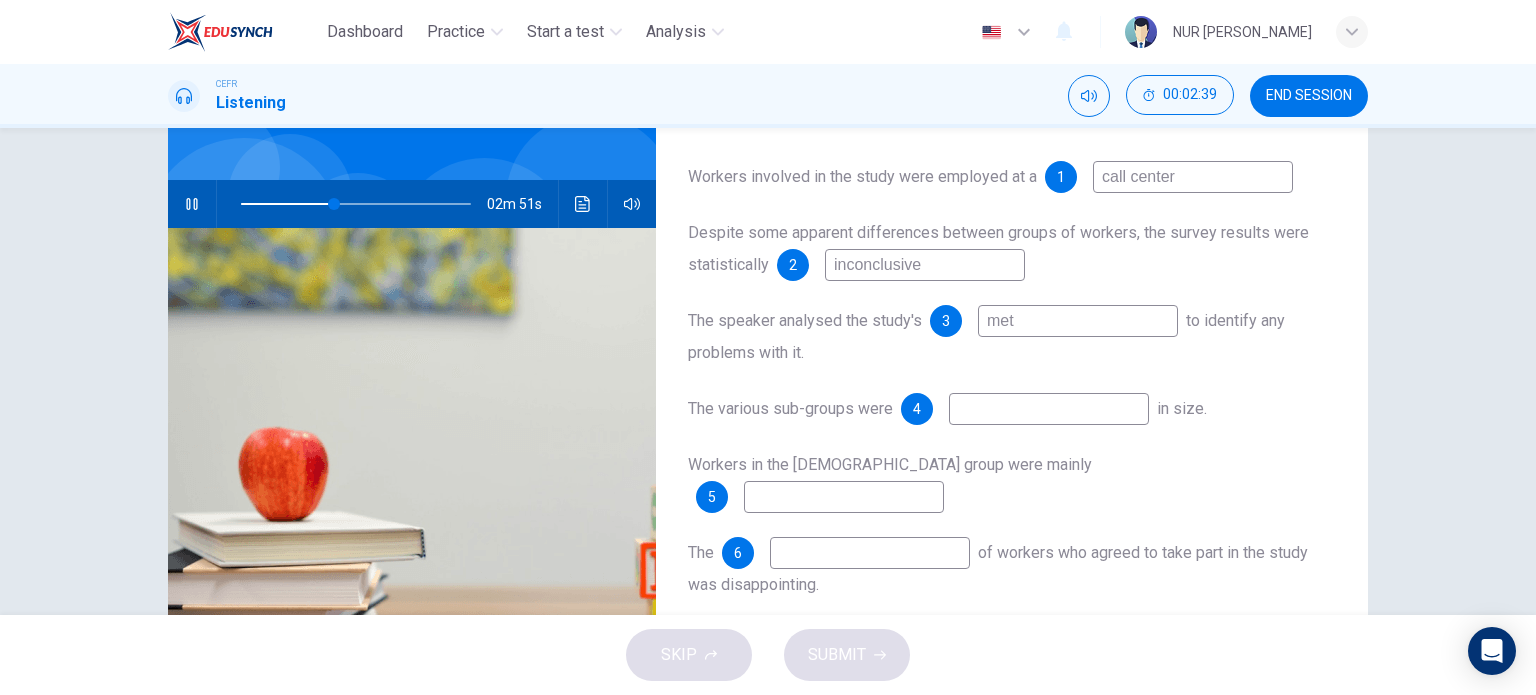 type on "41" 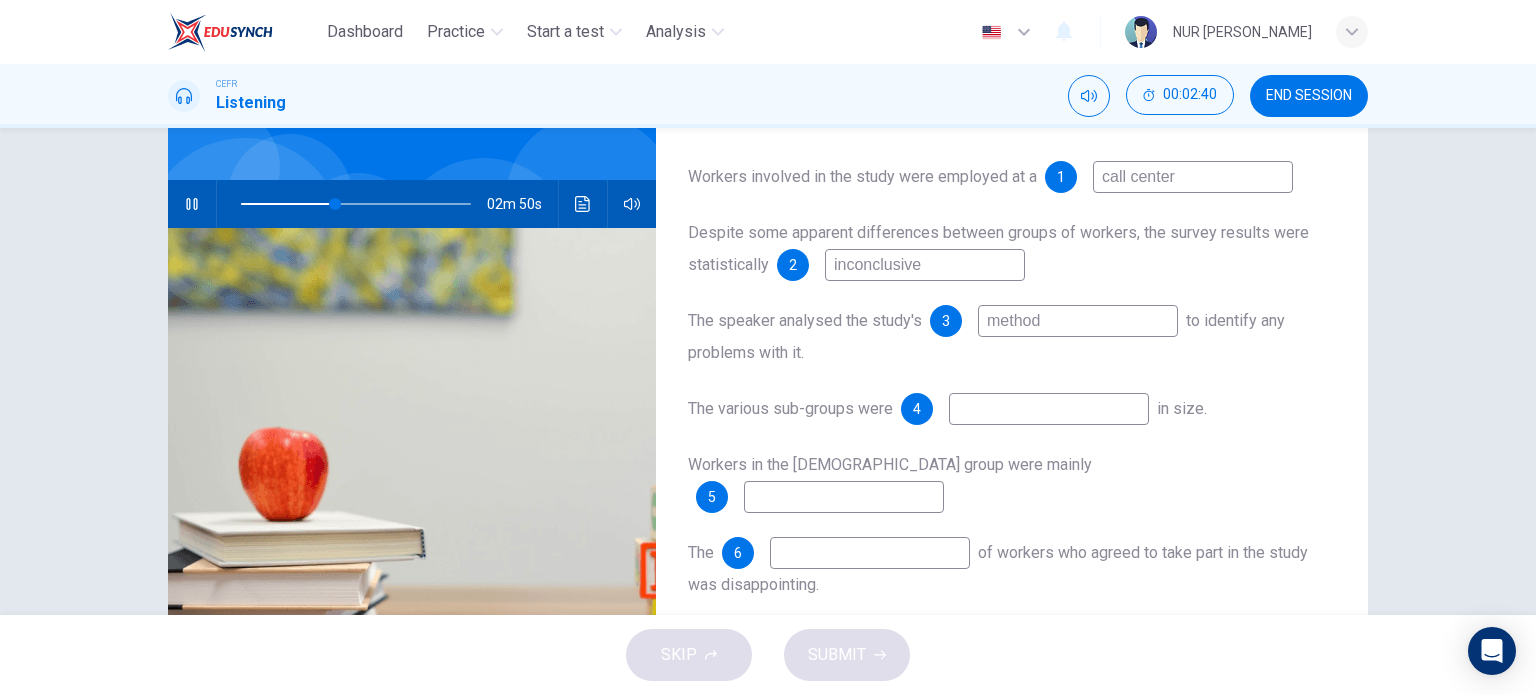 type on "methodo" 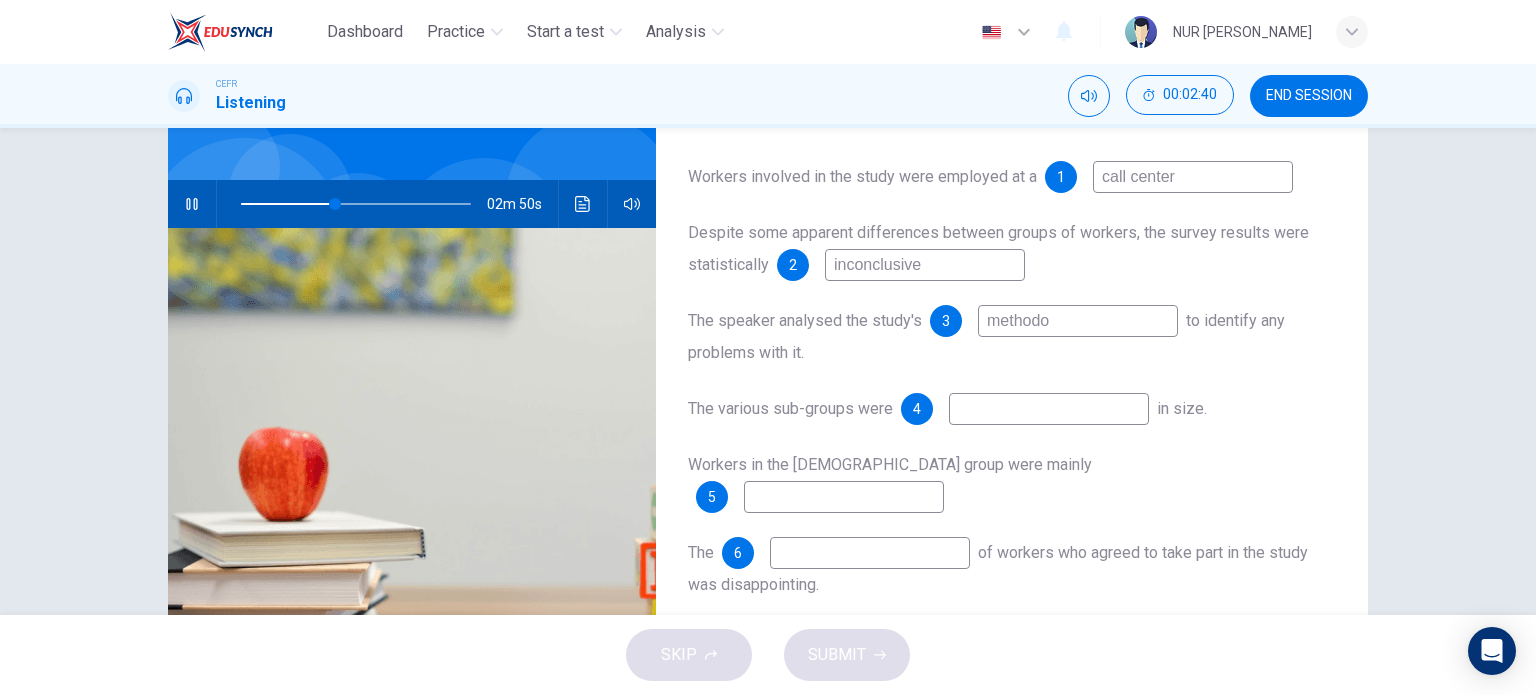 type on "41" 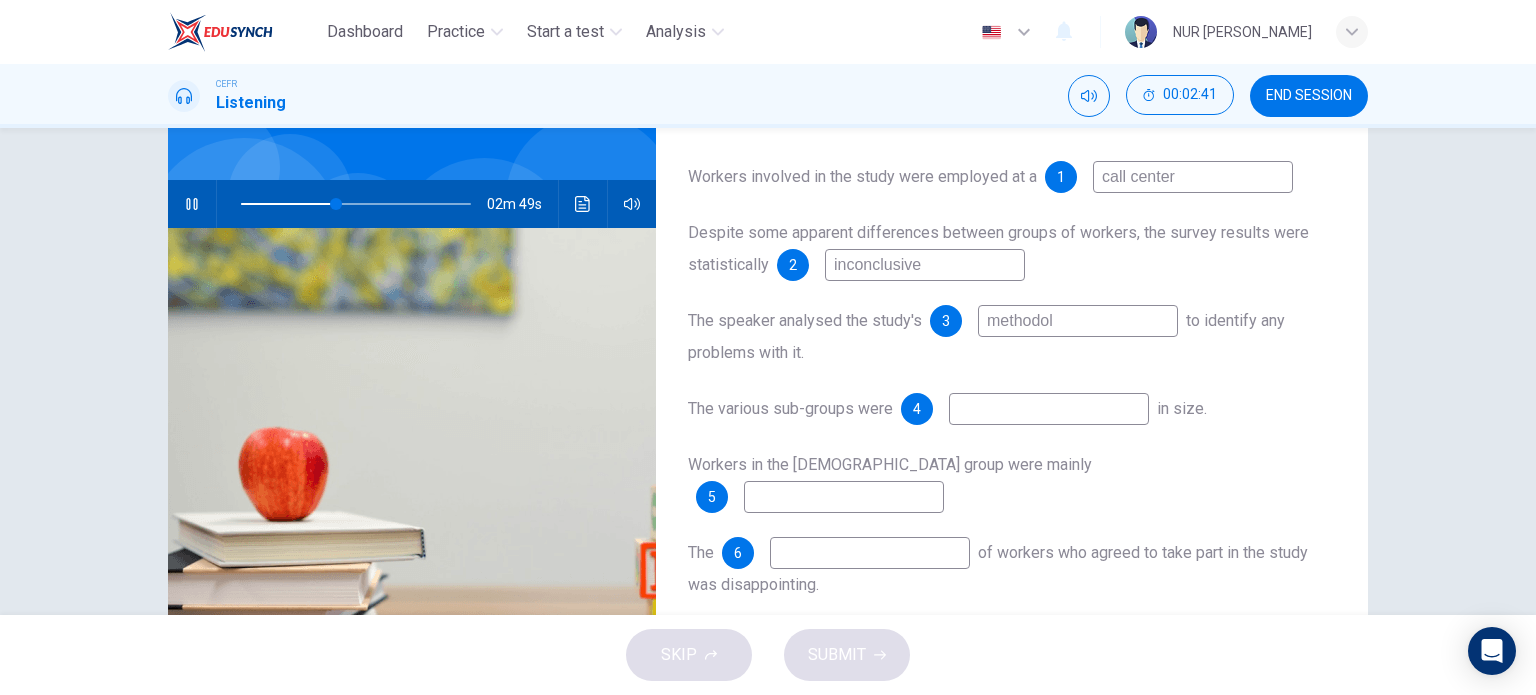 type on "methodoly" 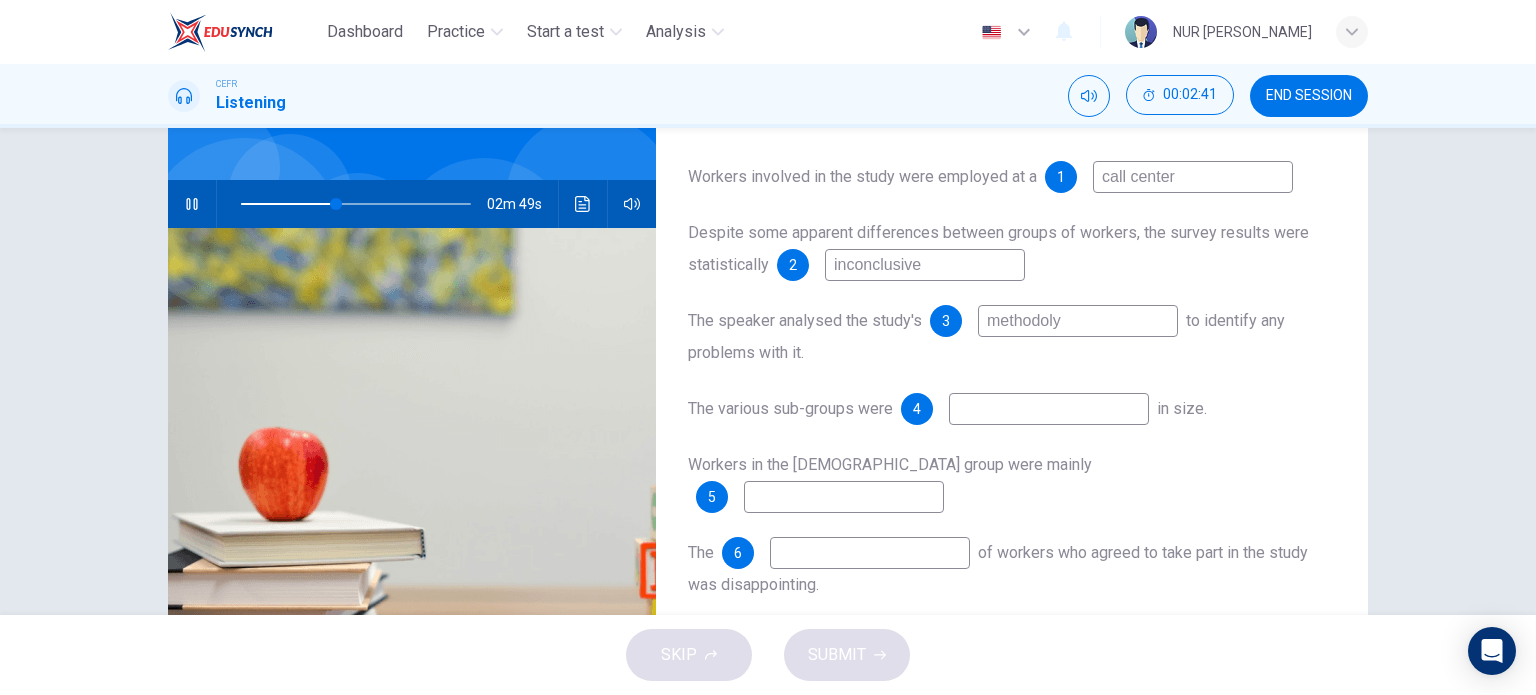 type on "41" 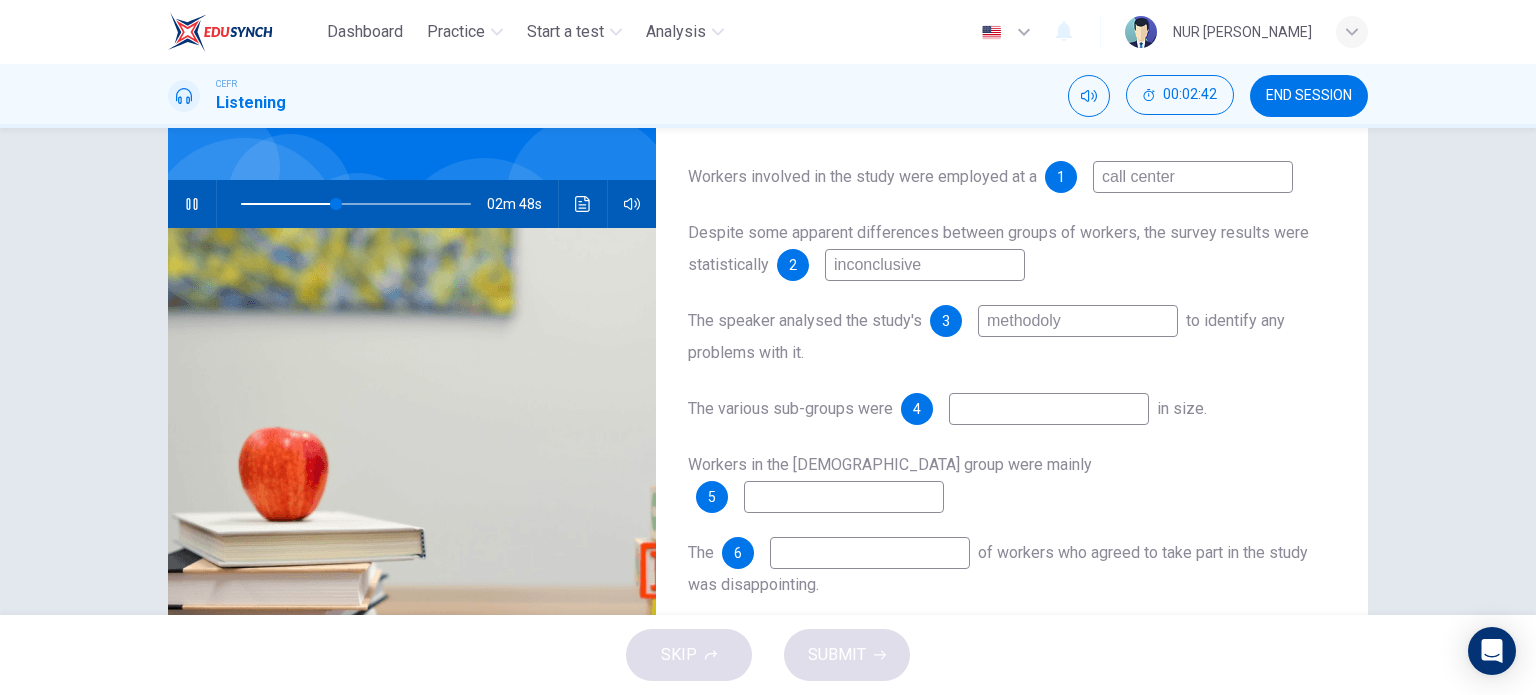 type on "methodol" 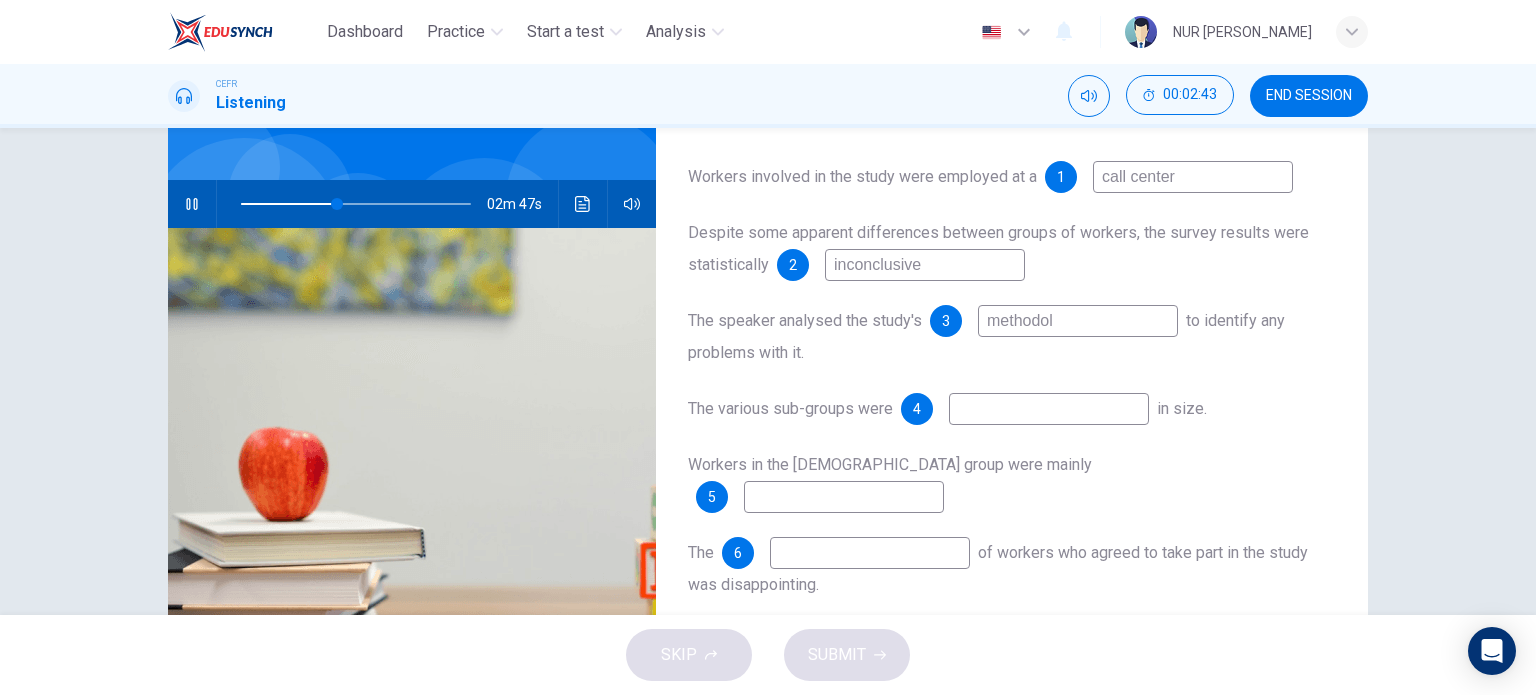 type on "42" 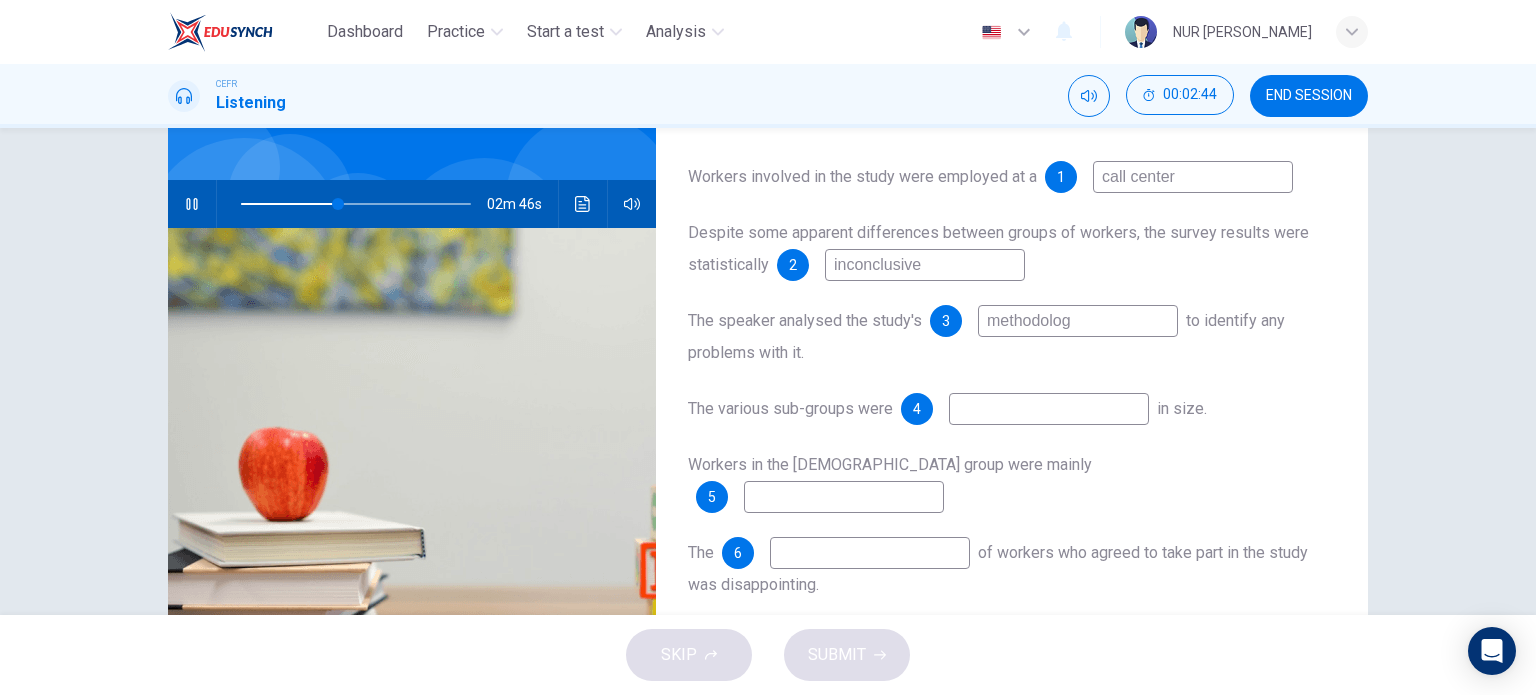 type on "methodology" 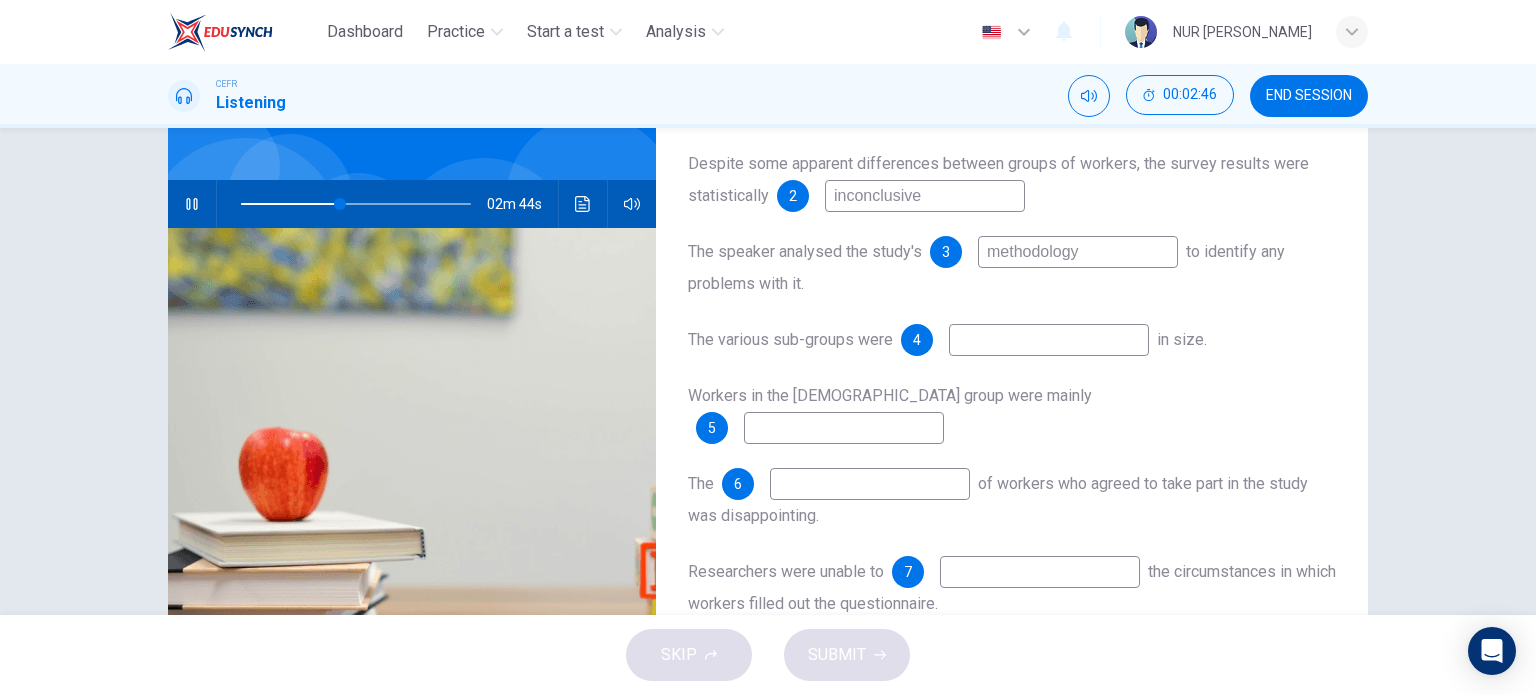 scroll, scrollTop: 136, scrollLeft: 0, axis: vertical 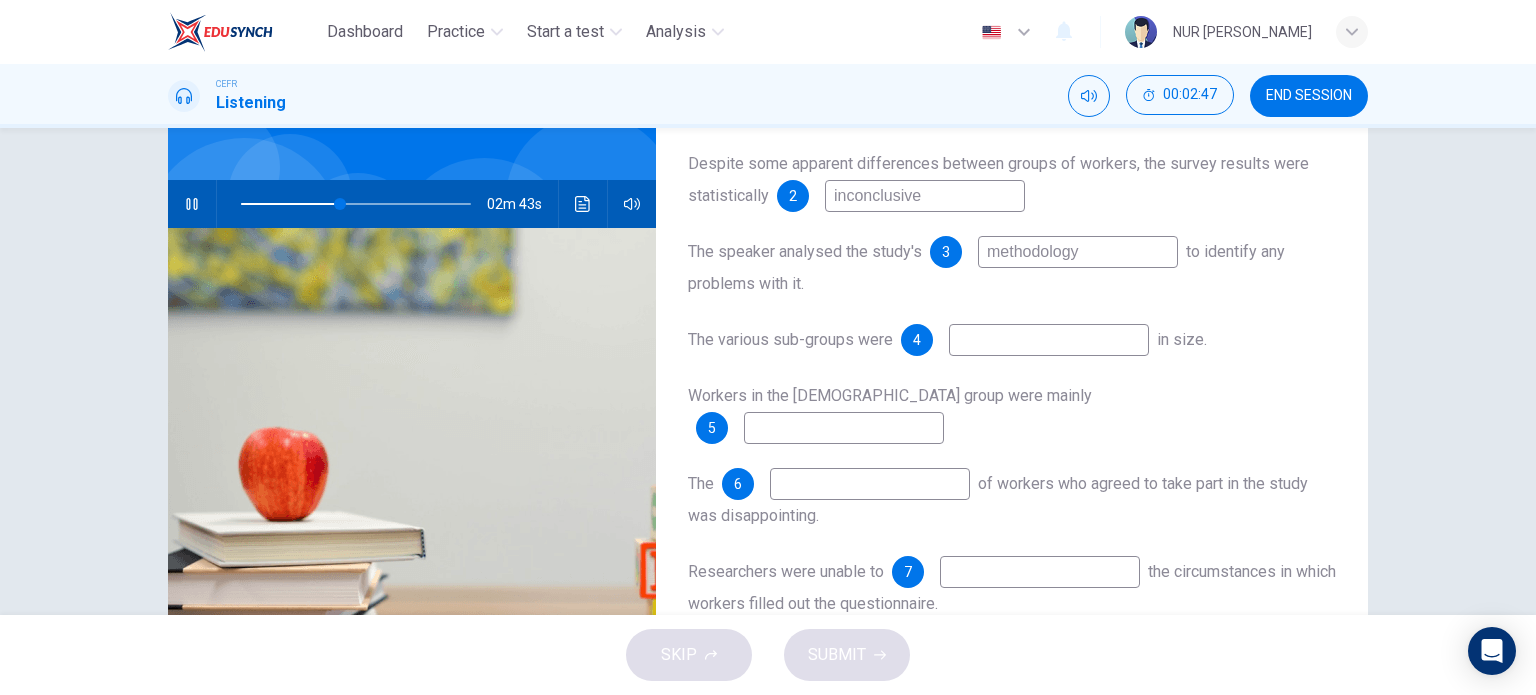 type on "44" 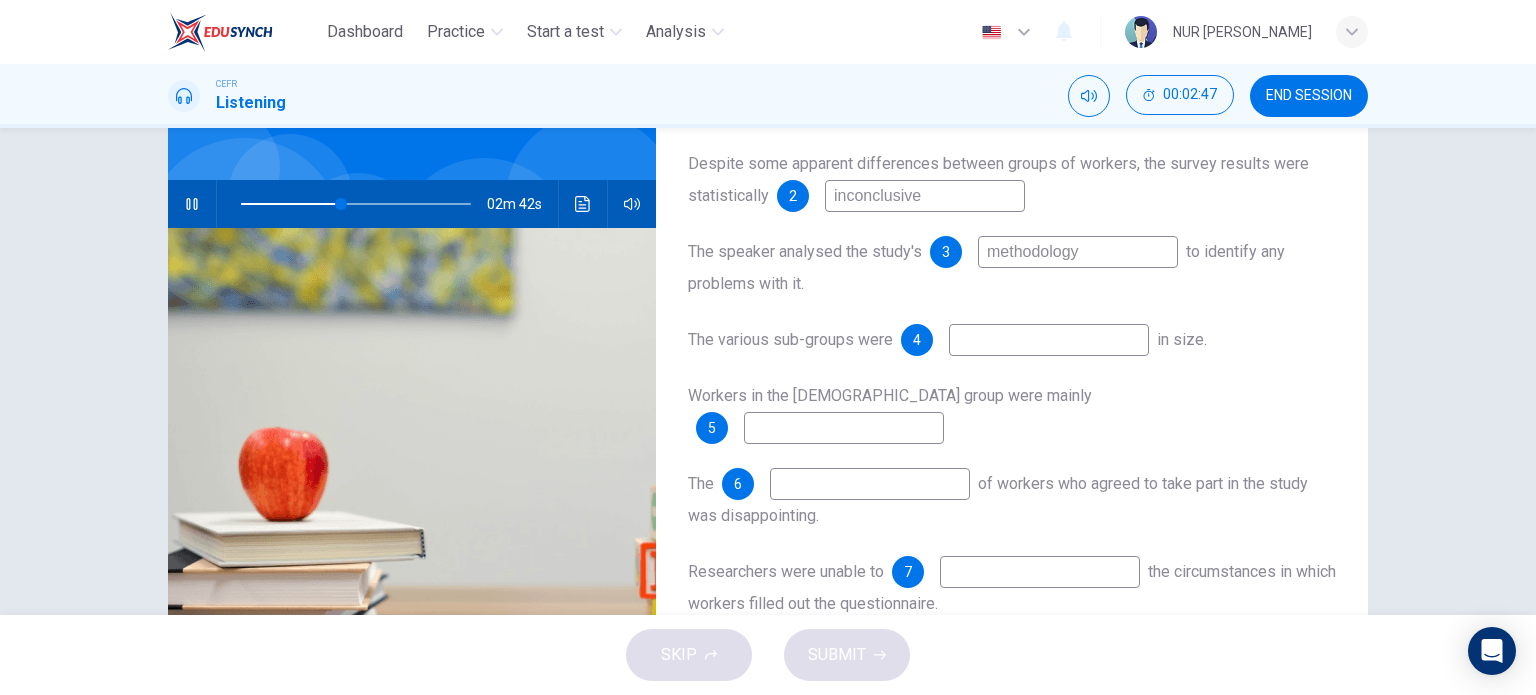 type on "methodology" 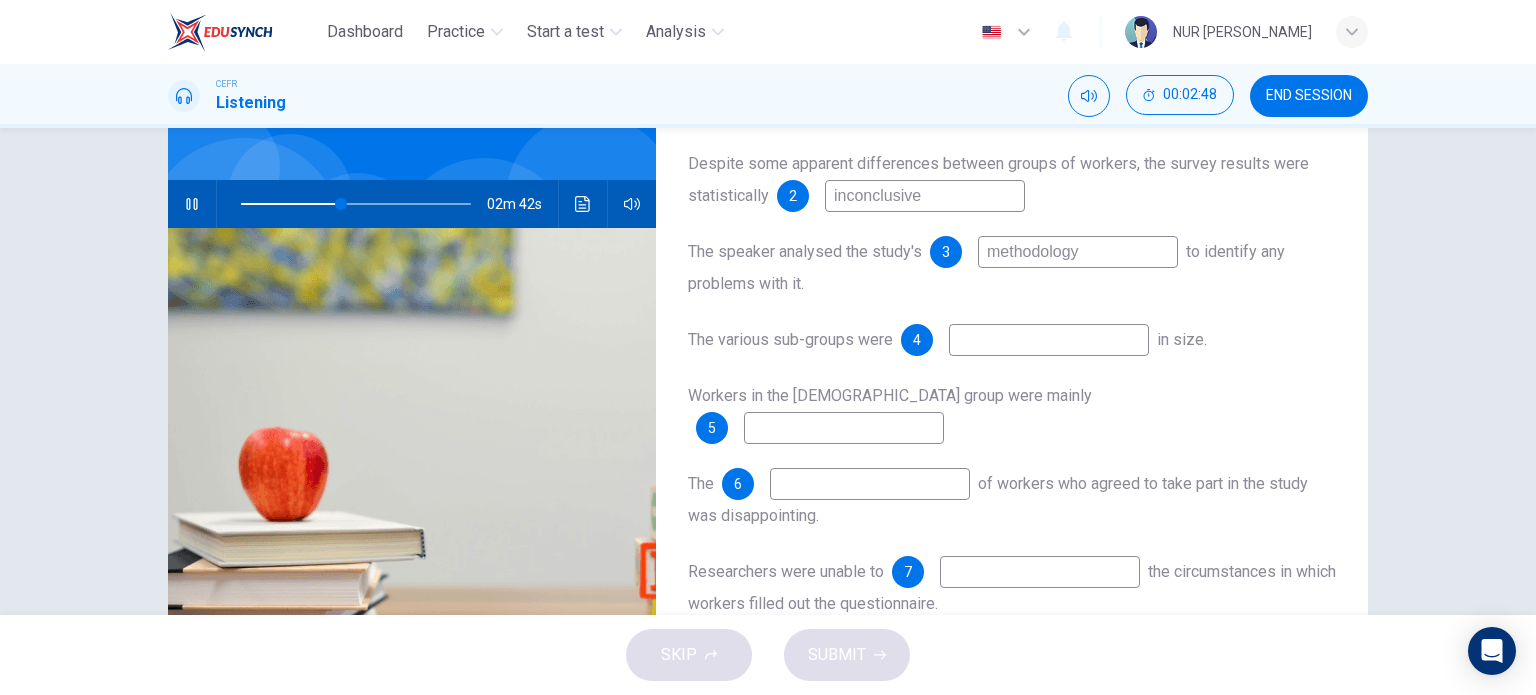 click at bounding box center [1049, 340] 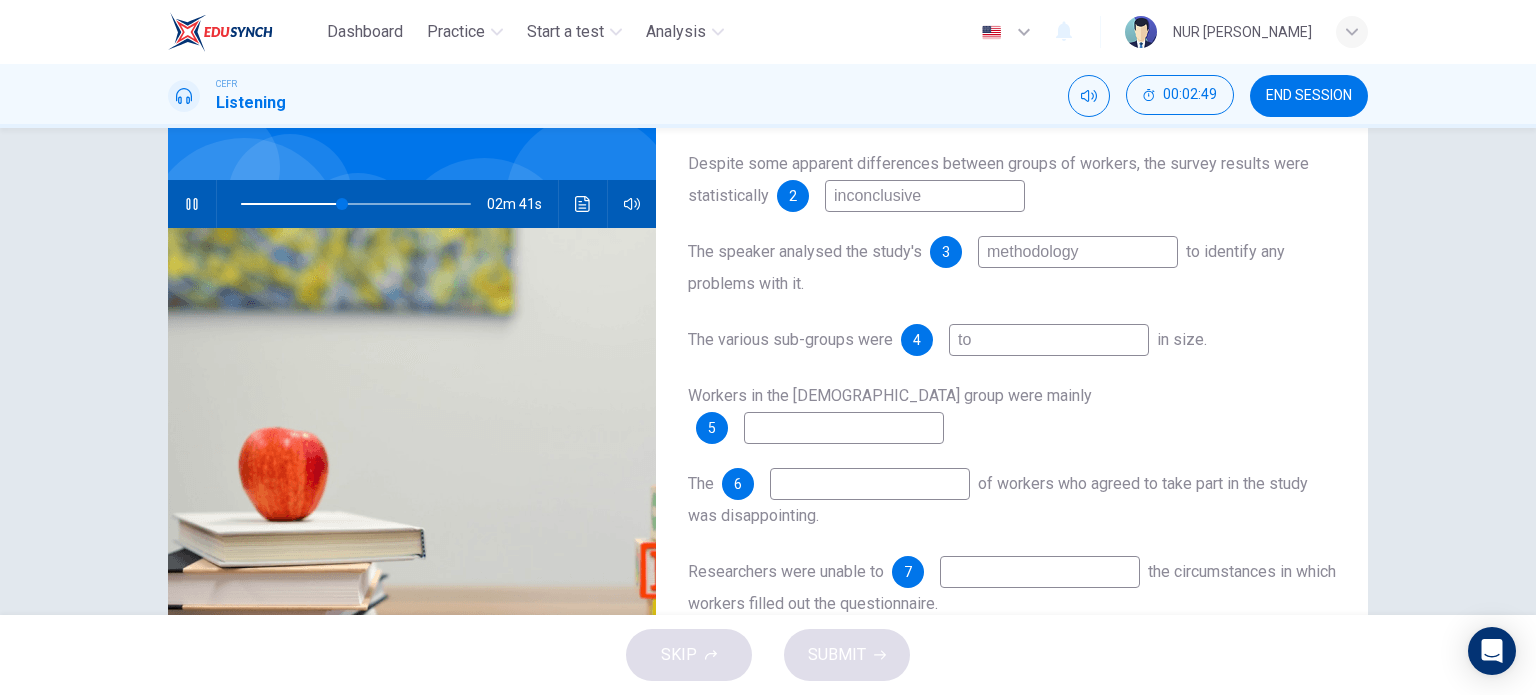 type on "too" 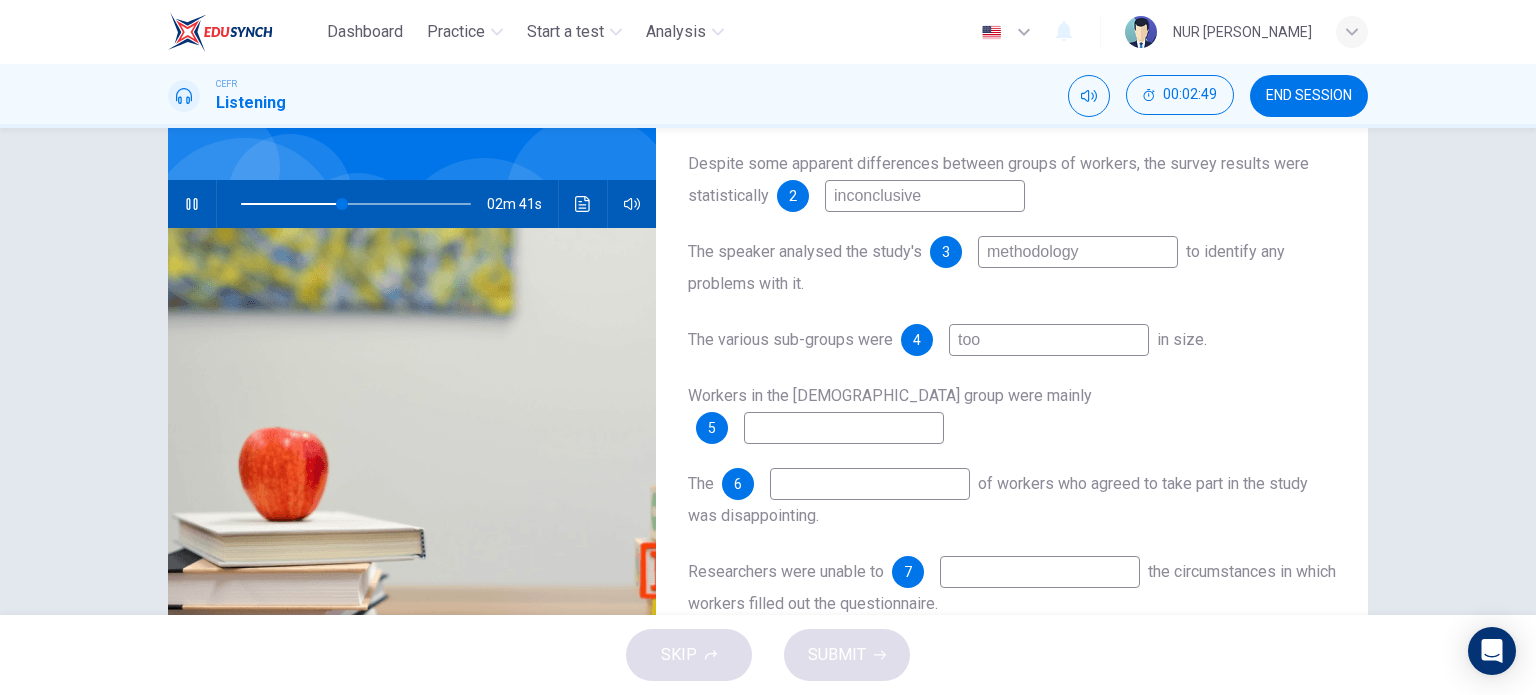 type on "44" 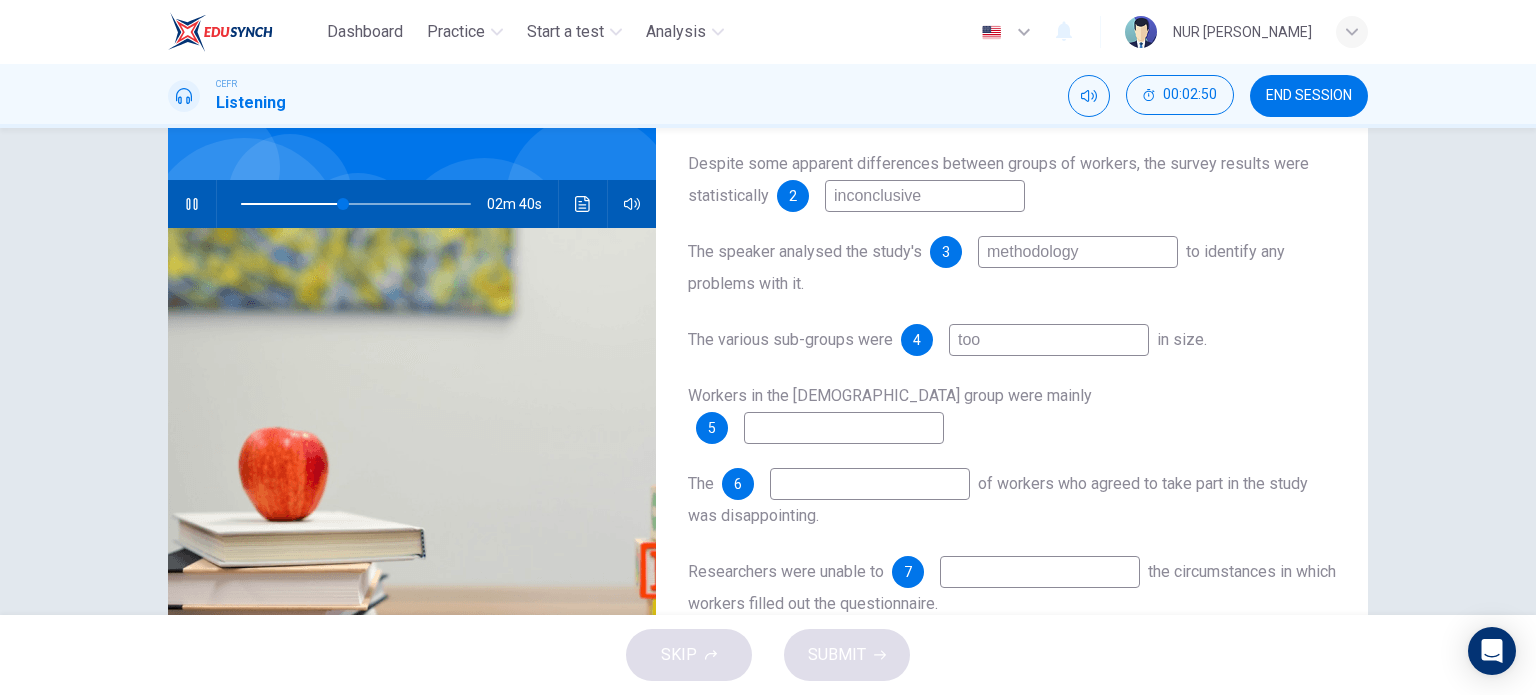 type on "too s" 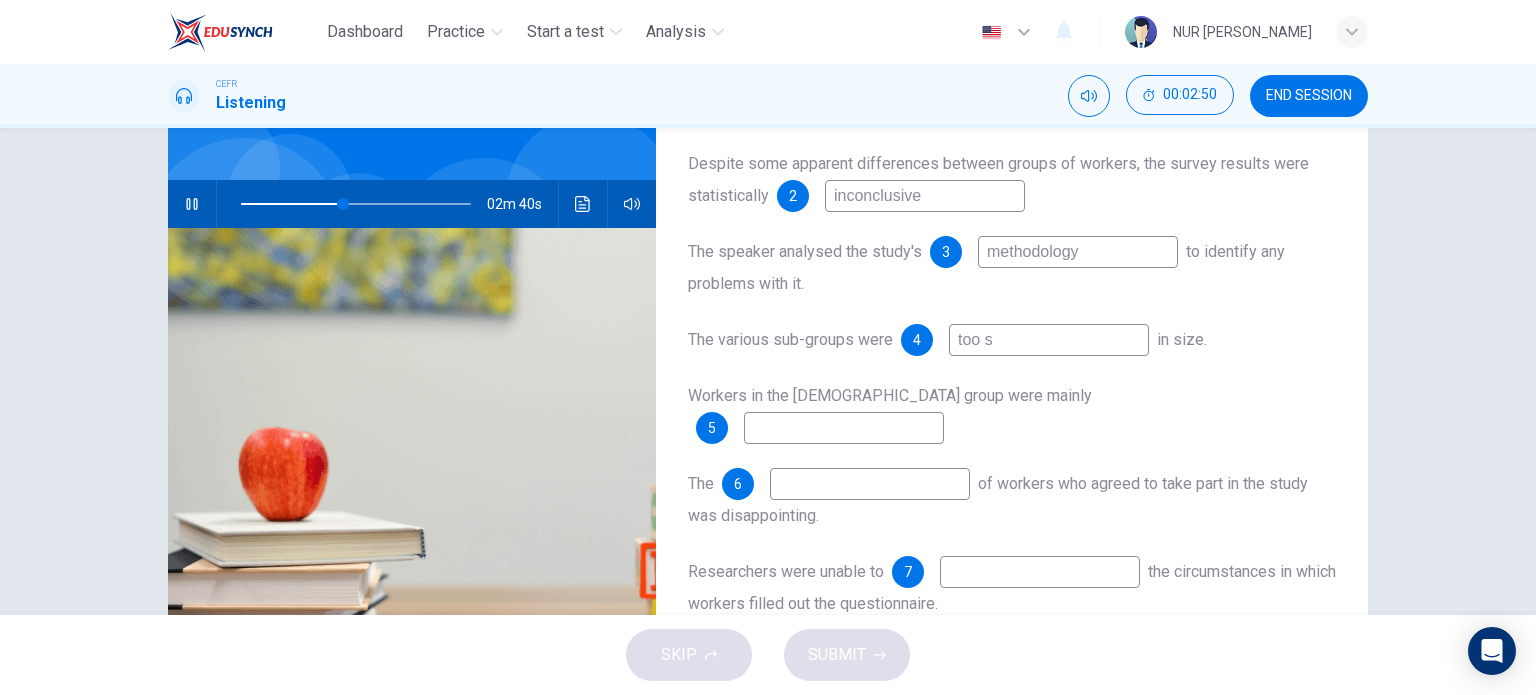 type on "45" 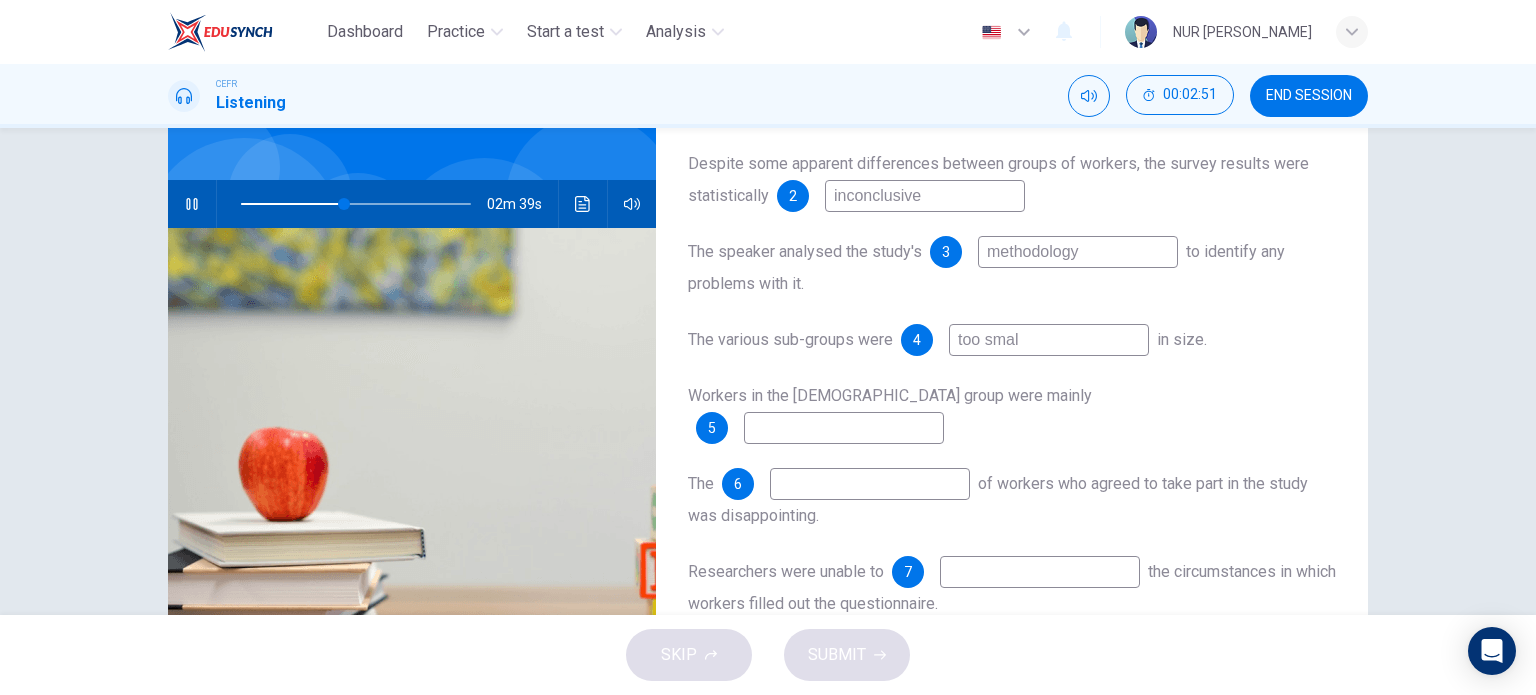 type on "too small" 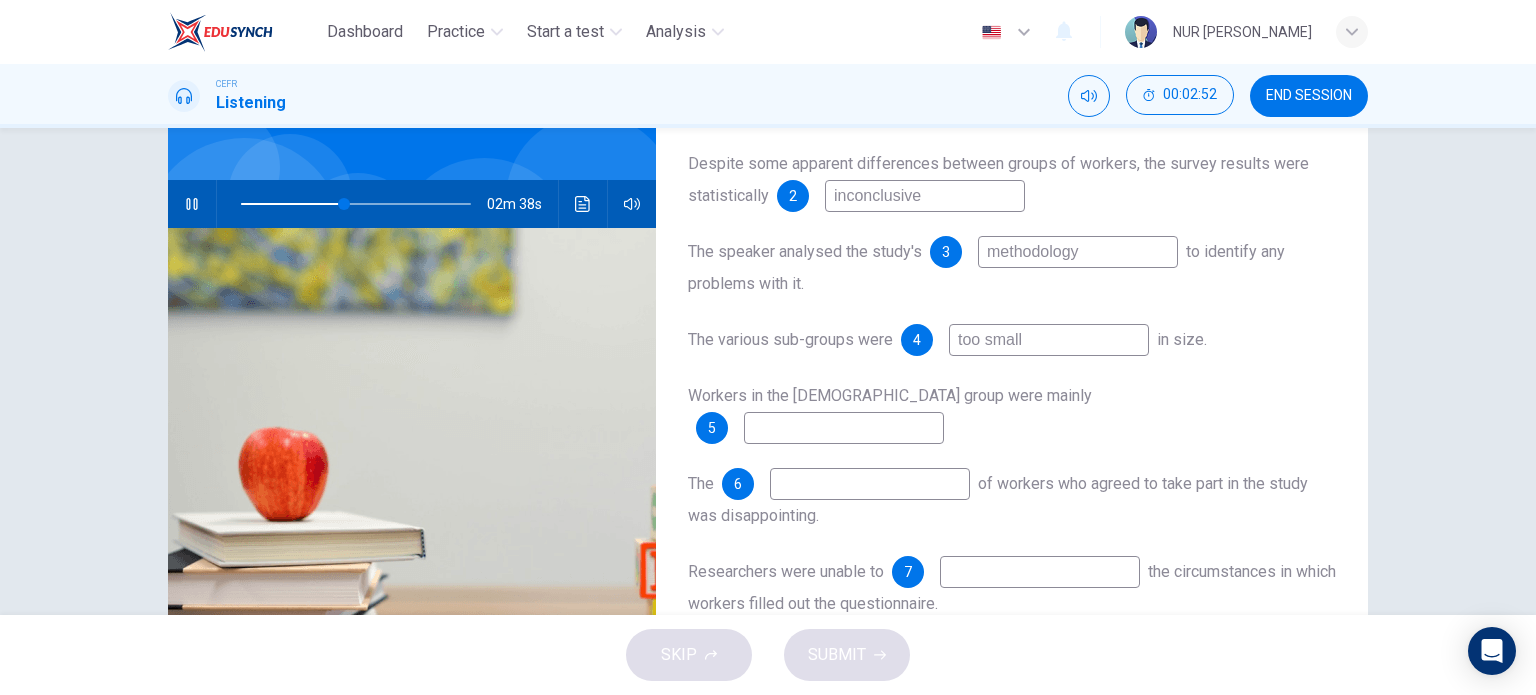 type on "45" 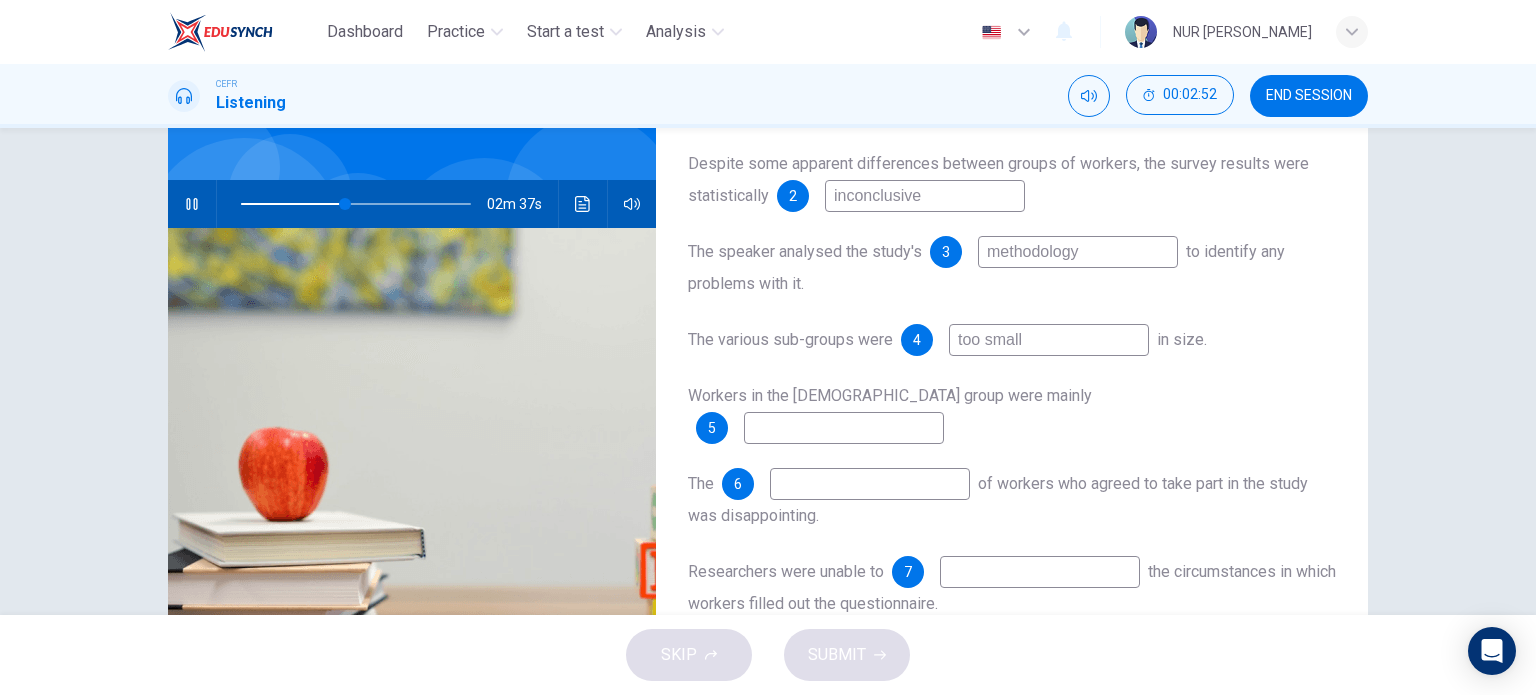 type on "too small" 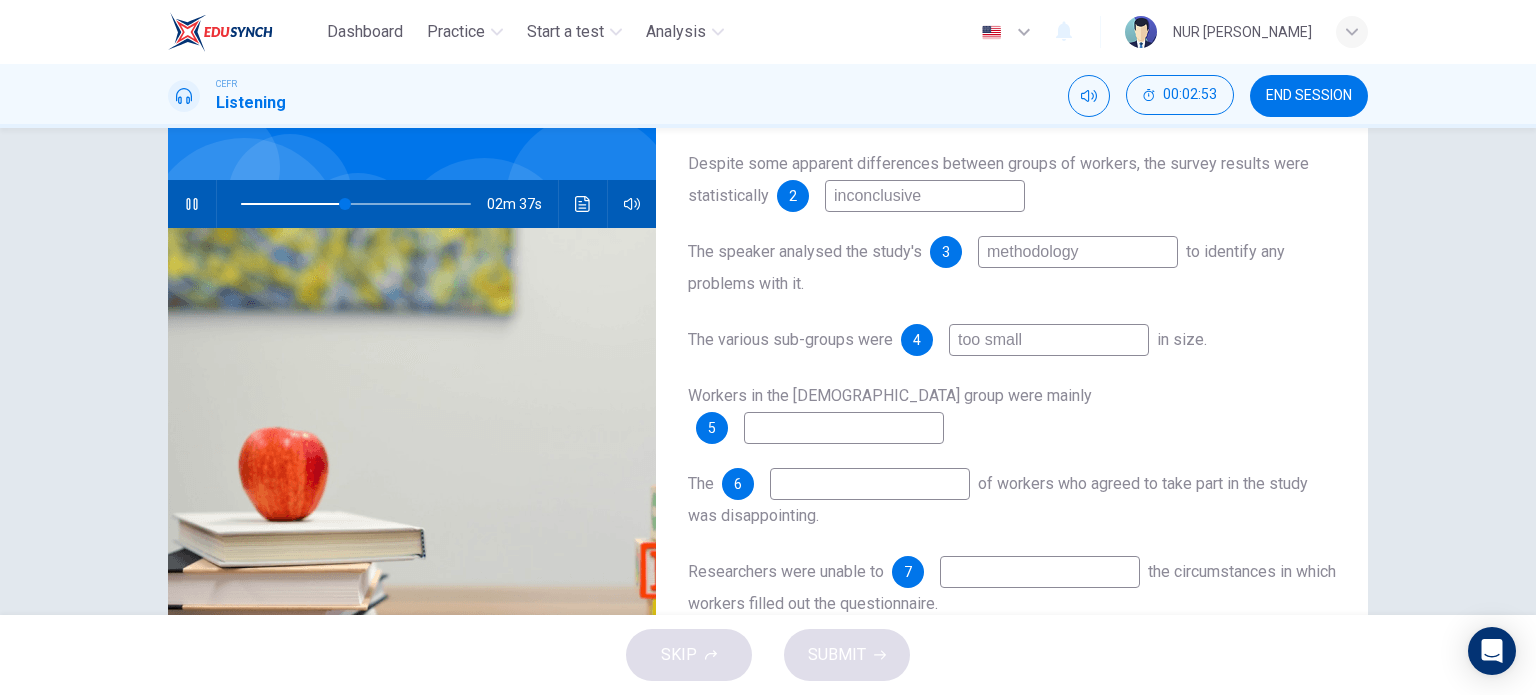 click at bounding box center [844, 428] 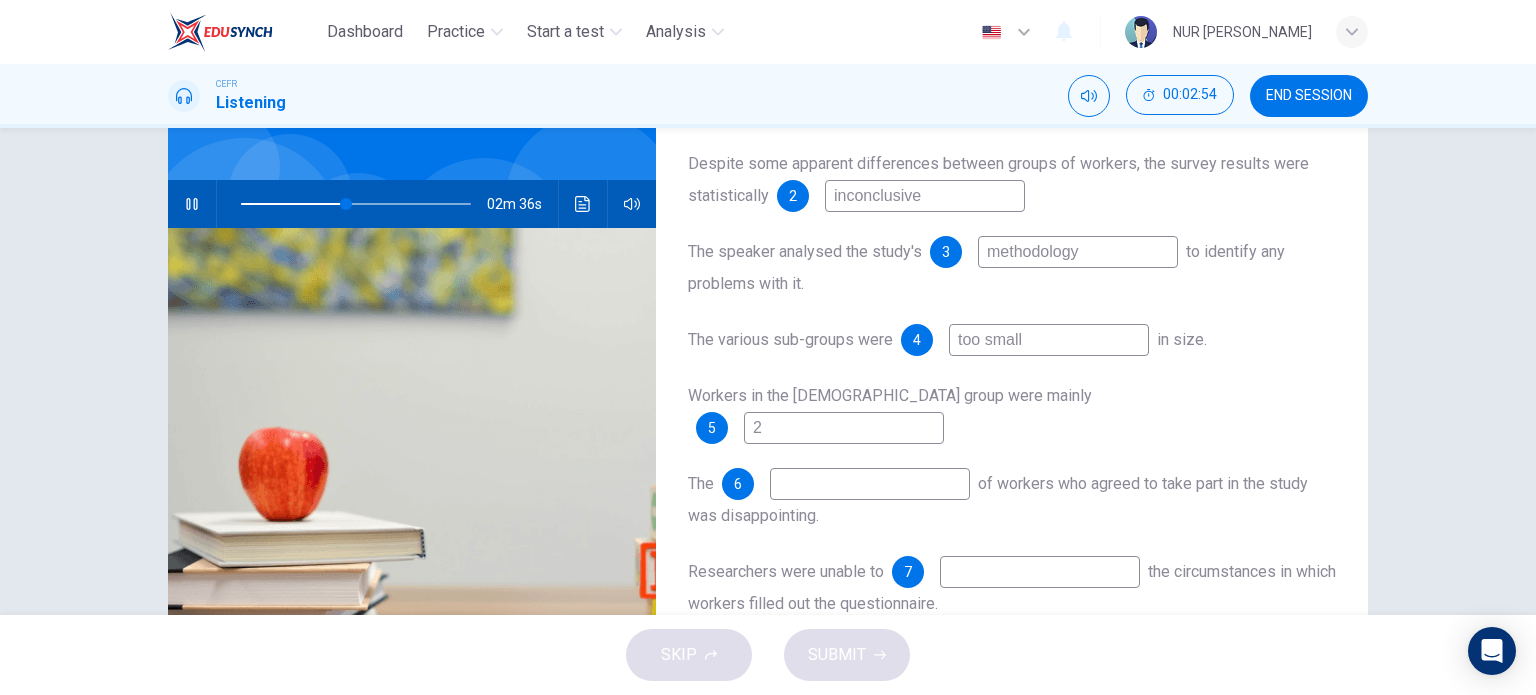 type on "23" 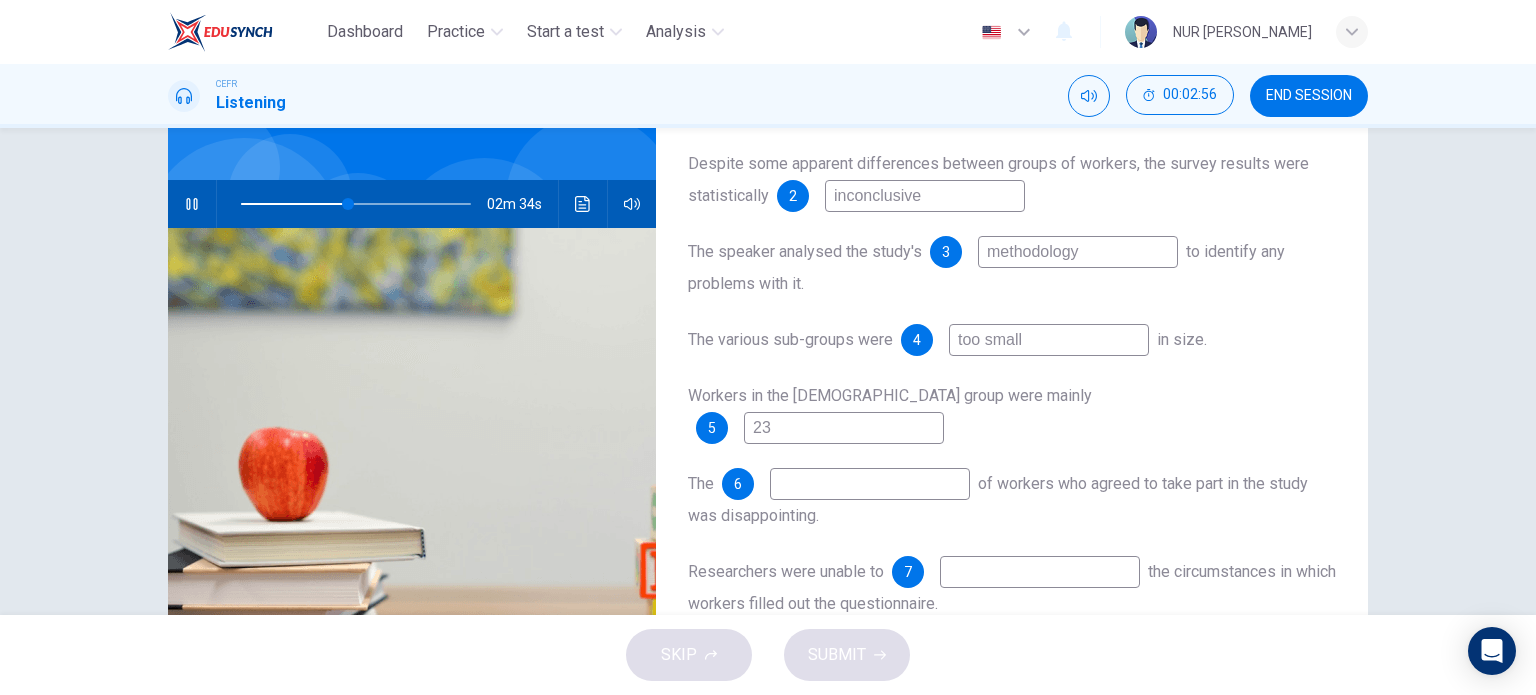 type on "47" 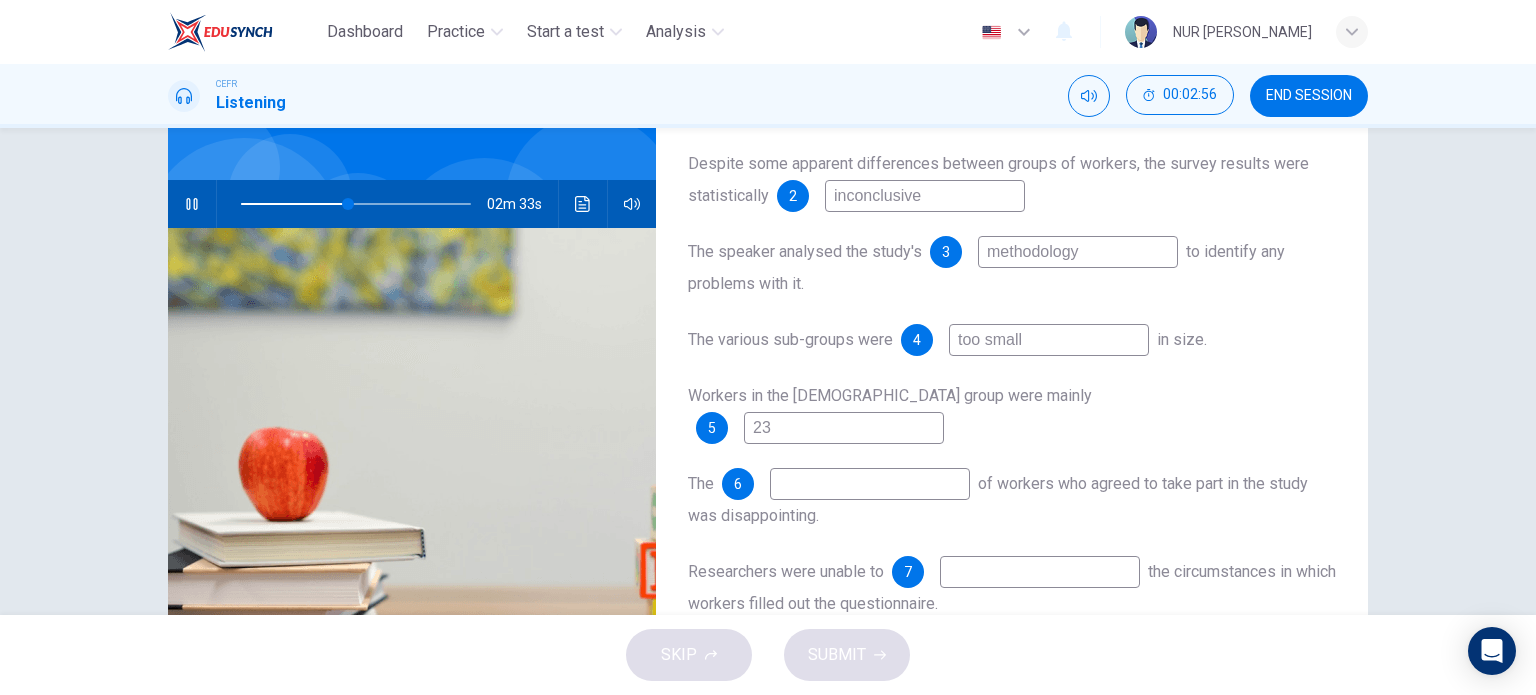 type on "232" 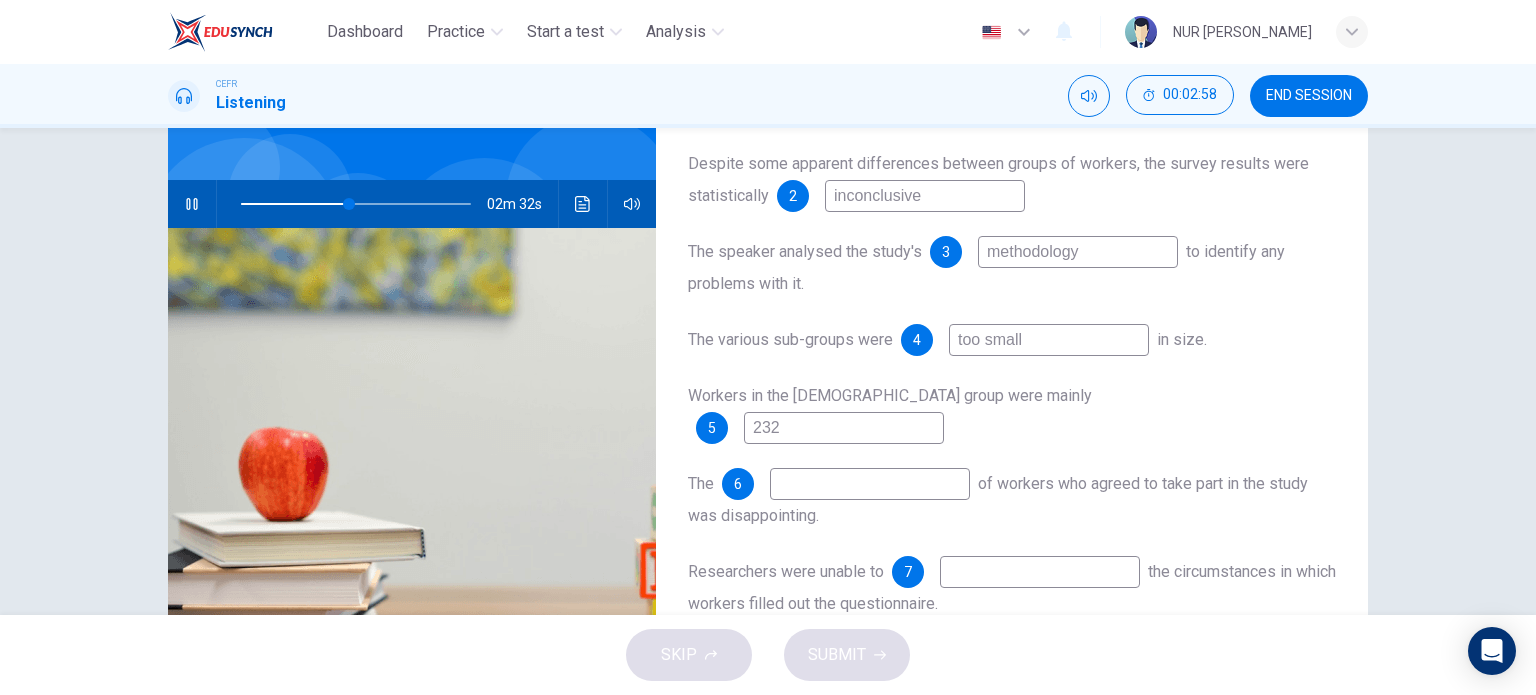 type on "47" 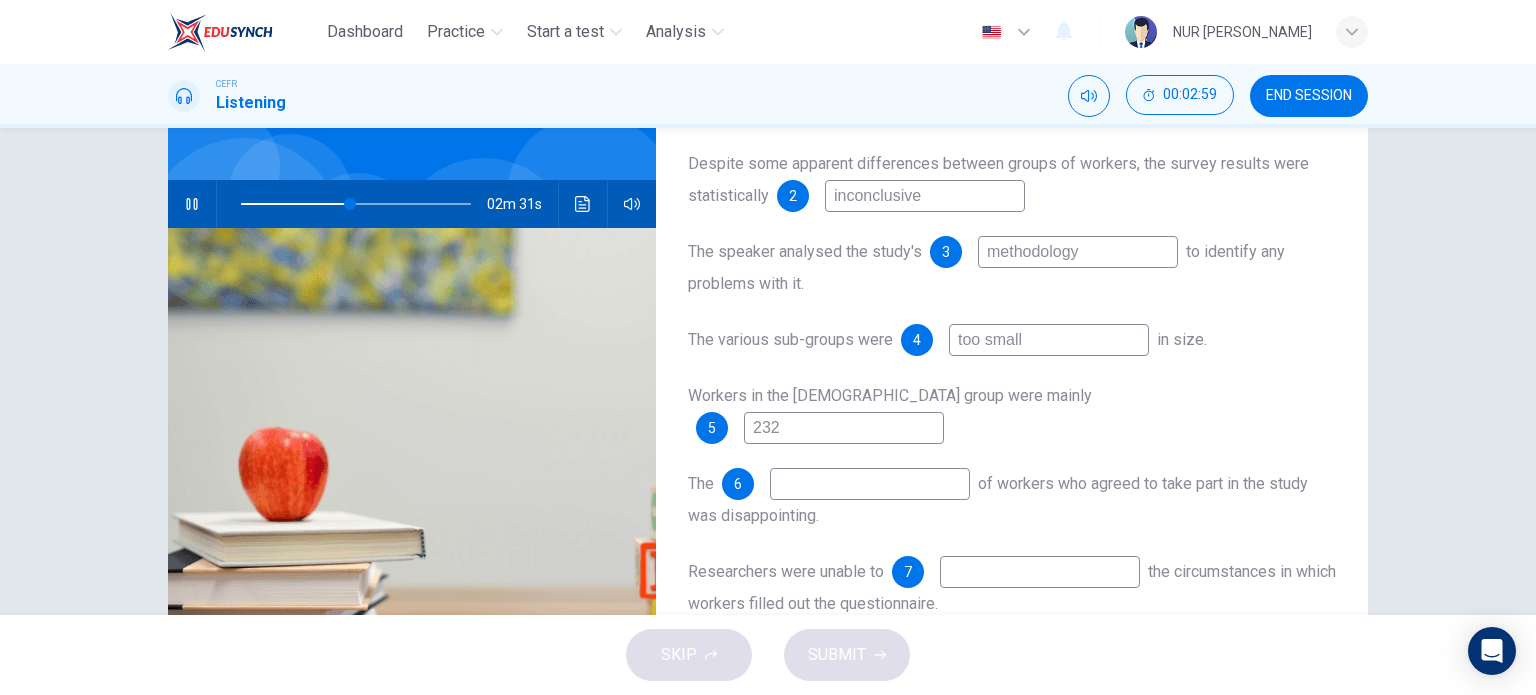 type on "23" 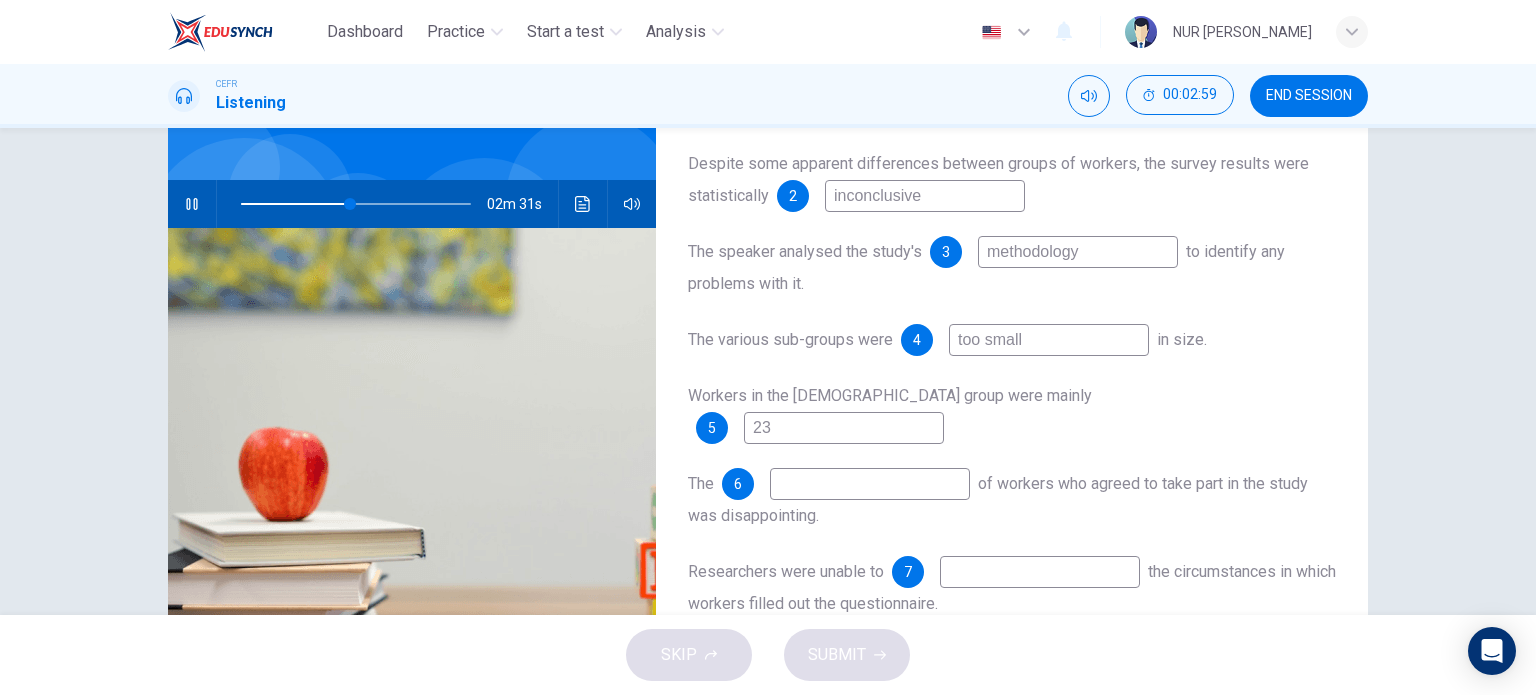 type on "48" 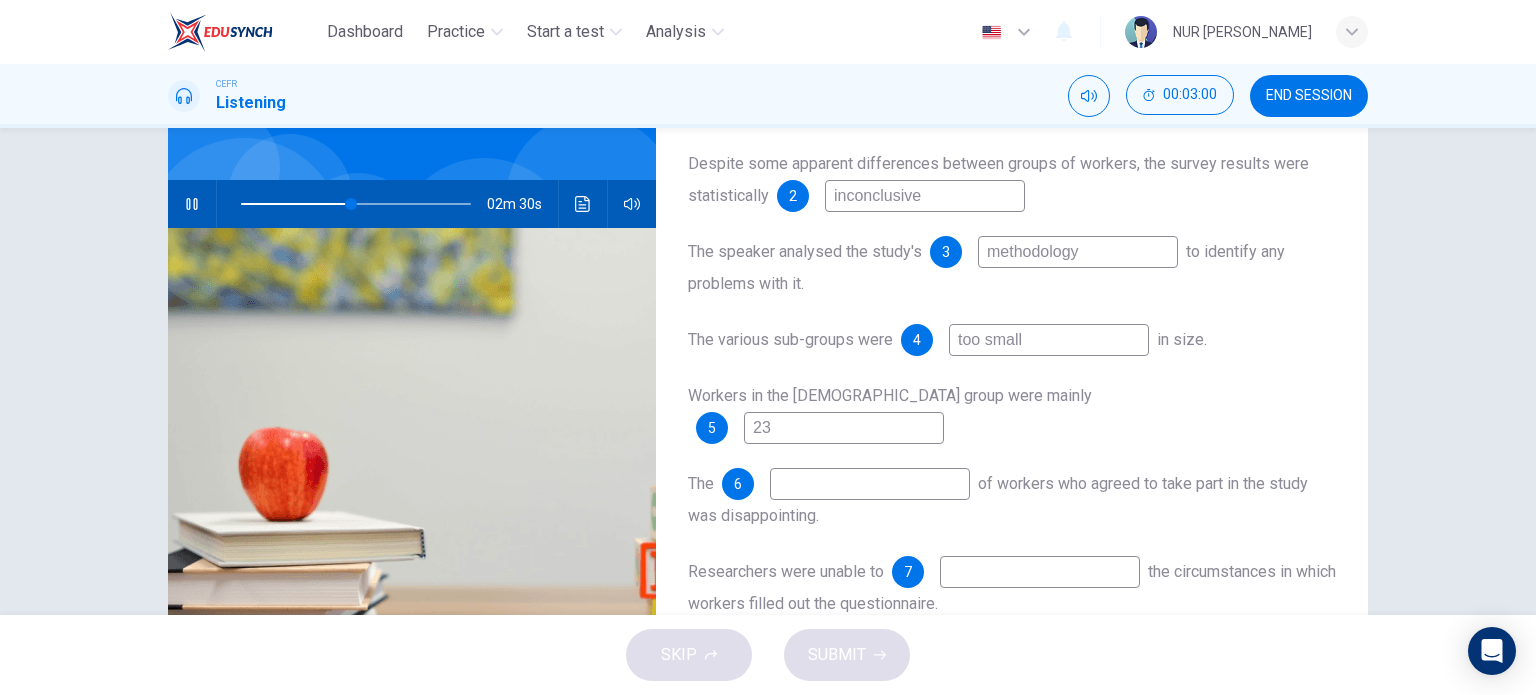 type on "233" 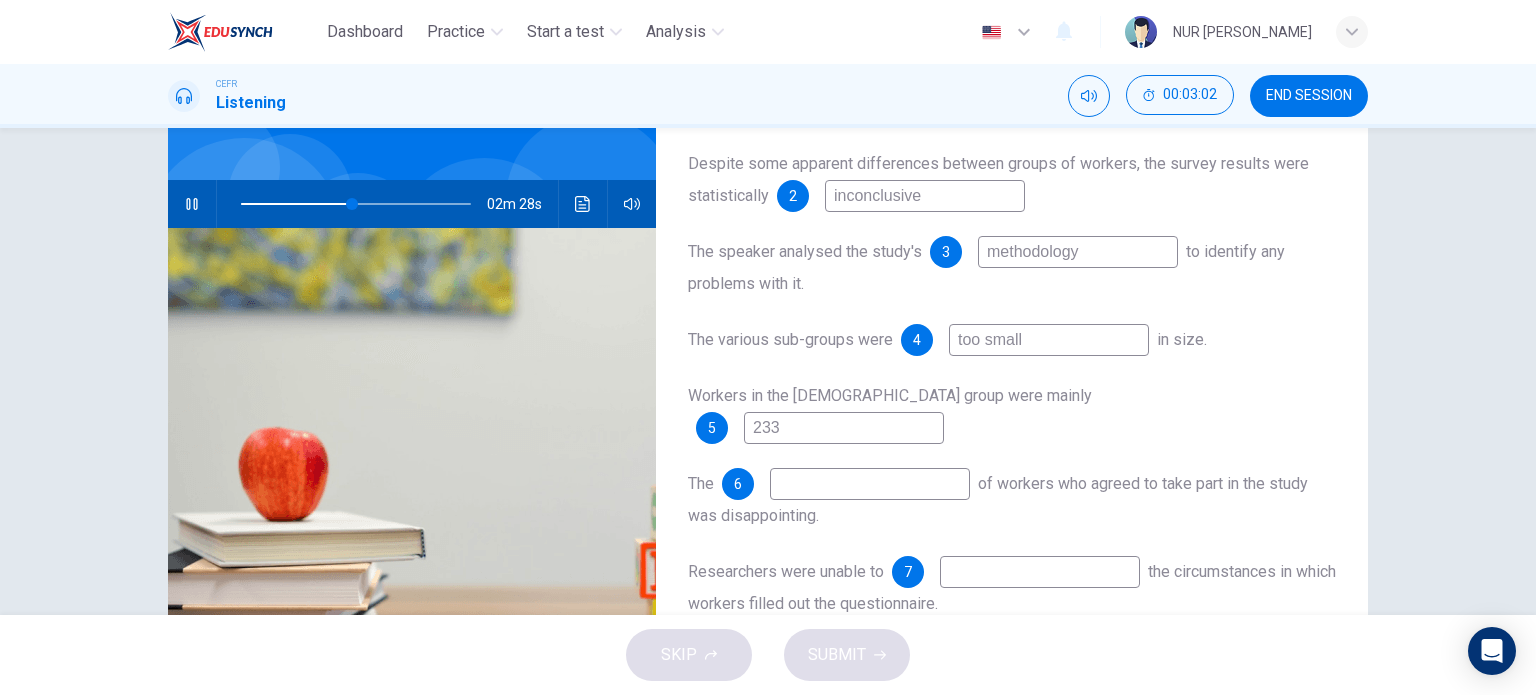 type on "49" 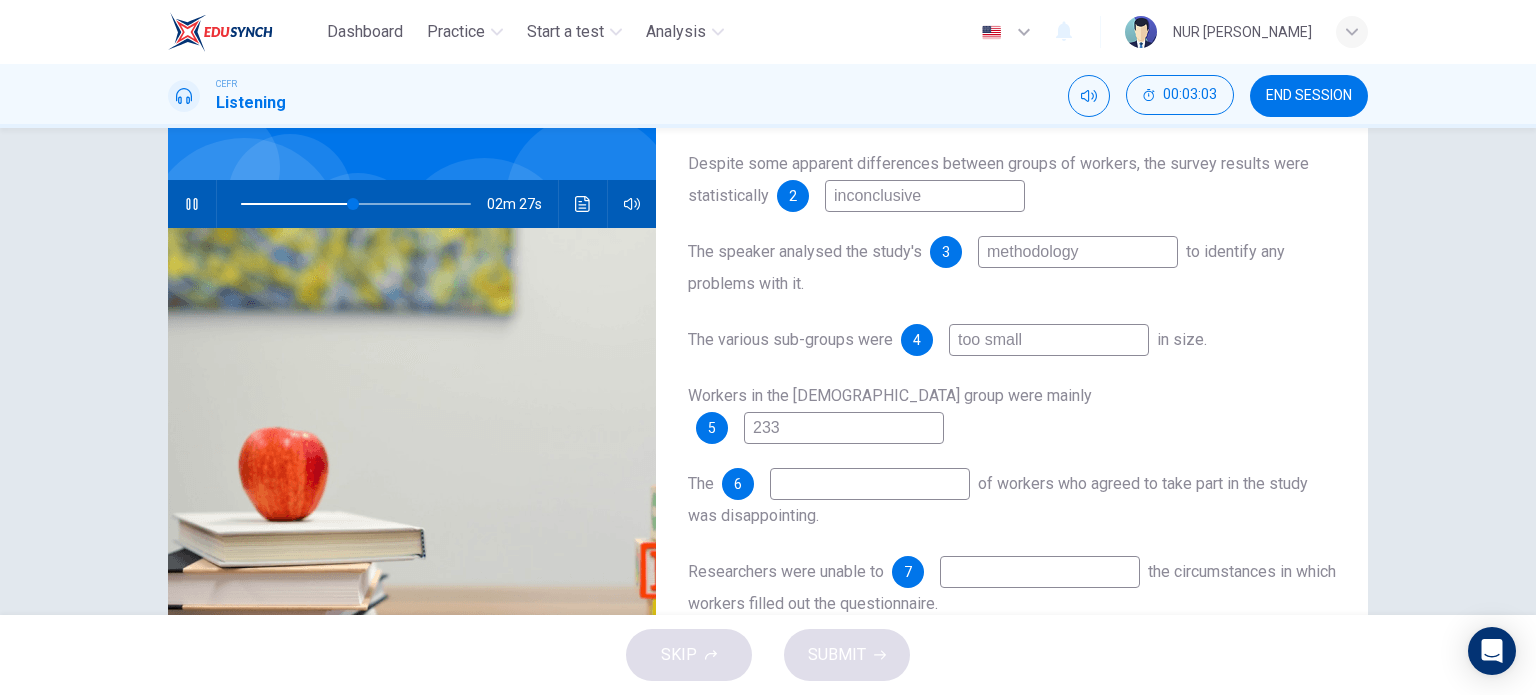 type on "23" 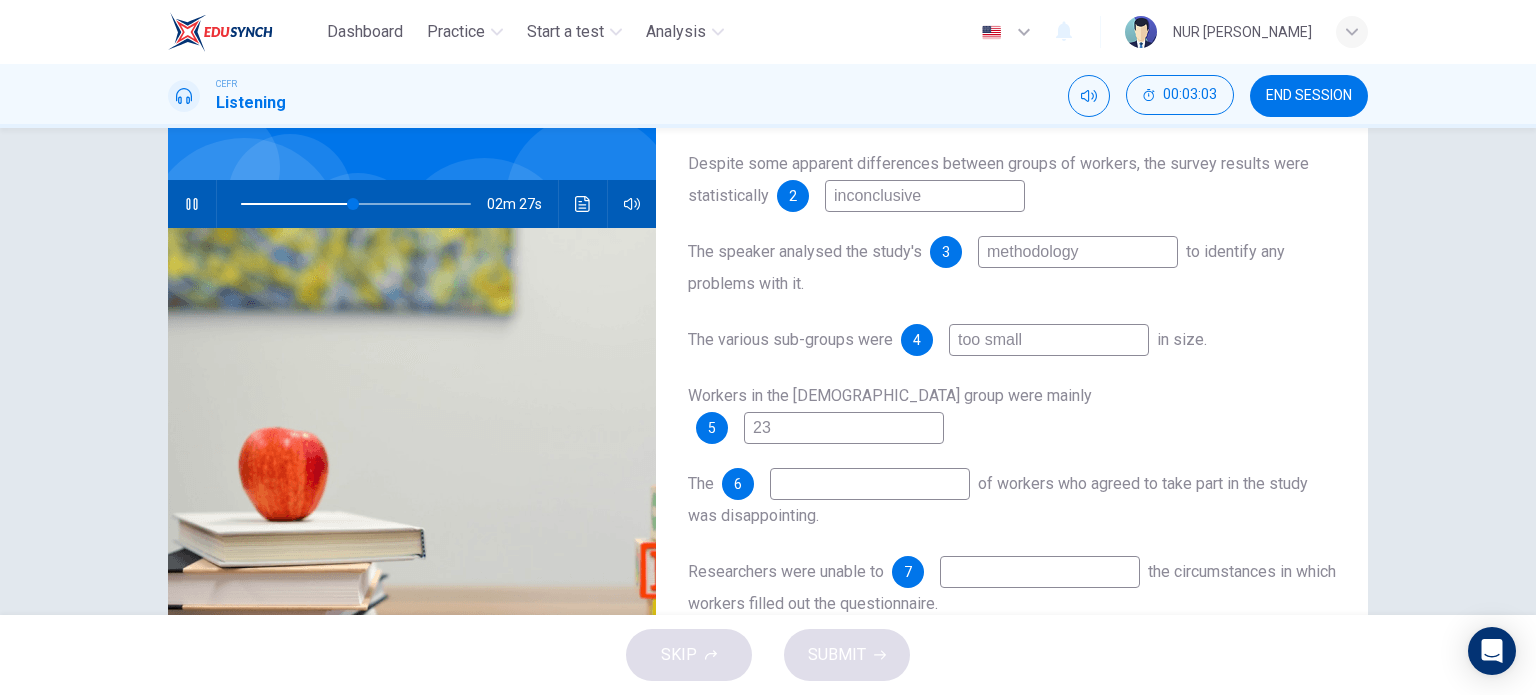 type on "49" 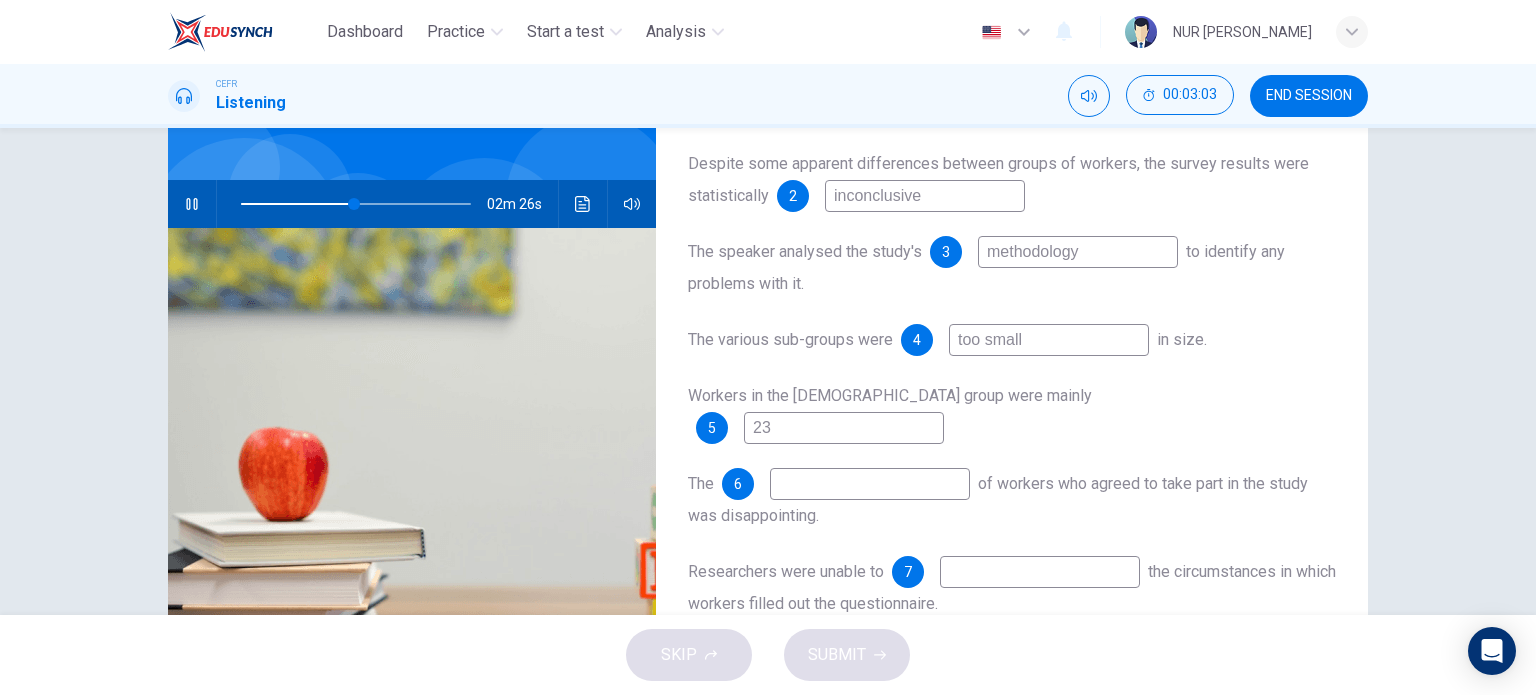 type on "2" 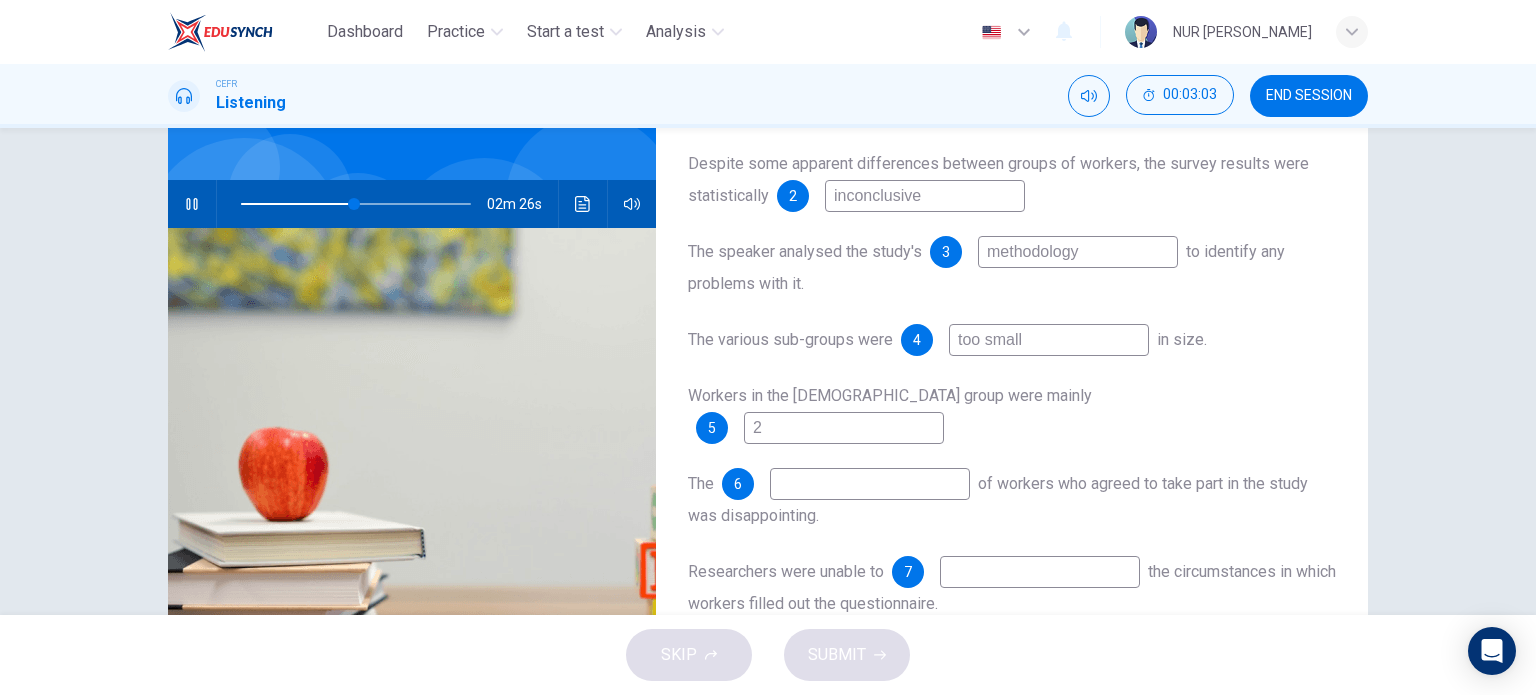 type 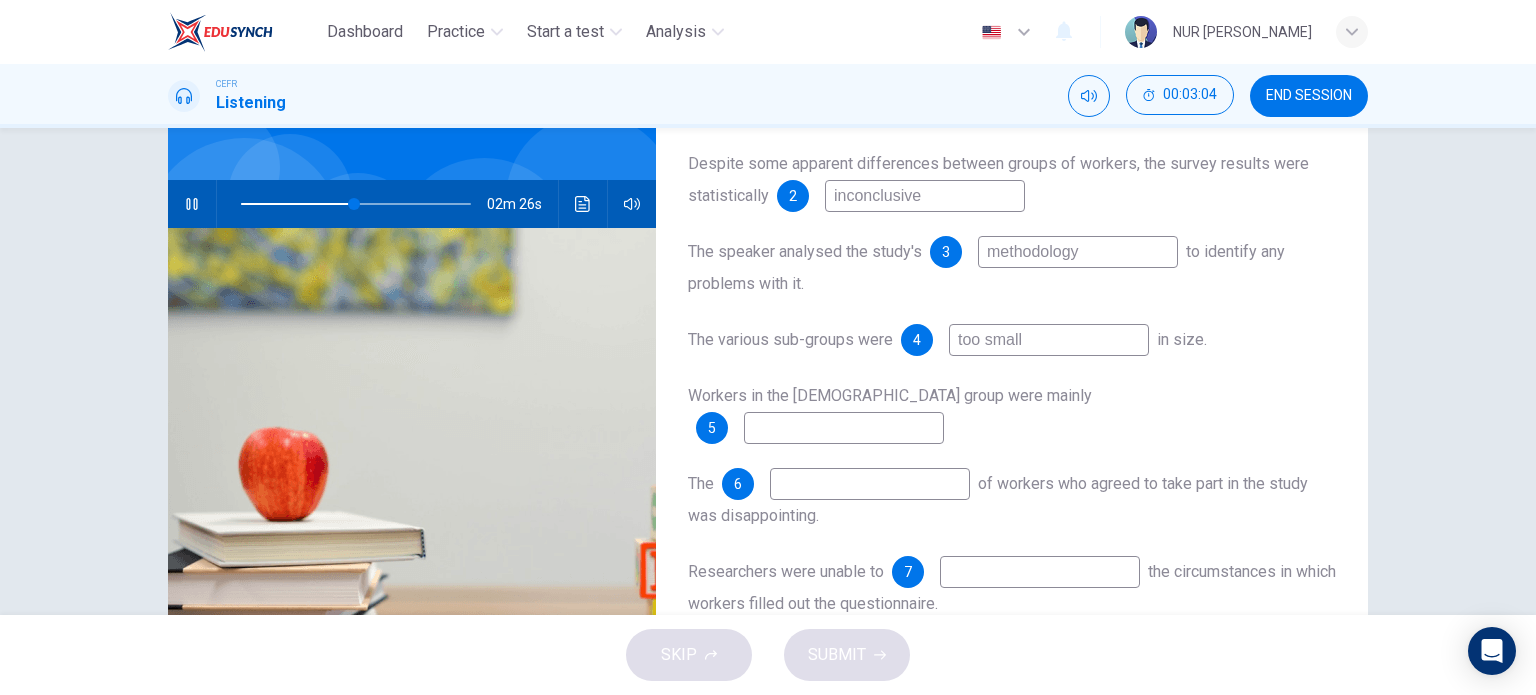 type on "49" 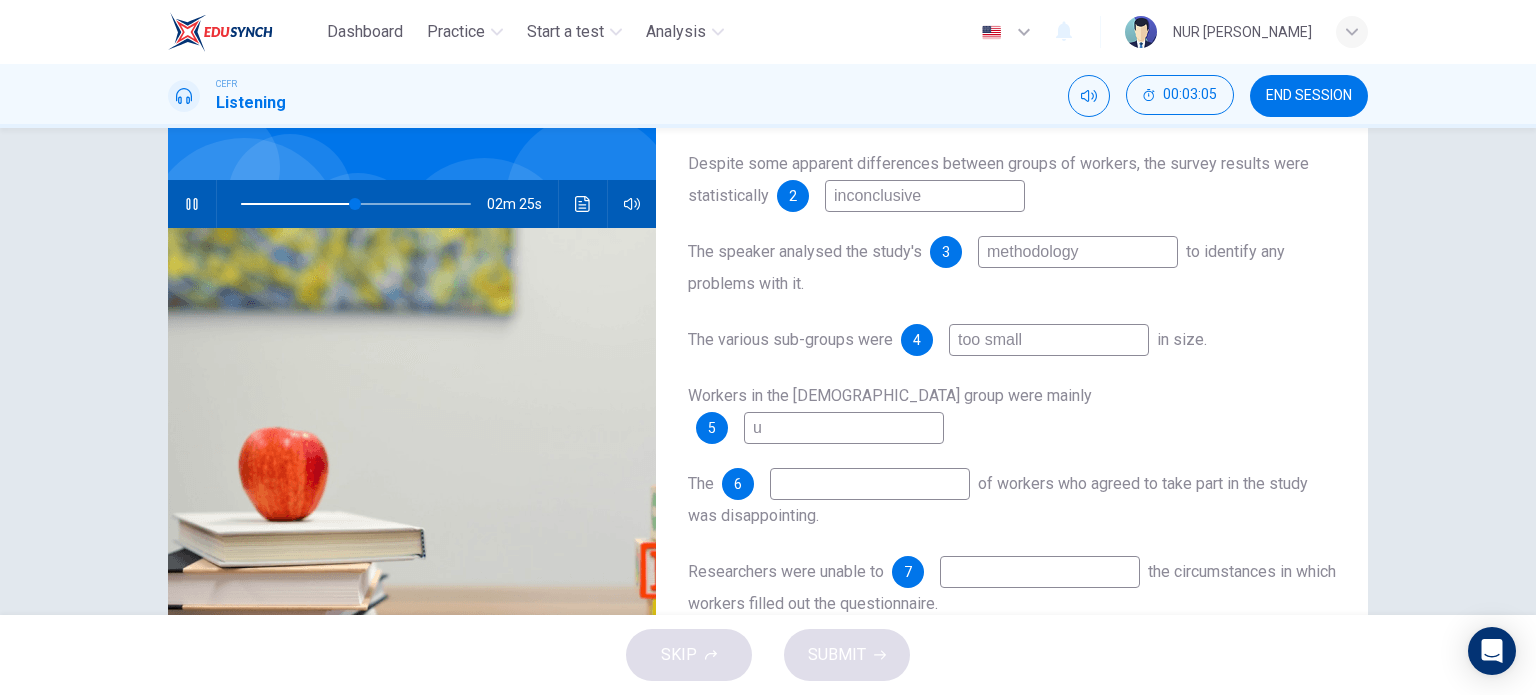 type on "un" 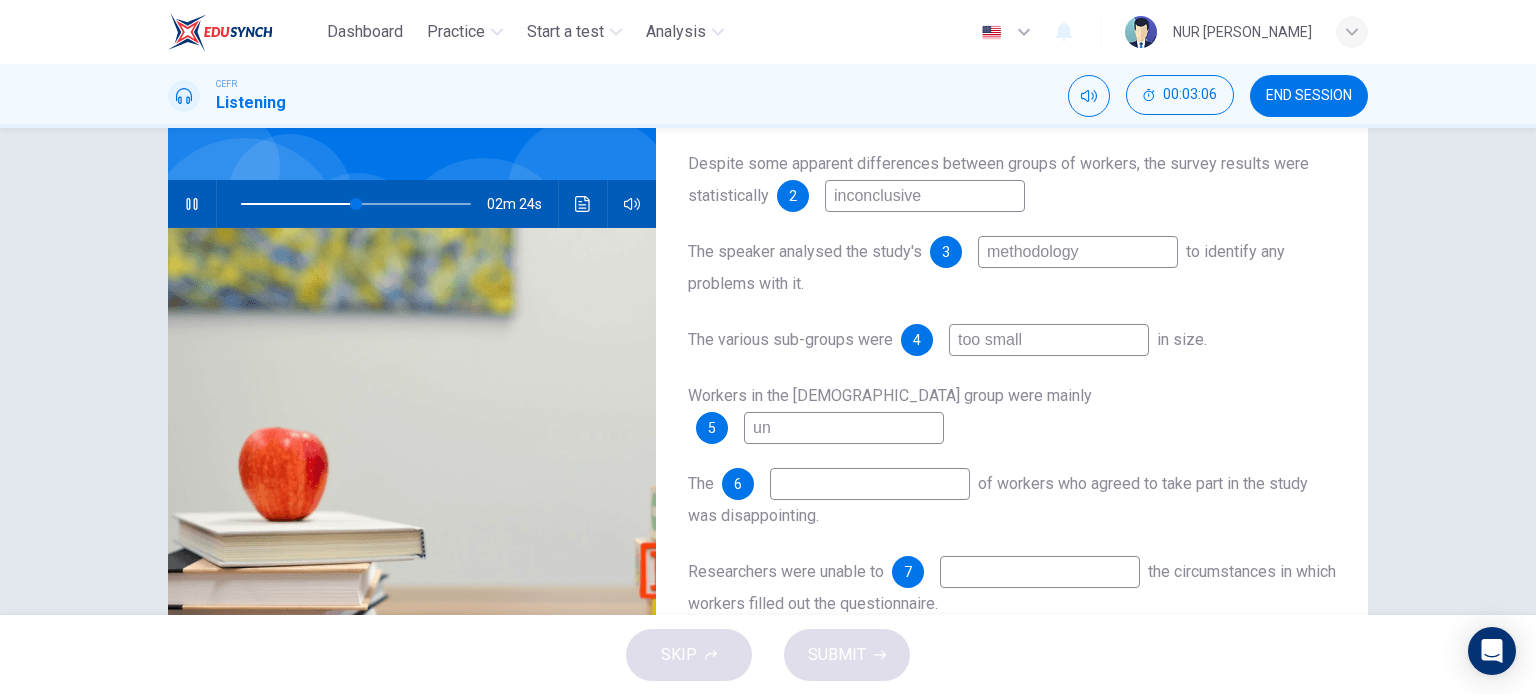 type on "50" 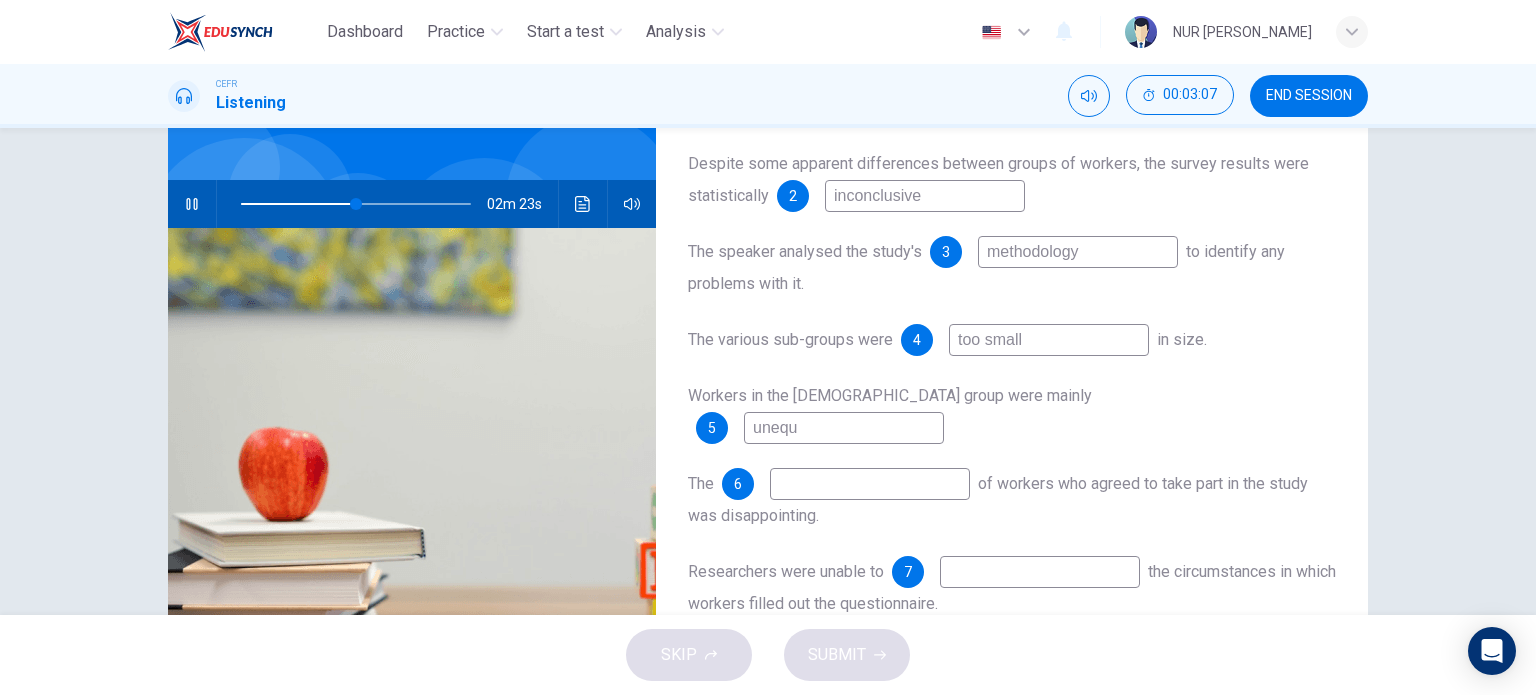 type on "unequa" 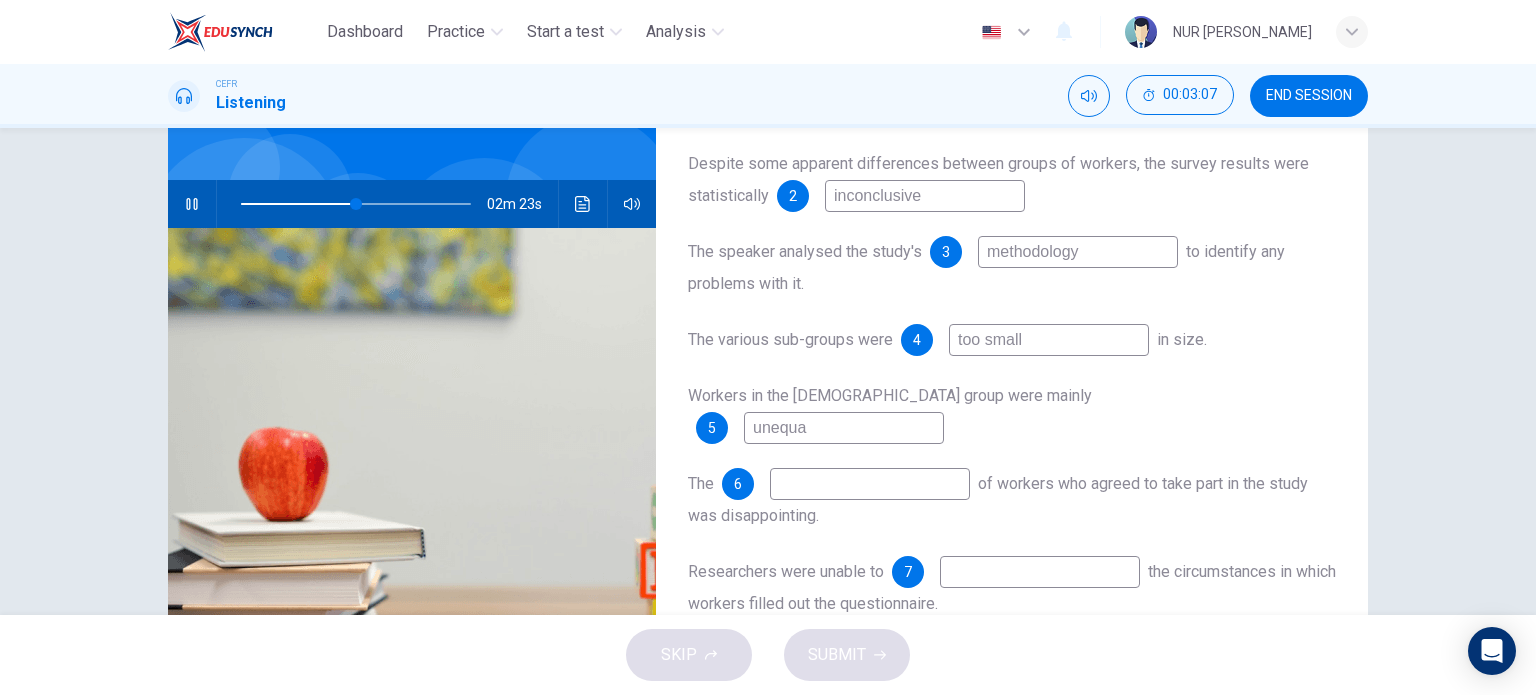 type on "51" 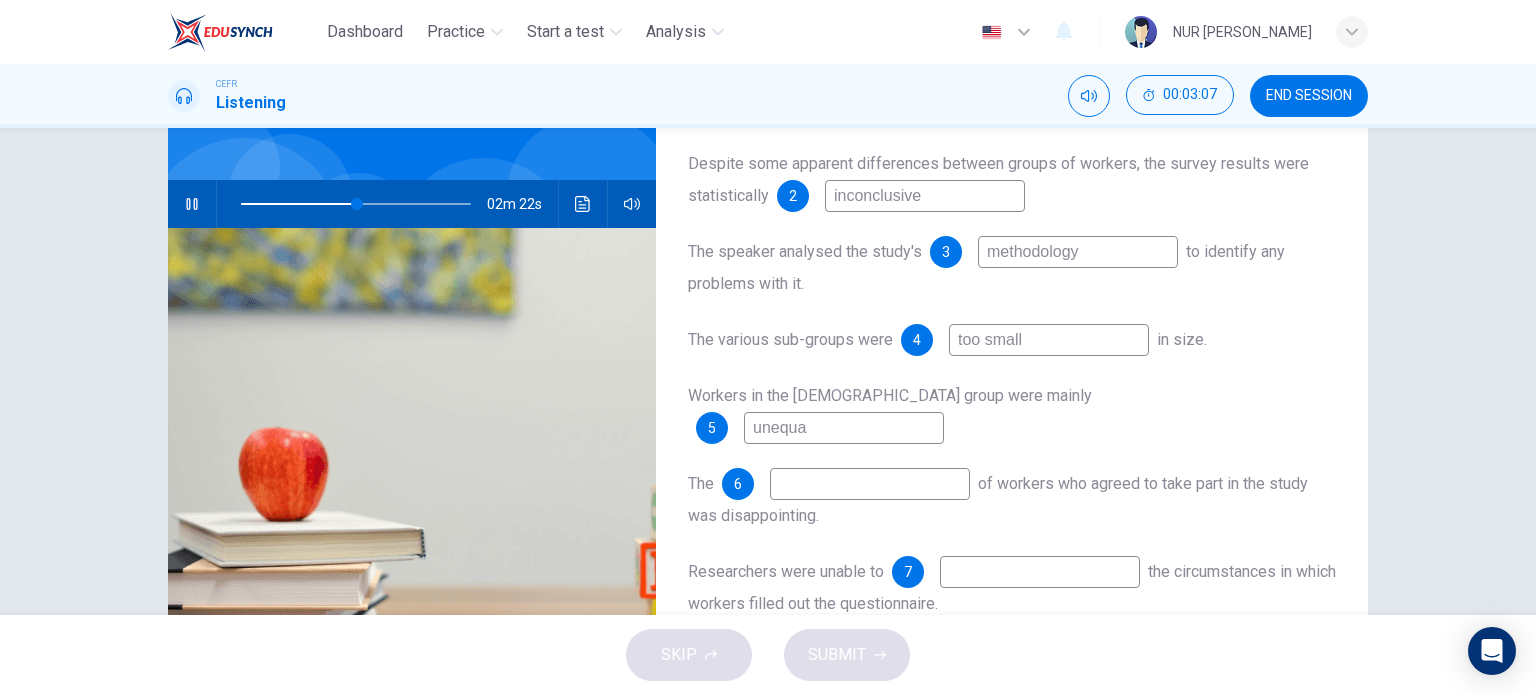 type on "unequal" 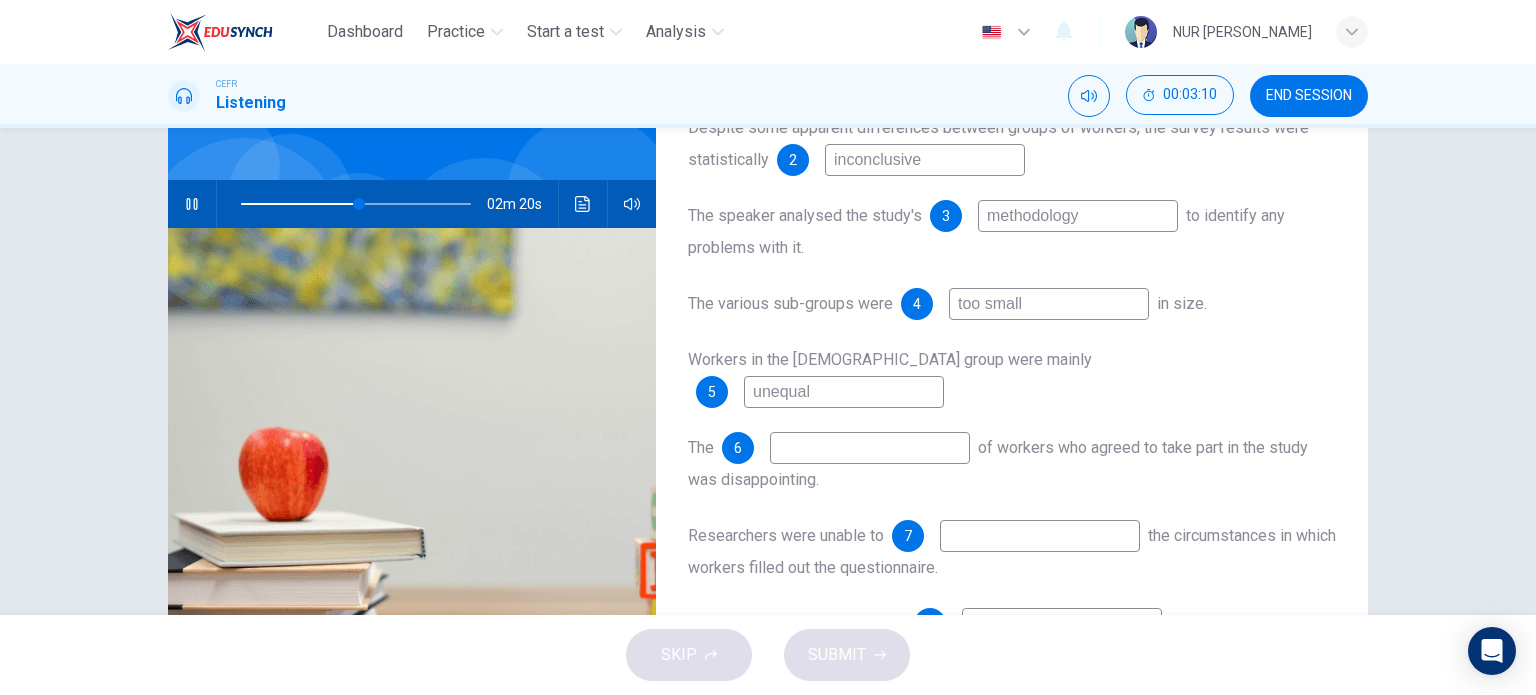 scroll, scrollTop: 174, scrollLeft: 0, axis: vertical 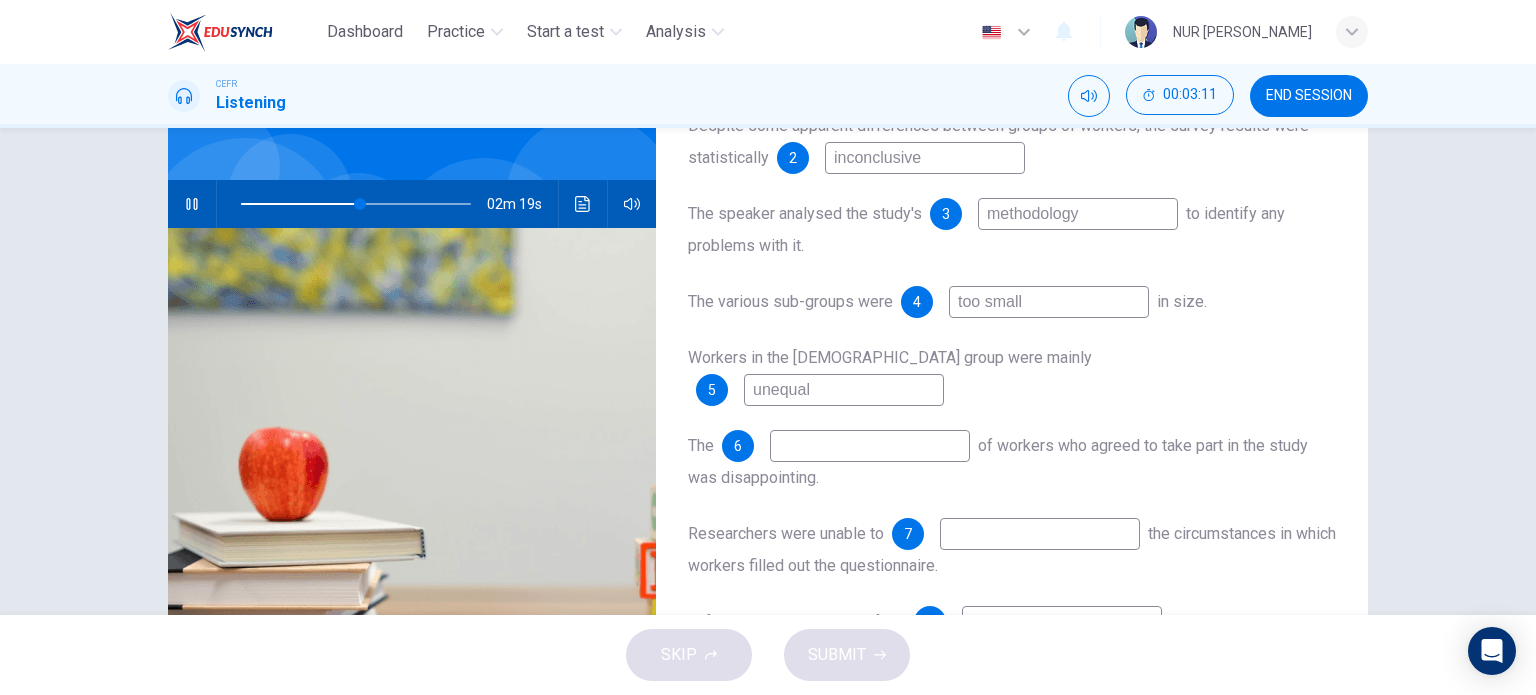 type on "52" 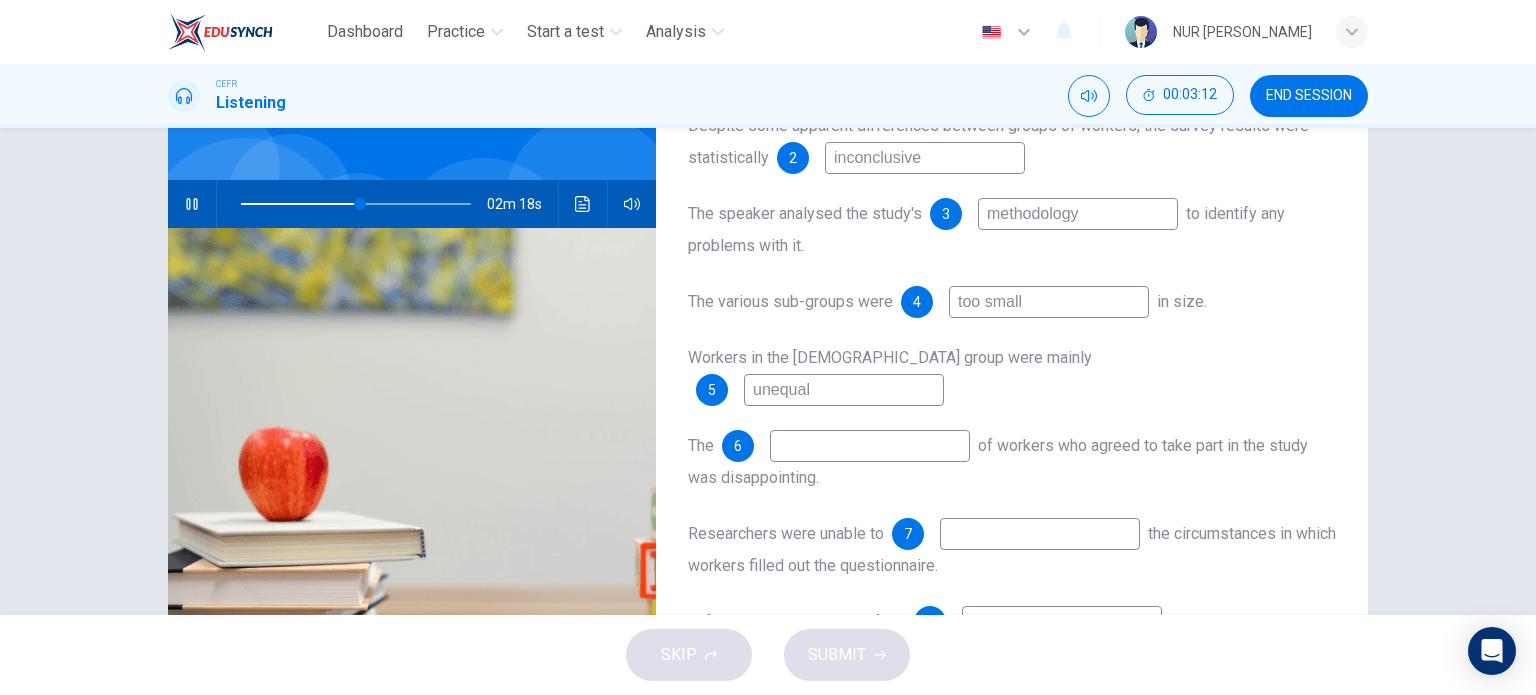 type on "unequal" 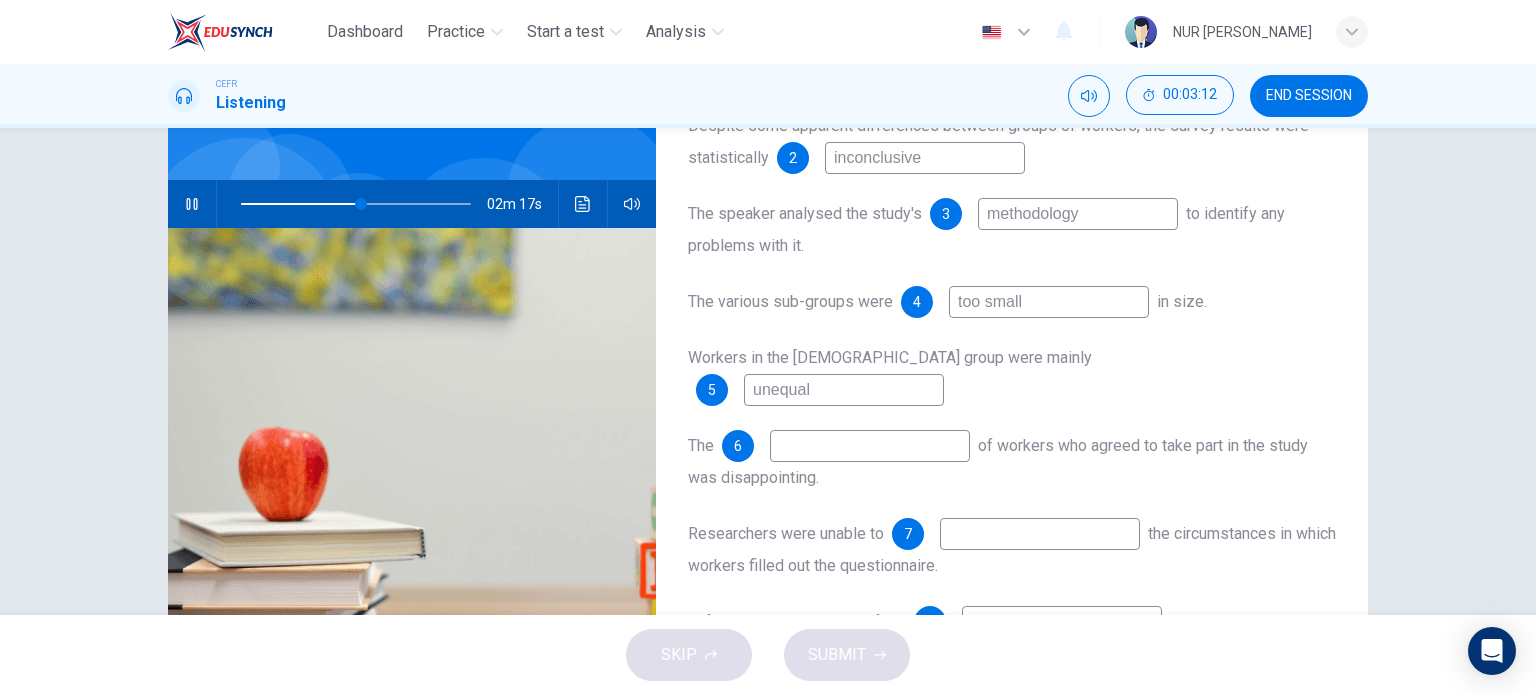 click at bounding box center (870, 446) 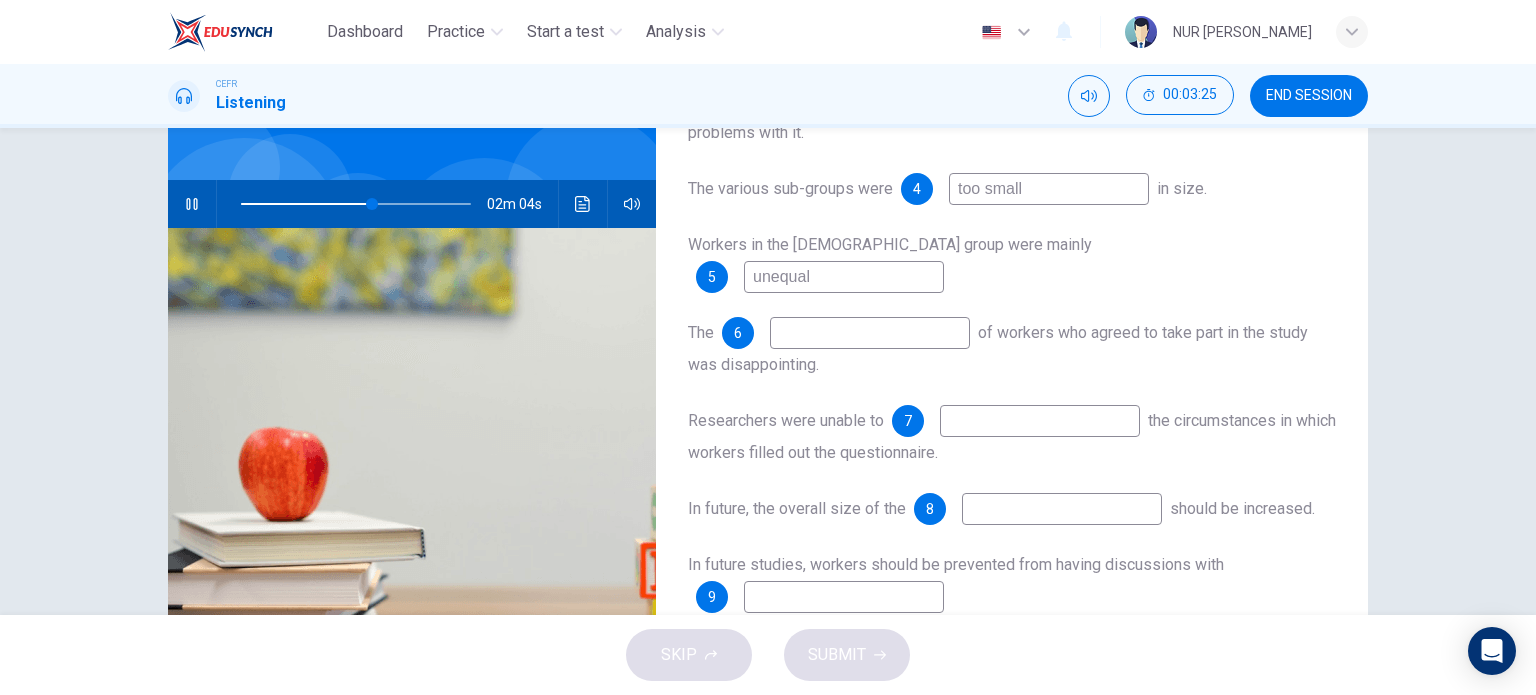 scroll, scrollTop: 286, scrollLeft: 0, axis: vertical 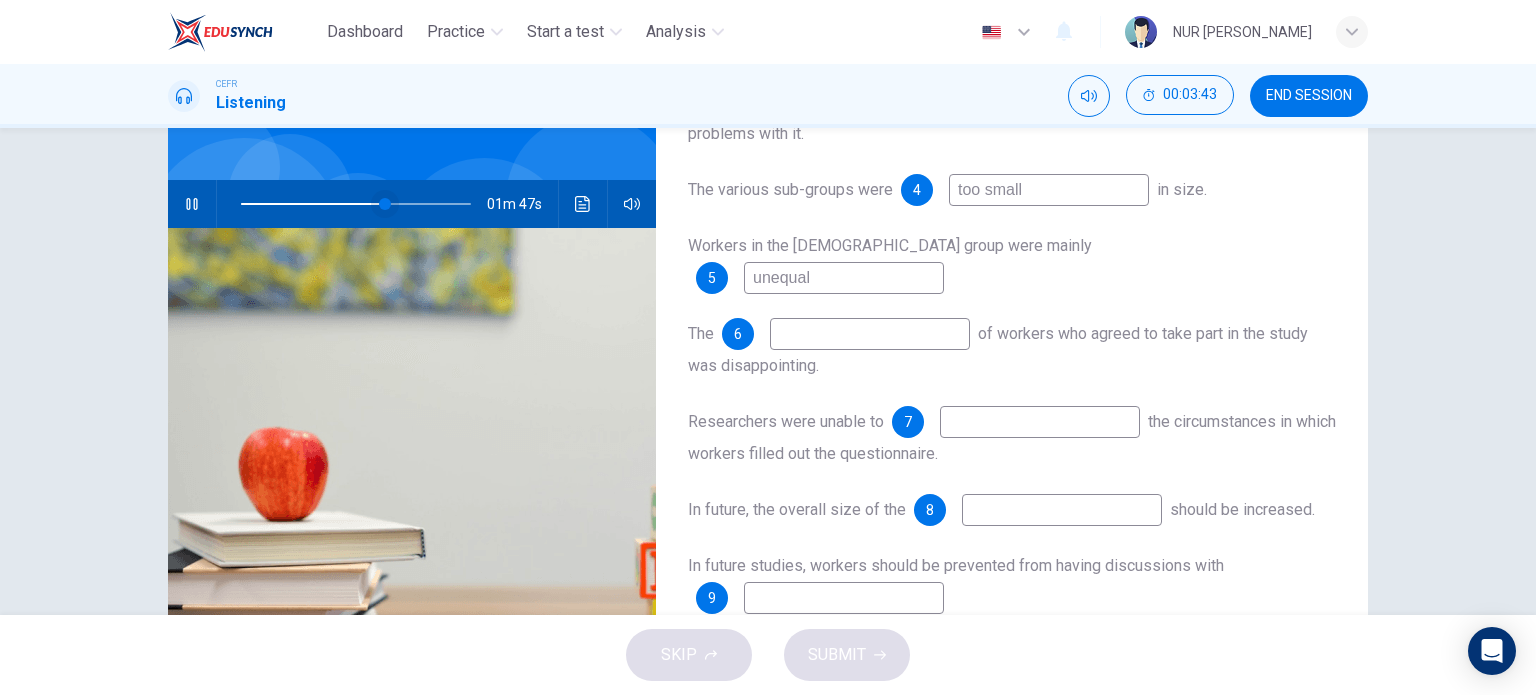 click at bounding box center (385, 204) 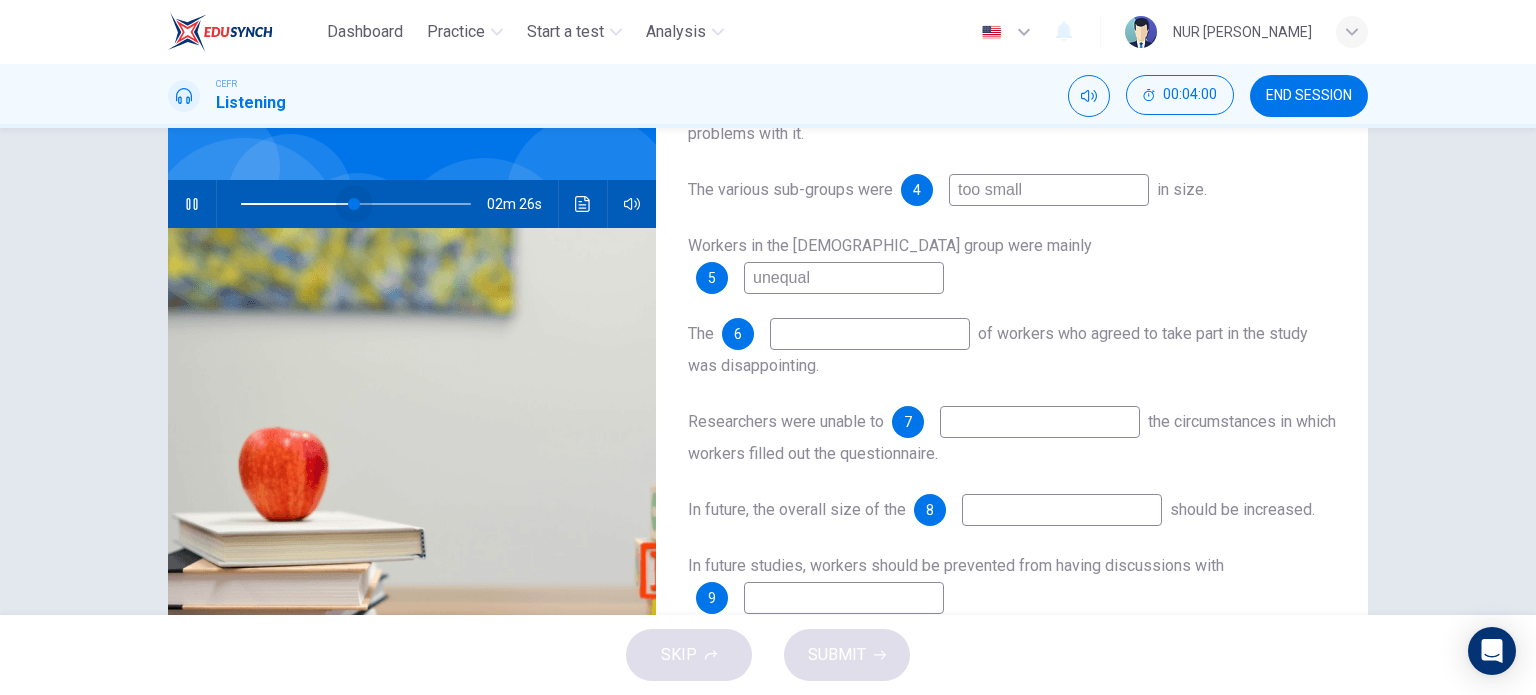 click at bounding box center (356, 204) 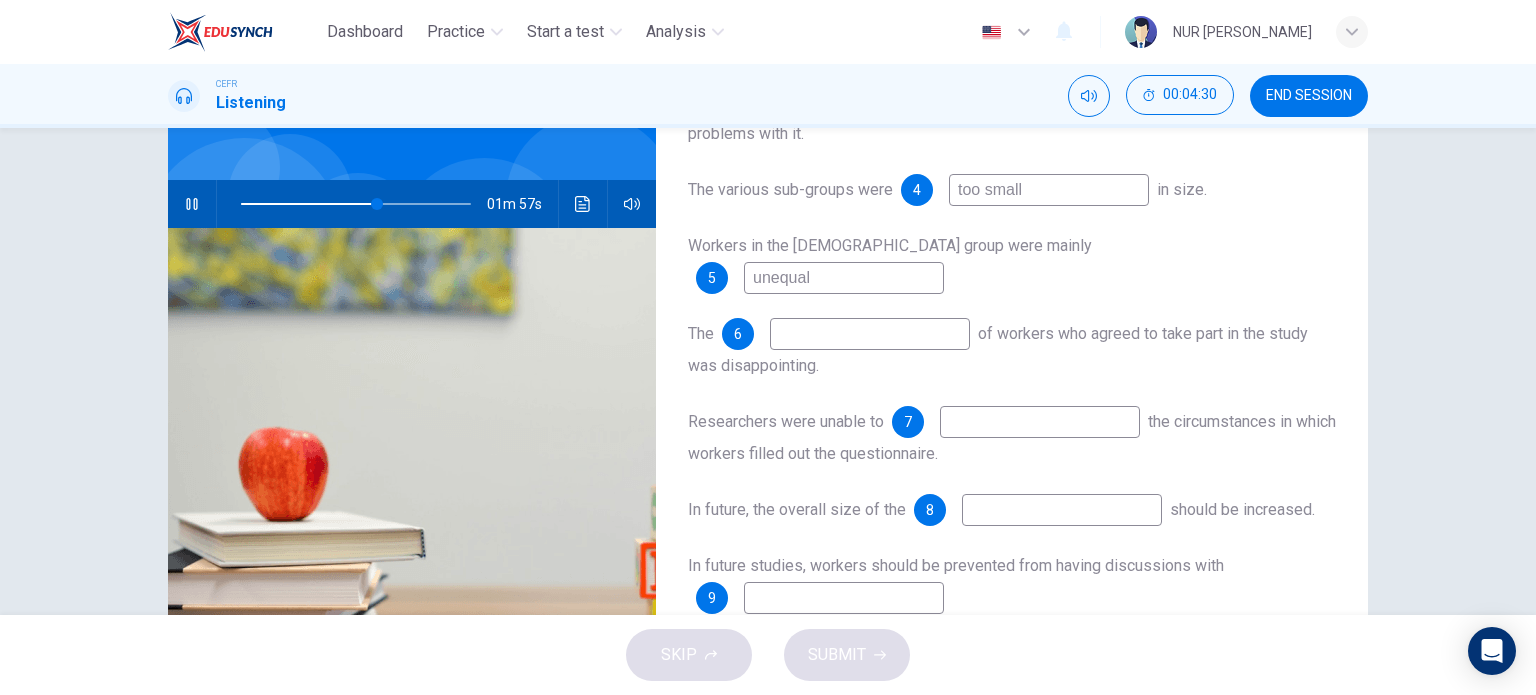 click at bounding box center [870, 334] 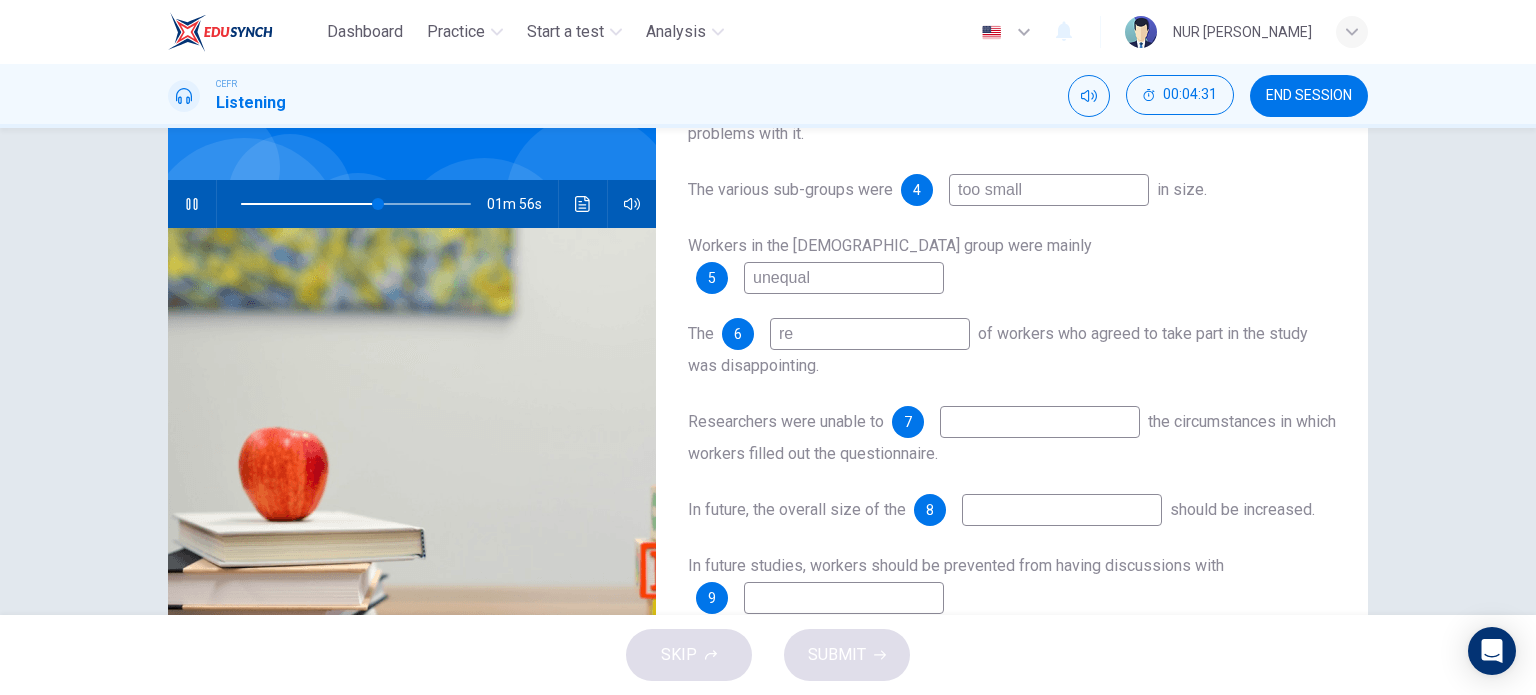 type on "res" 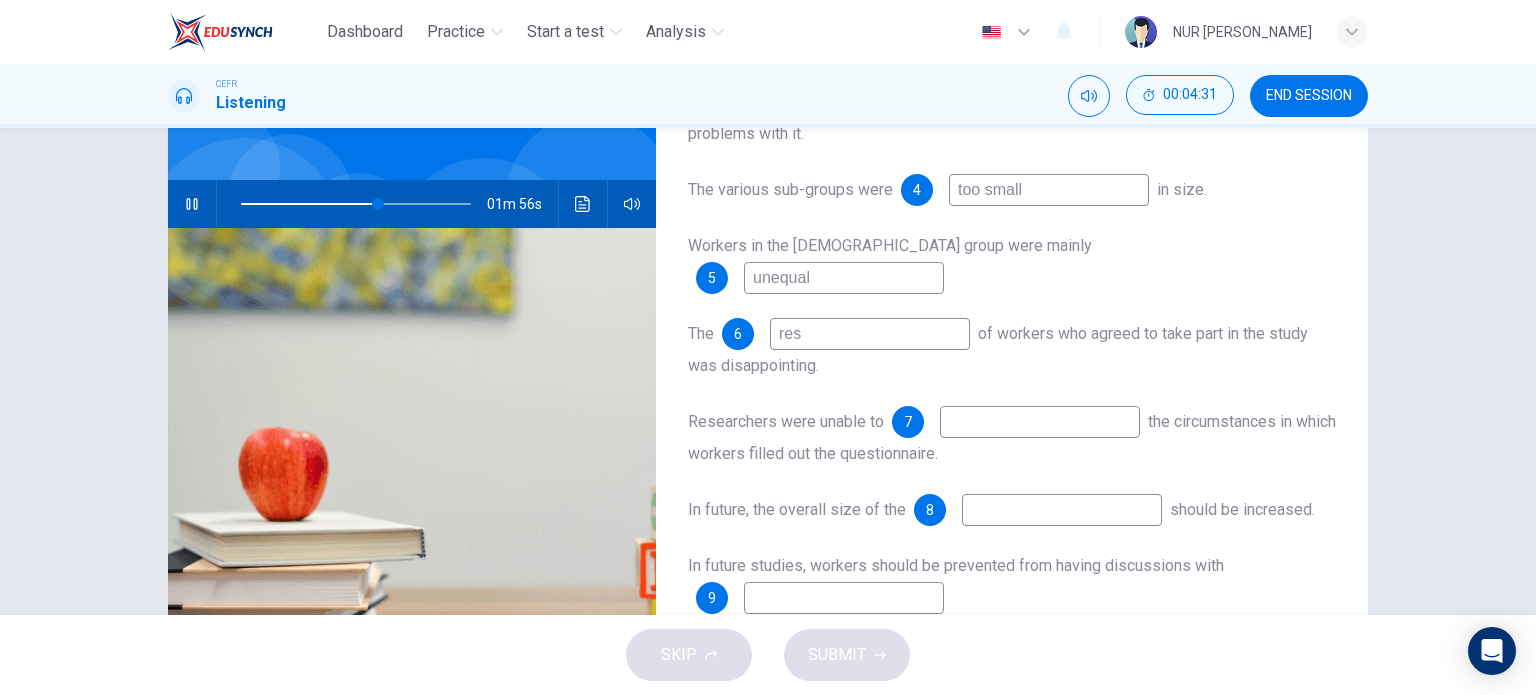 type on "60" 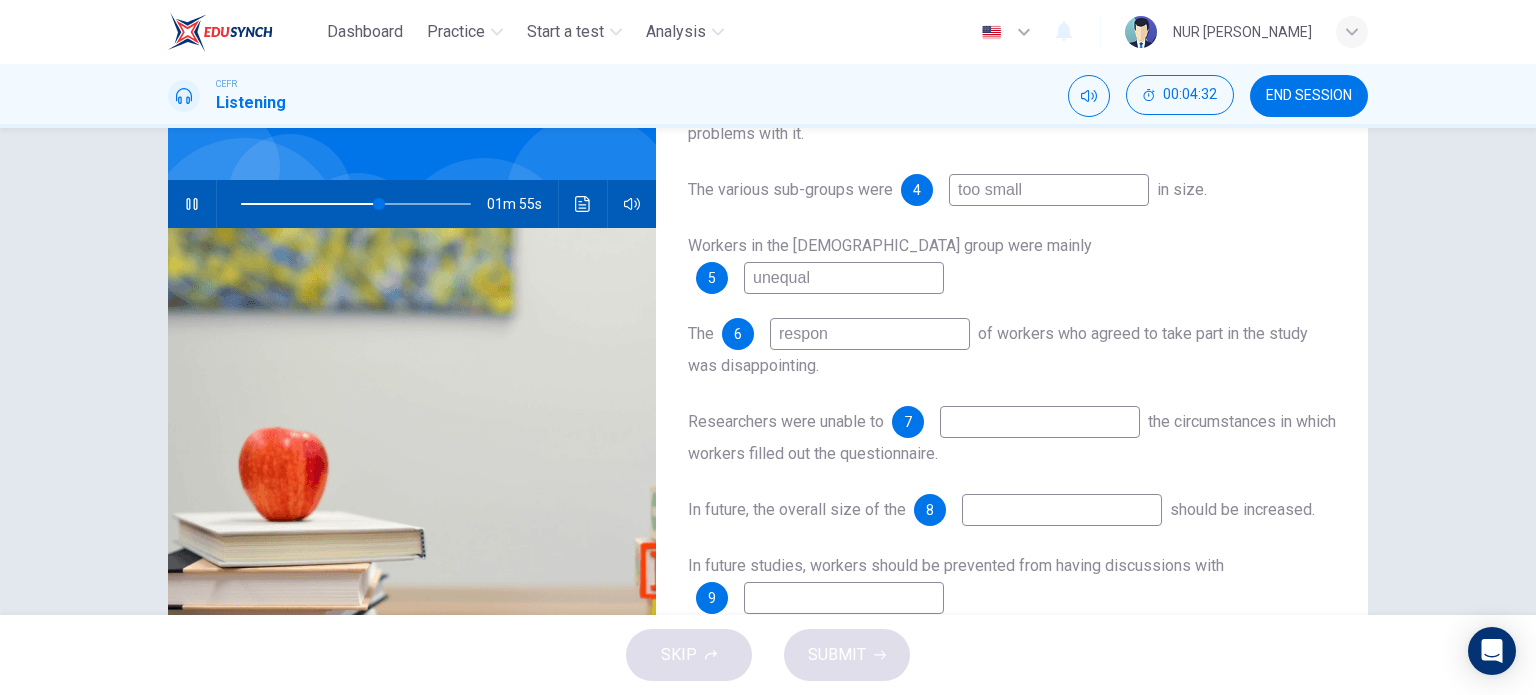 type on "respons" 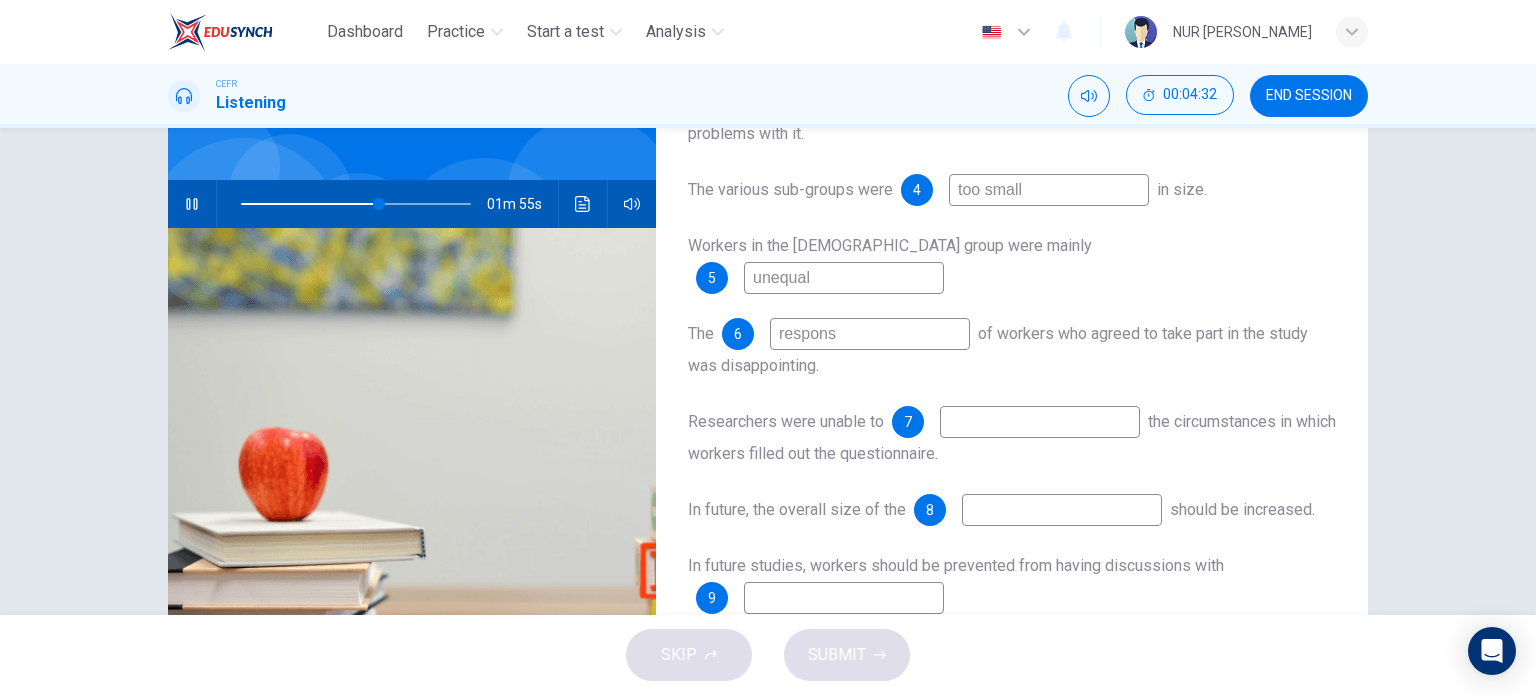 type on "60" 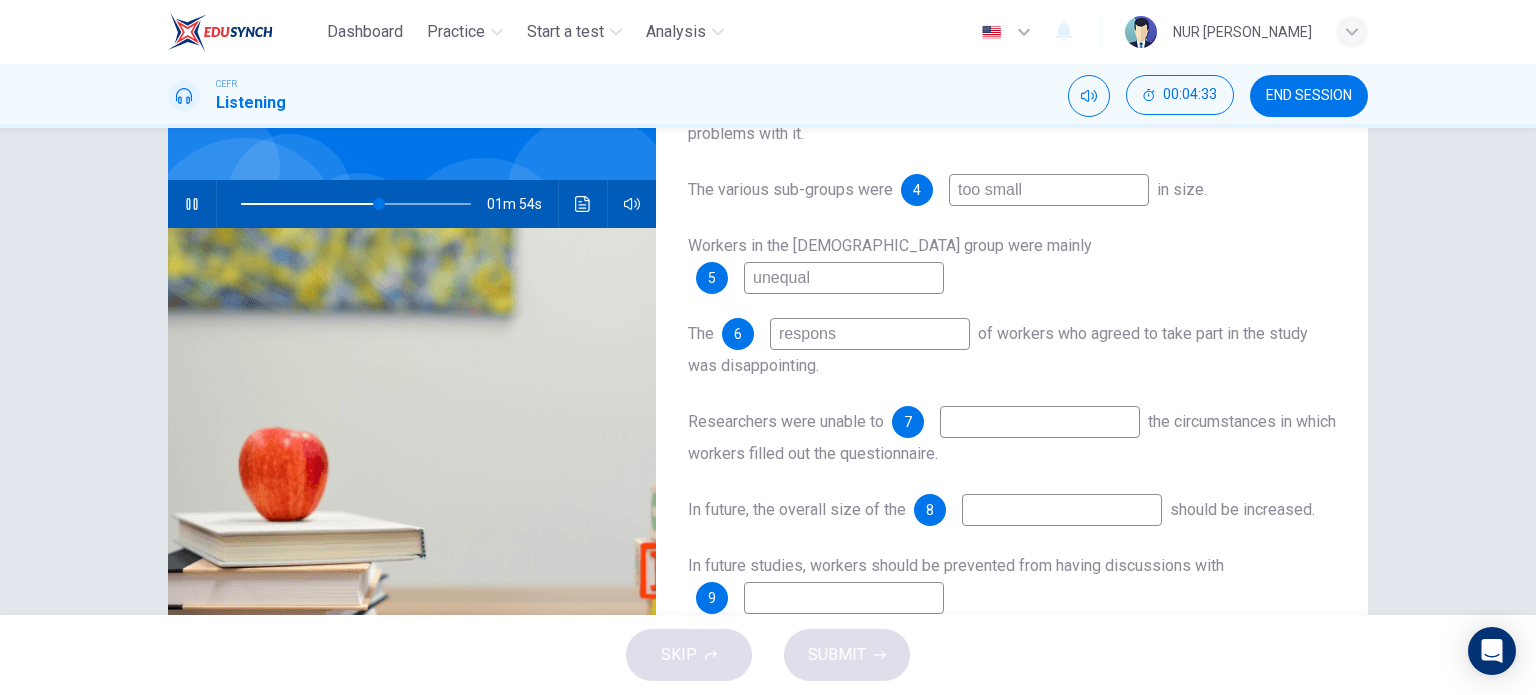 type on "response" 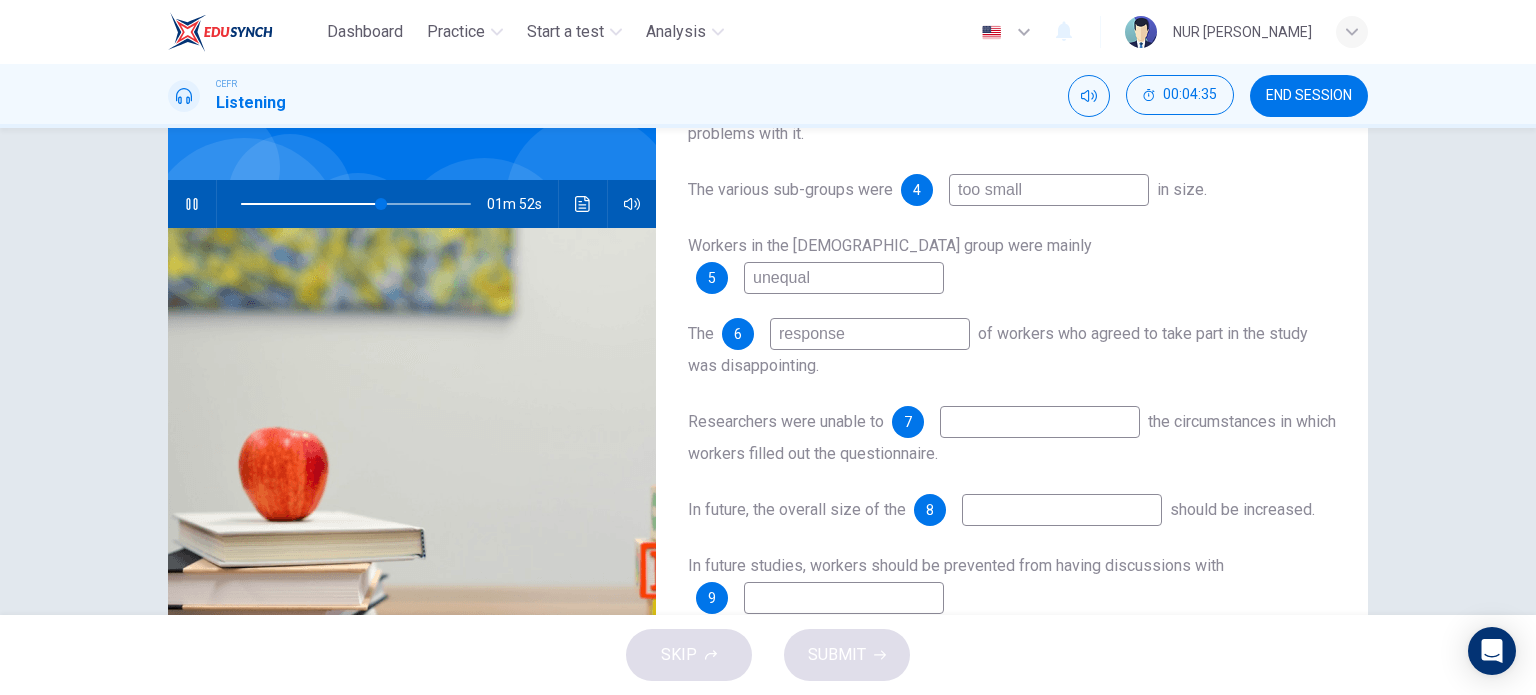 type on "61" 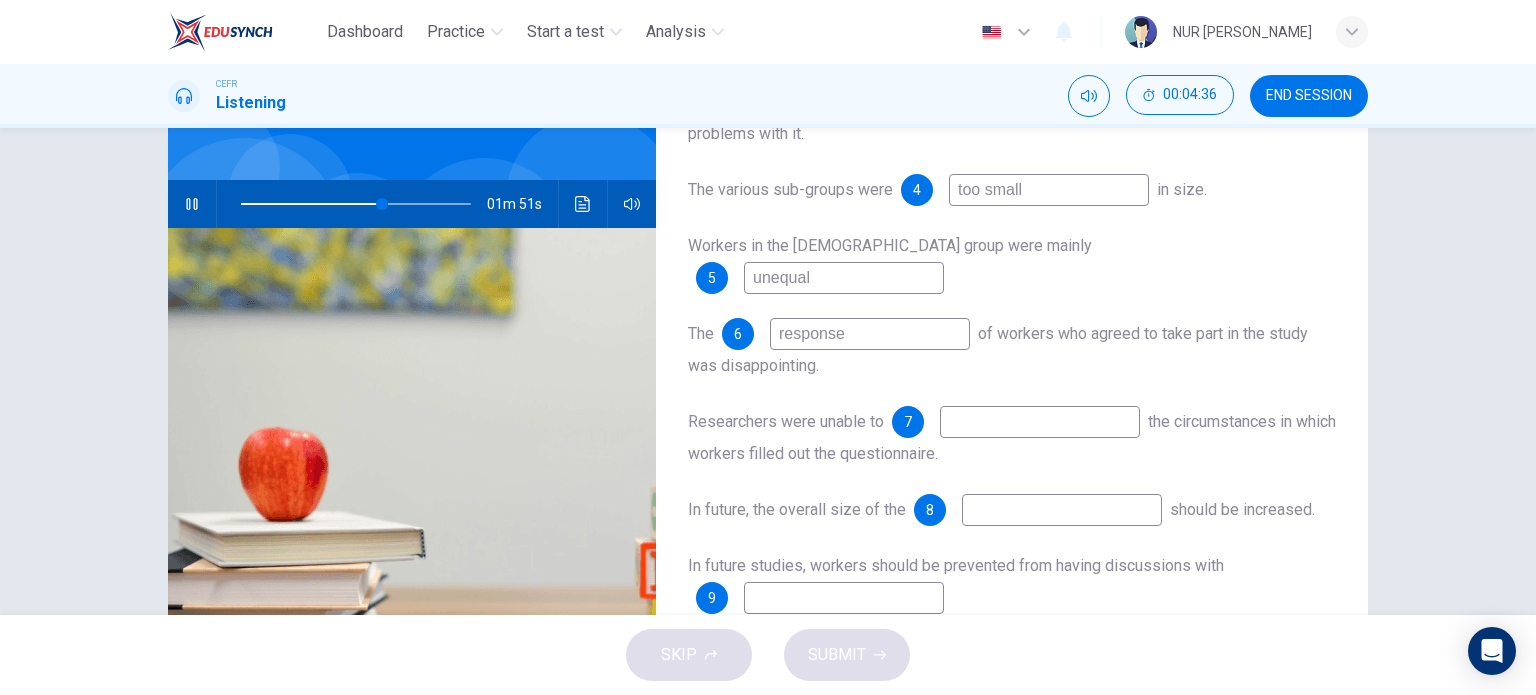type on "response" 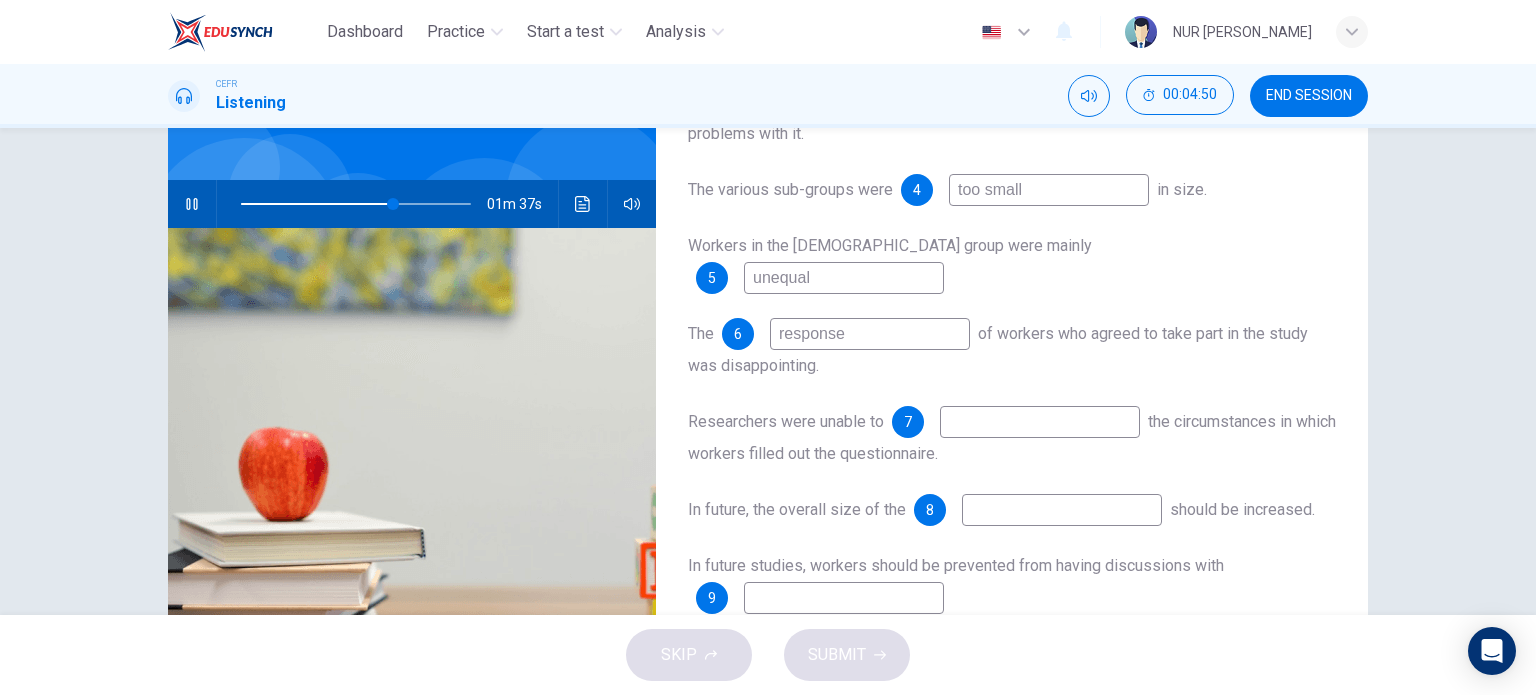 type on "66" 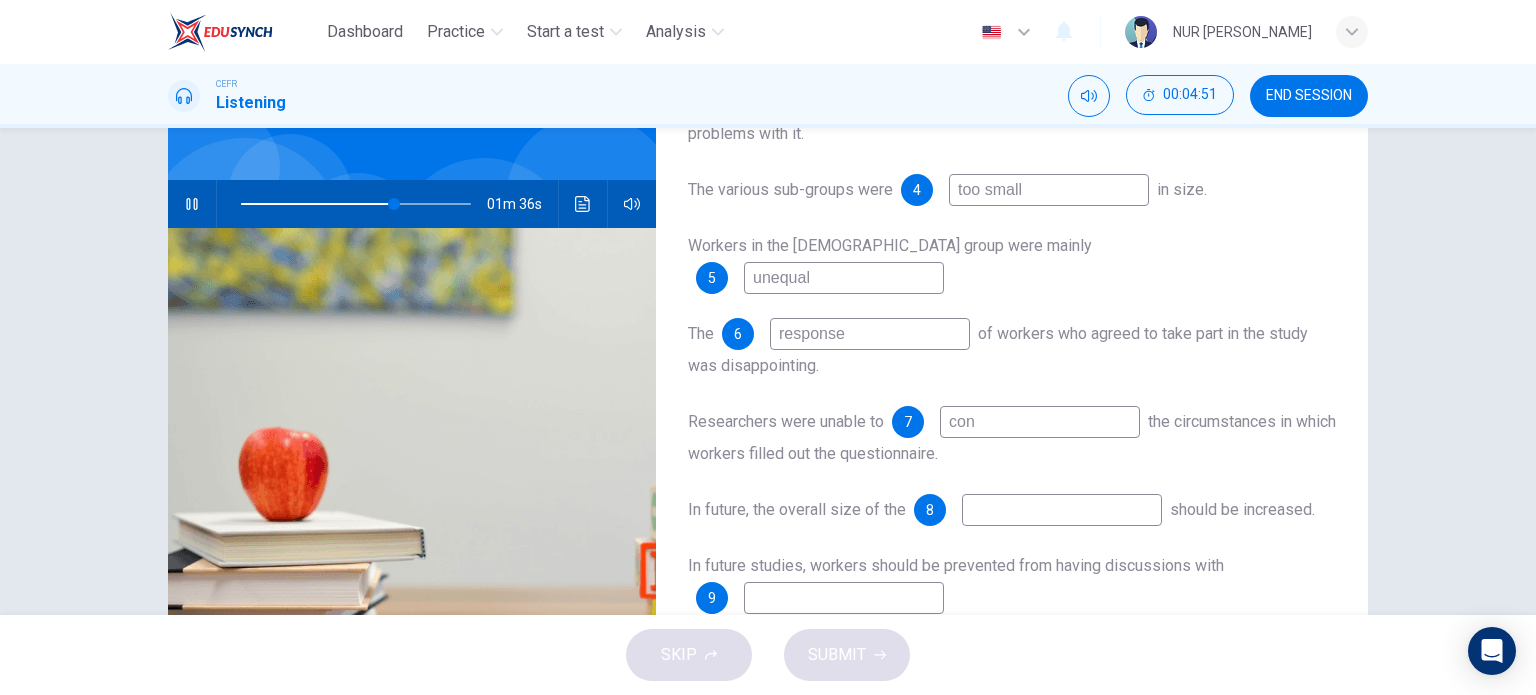 type on "cont" 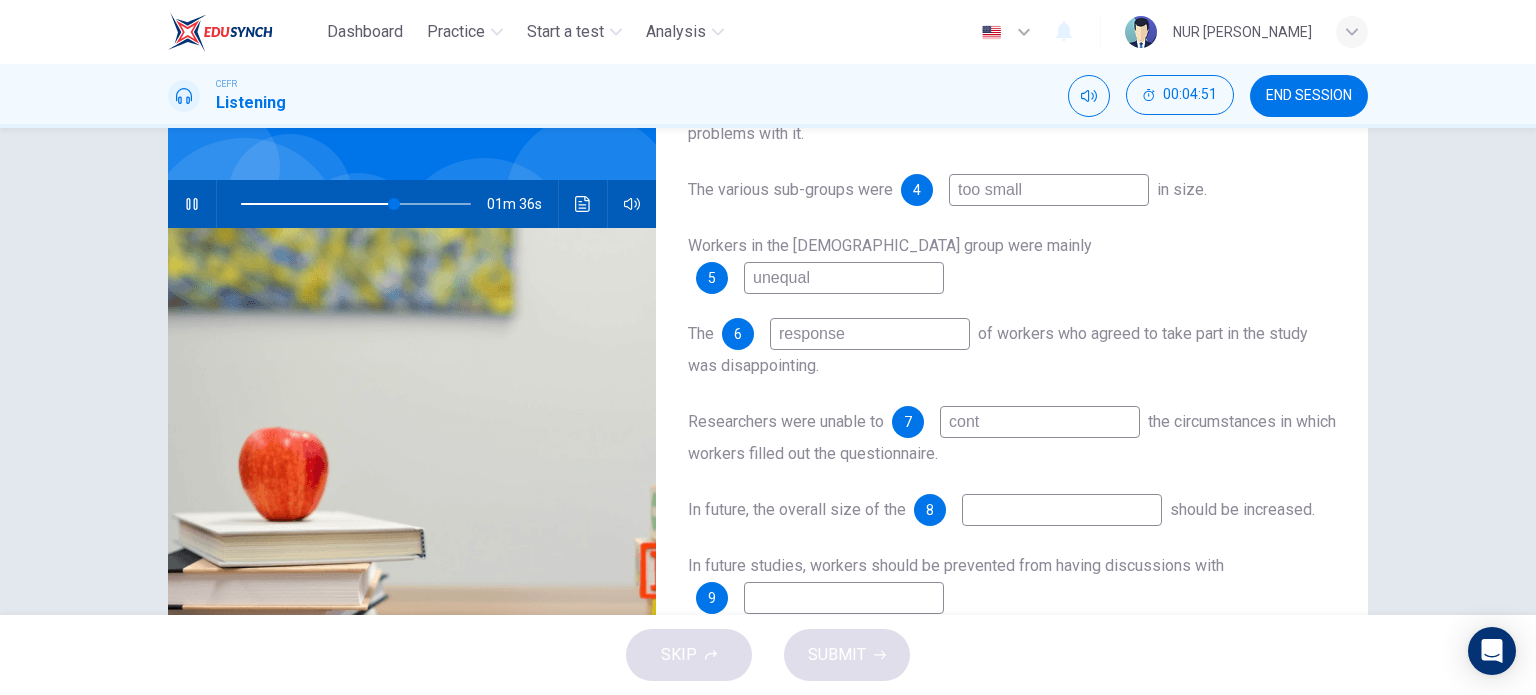 type on "67" 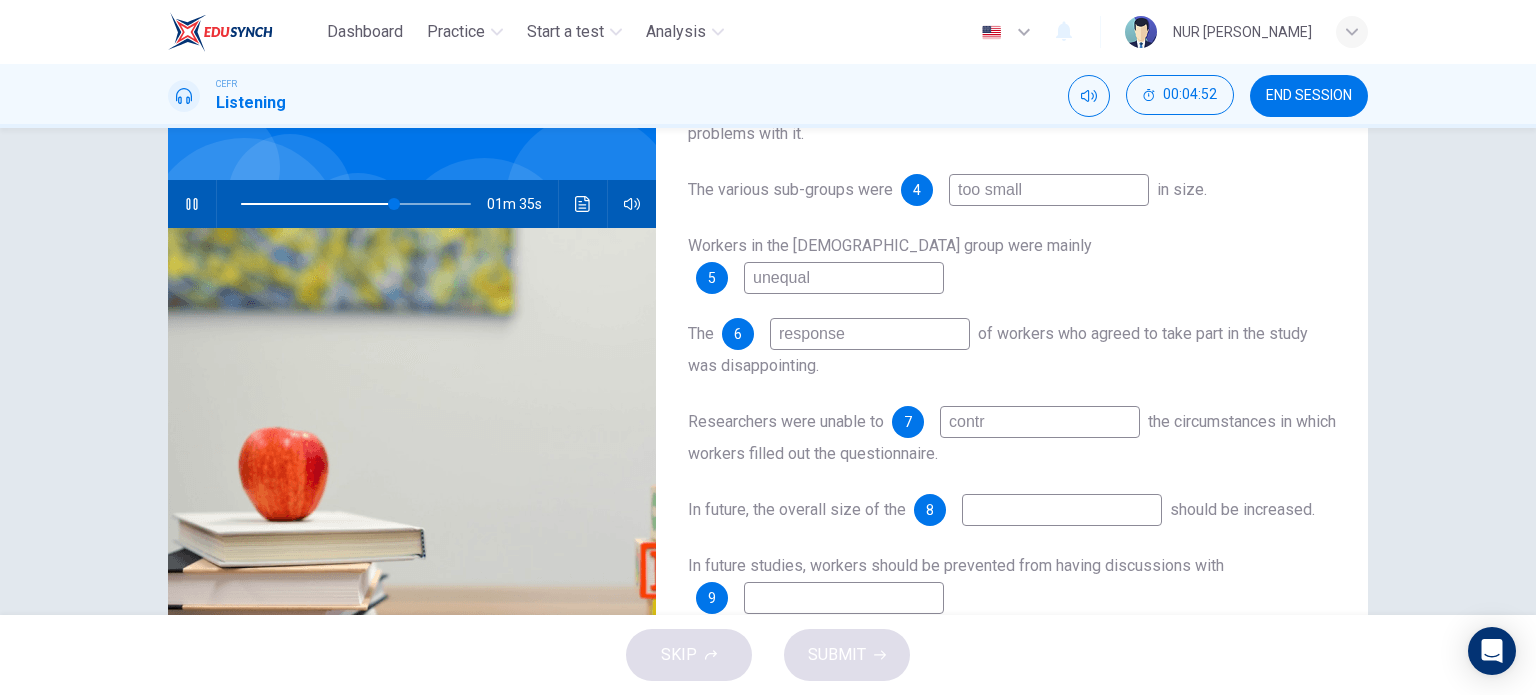 type on "contro" 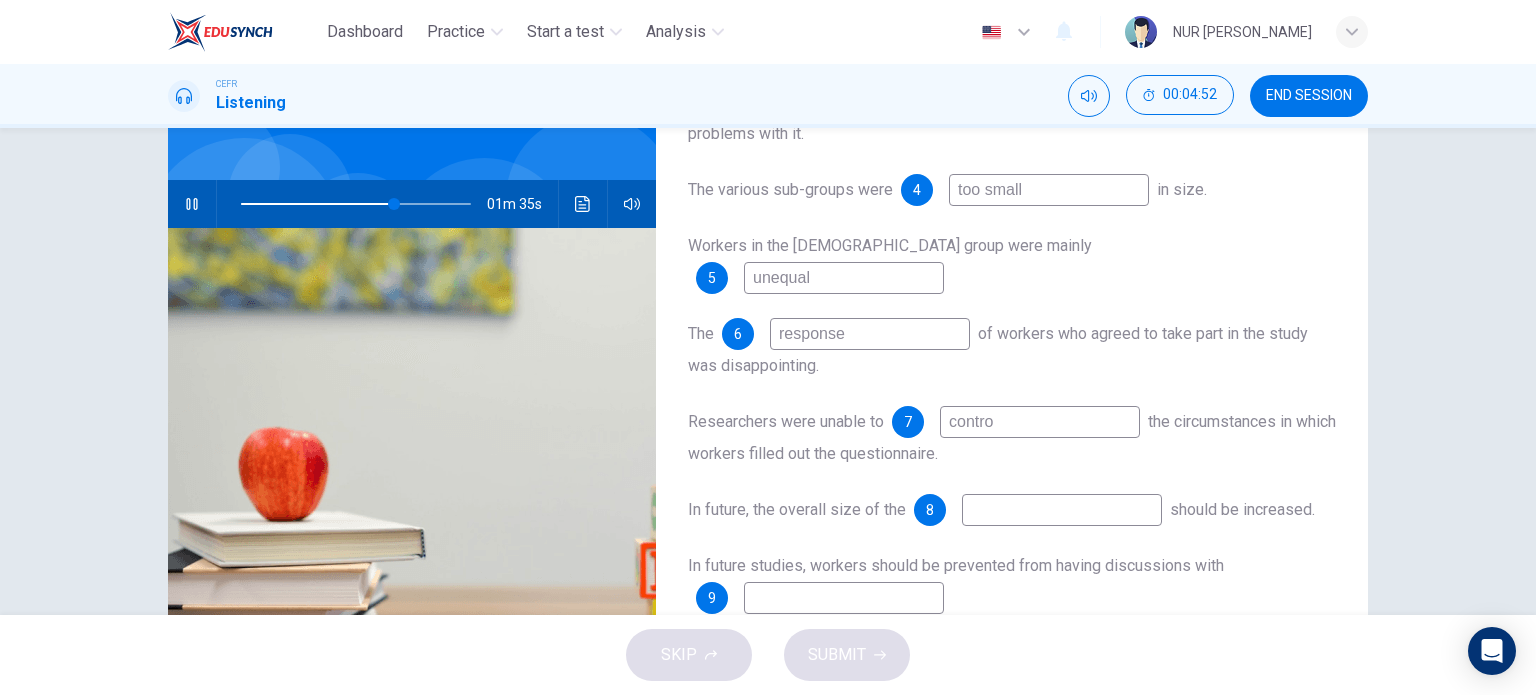 type on "67" 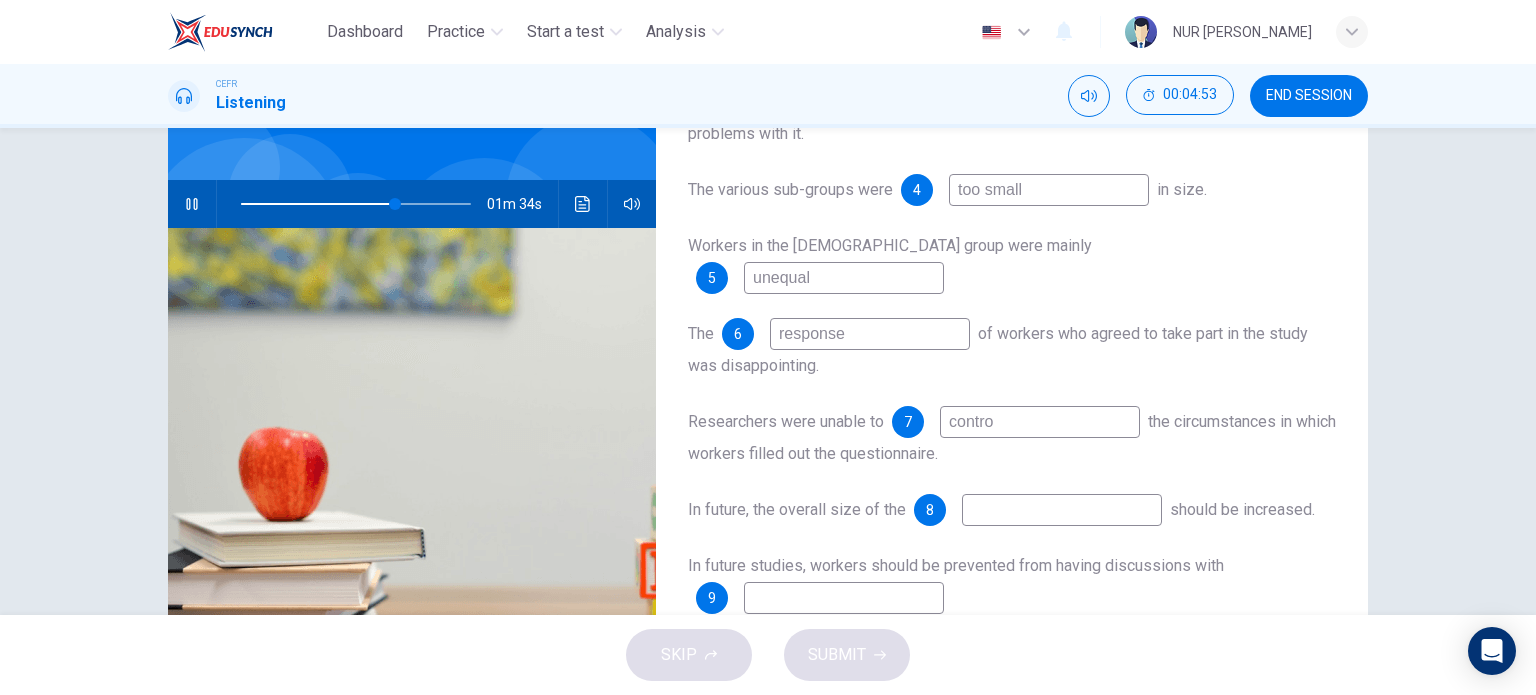 type on "control" 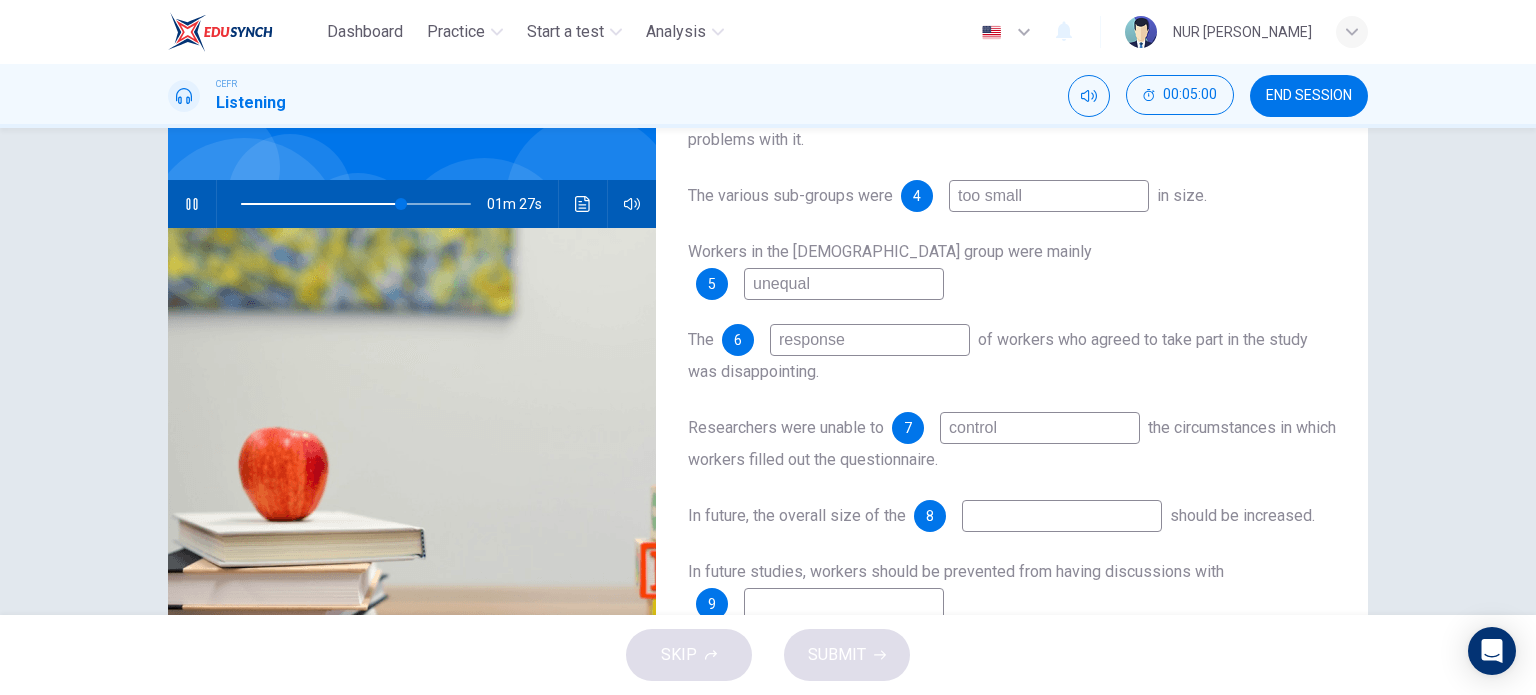 scroll, scrollTop: 287, scrollLeft: 0, axis: vertical 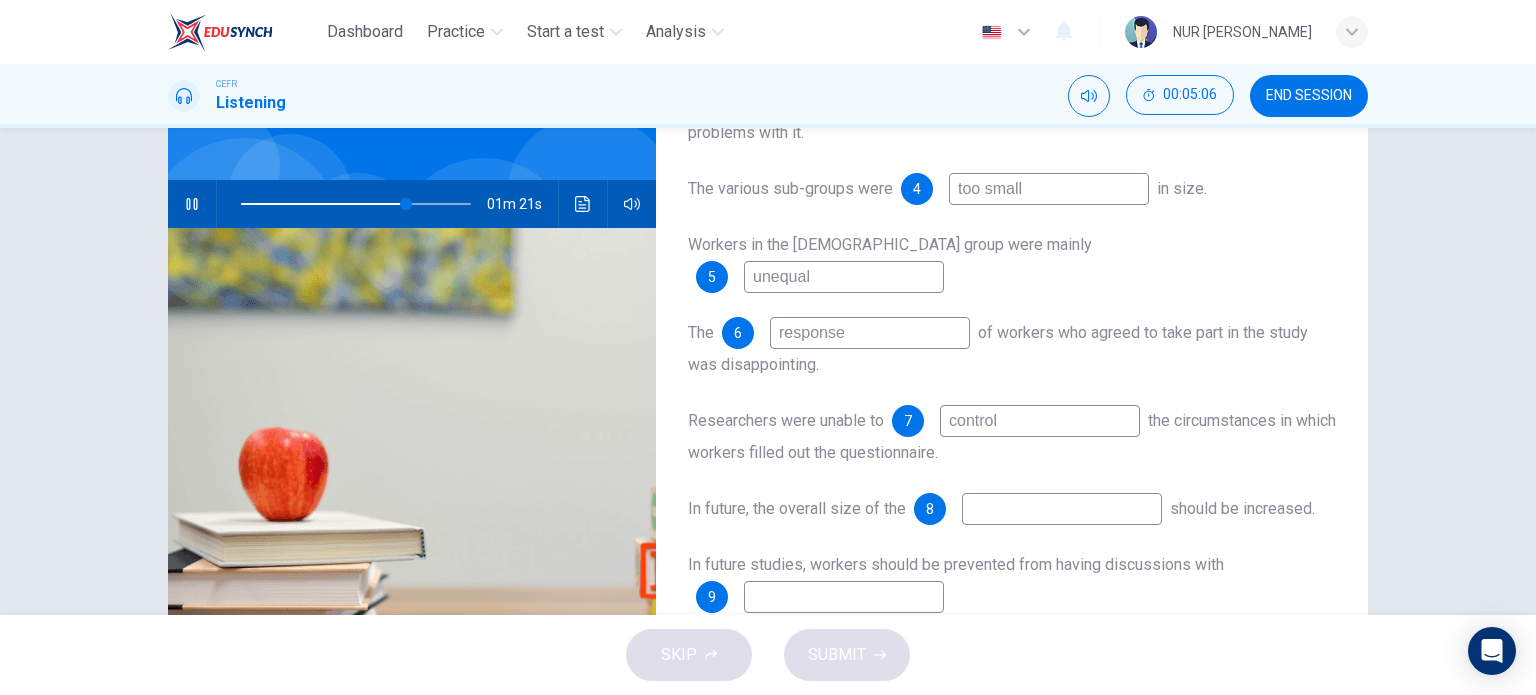 type on "72" 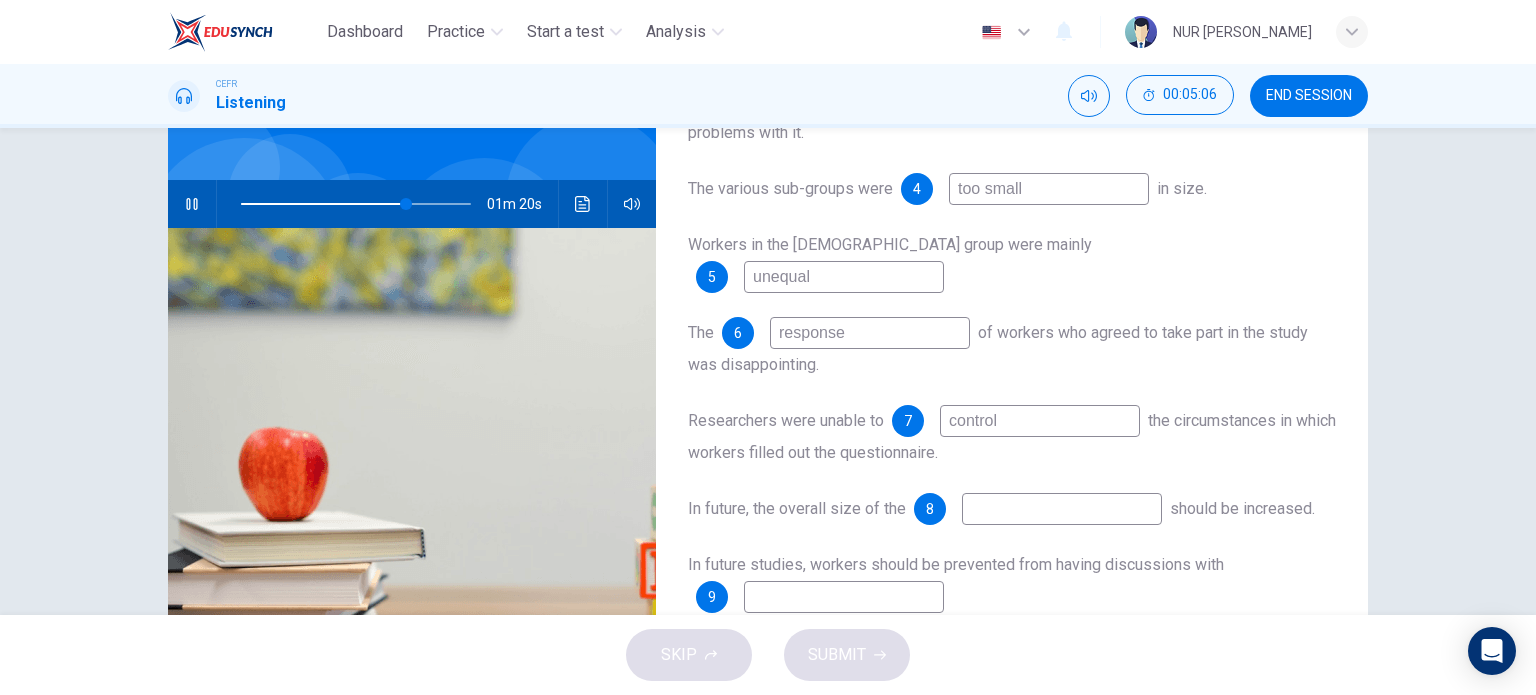 type on "control" 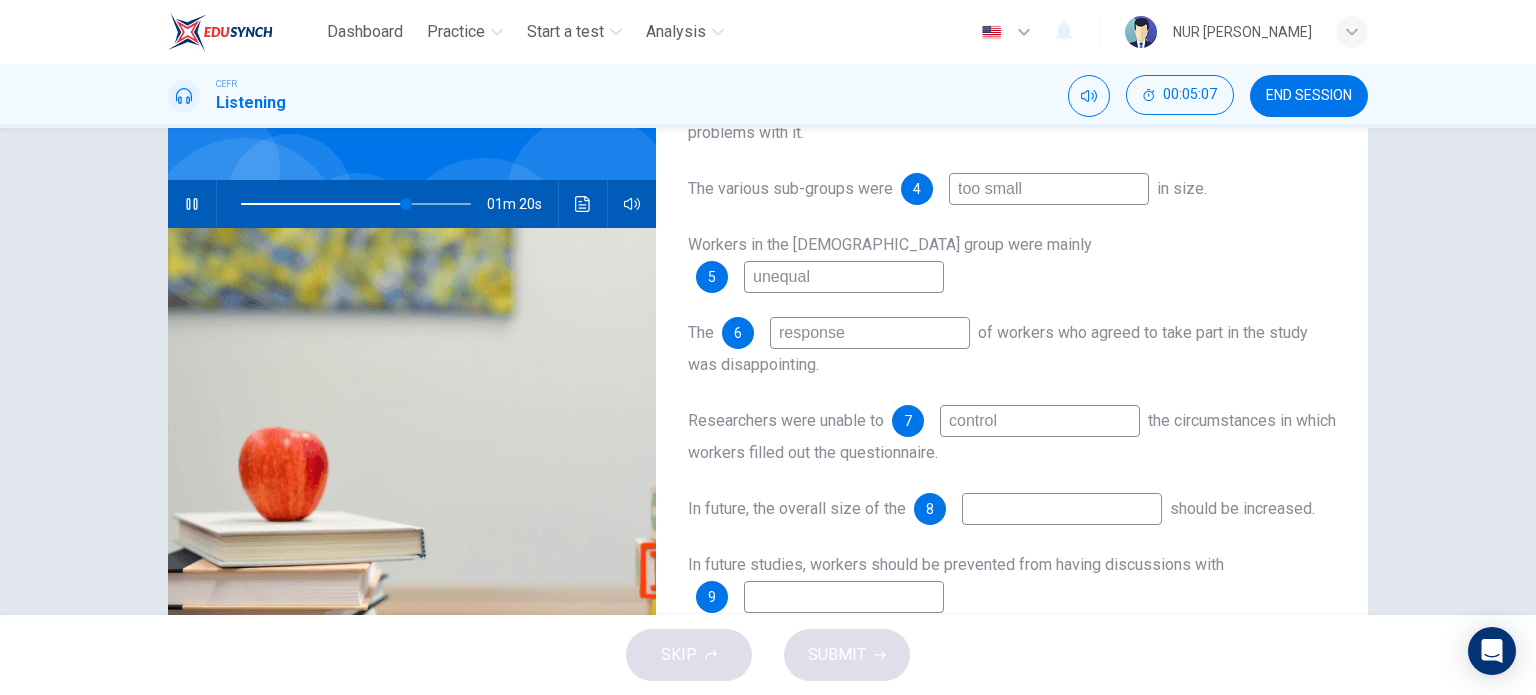 click at bounding box center (1062, 509) 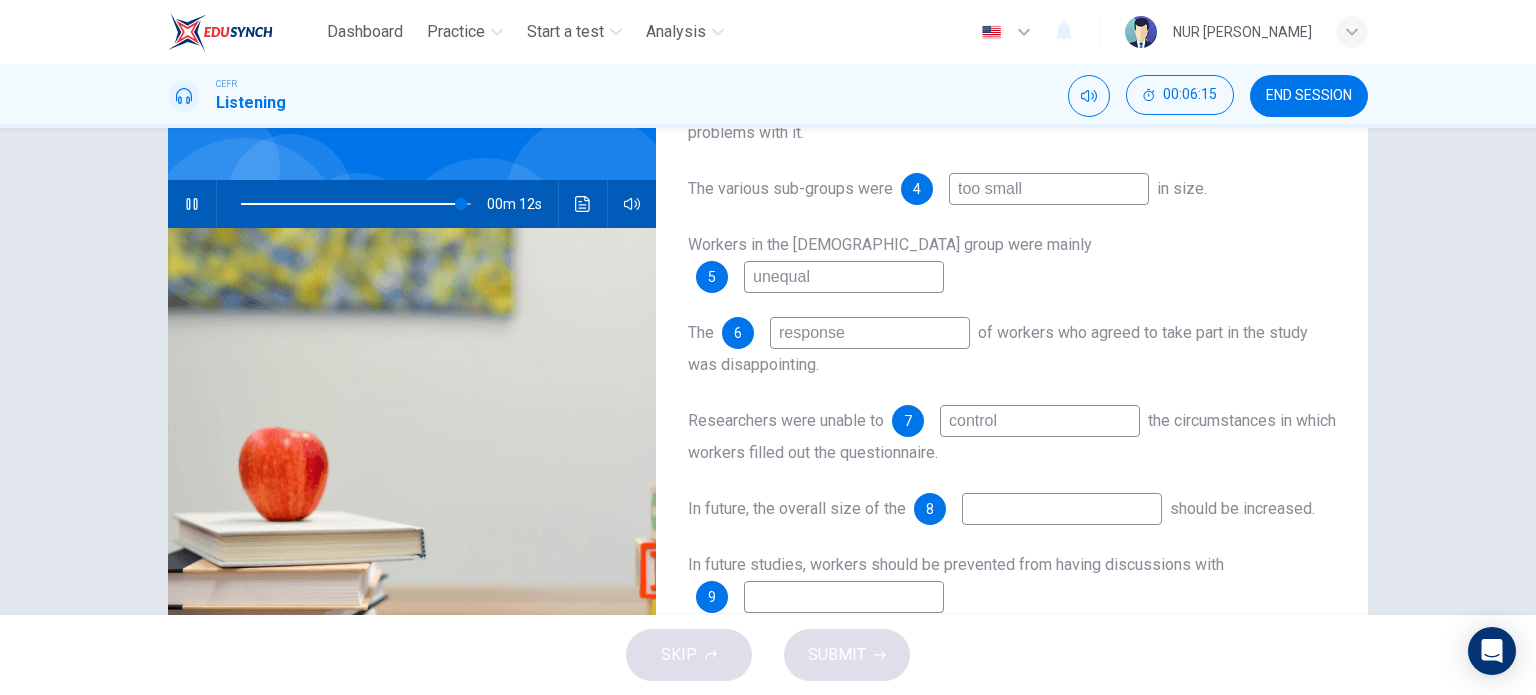 type on "96" 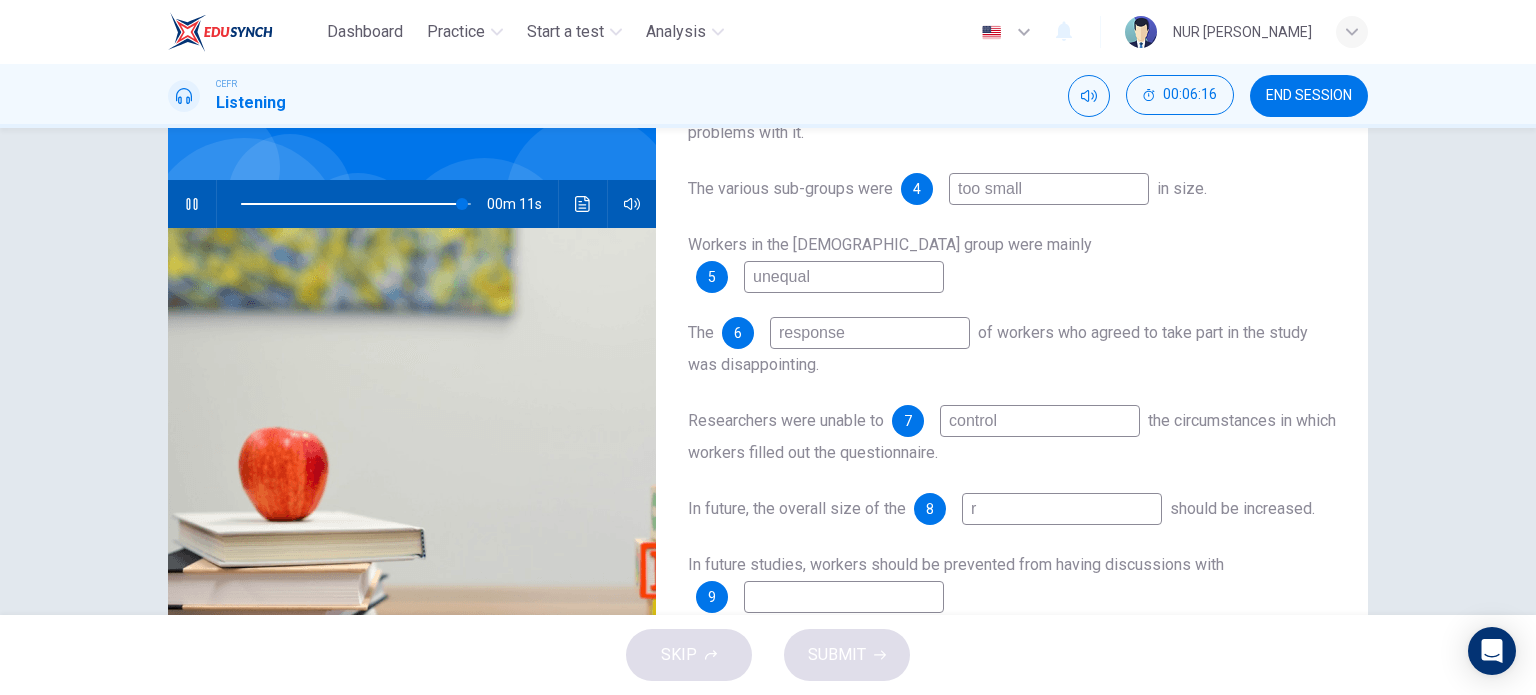 type on "re" 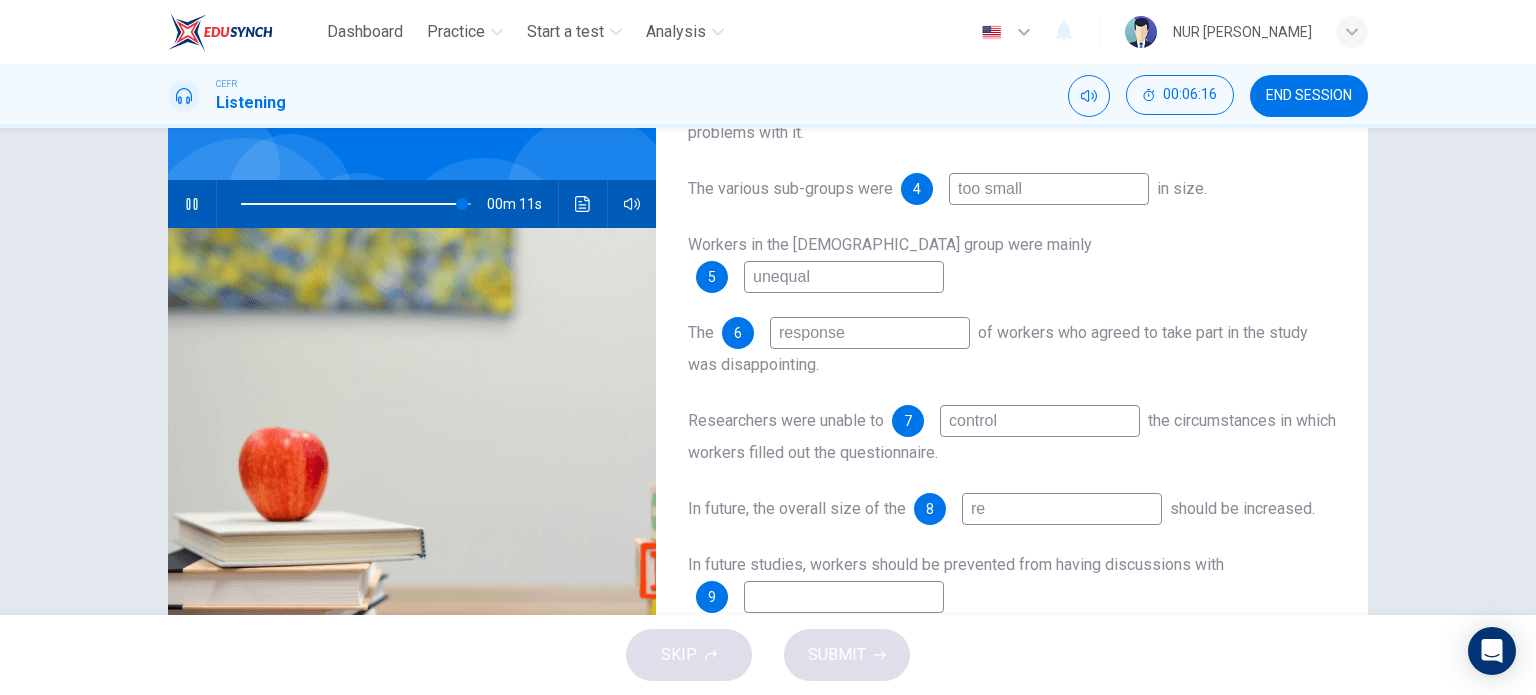 type on "96" 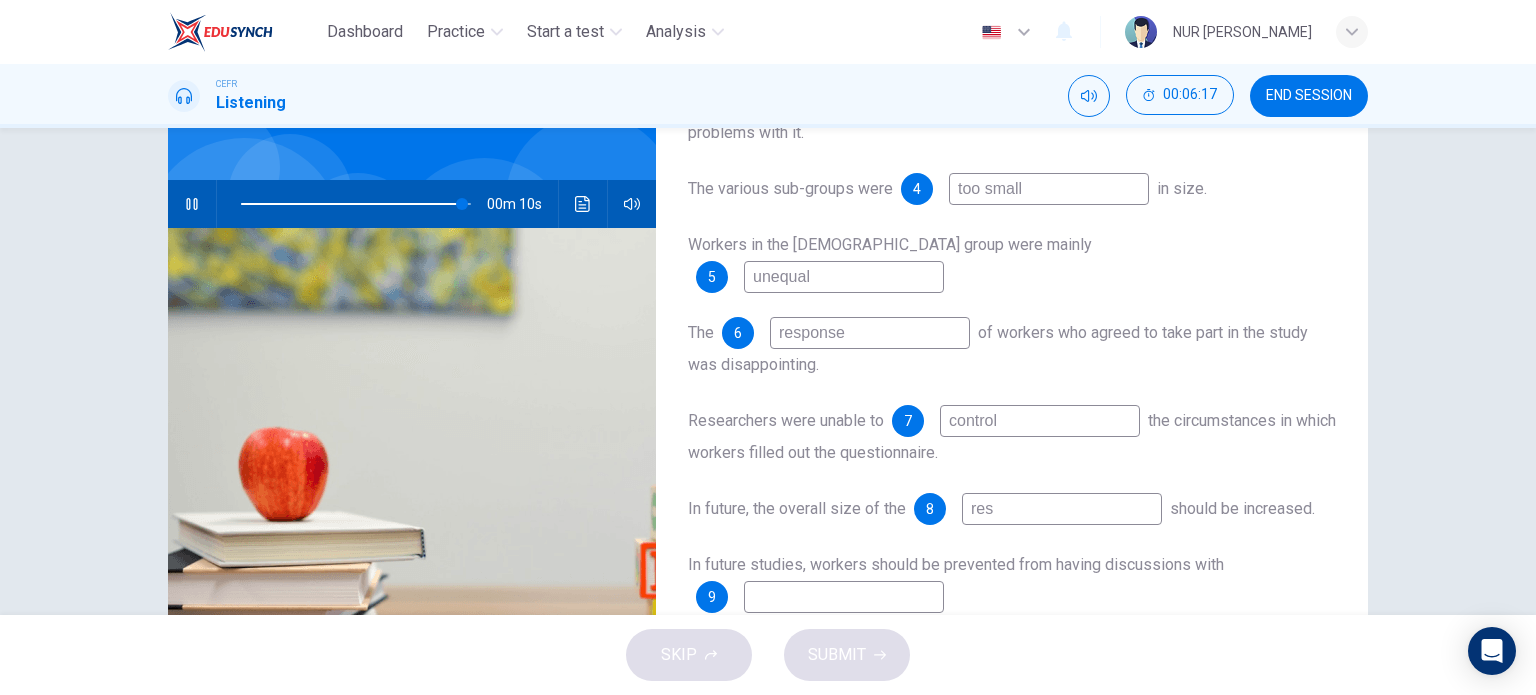 type on "resp" 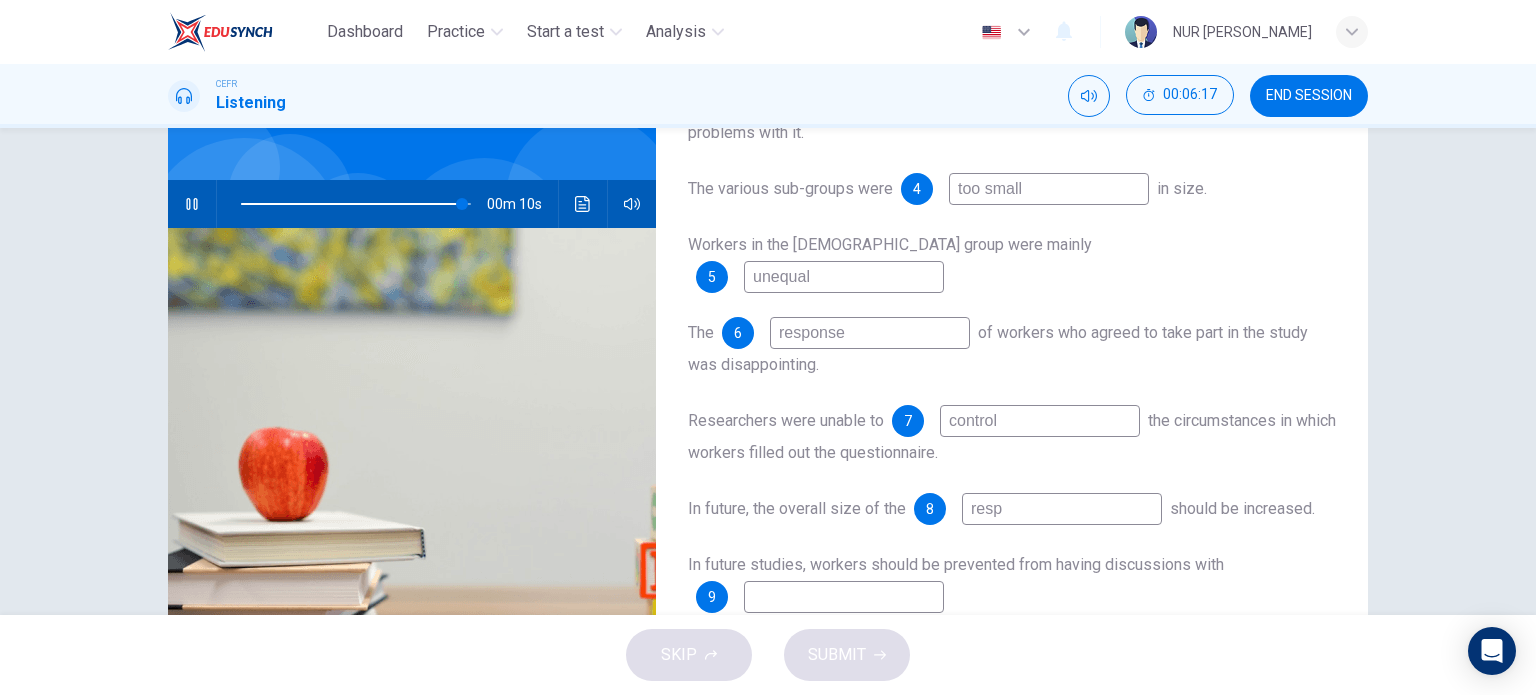 type on "96" 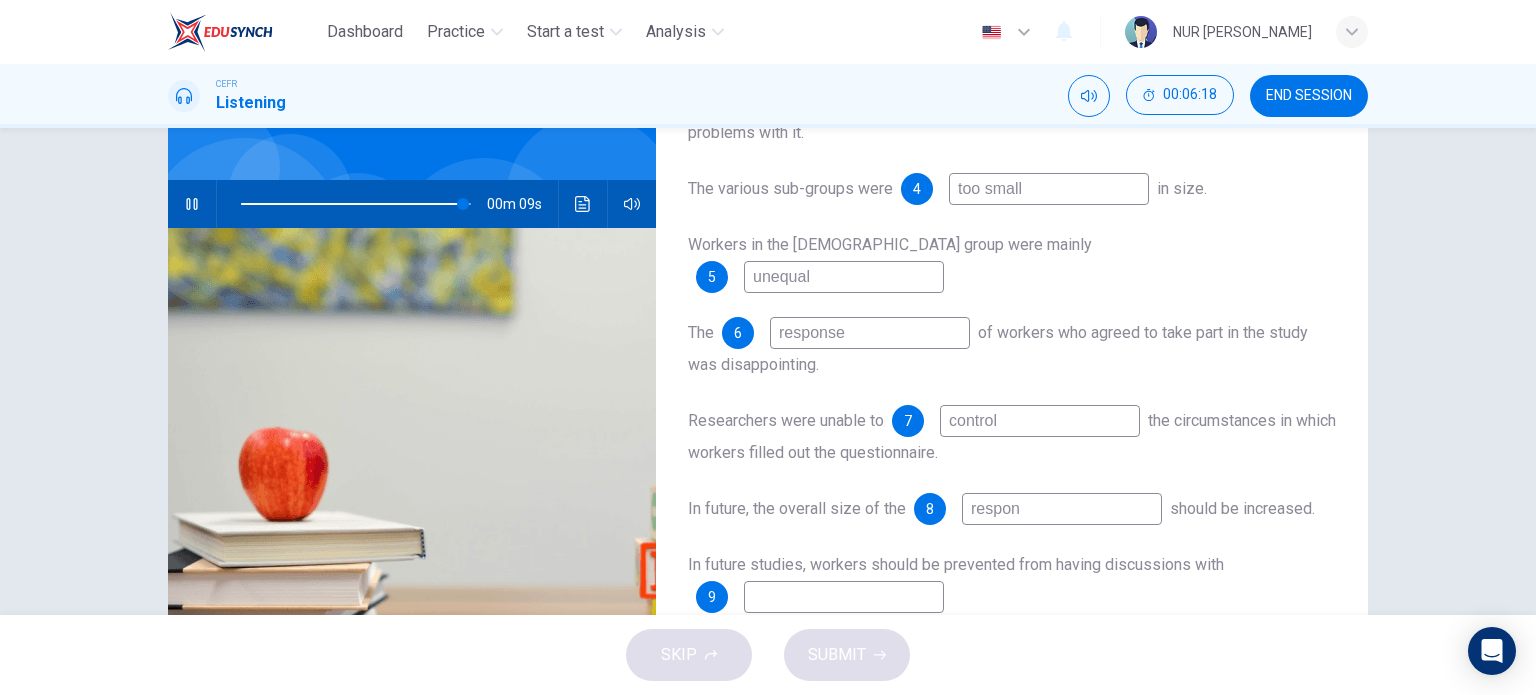 type on "respond" 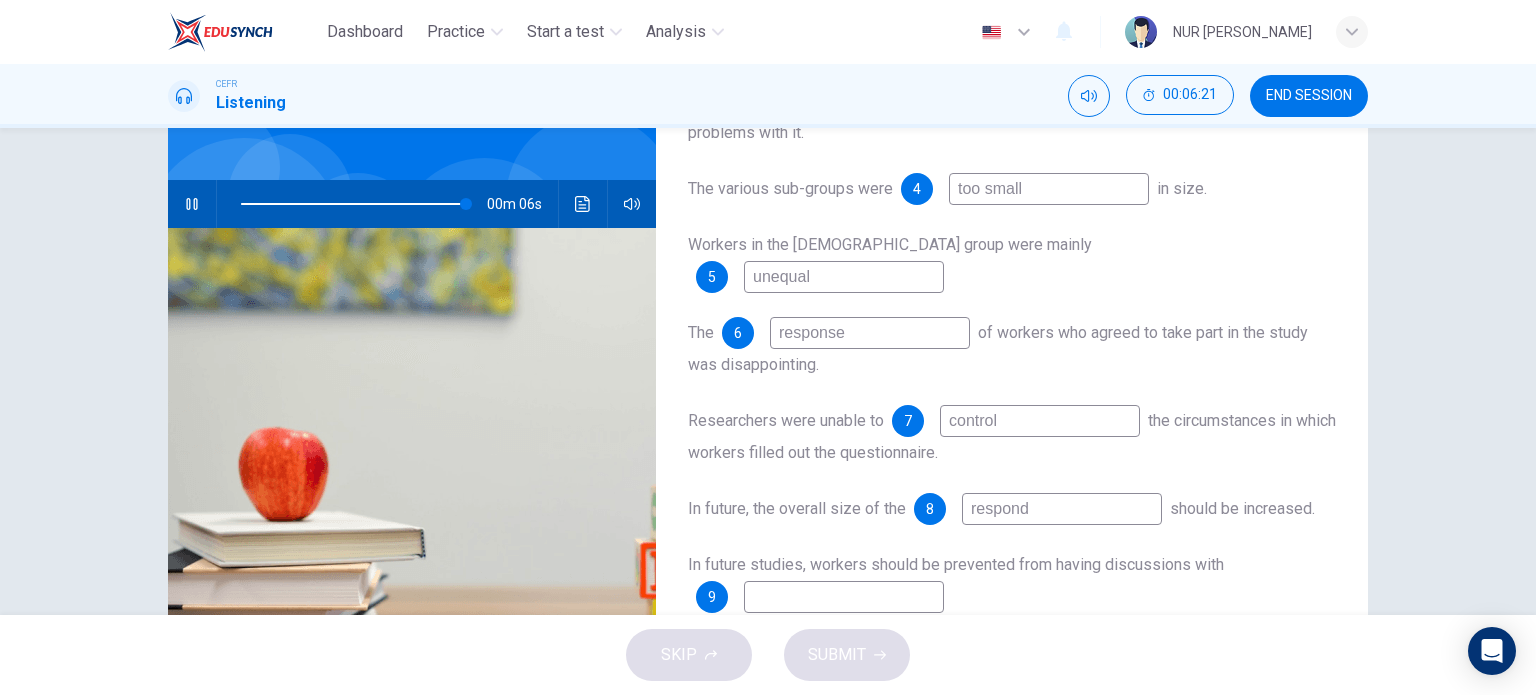 type on "98" 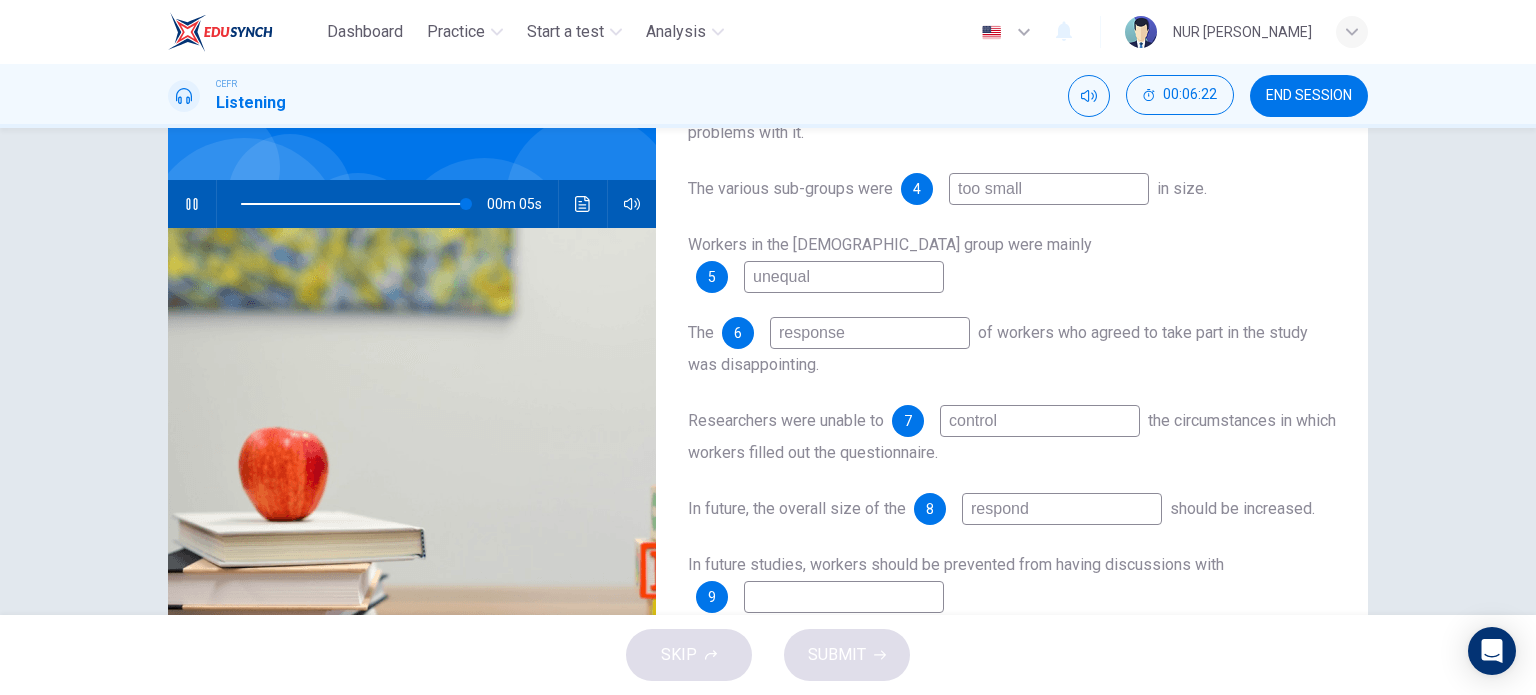 type on "responda" 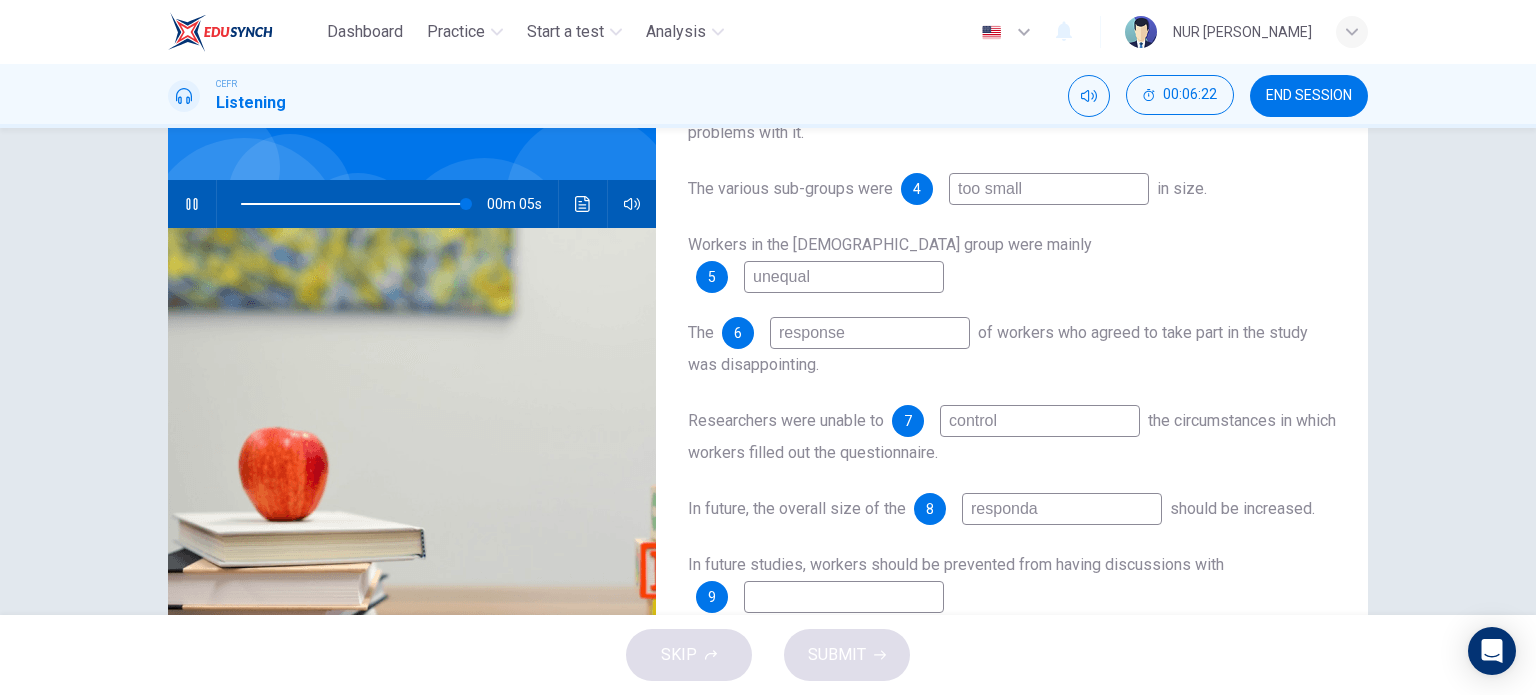 type on "98" 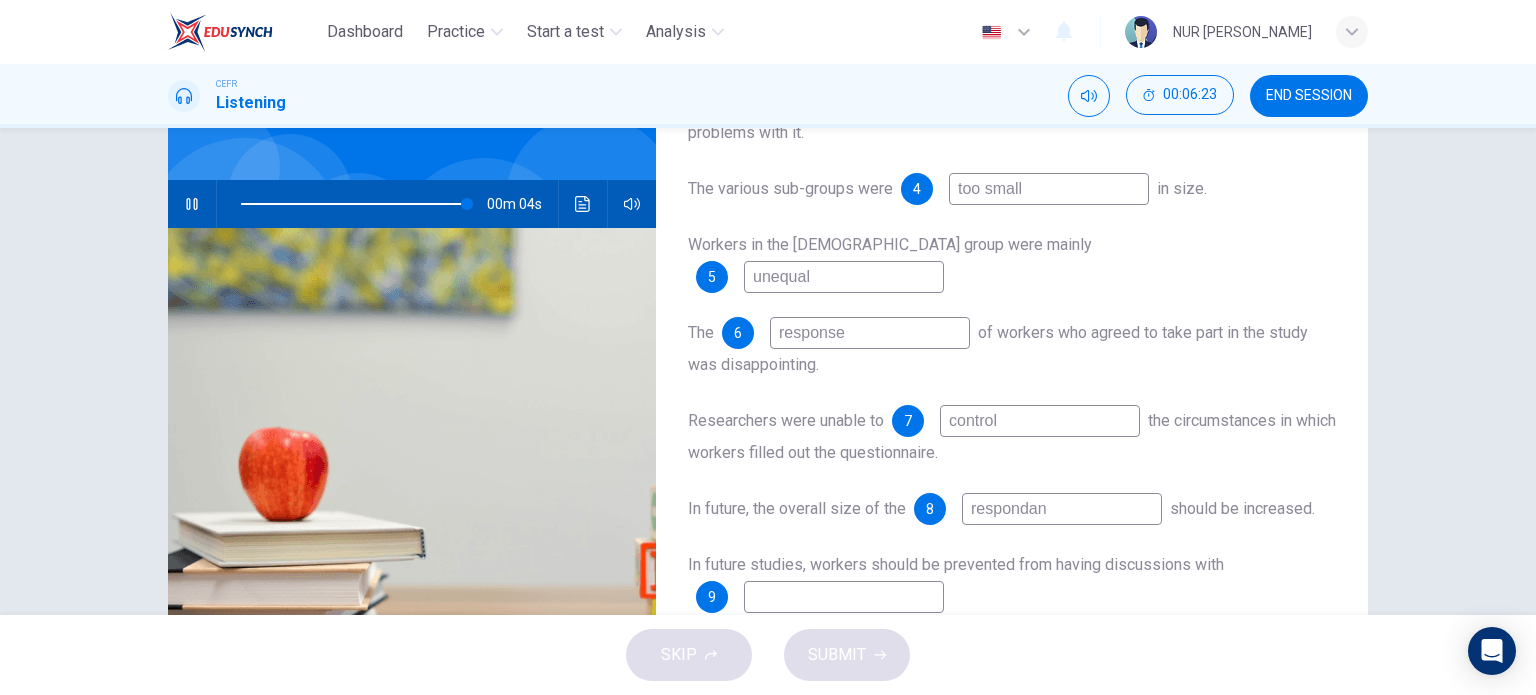 type on "respondanr" 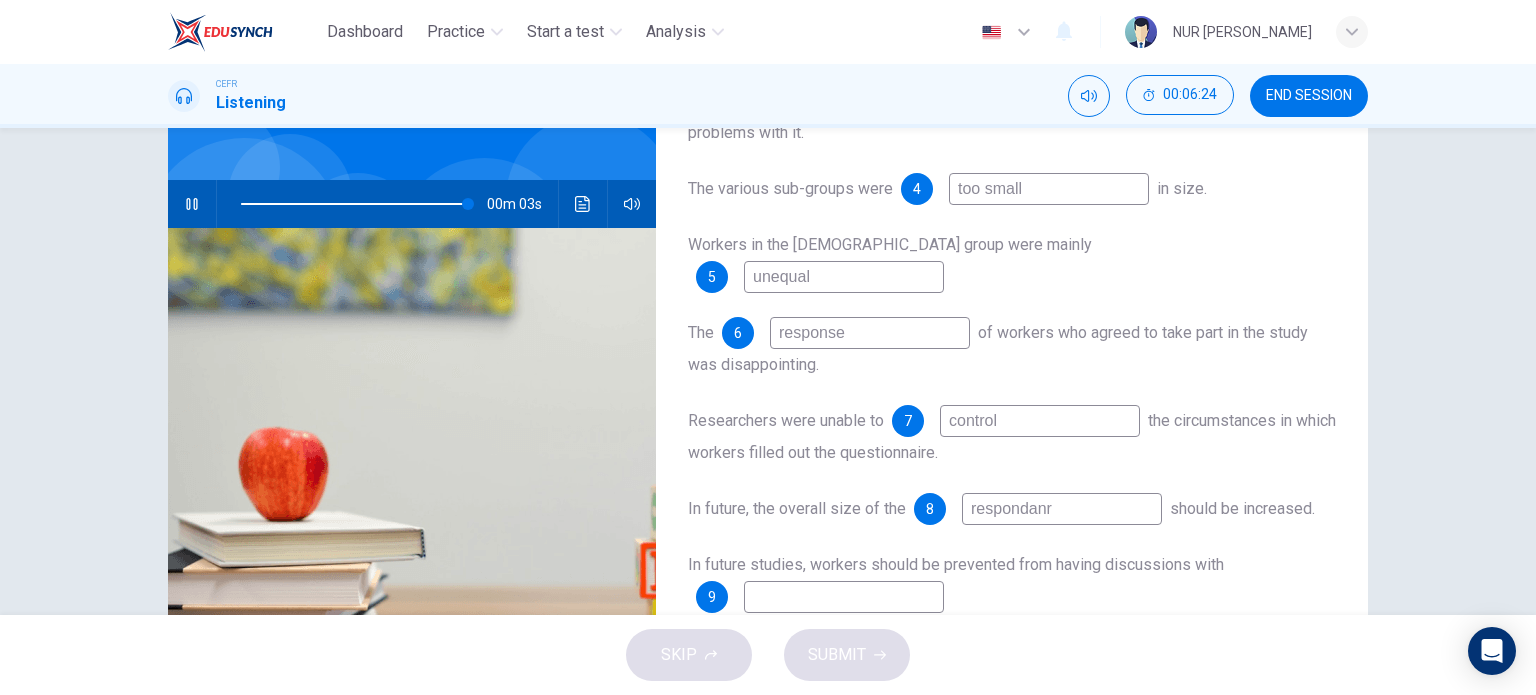 type on "99" 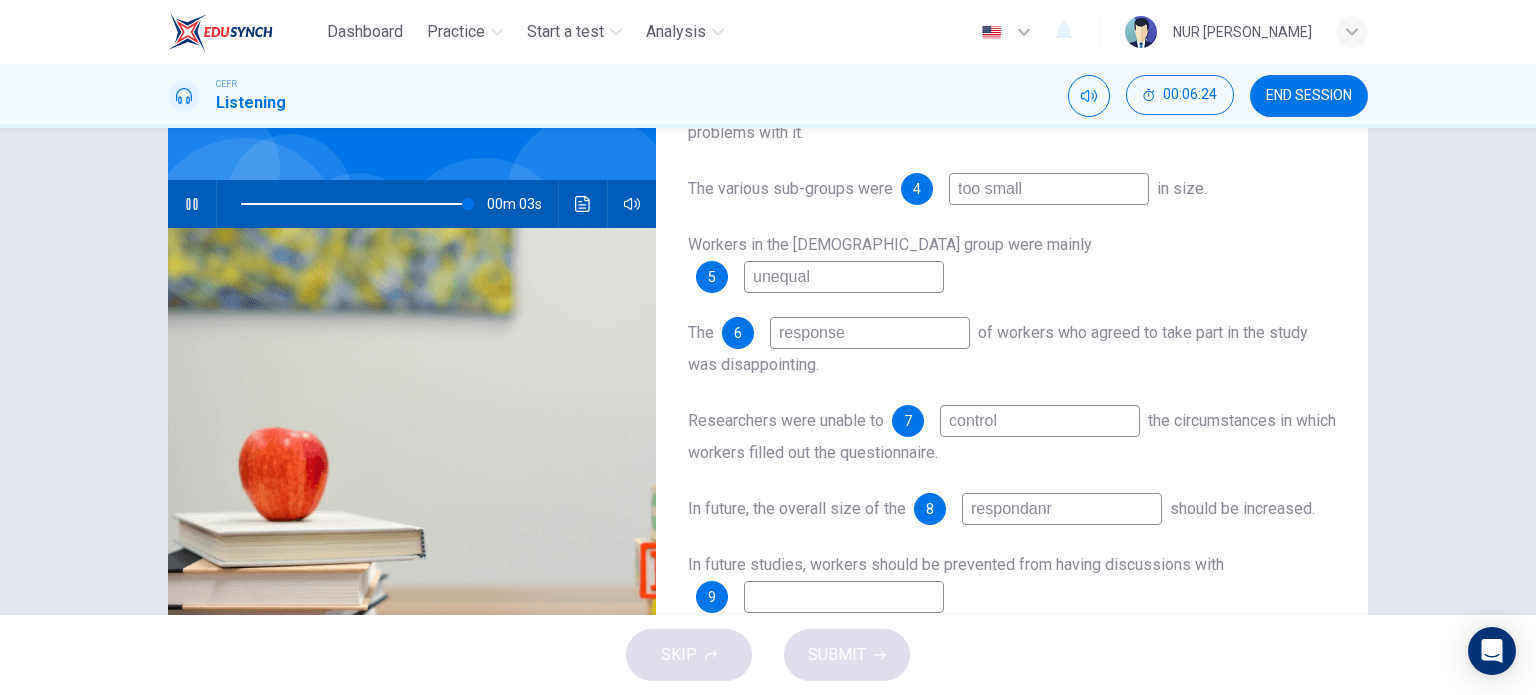 type on "respondanr]" 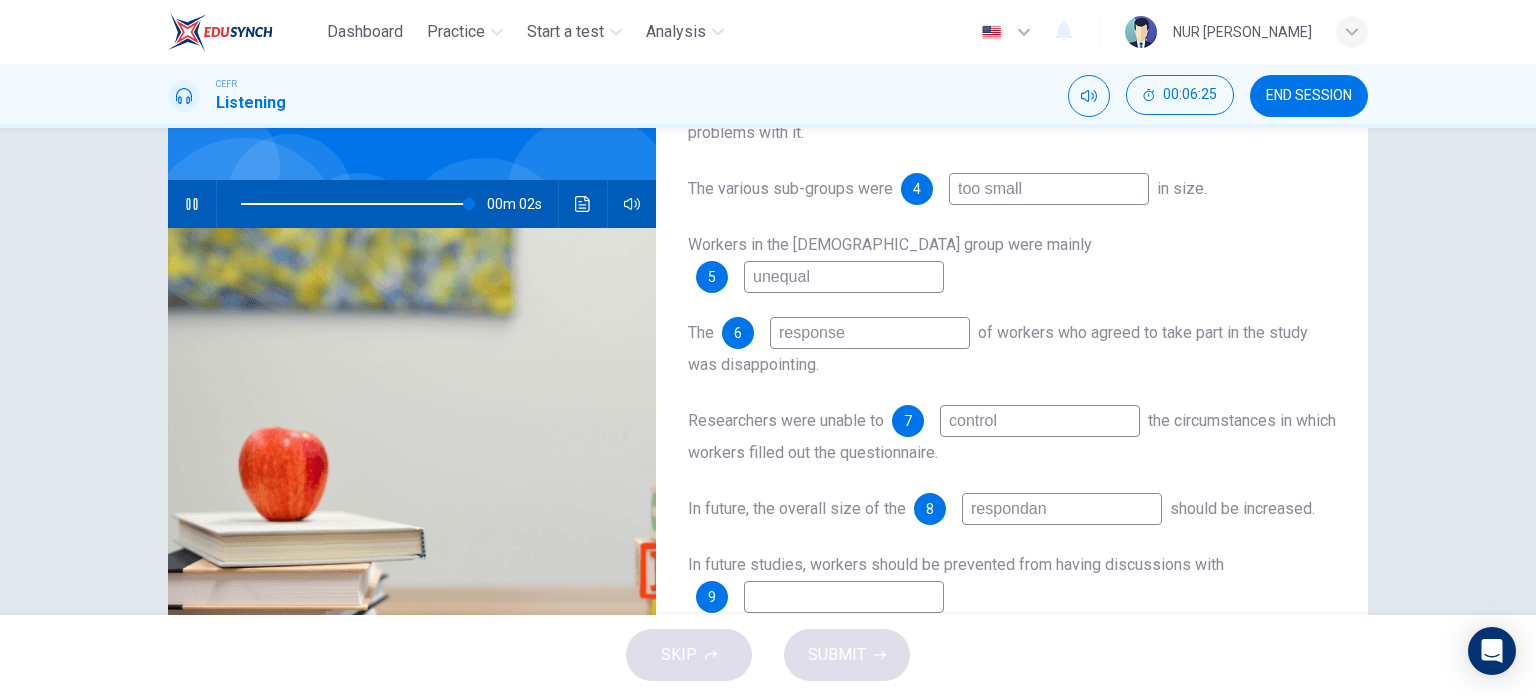 type on "respondant" 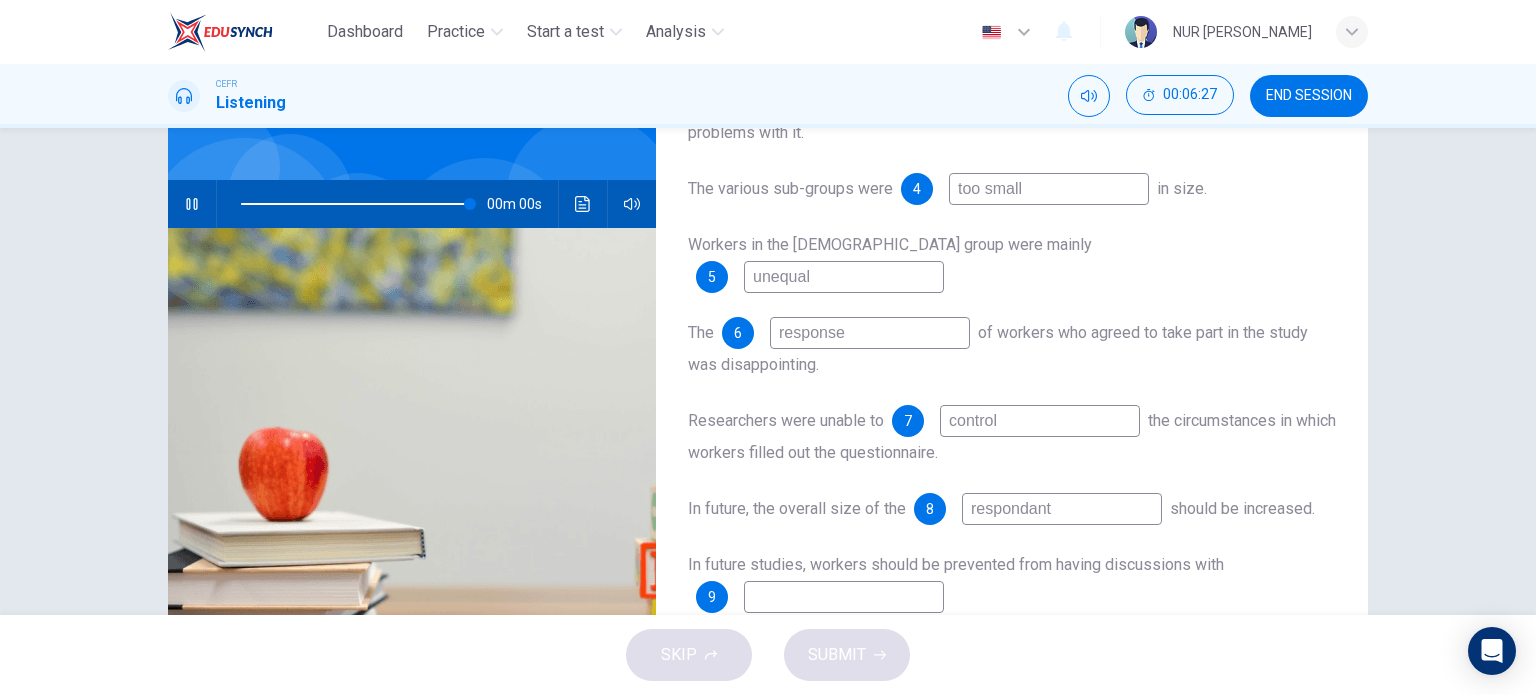 type on "0" 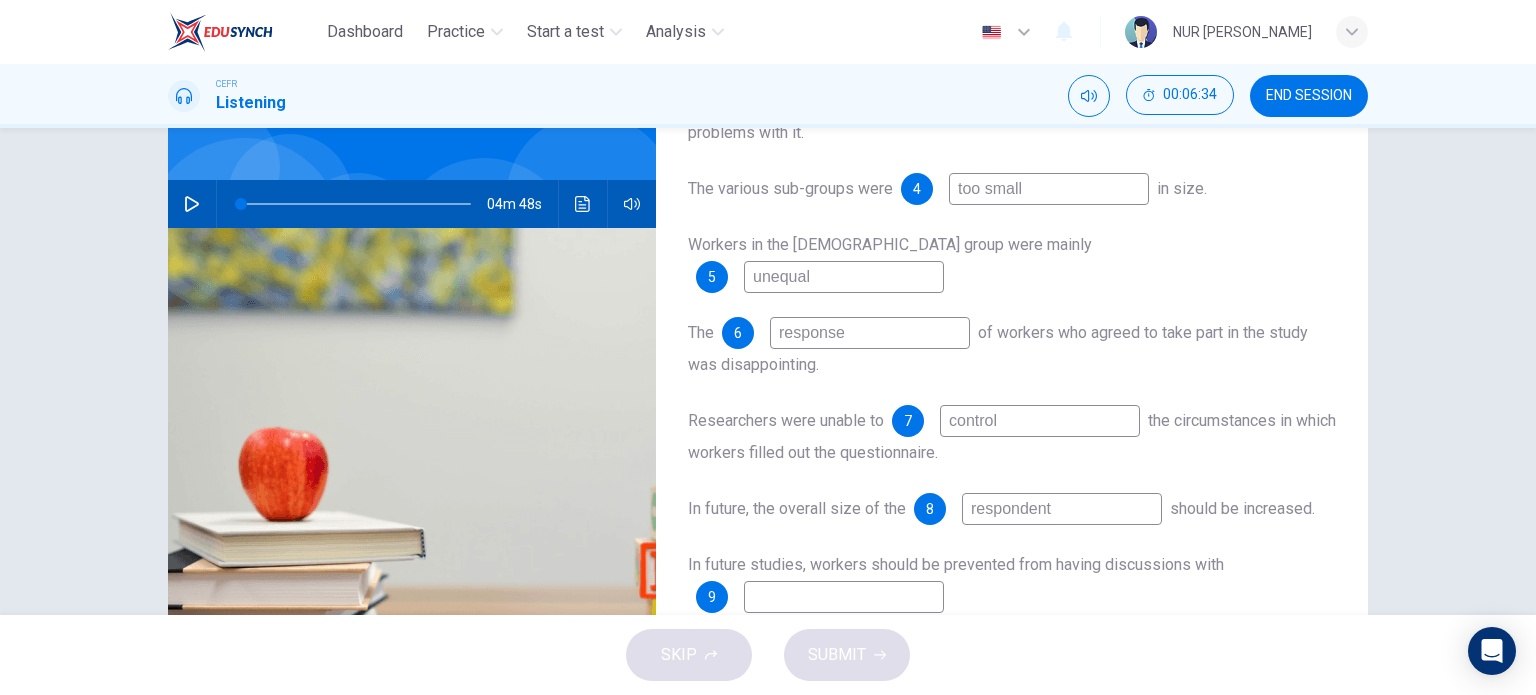 type on "respondent" 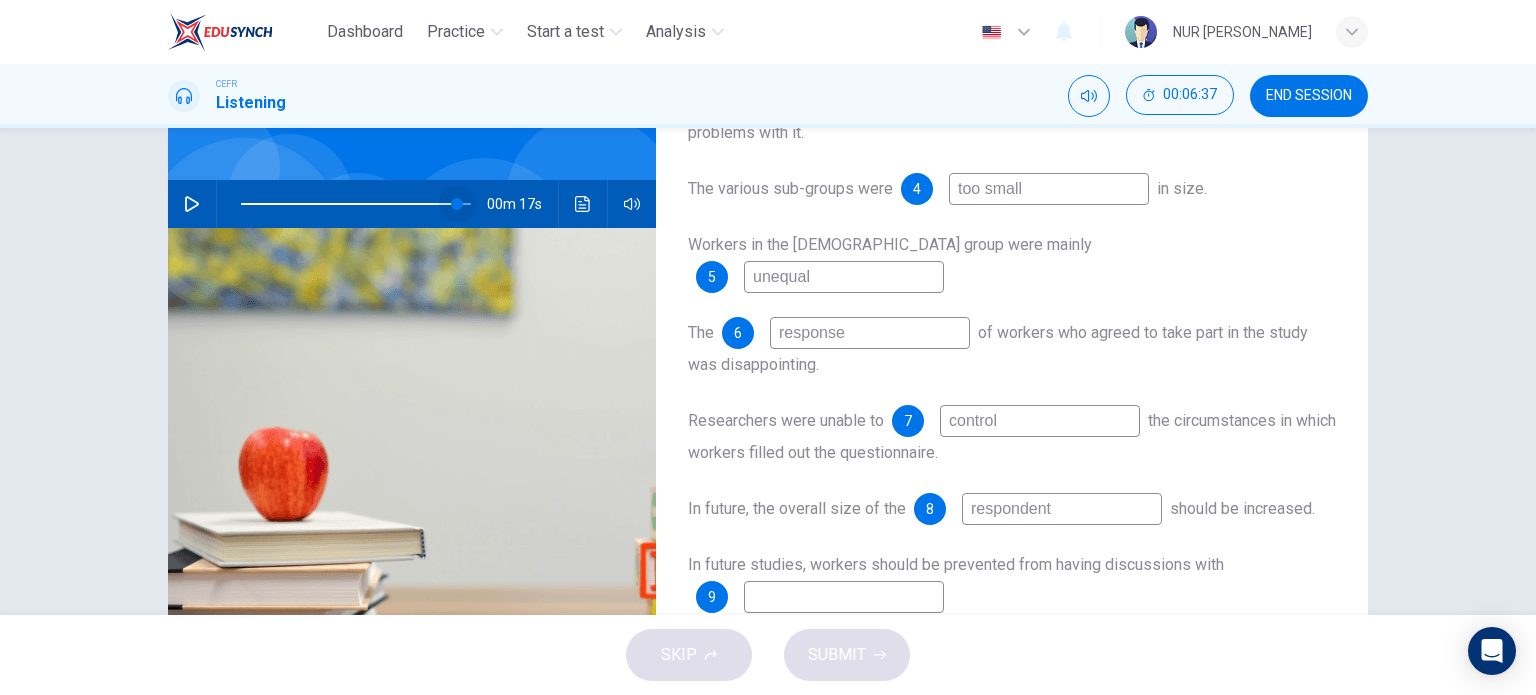 click at bounding box center [356, 204] 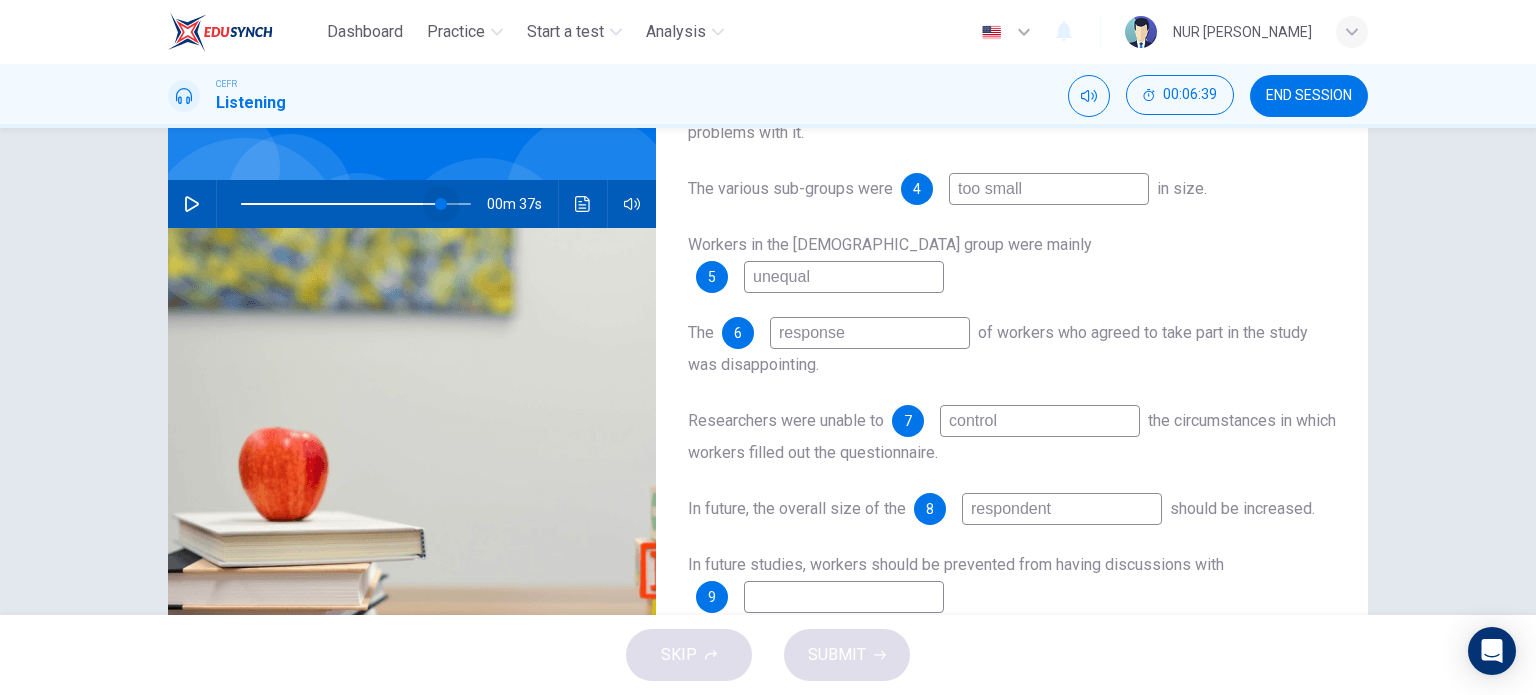 click at bounding box center [441, 204] 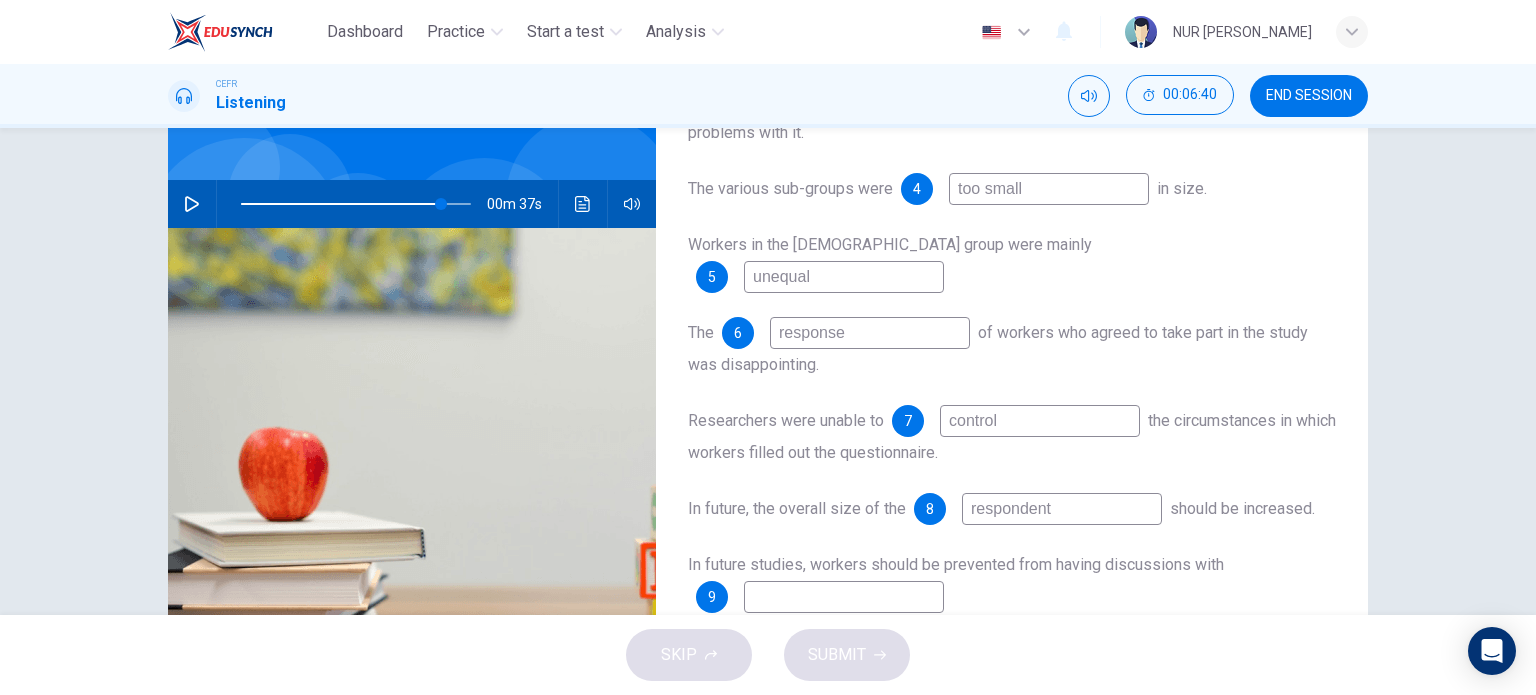 click at bounding box center [192, 204] 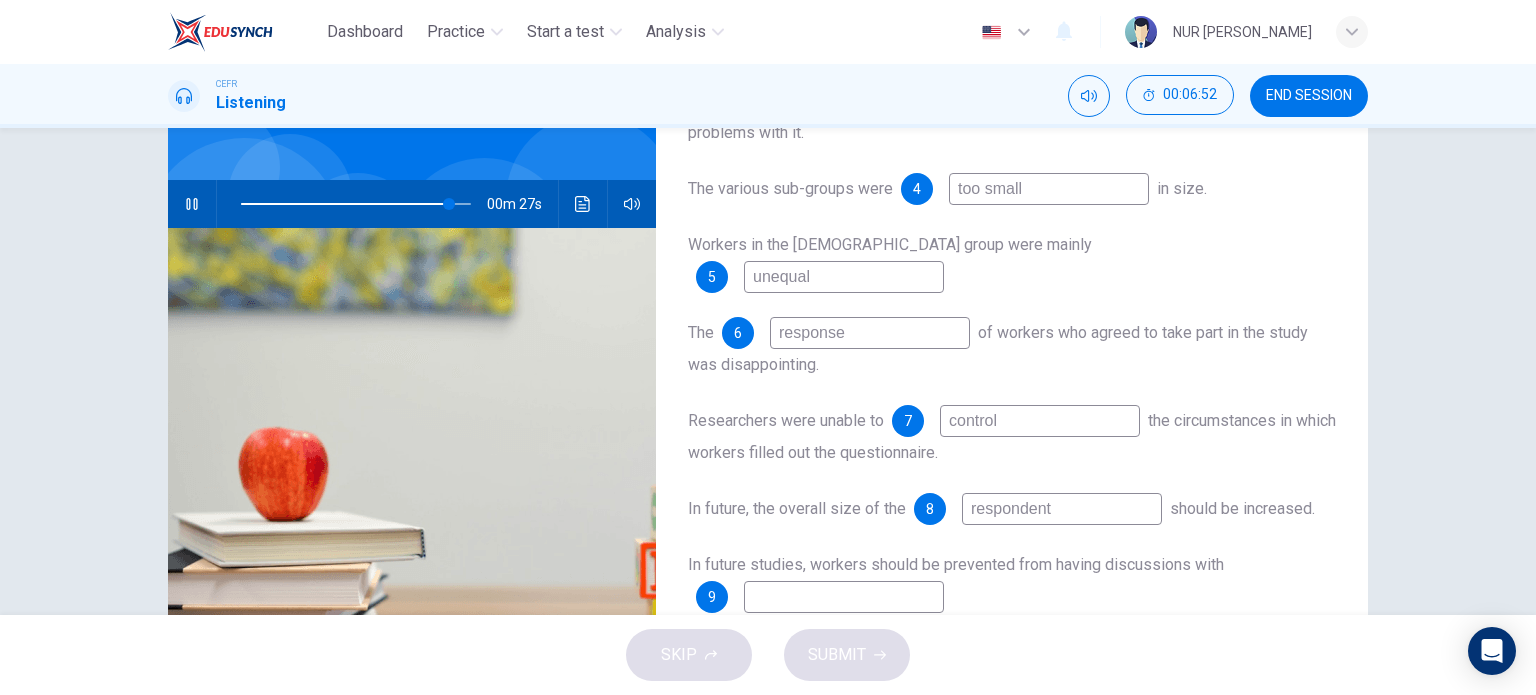 click on "respondent" at bounding box center (1062, 509) 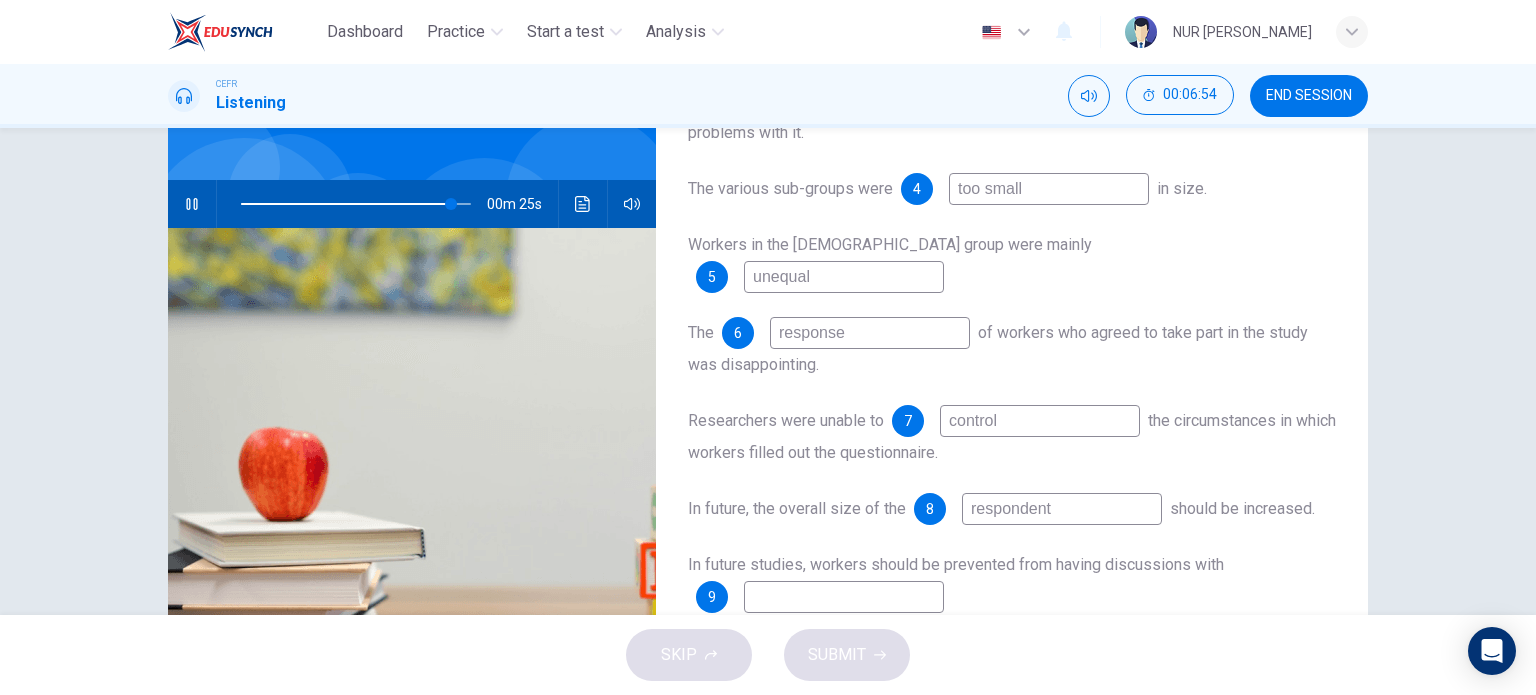 type on "91" 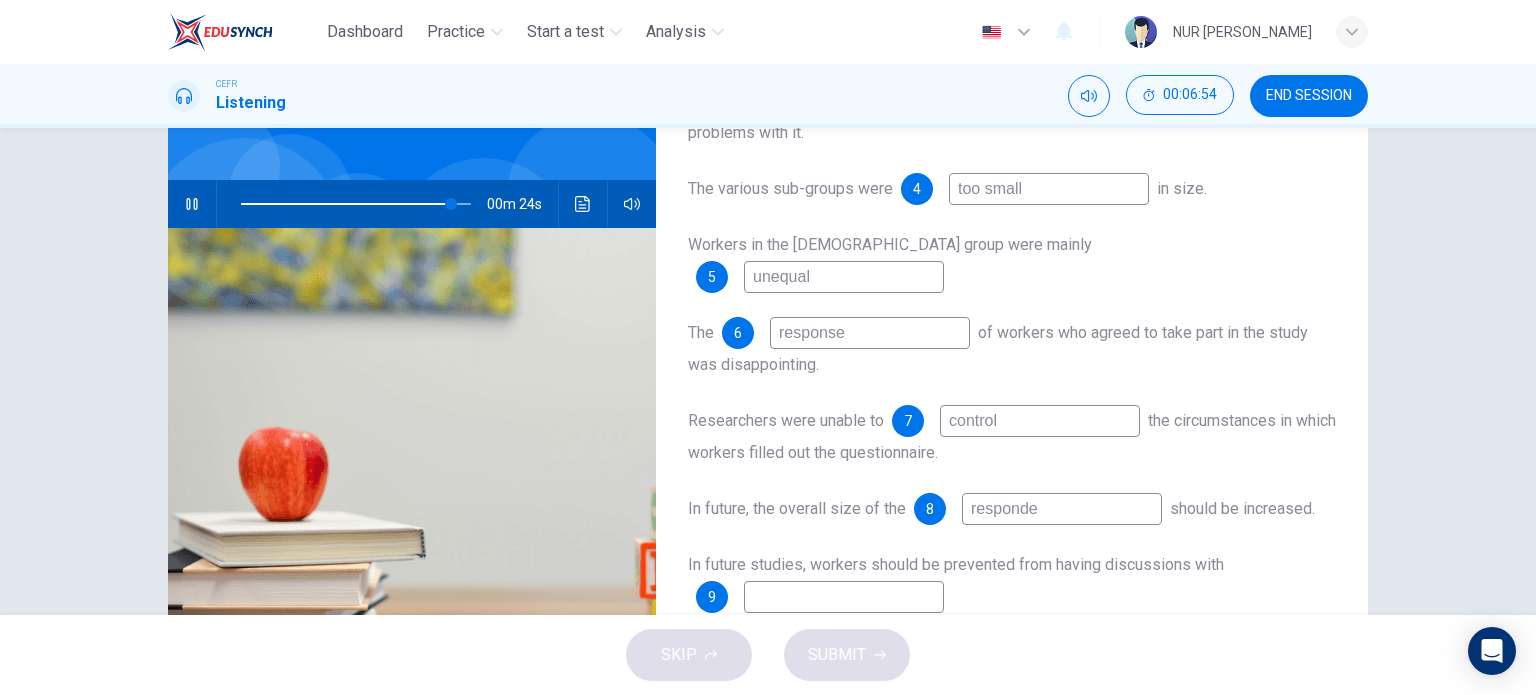 type on "respond" 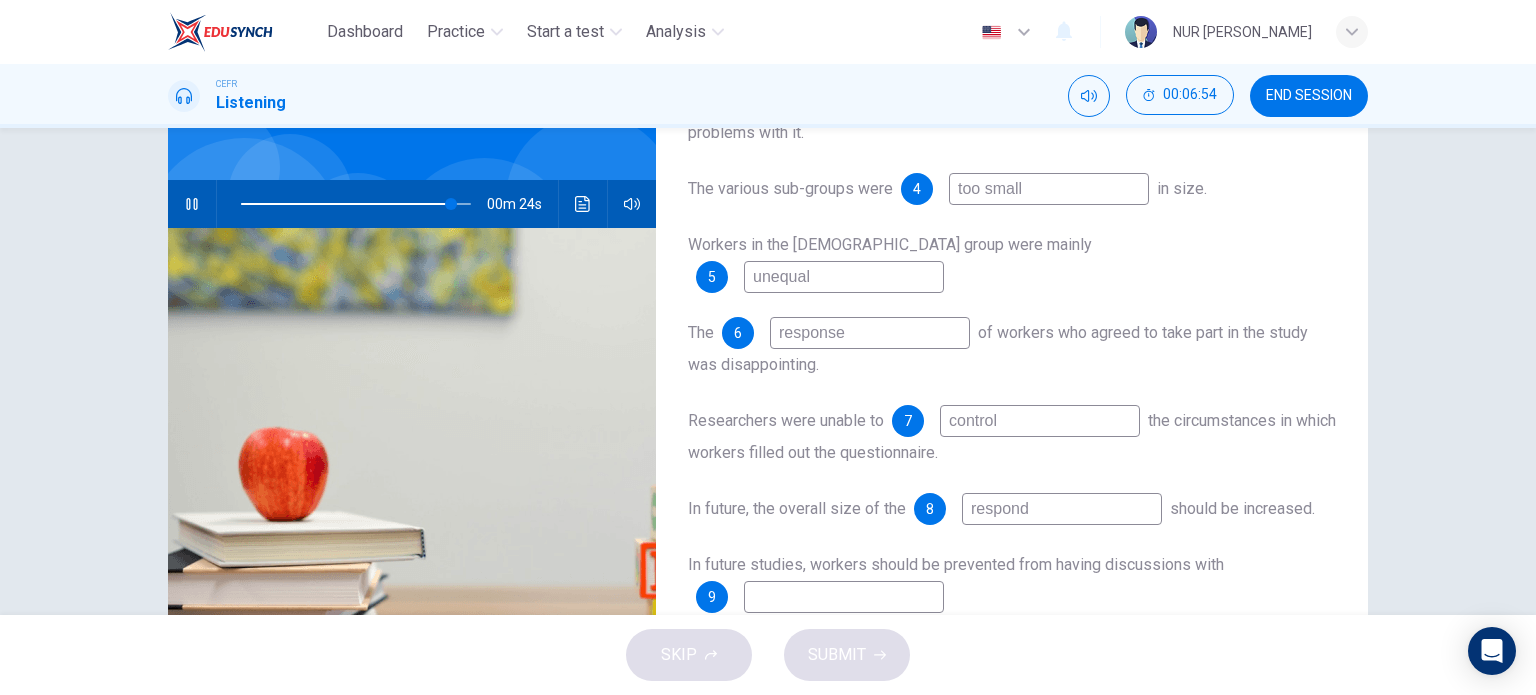 type on "92" 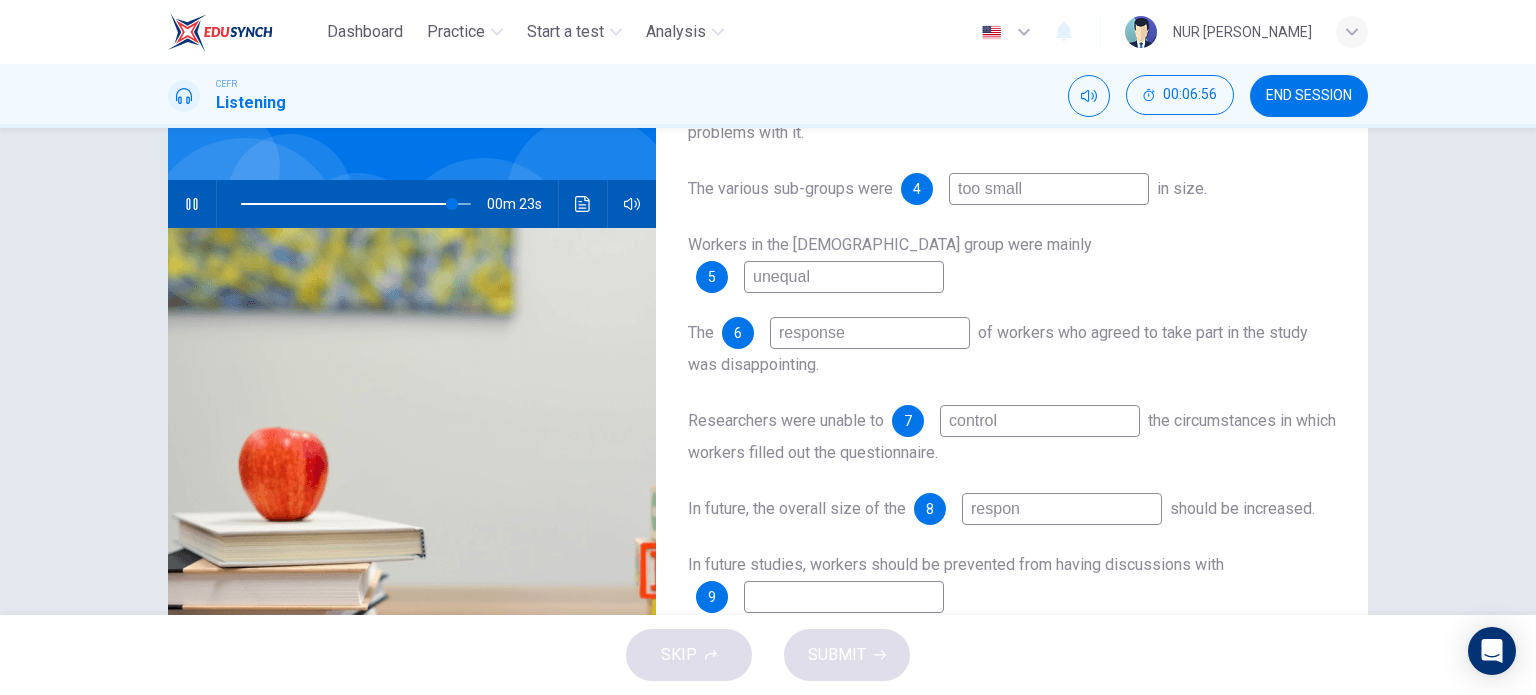 type on "respons" 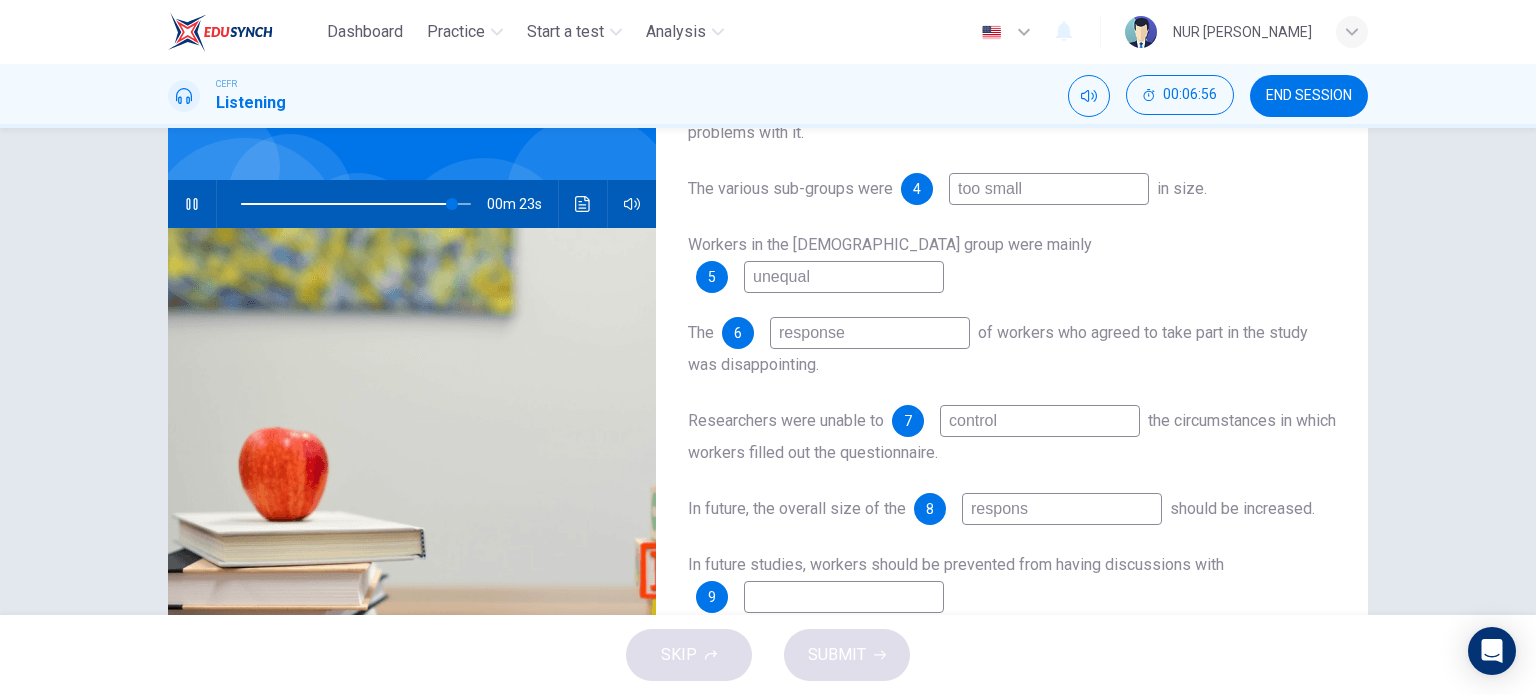 type on "92" 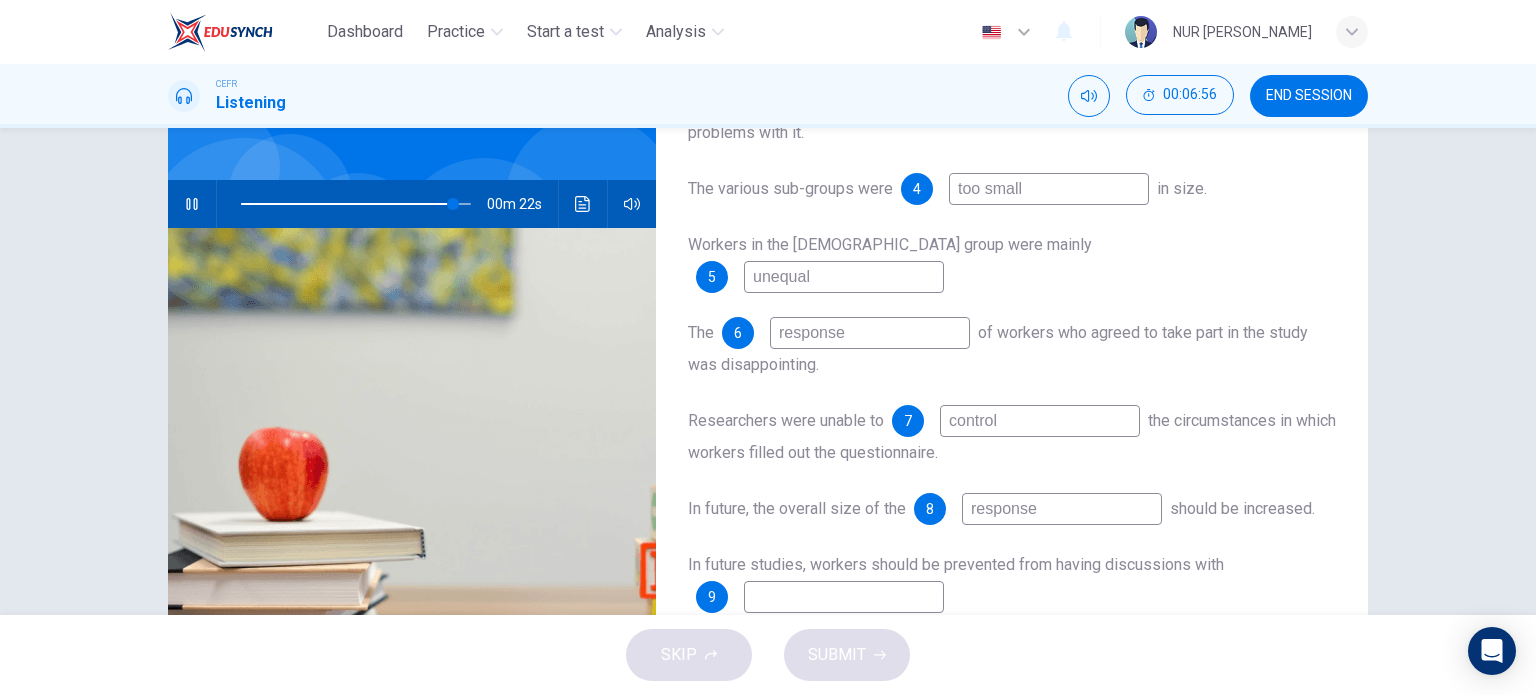 type on "responses" 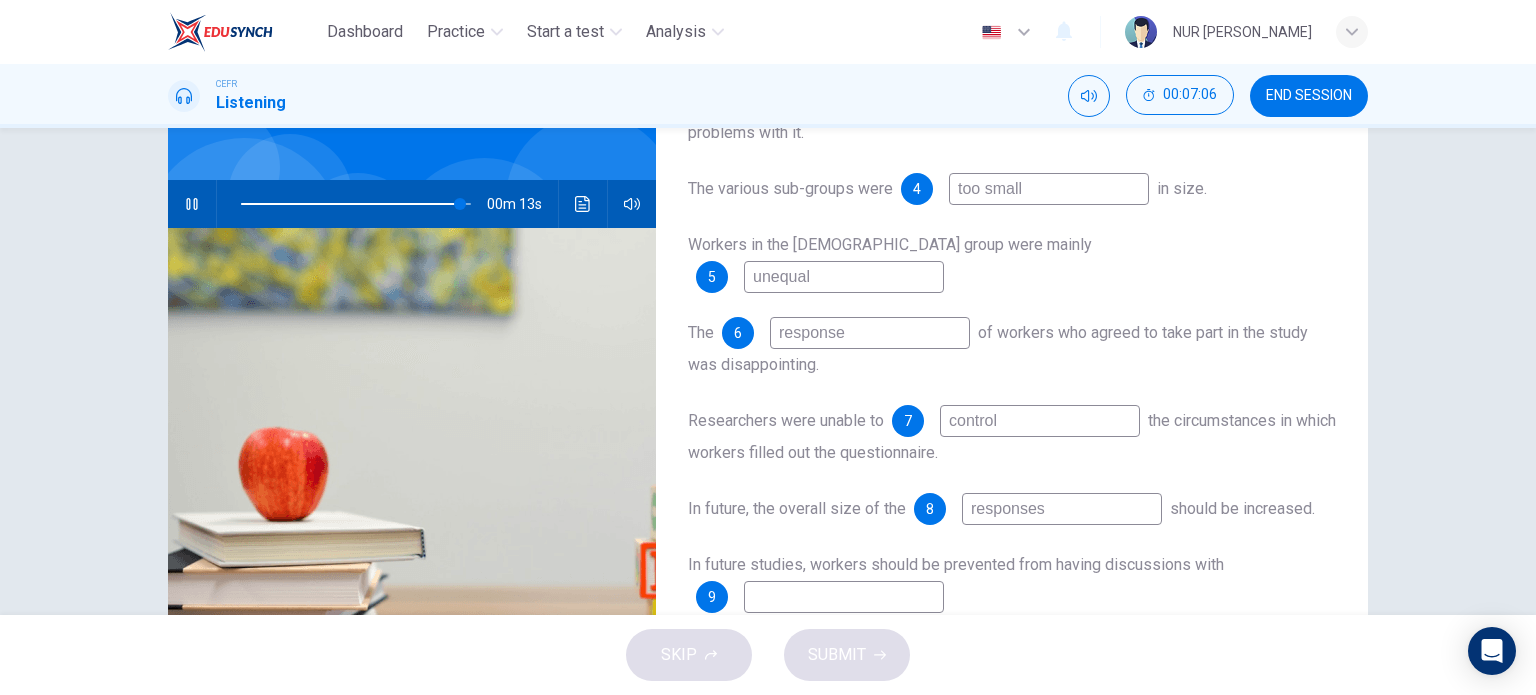 type on "96" 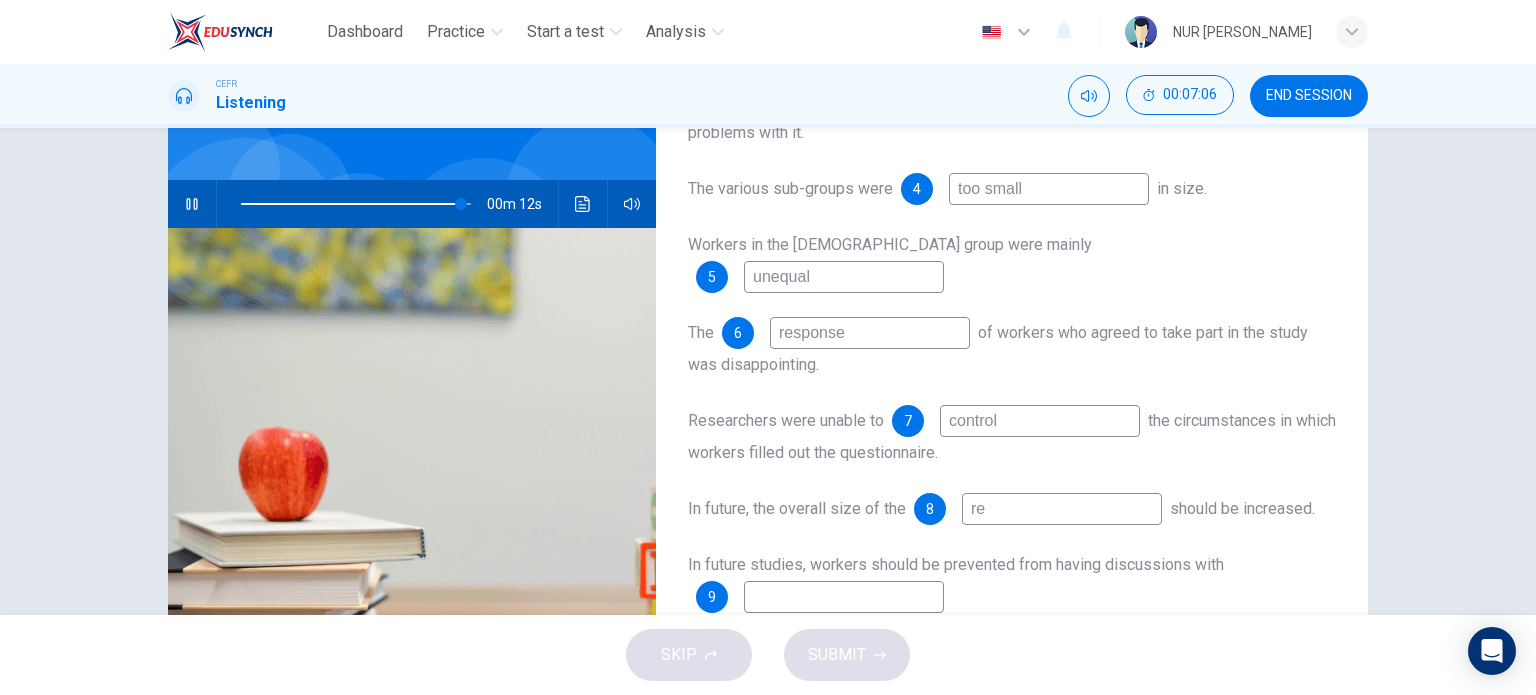 type on "r" 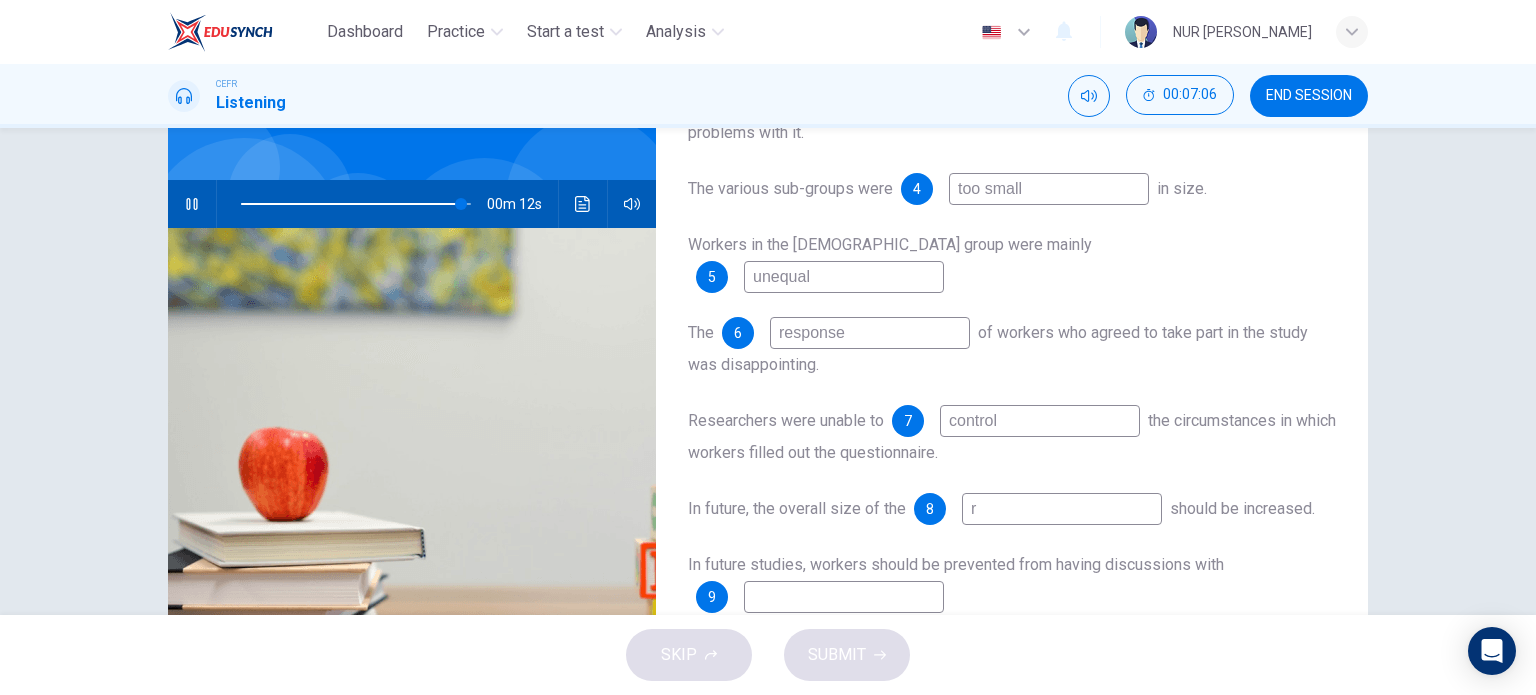 type 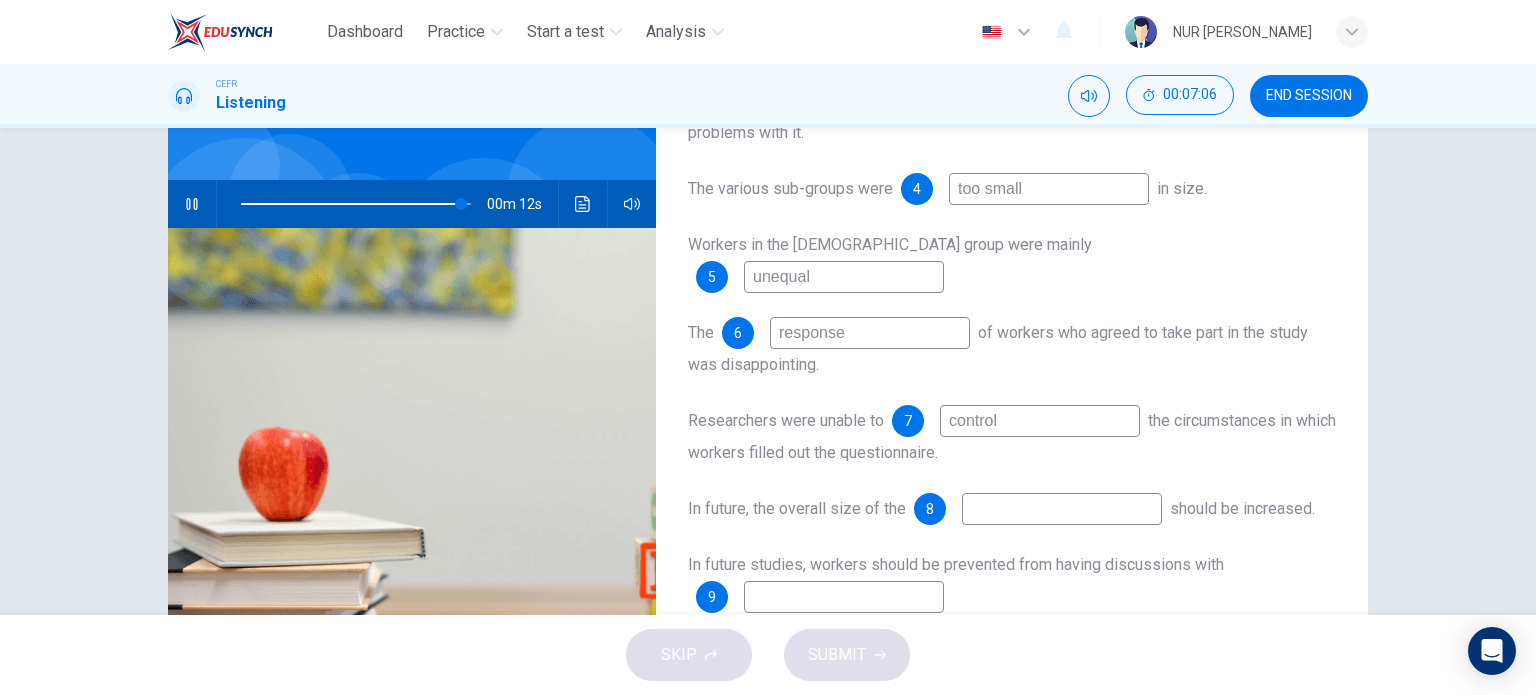type on "96" 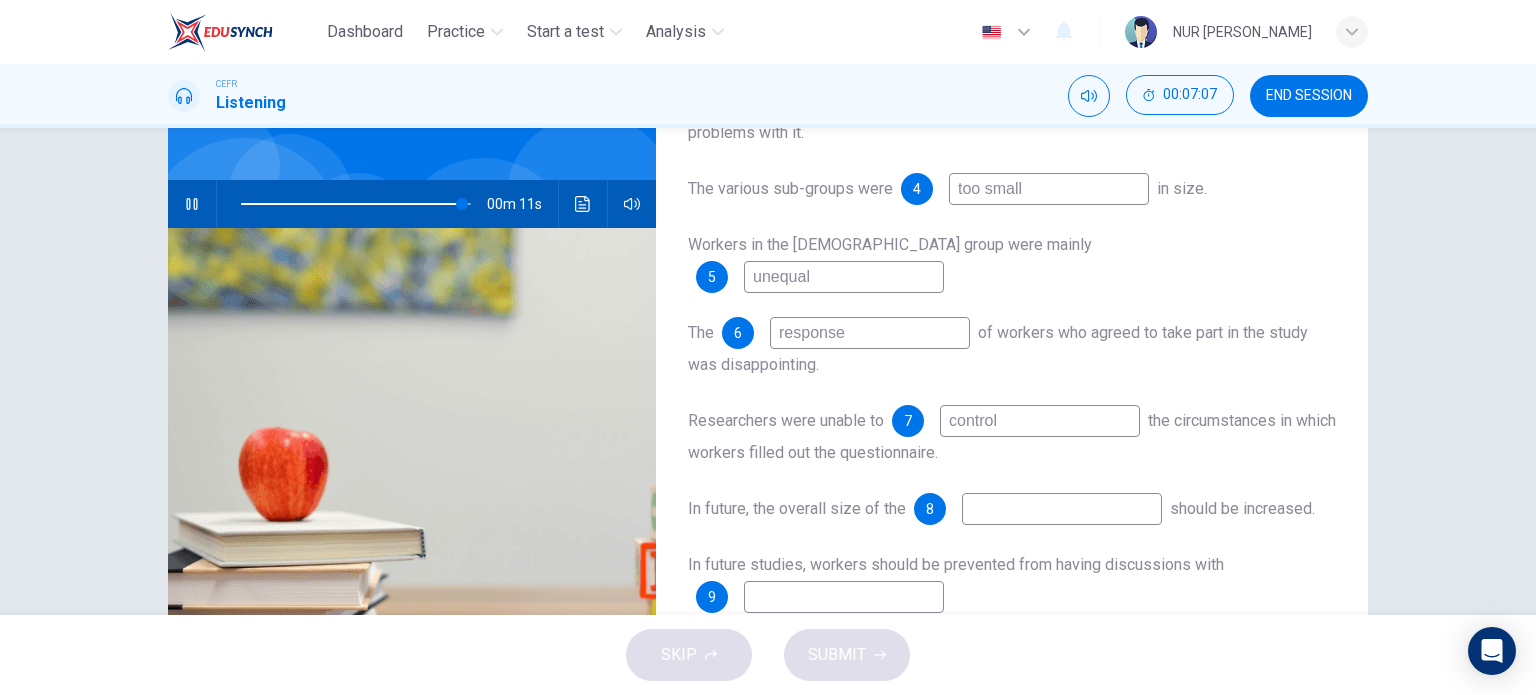 type on "q" 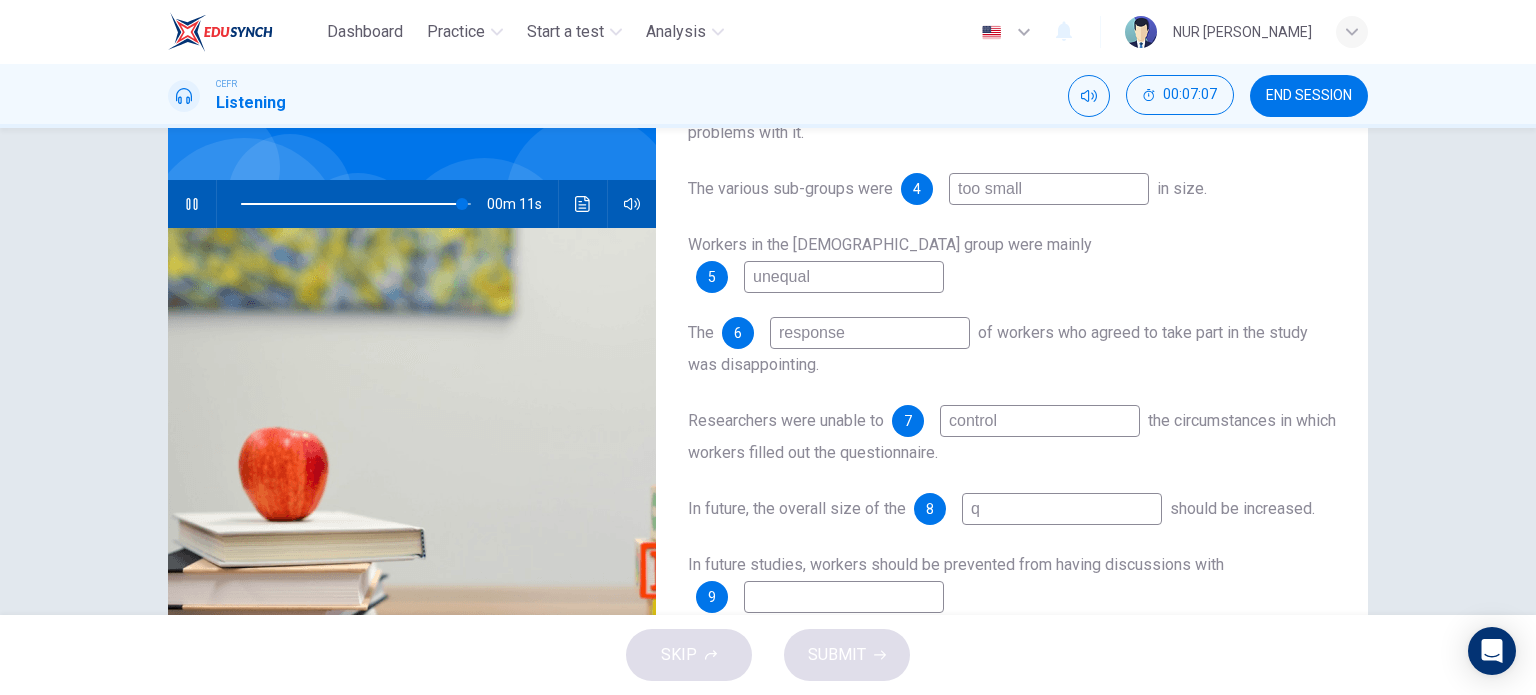 type on "96" 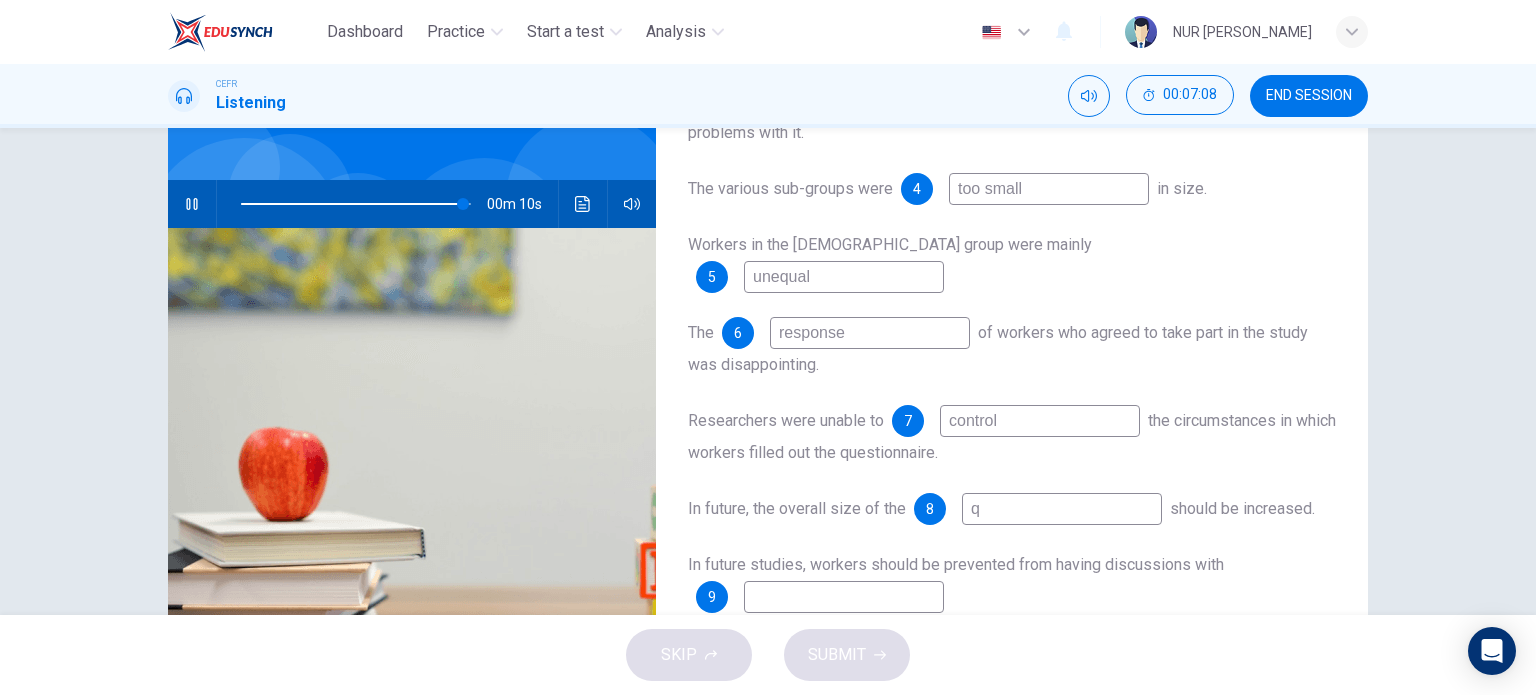type on "qu" 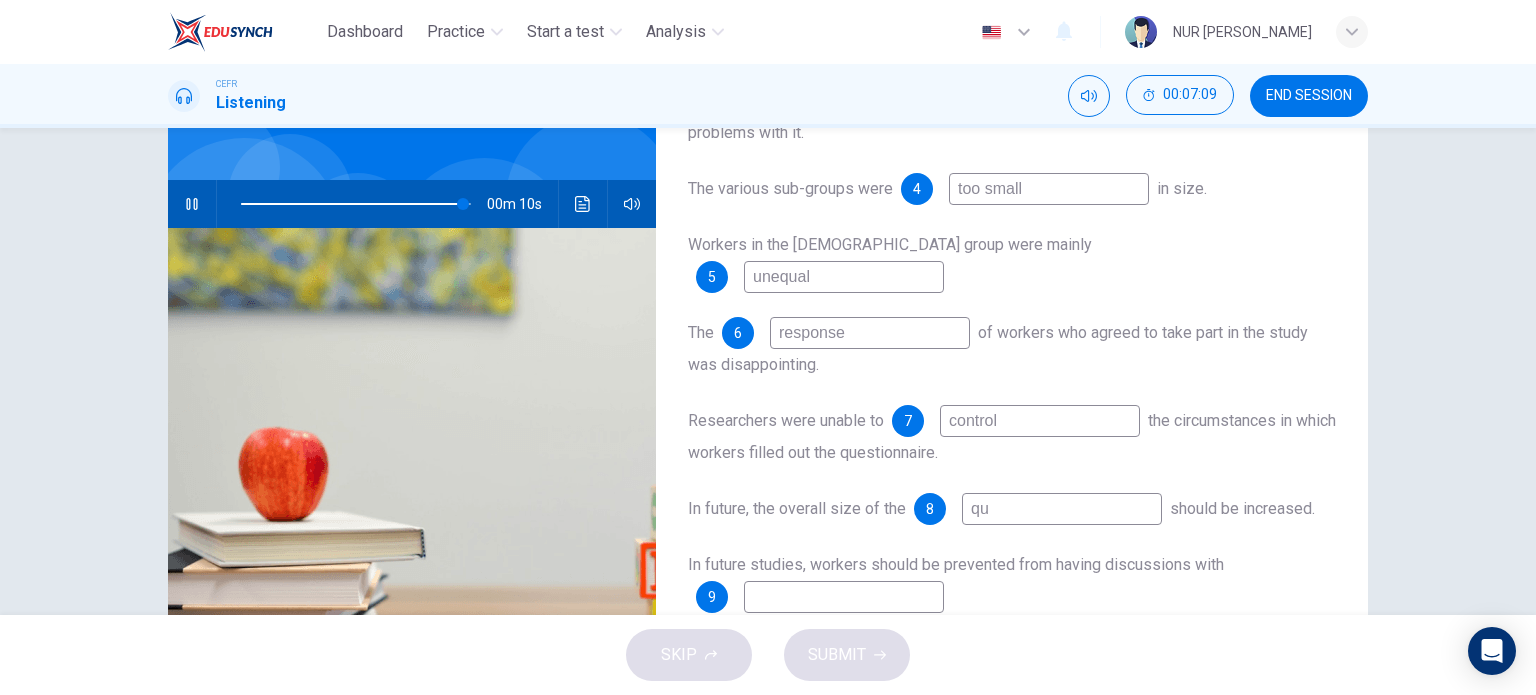 type on "97" 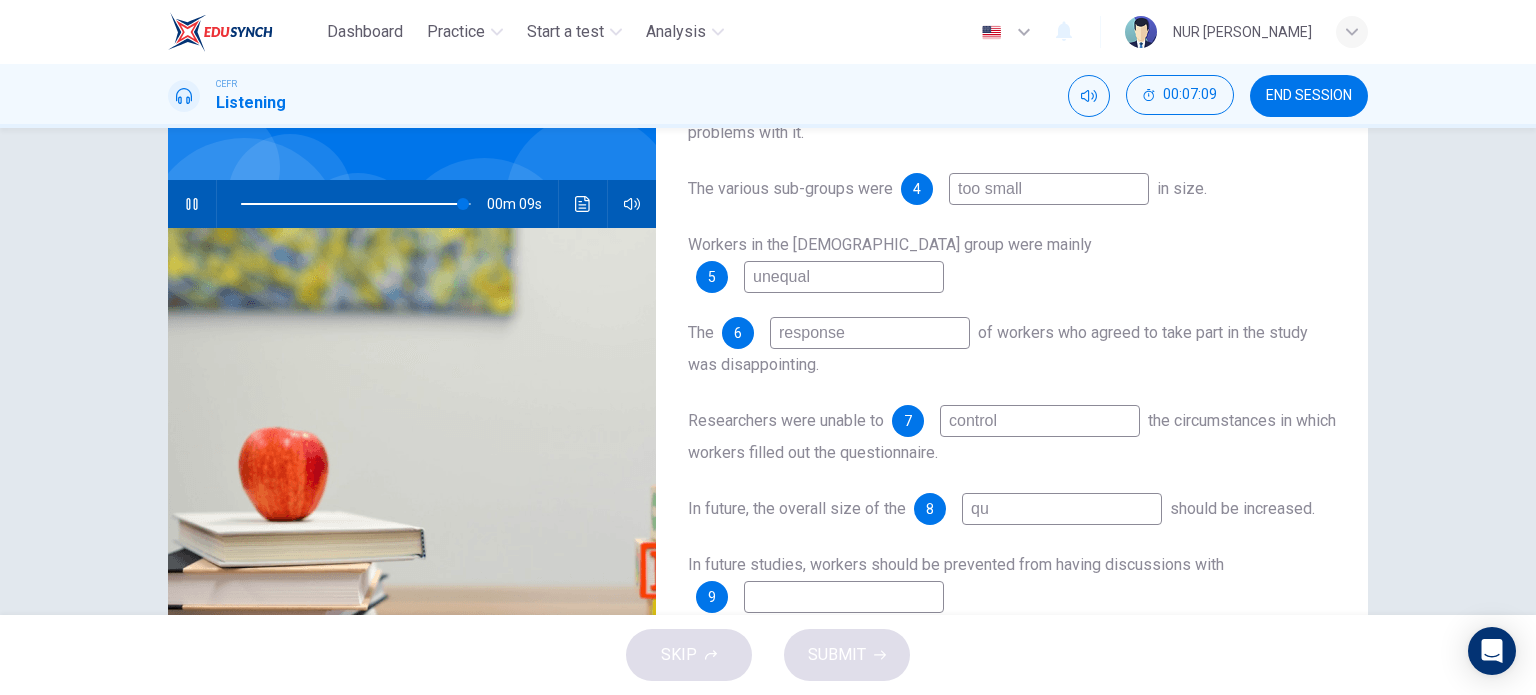 type on "qui" 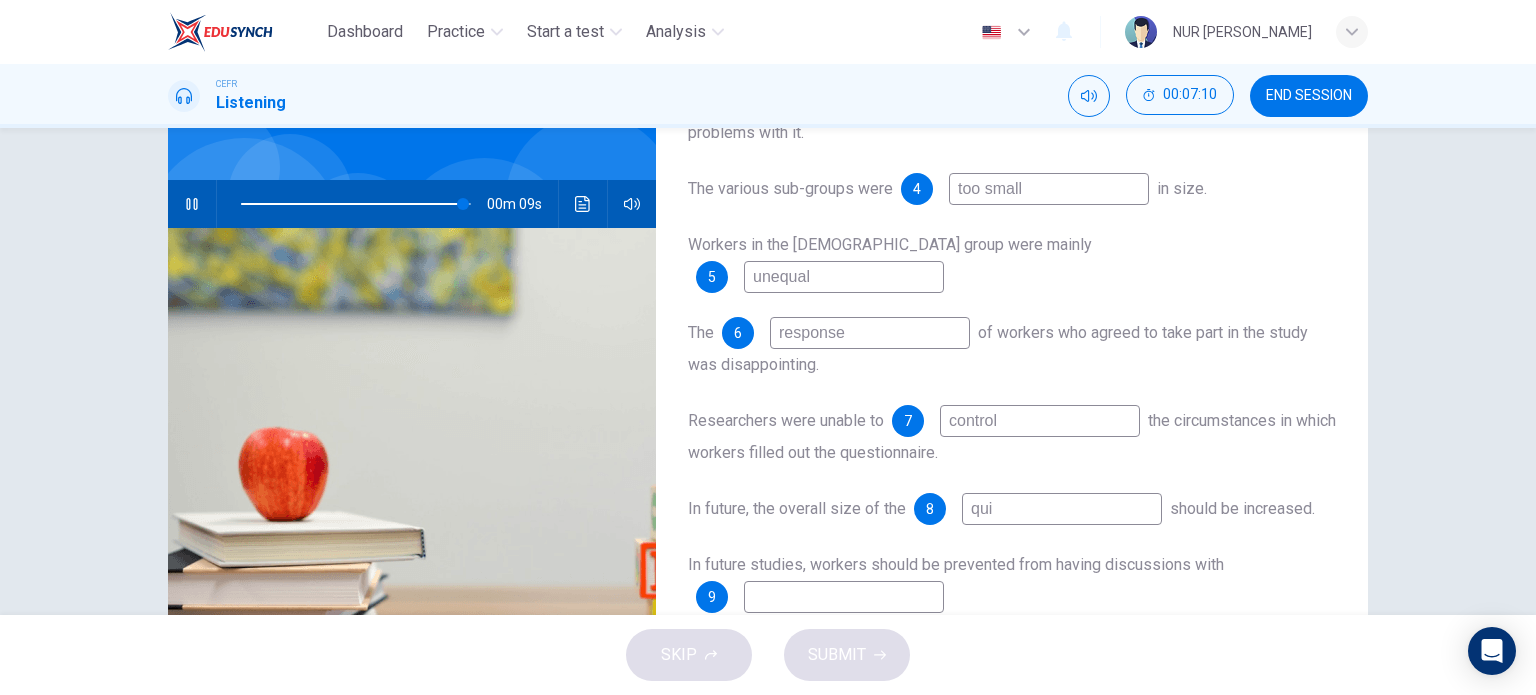 type on "97" 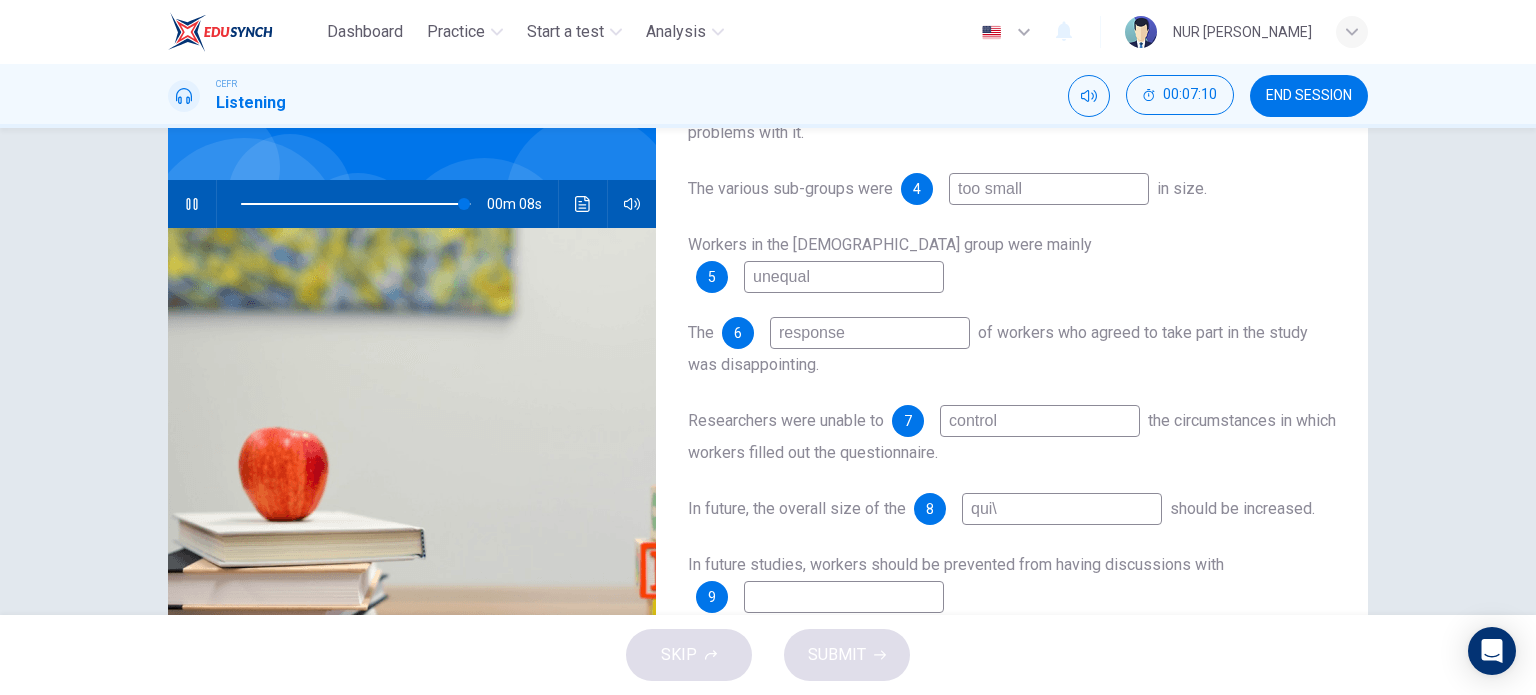 type on "qui\e" 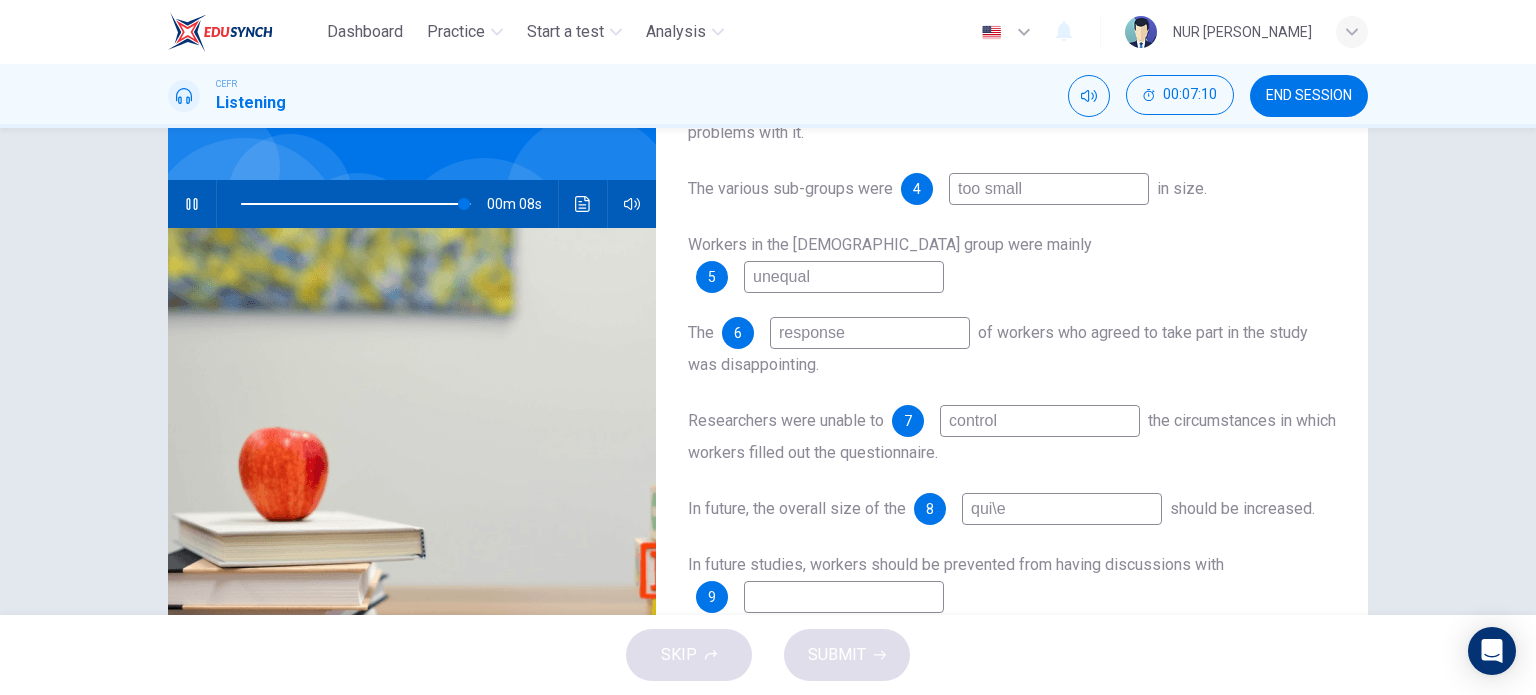 type on "97" 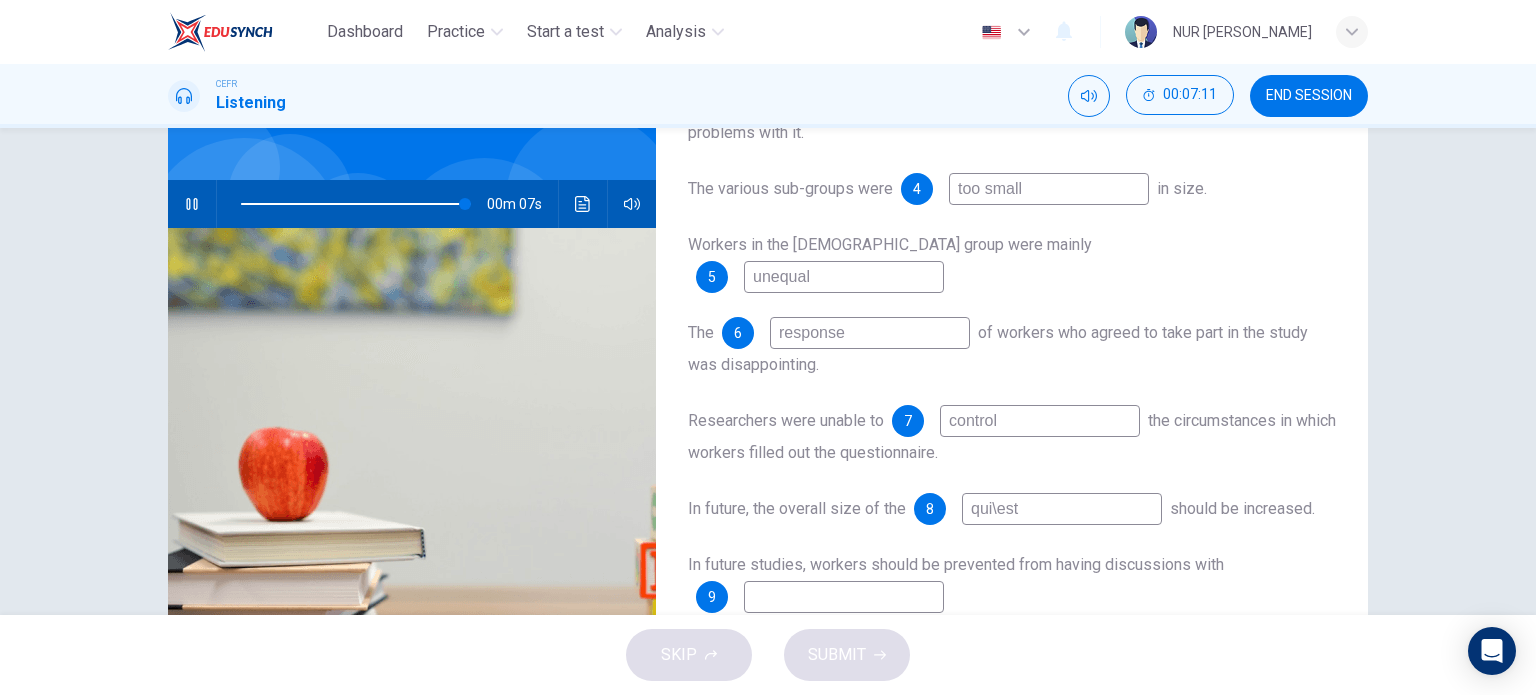 type on "qui\esti" 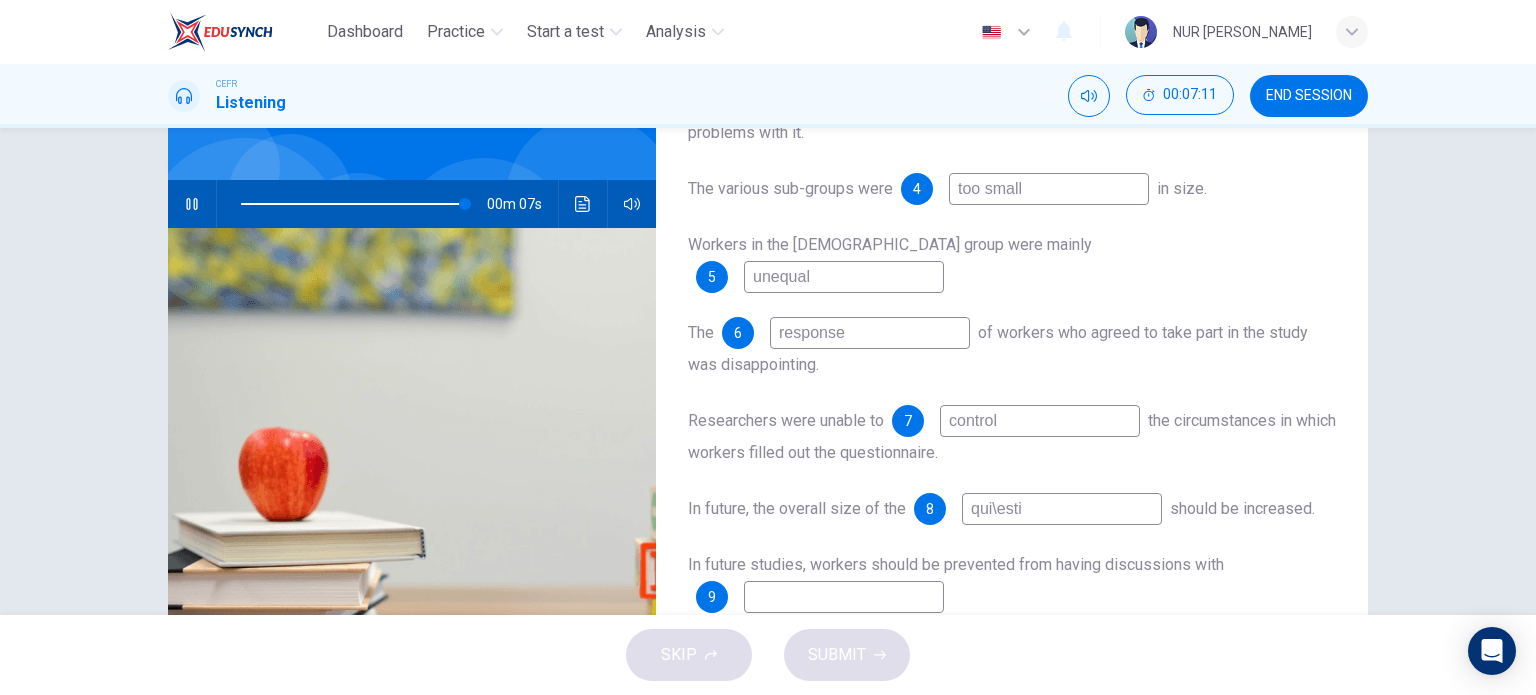 type on "98" 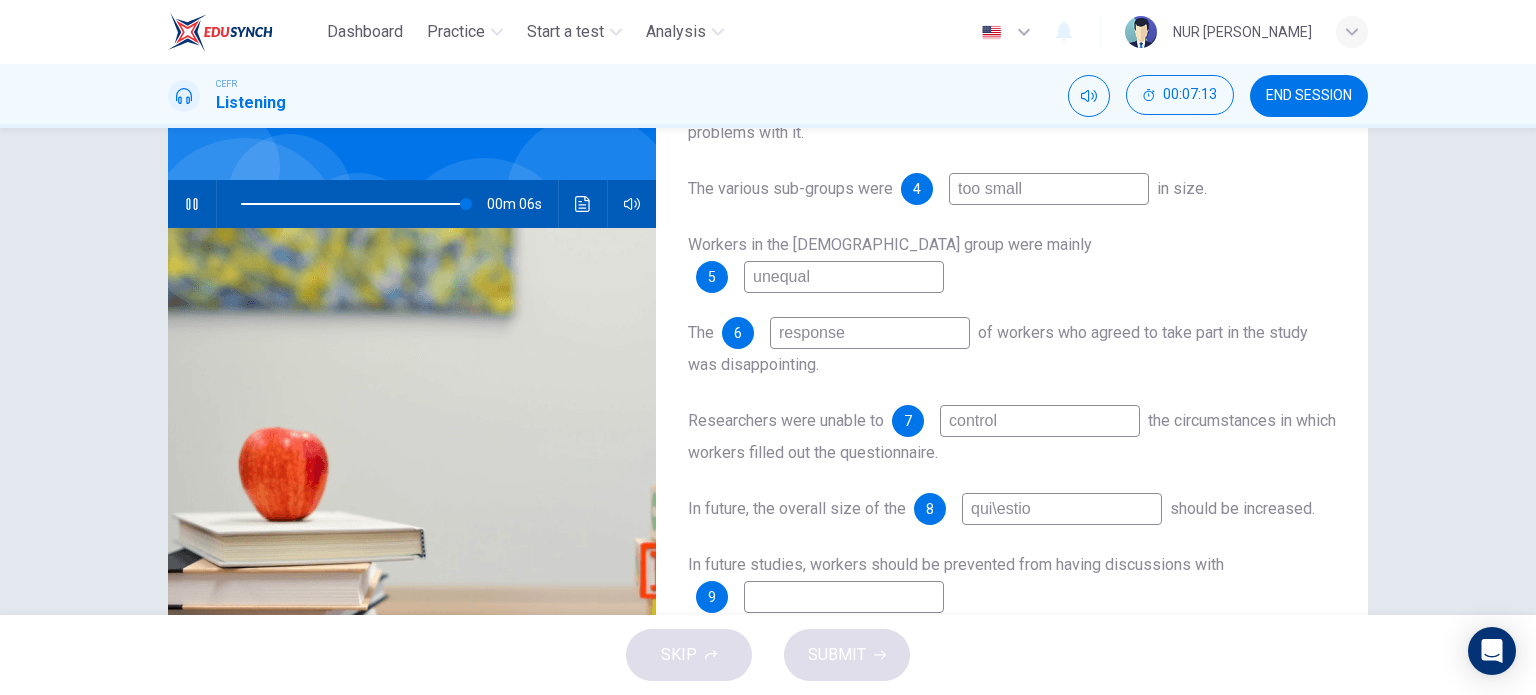 type on "qui\estion" 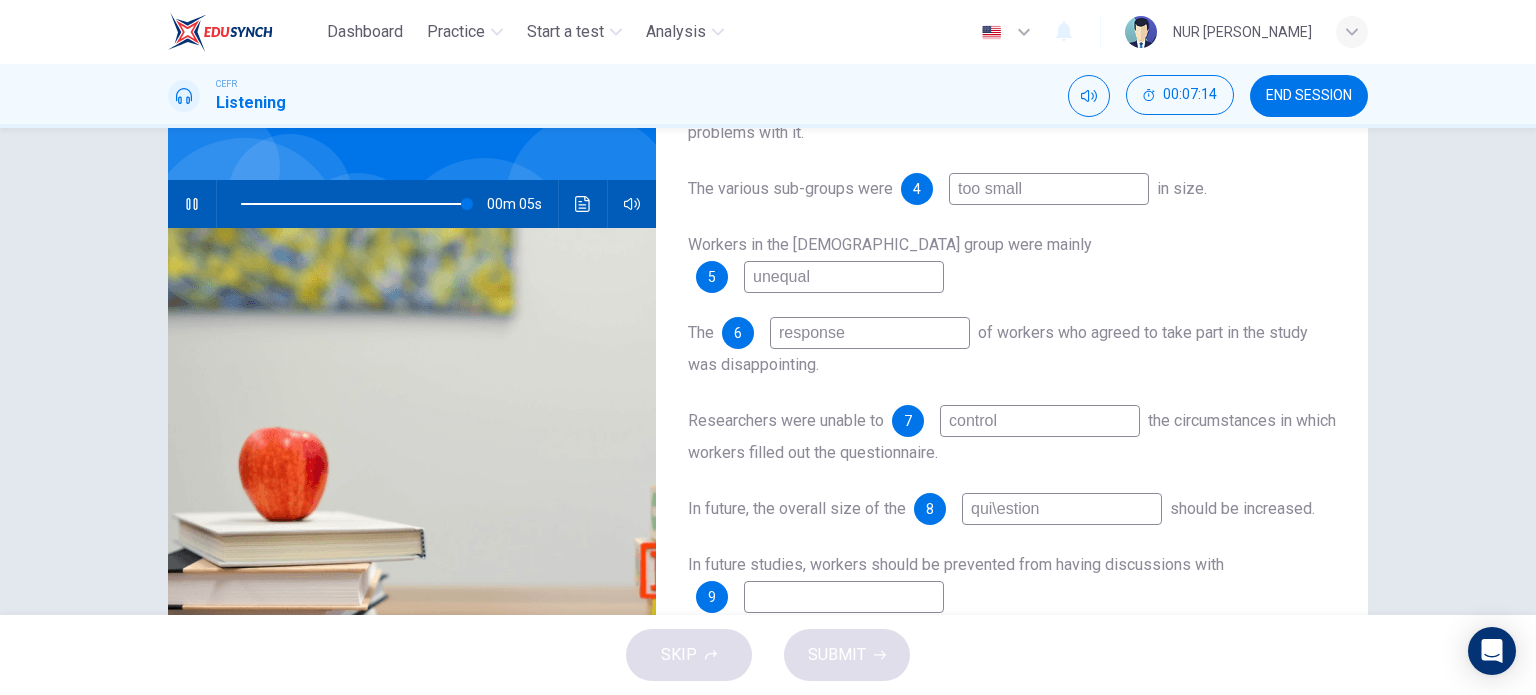 type on "98" 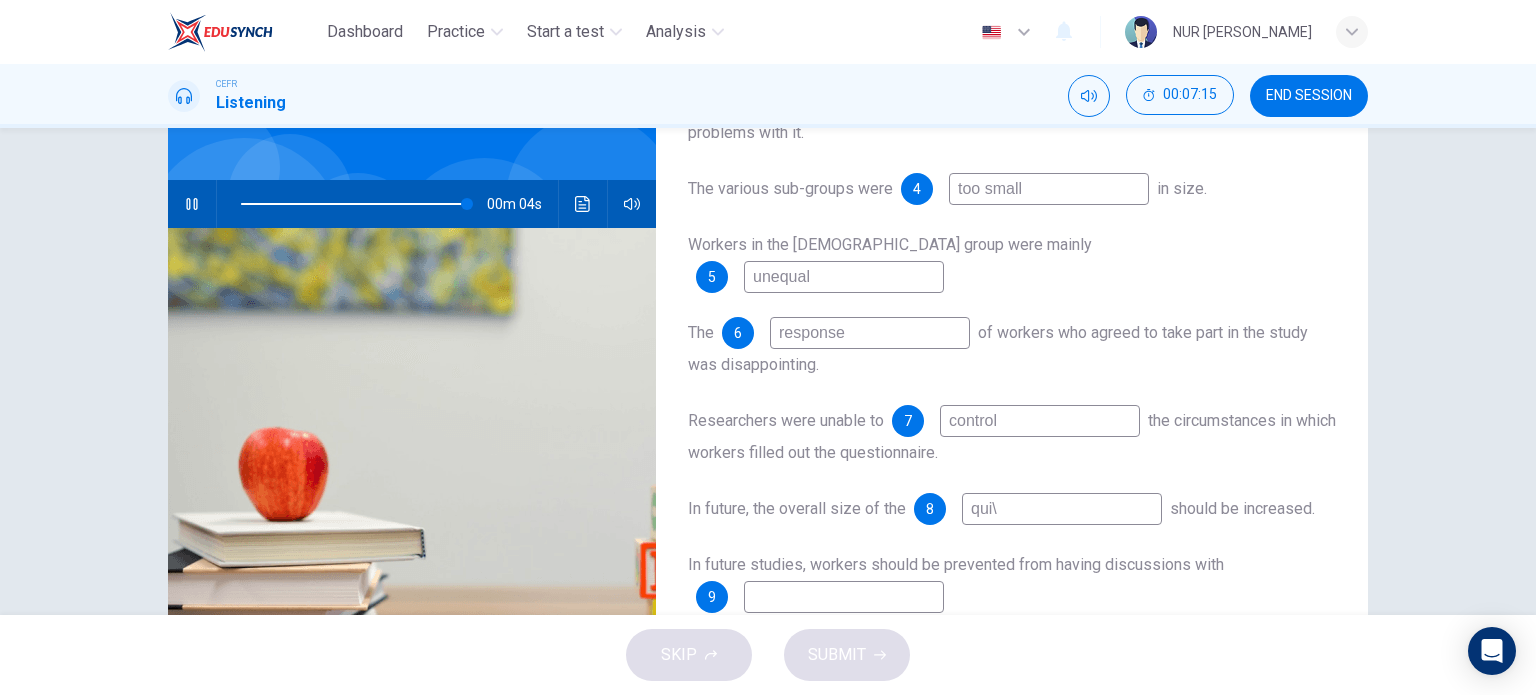 type on "qui" 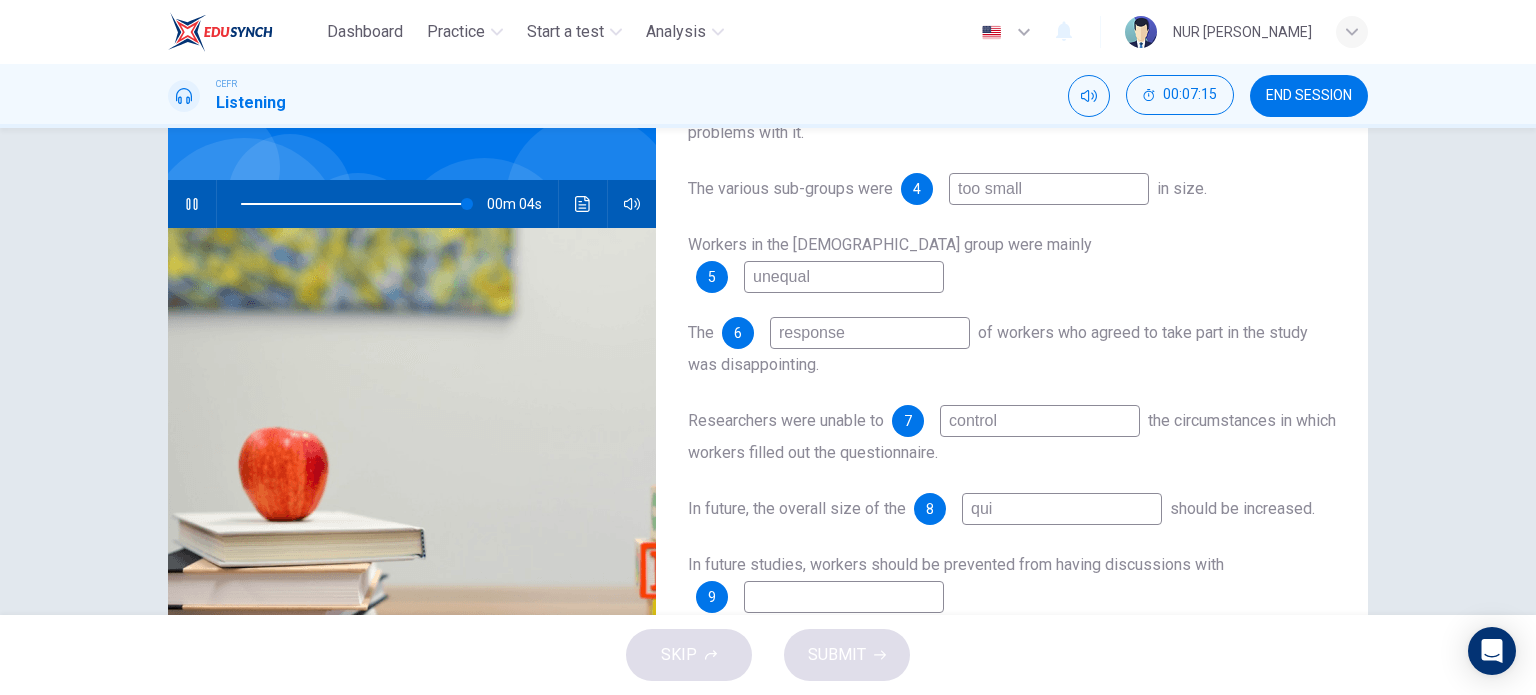 type on "99" 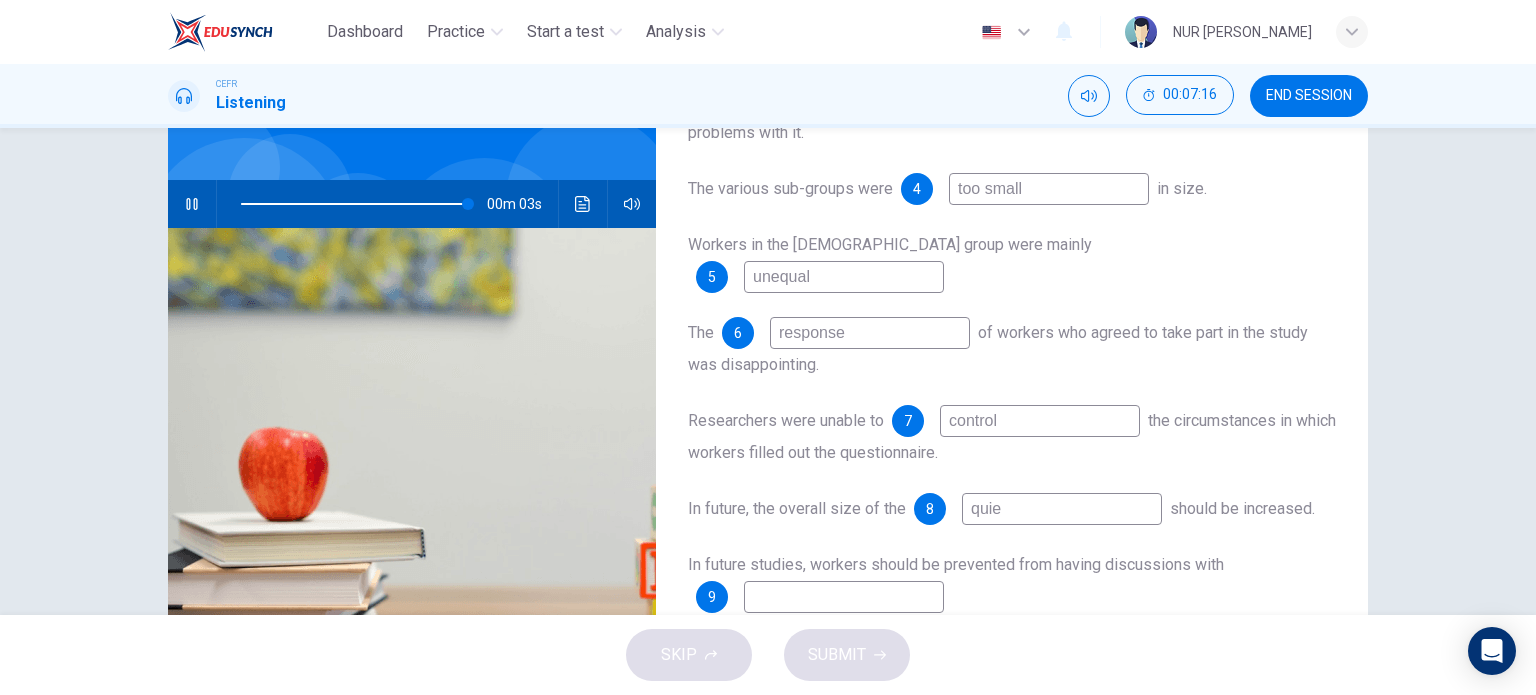 type on "quies" 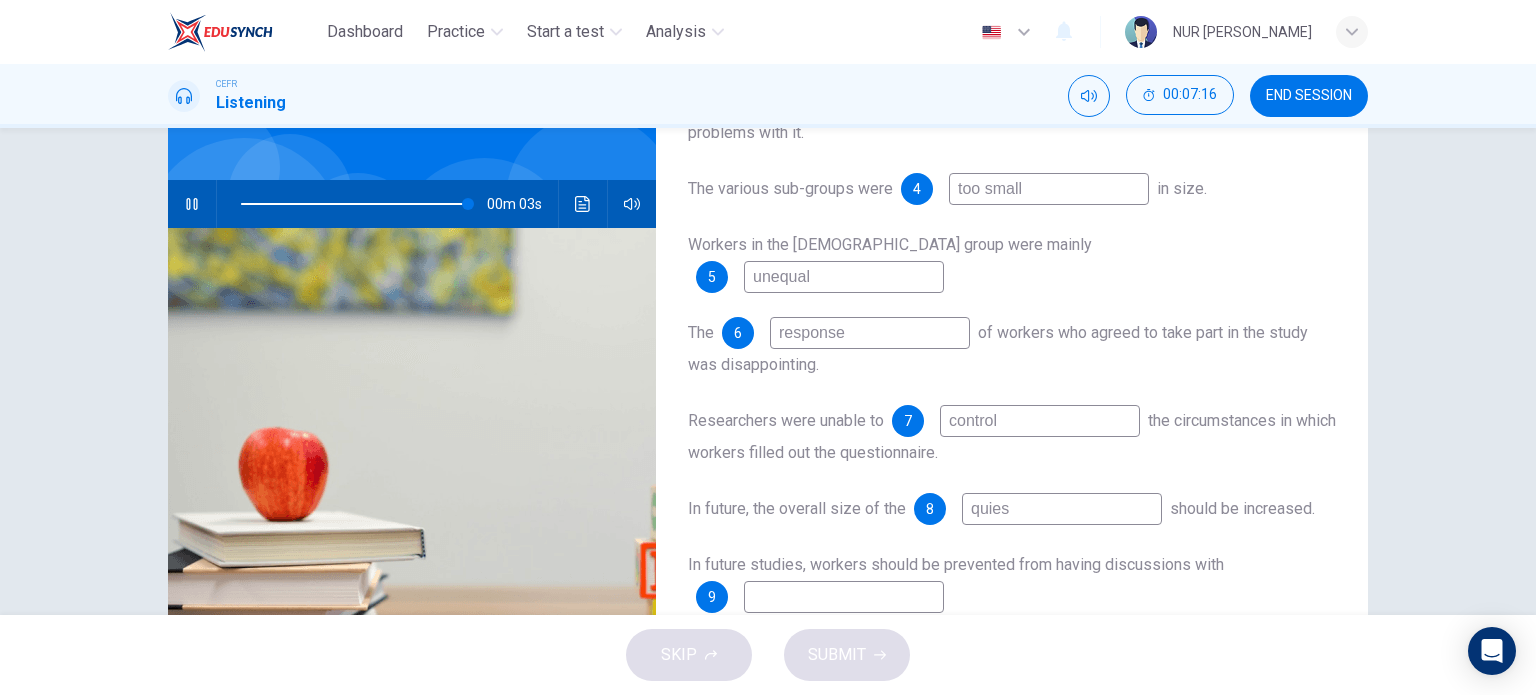 type on "99" 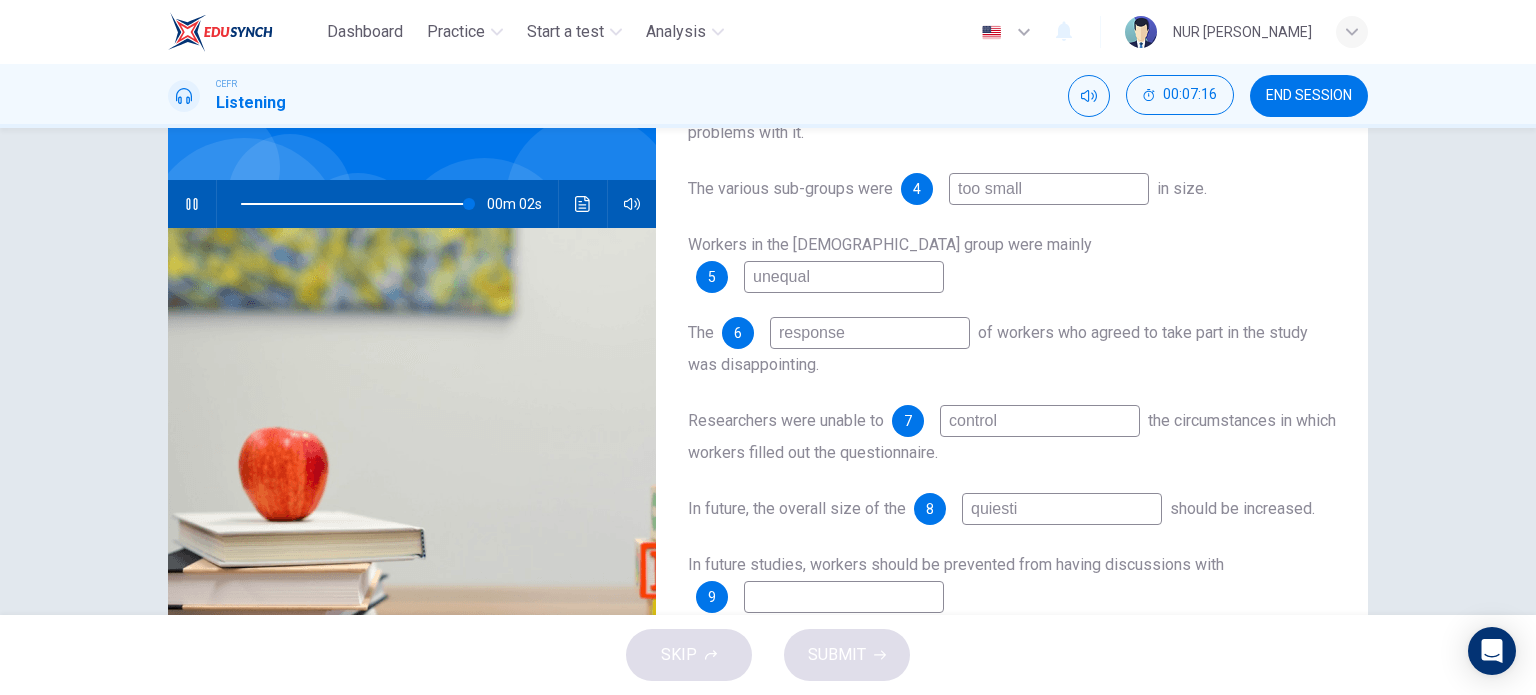 type on "quiestio" 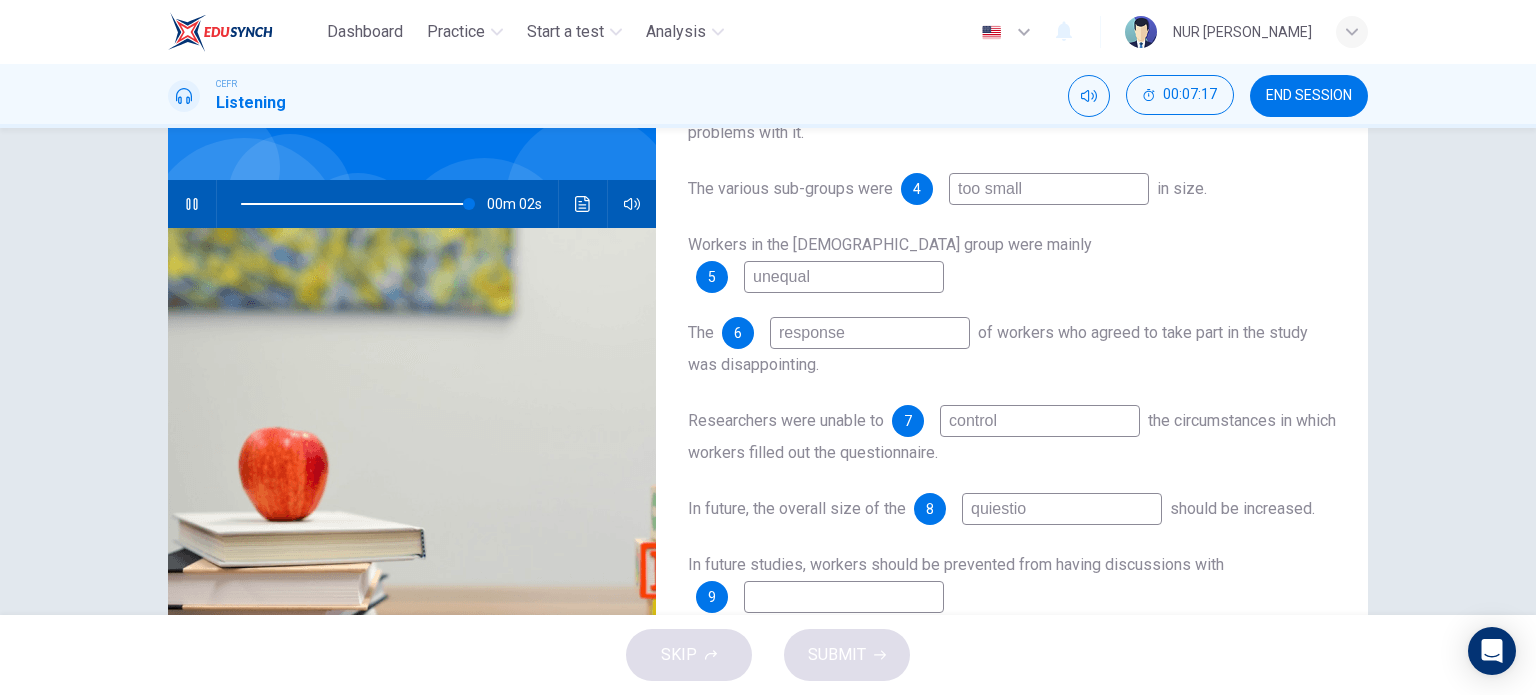 type on "99" 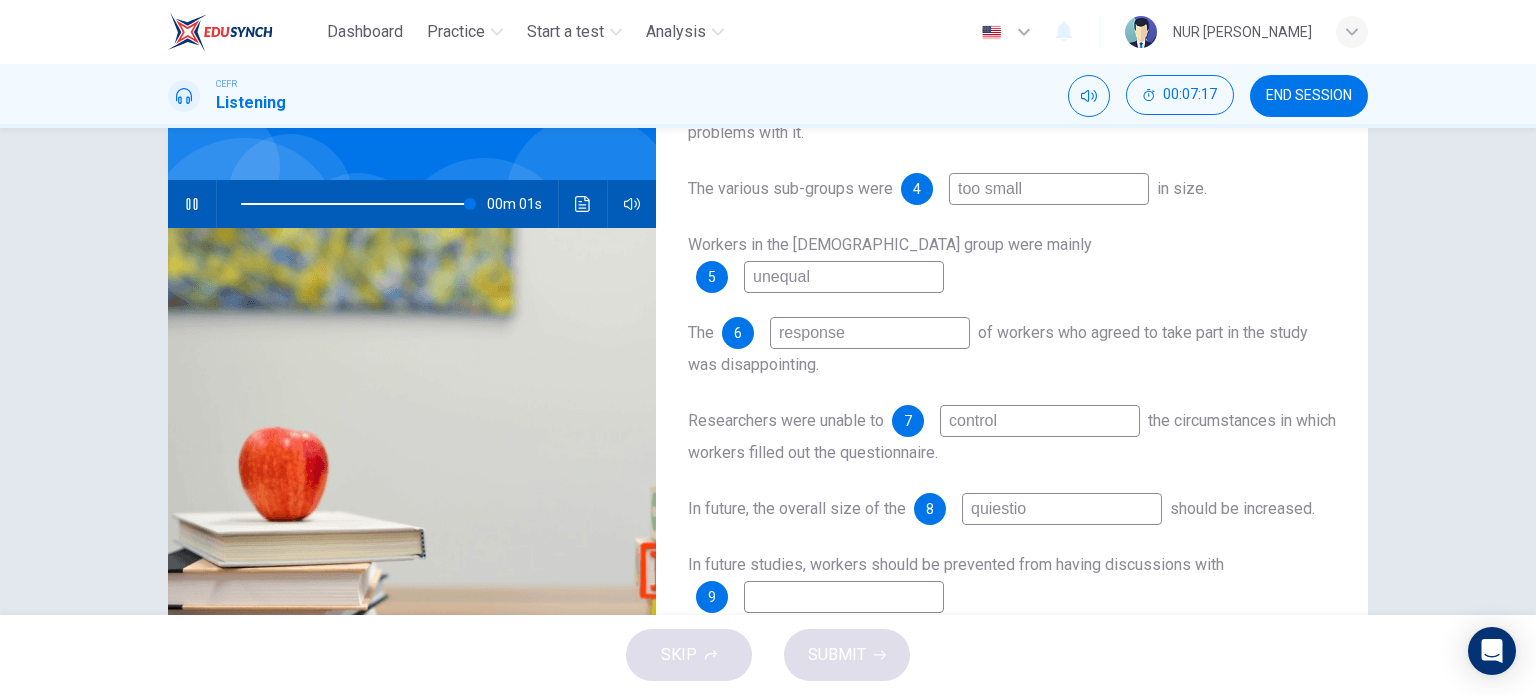 type on "quiestioo" 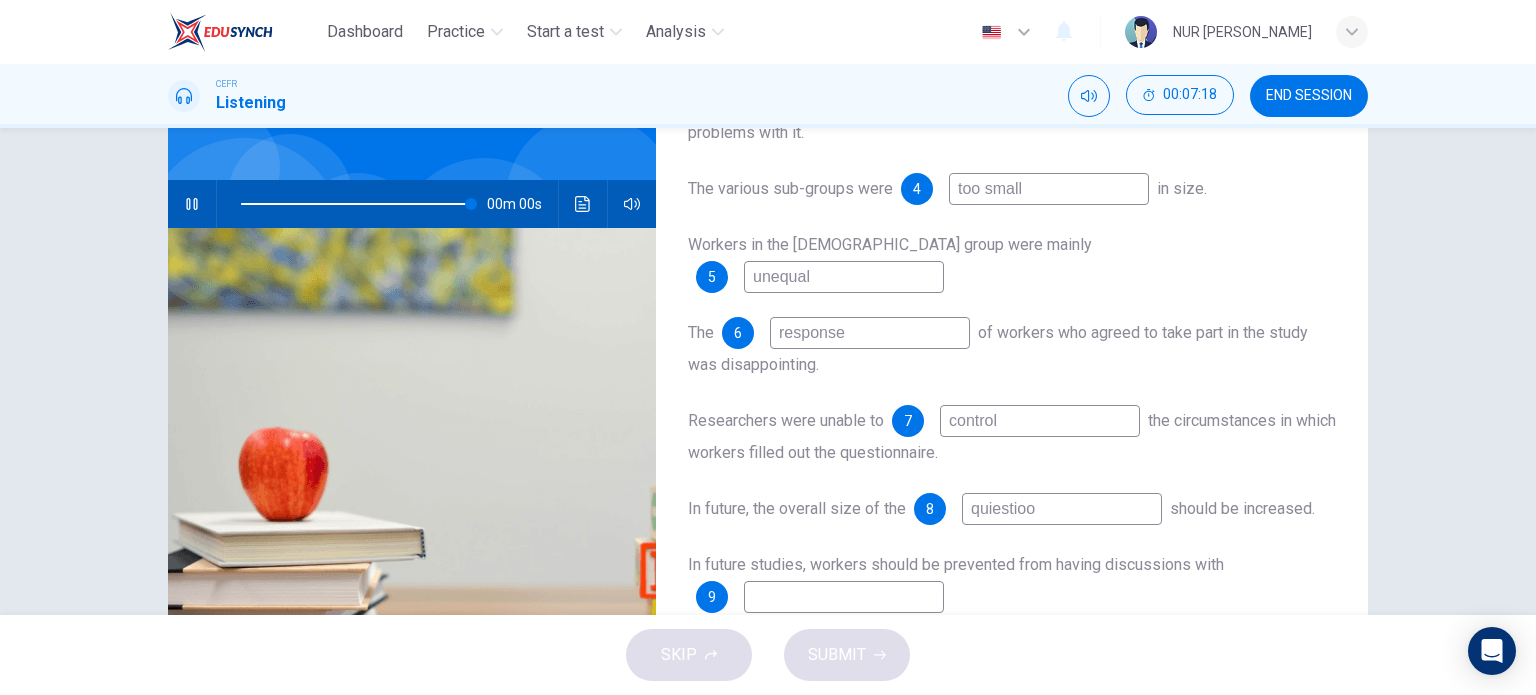 type on "0" 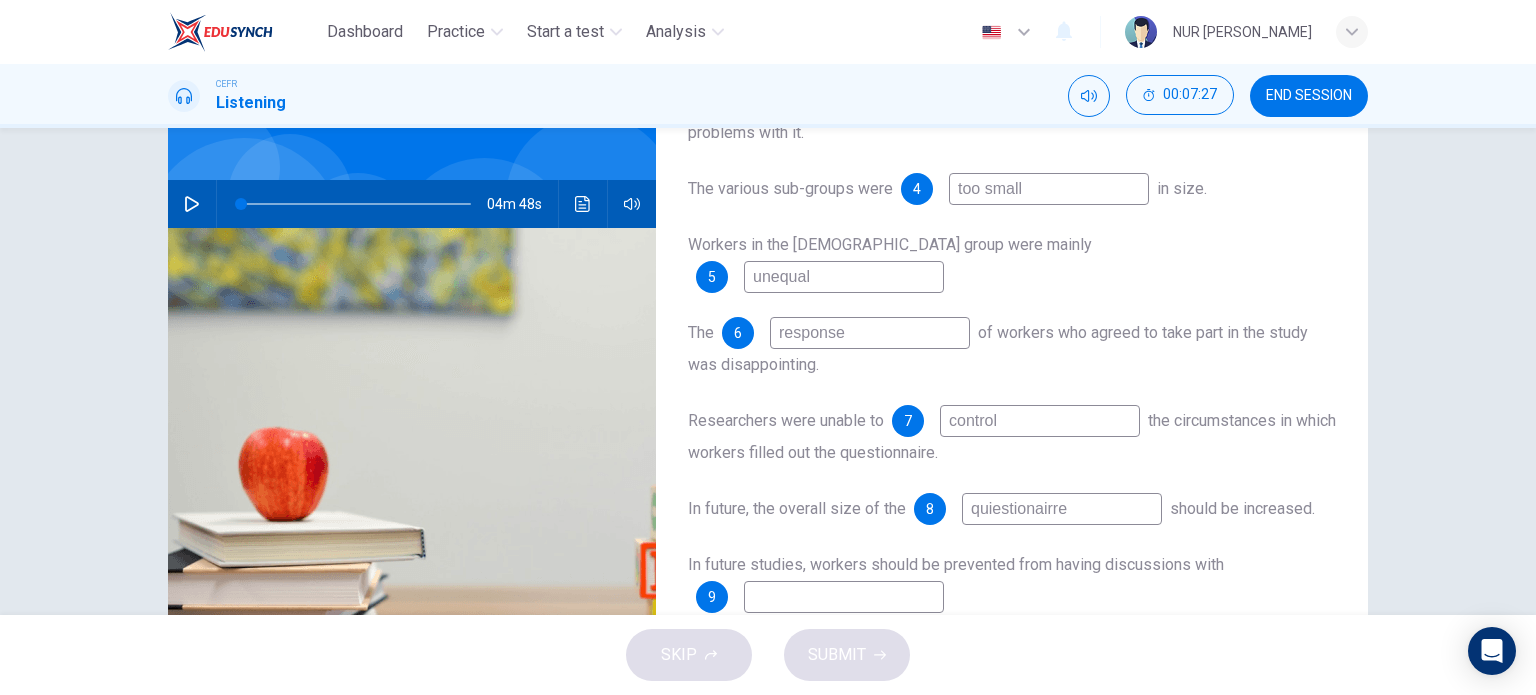 click on "quiestionairre" at bounding box center [1062, 509] 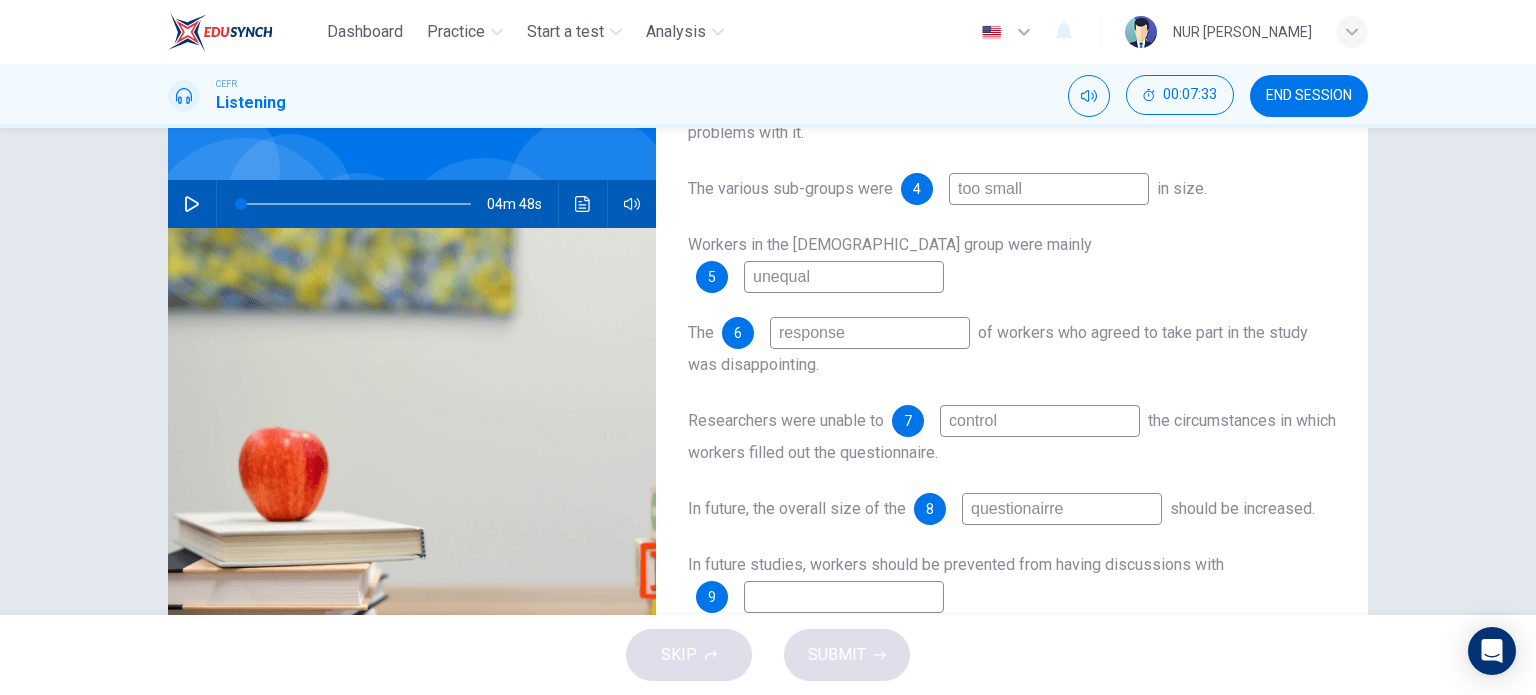 click on "questionairre" at bounding box center (1062, 509) 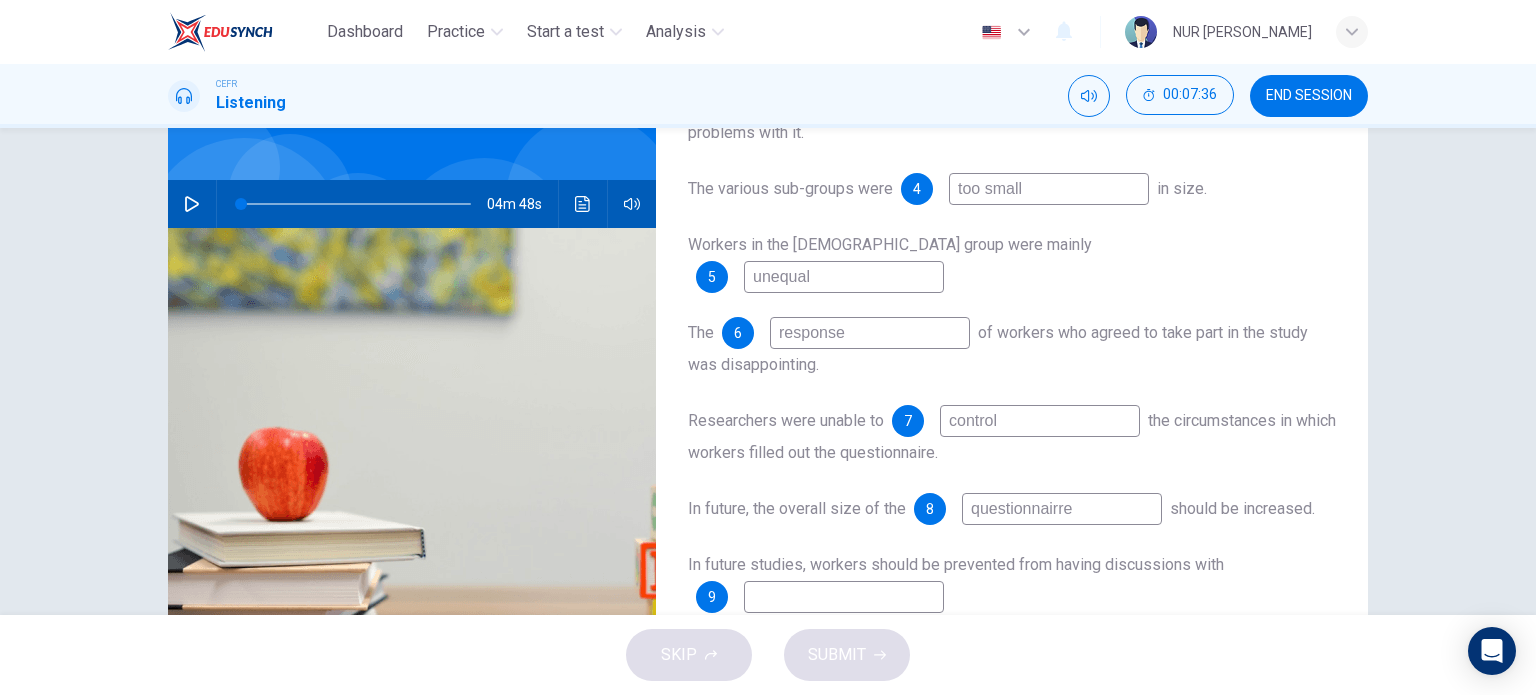 click on "questionnairre" at bounding box center (1062, 509) 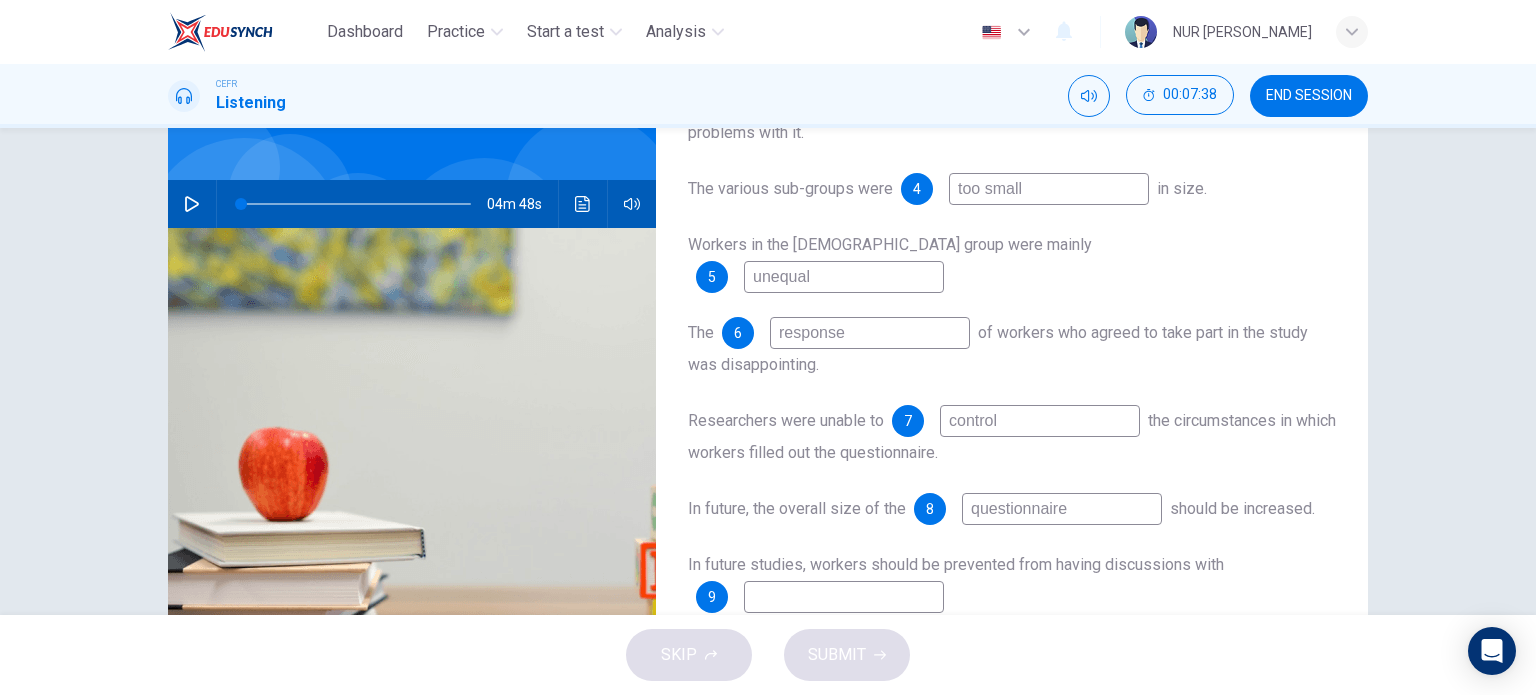 type on "questionnaire" 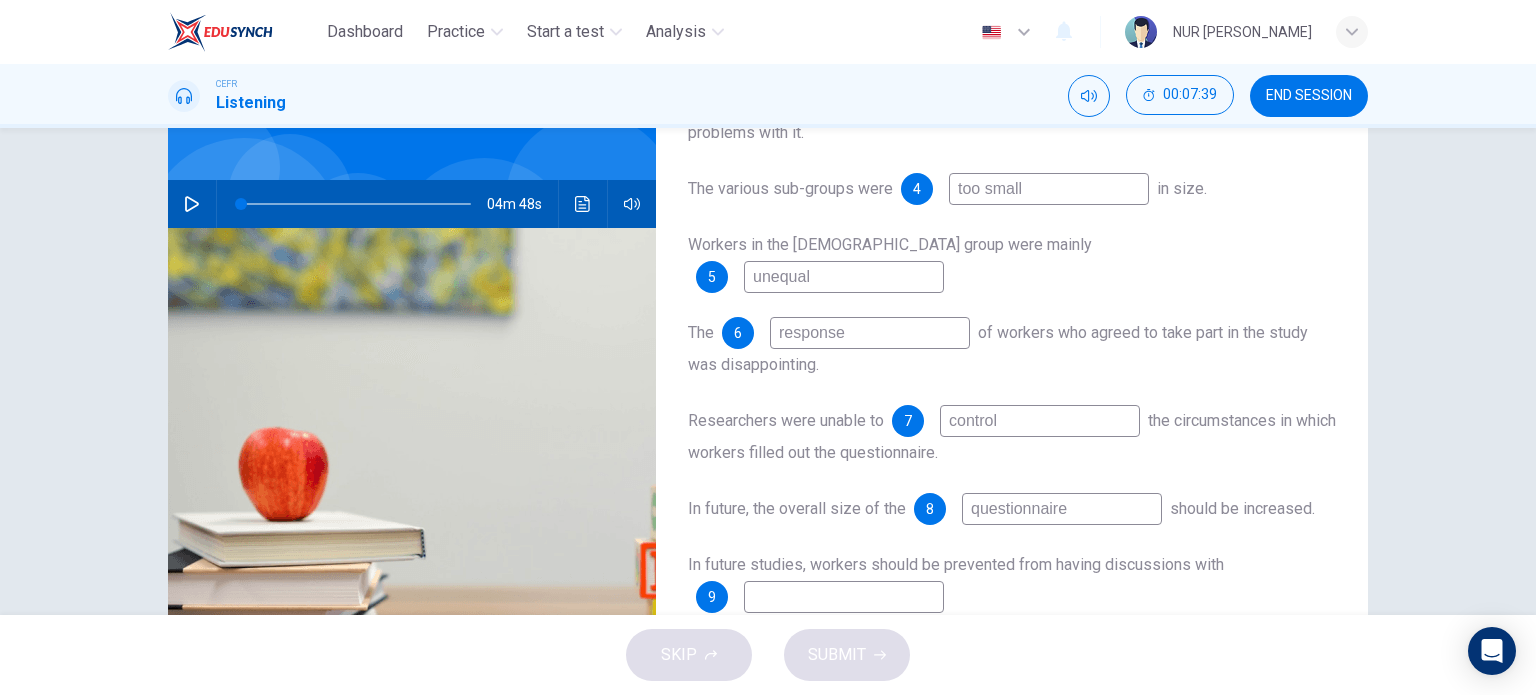 click on "Workers involved in the study were employed at a  1 call center Despite some apparent differences between groups of workers, the survey results were statistically  2 inconclusive The speaker analysed the study's  3 methodology  to identify any problems with it.
The various sub-groups were  4 too small  in size. Workers in the part-time group were mainly  5 unequal The  6 response  of workers who agreed to take part in the study was disappointing.
Researchers were unable to  7 control  the circumstances in which workers filled out the questionnaire.
In future, the overall size of the  8 questionnaire  should be increased.
In future studies, workers should be prevented from having discussions with  9 Workers should be reassured that their responses to questions are  10" at bounding box center (1012, 341) 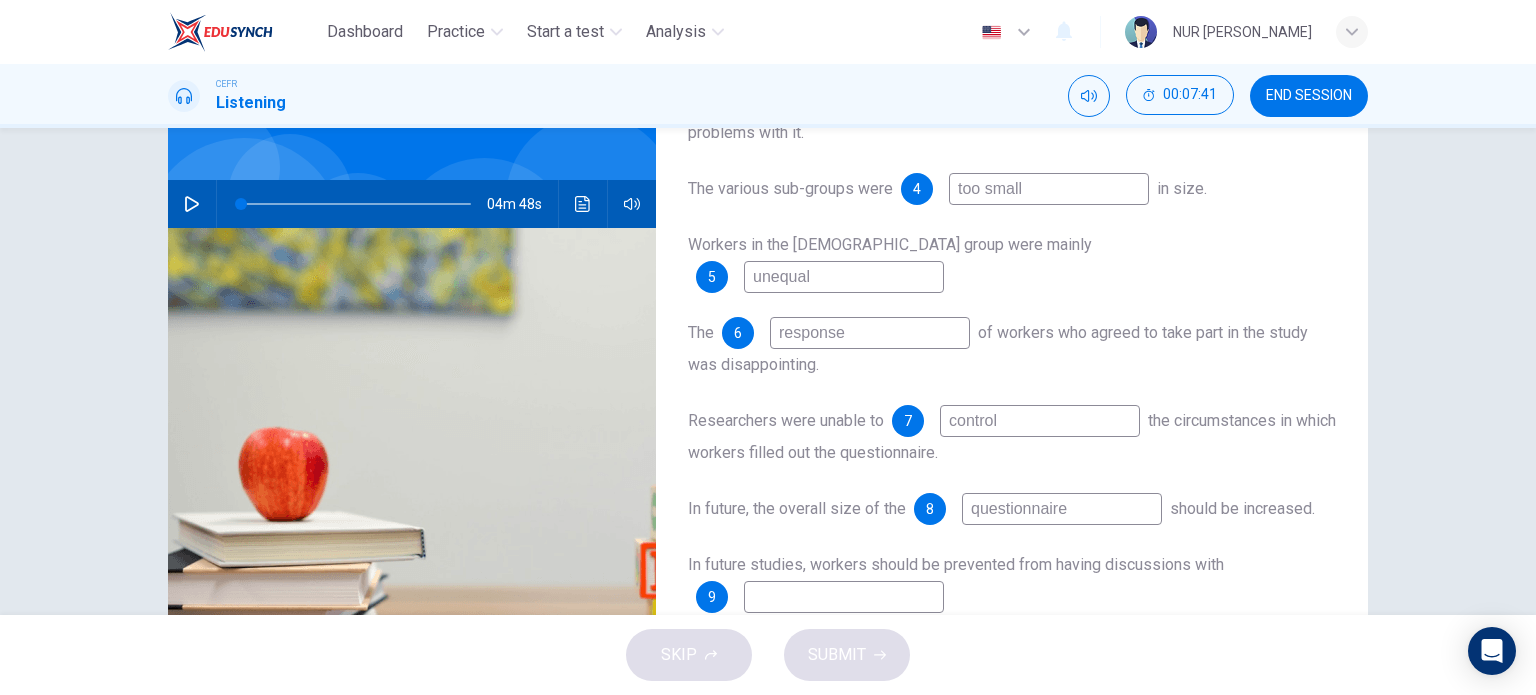 click at bounding box center (844, 597) 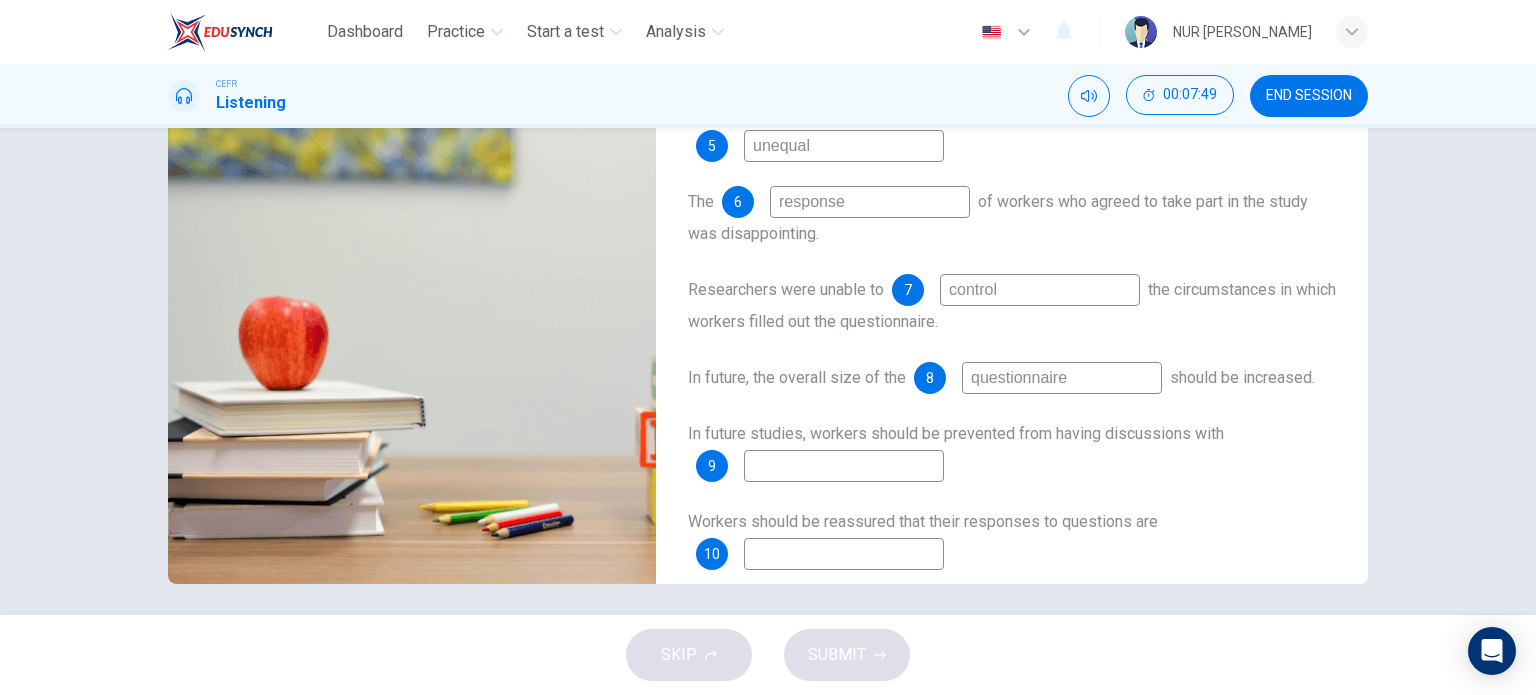 scroll, scrollTop: 280, scrollLeft: 0, axis: vertical 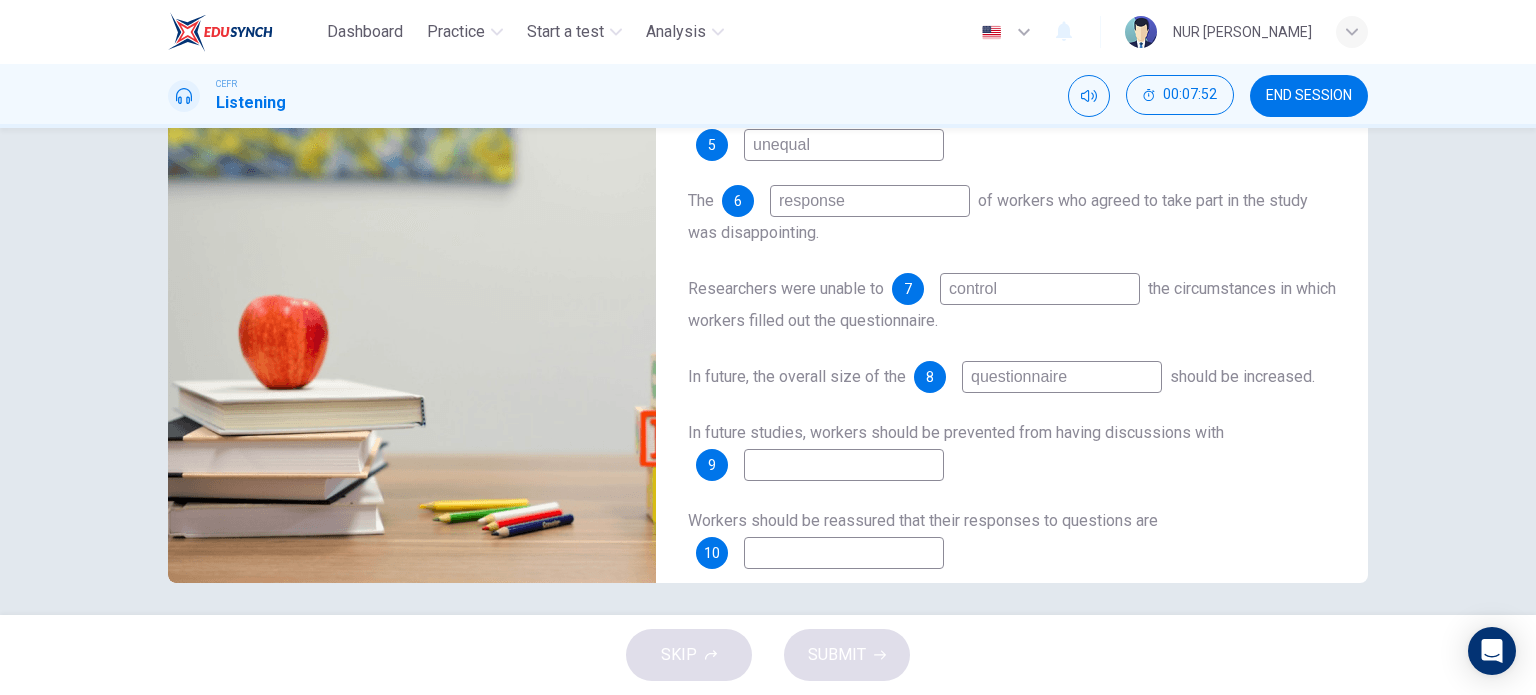 click at bounding box center [844, 553] 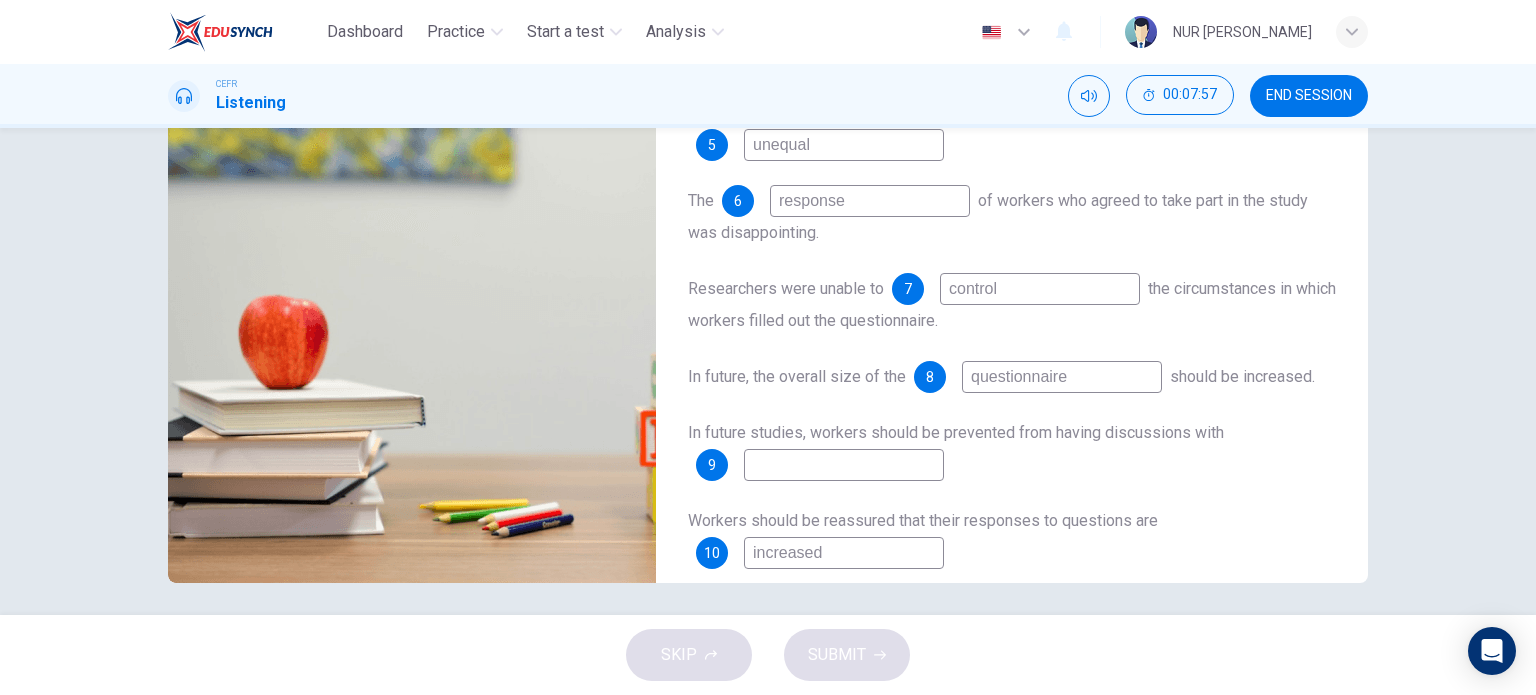 type on "increased" 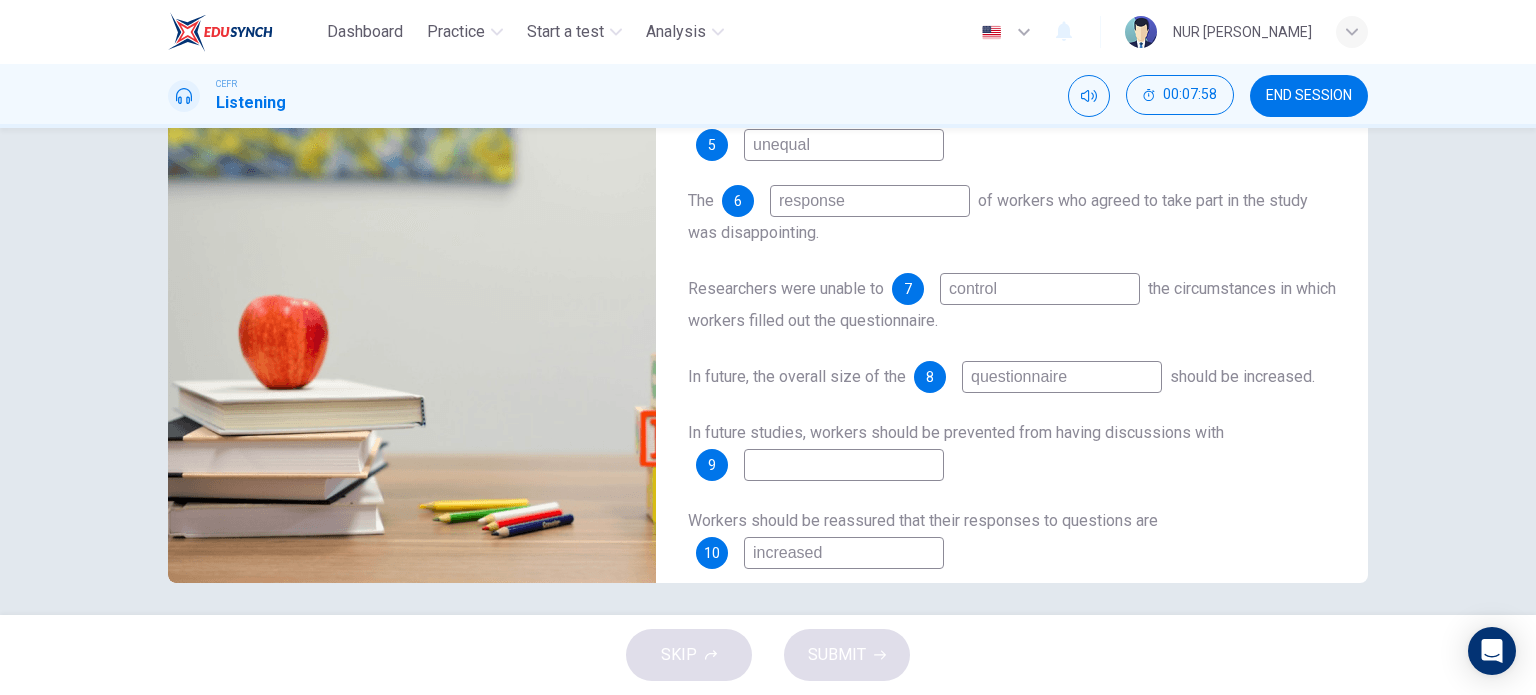 click at bounding box center (844, 465) 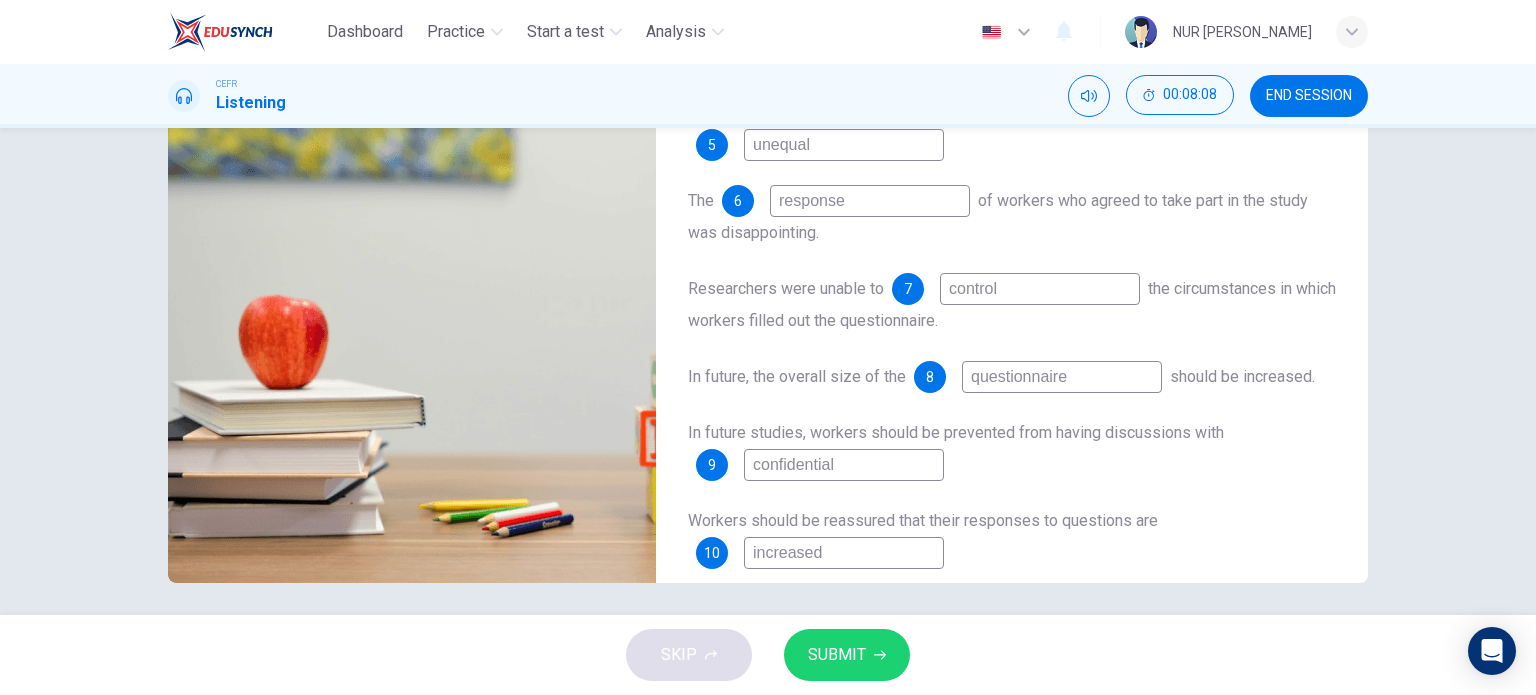 type on "confidential" 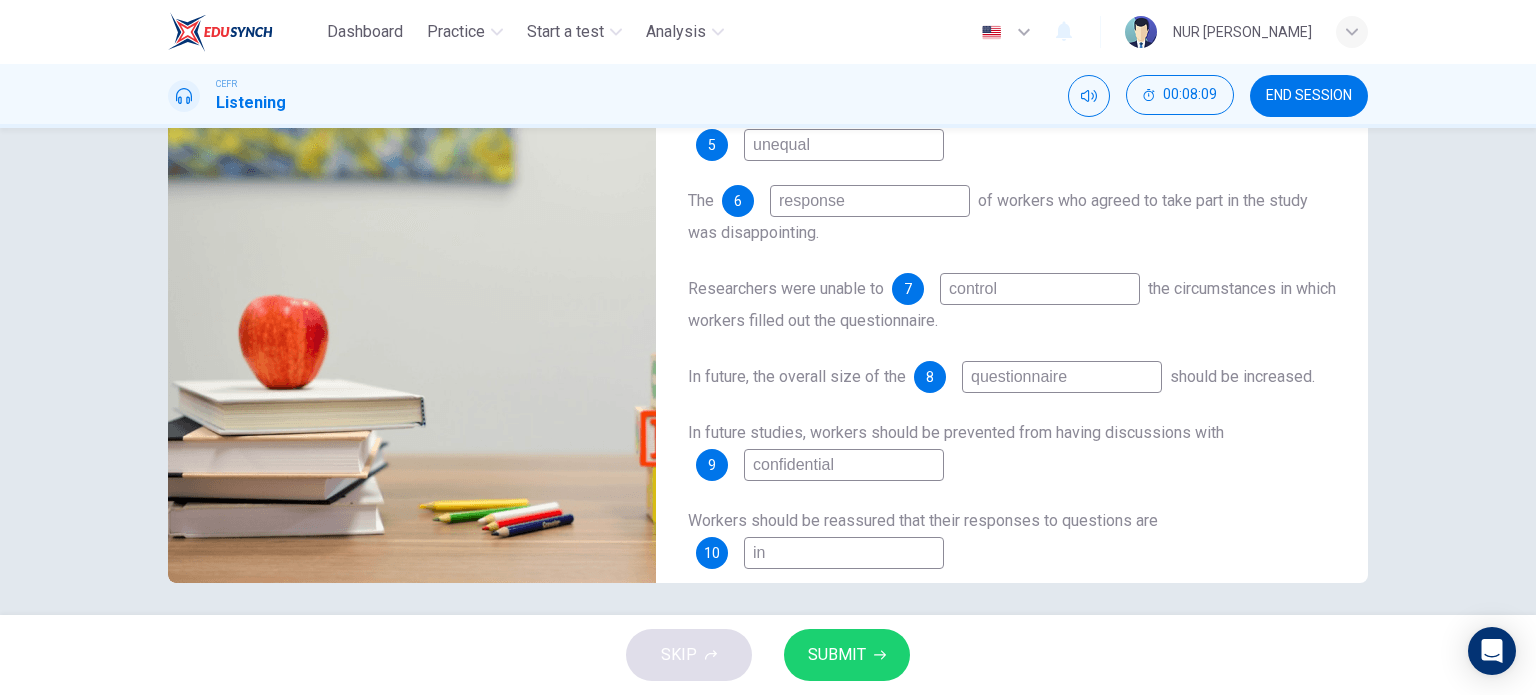 type on "i" 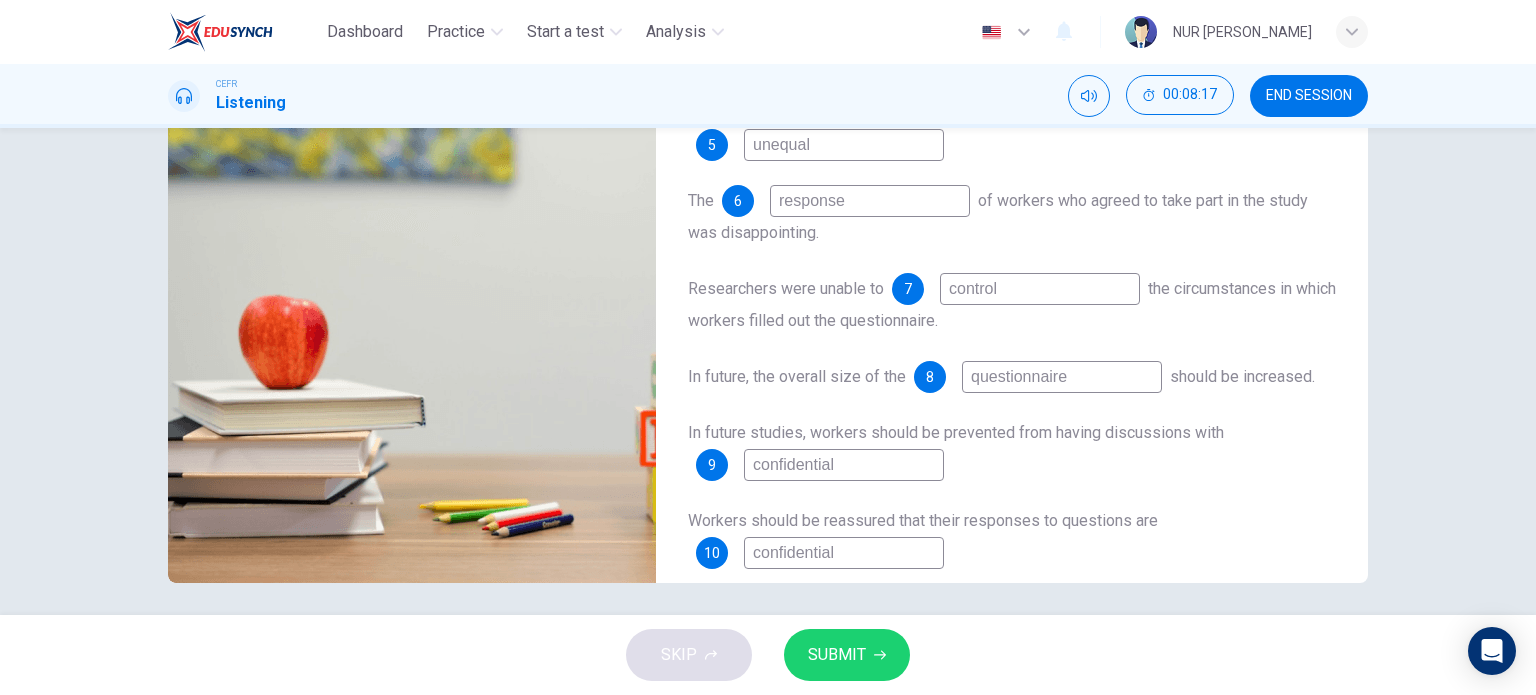 drag, startPoint x: 753, startPoint y: 528, endPoint x: 944, endPoint y: 513, distance: 191.5881 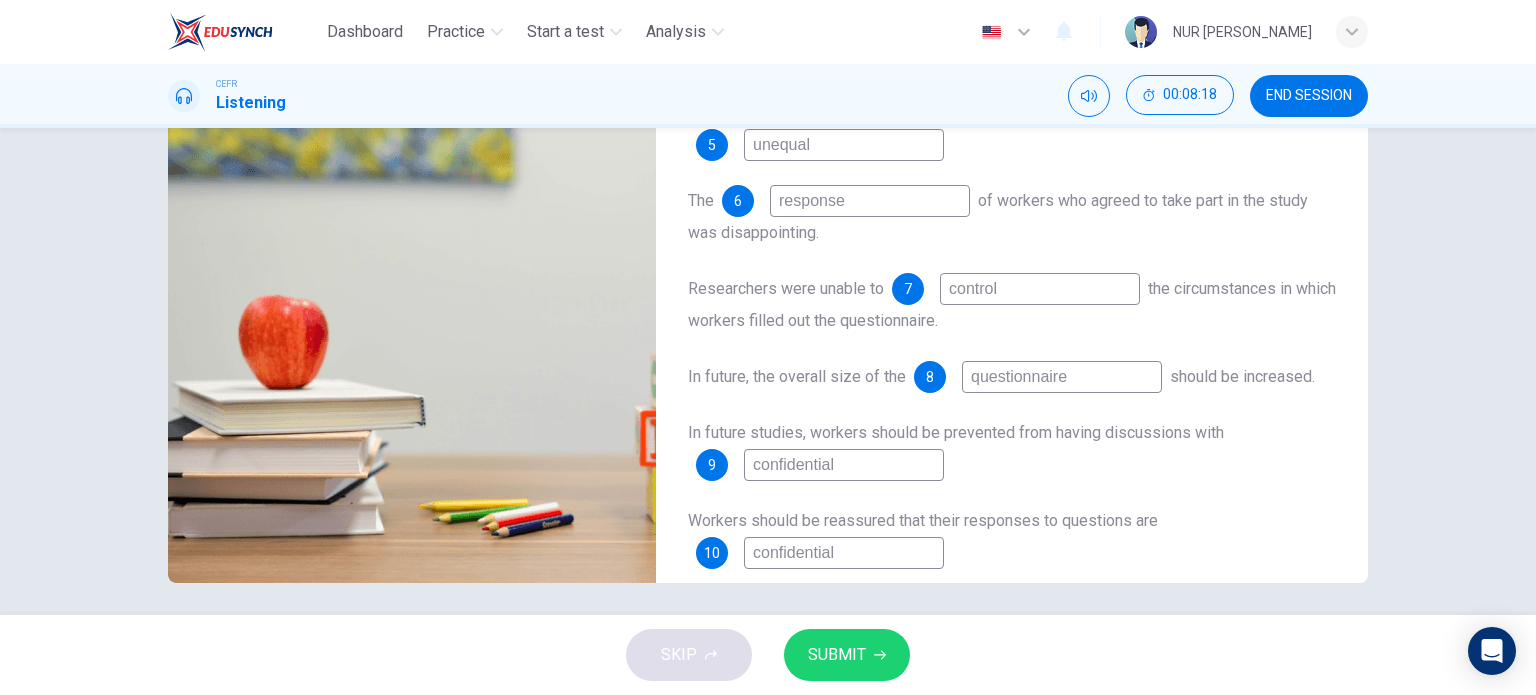 type on "c" 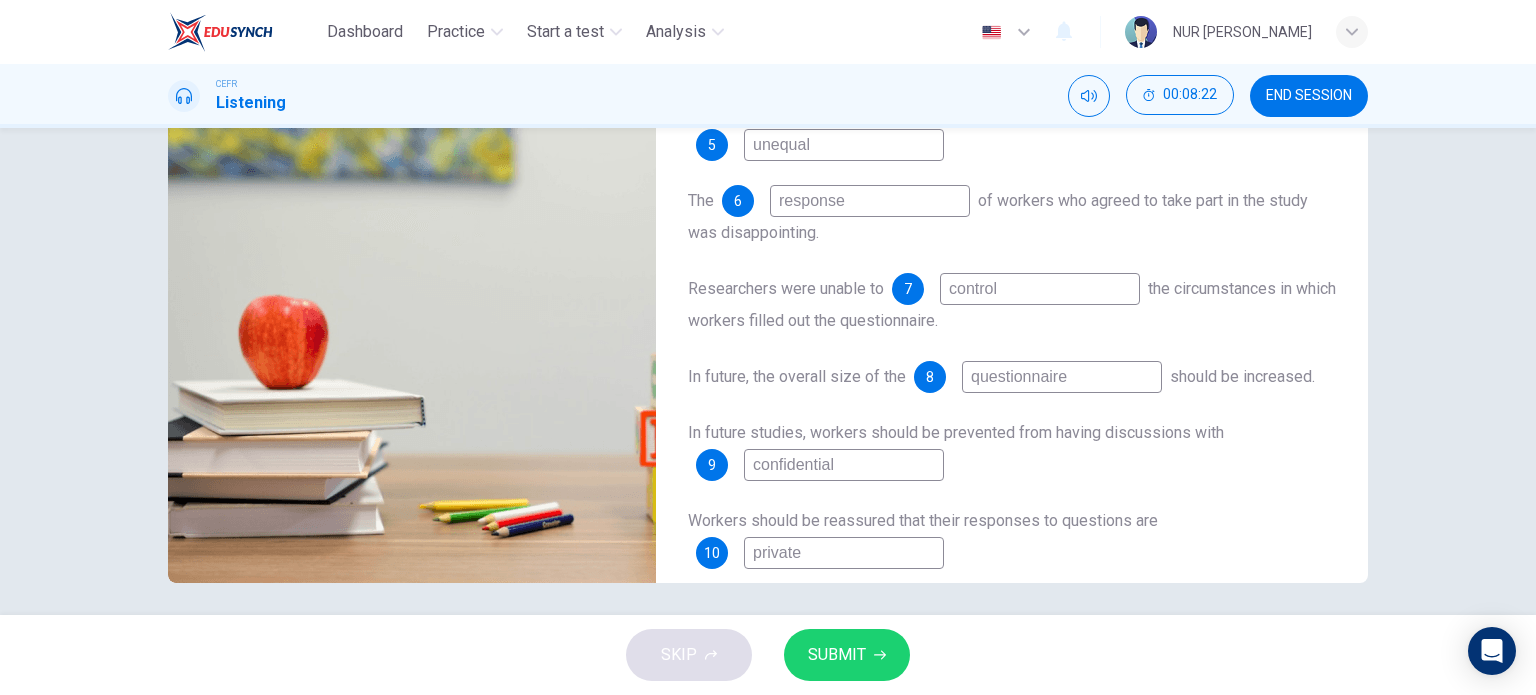 type on "private" 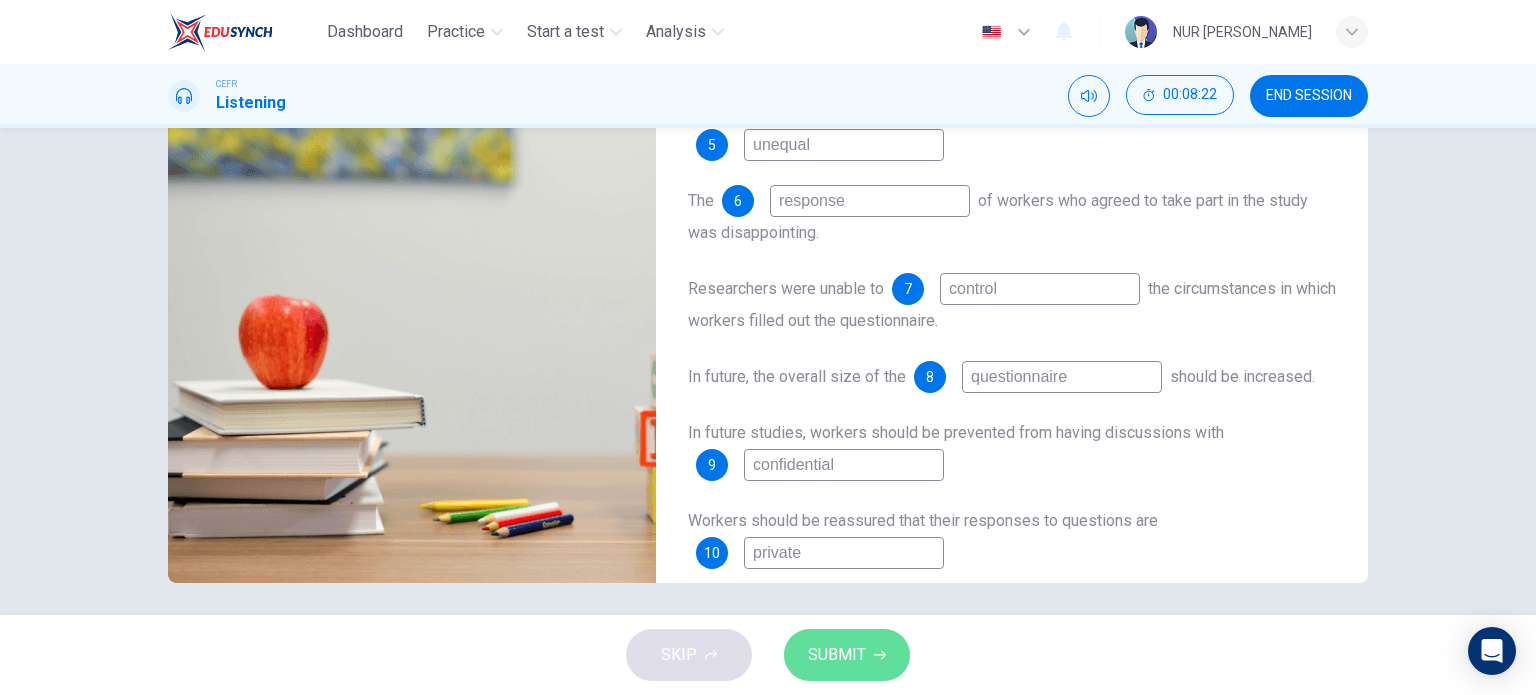 click on "SUBMIT" at bounding box center (847, 655) 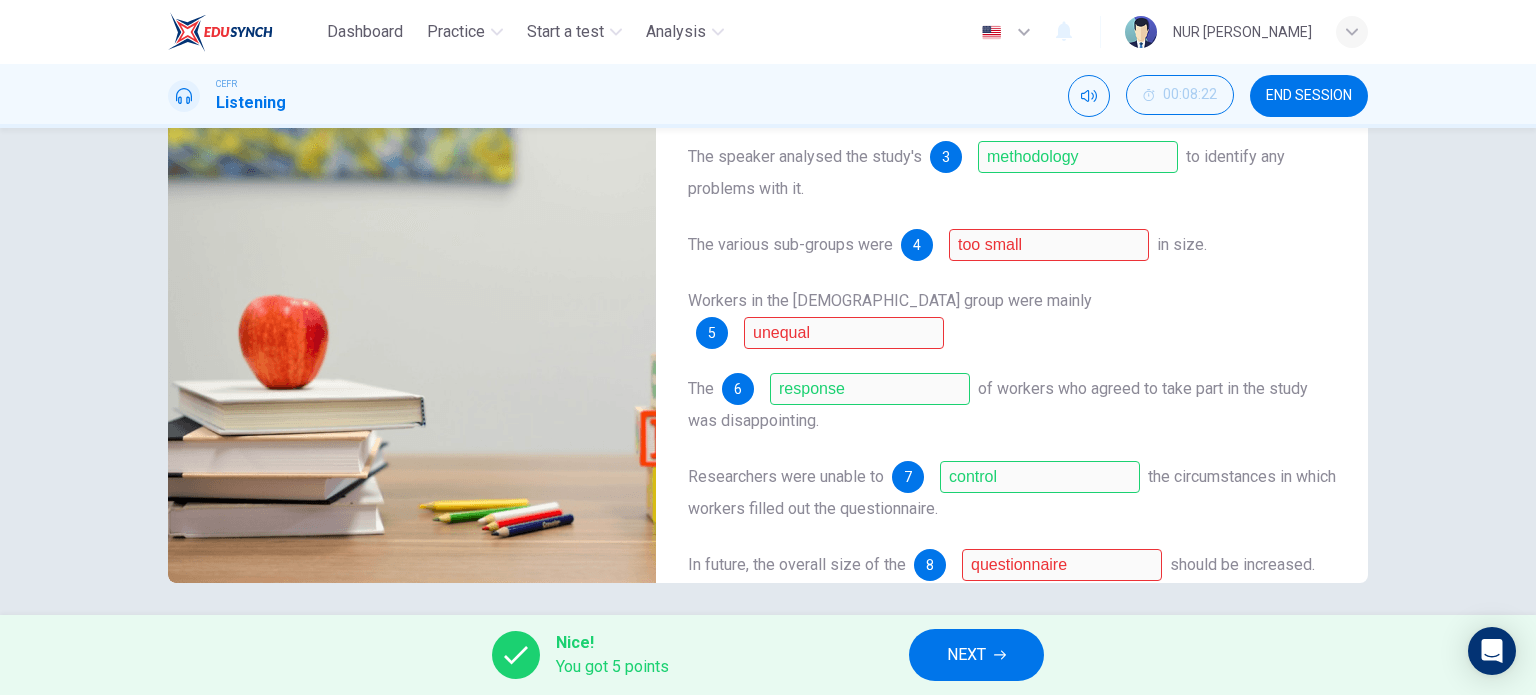 scroll, scrollTop: 0, scrollLeft: 0, axis: both 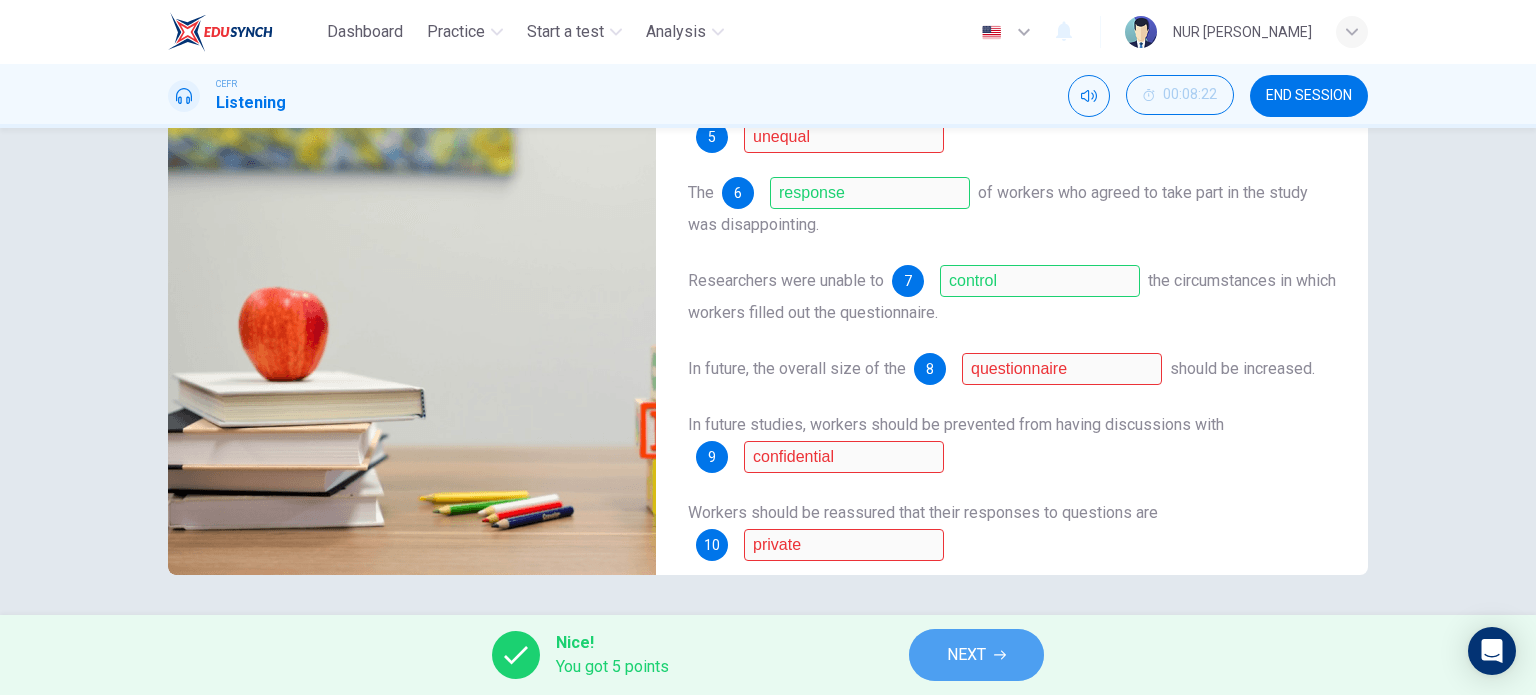 click on "NEXT" at bounding box center (966, 655) 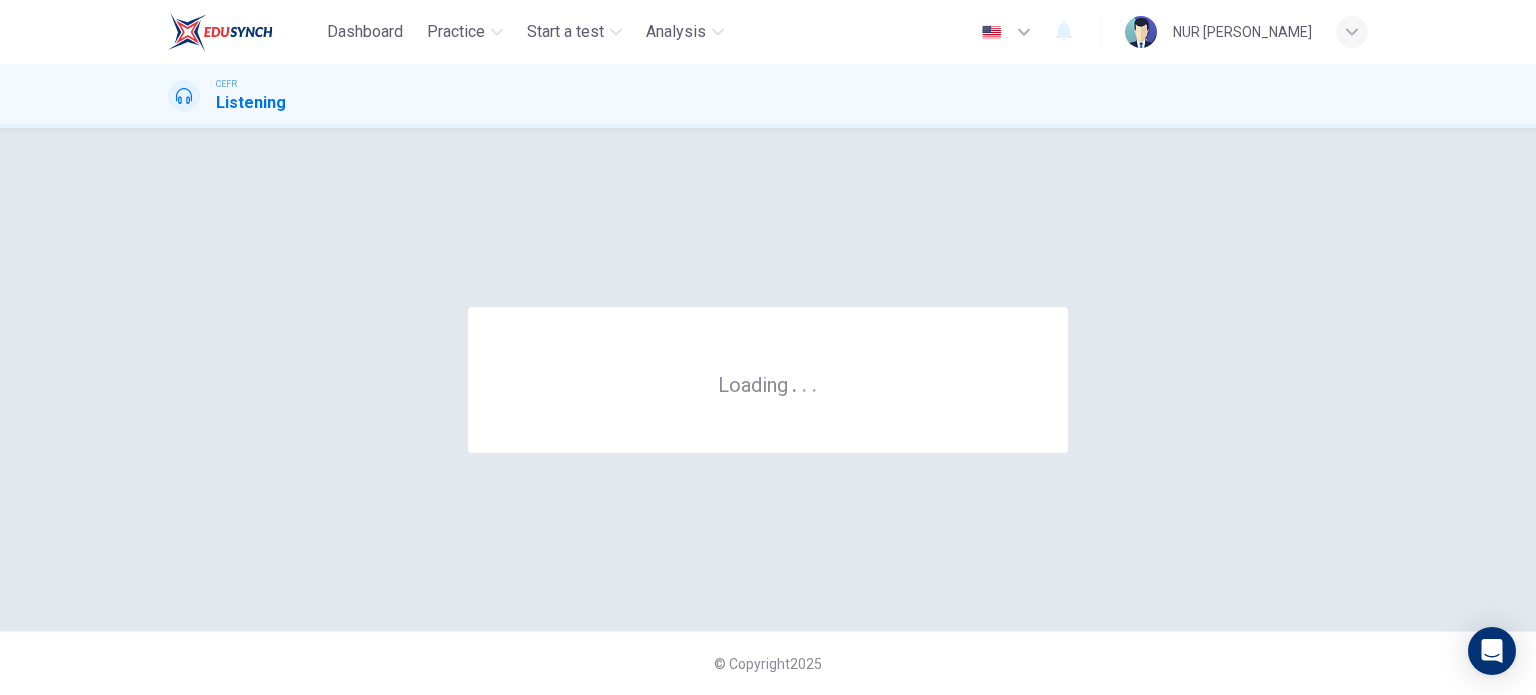 scroll, scrollTop: 0, scrollLeft: 0, axis: both 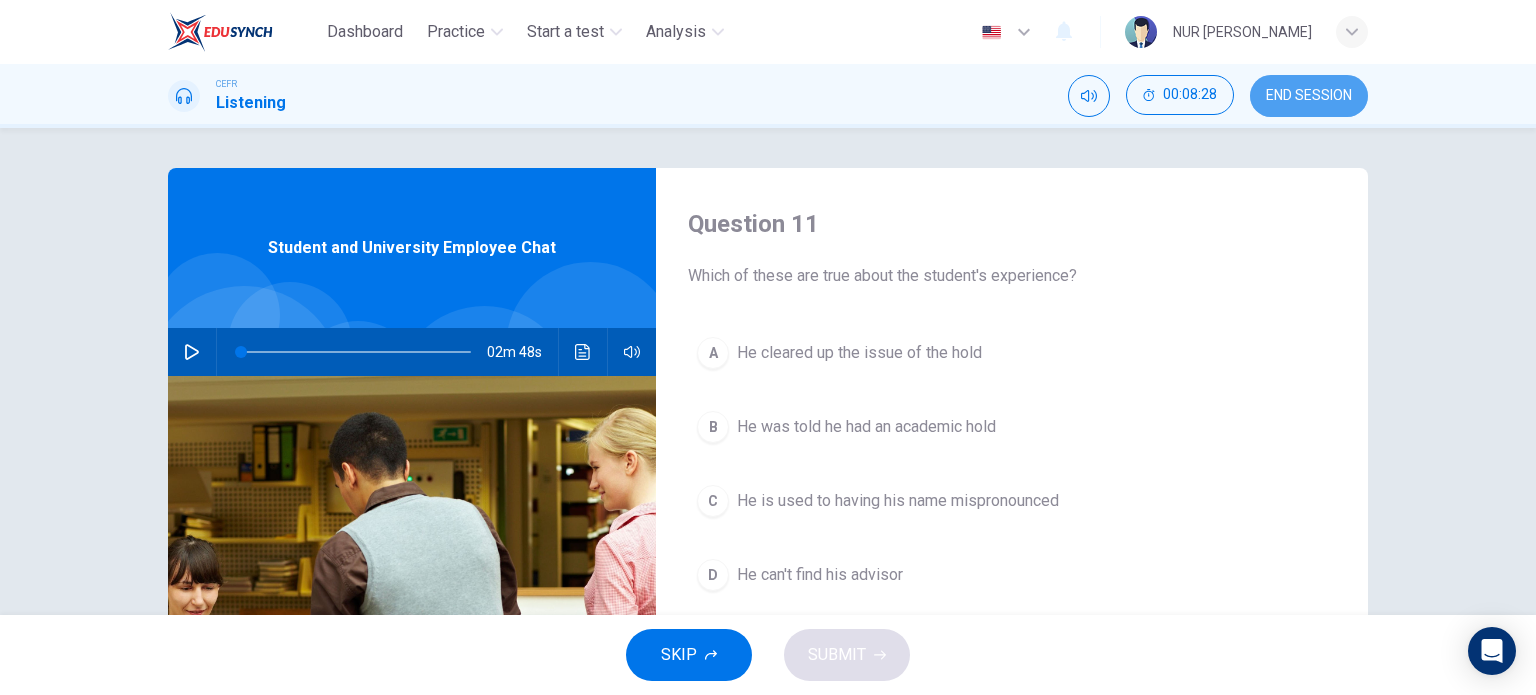 click on "END SESSION" at bounding box center [1309, 96] 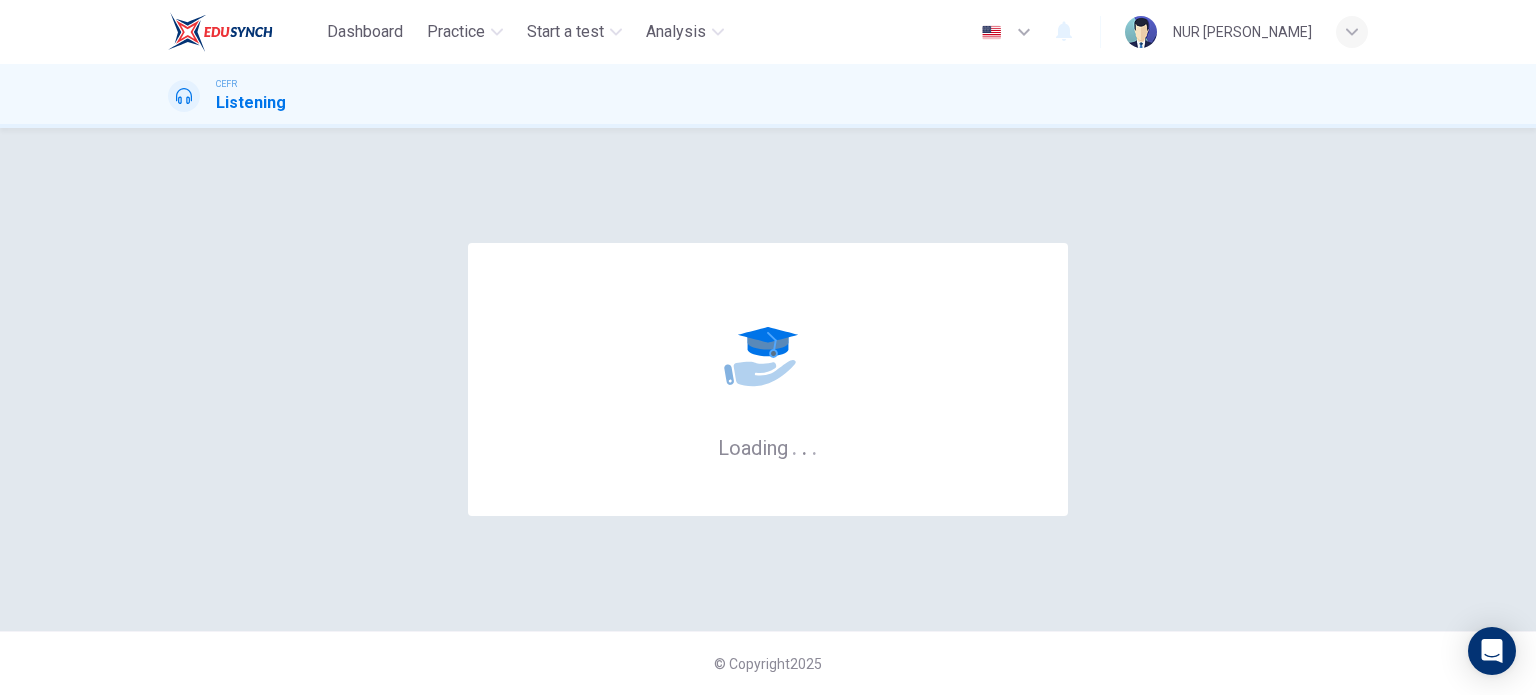 scroll, scrollTop: 0, scrollLeft: 0, axis: both 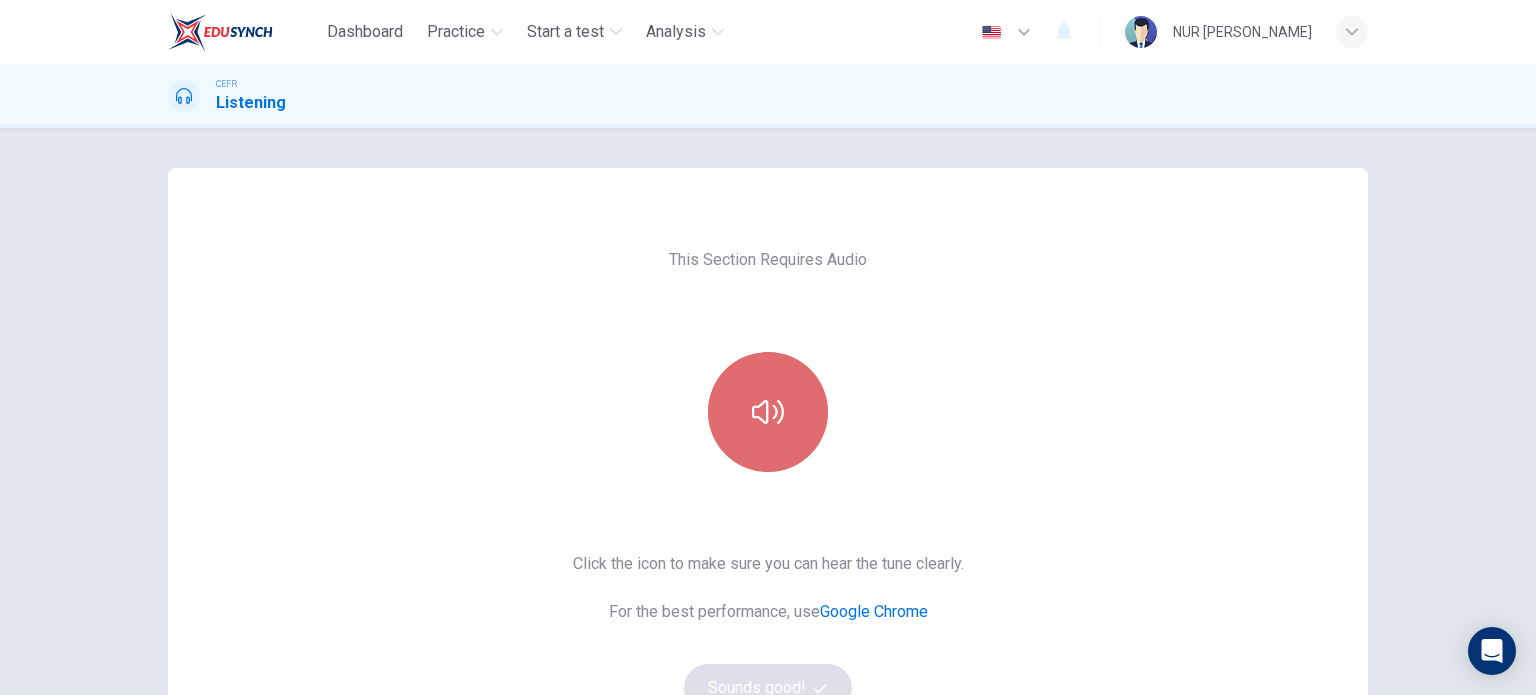 click at bounding box center [768, 412] 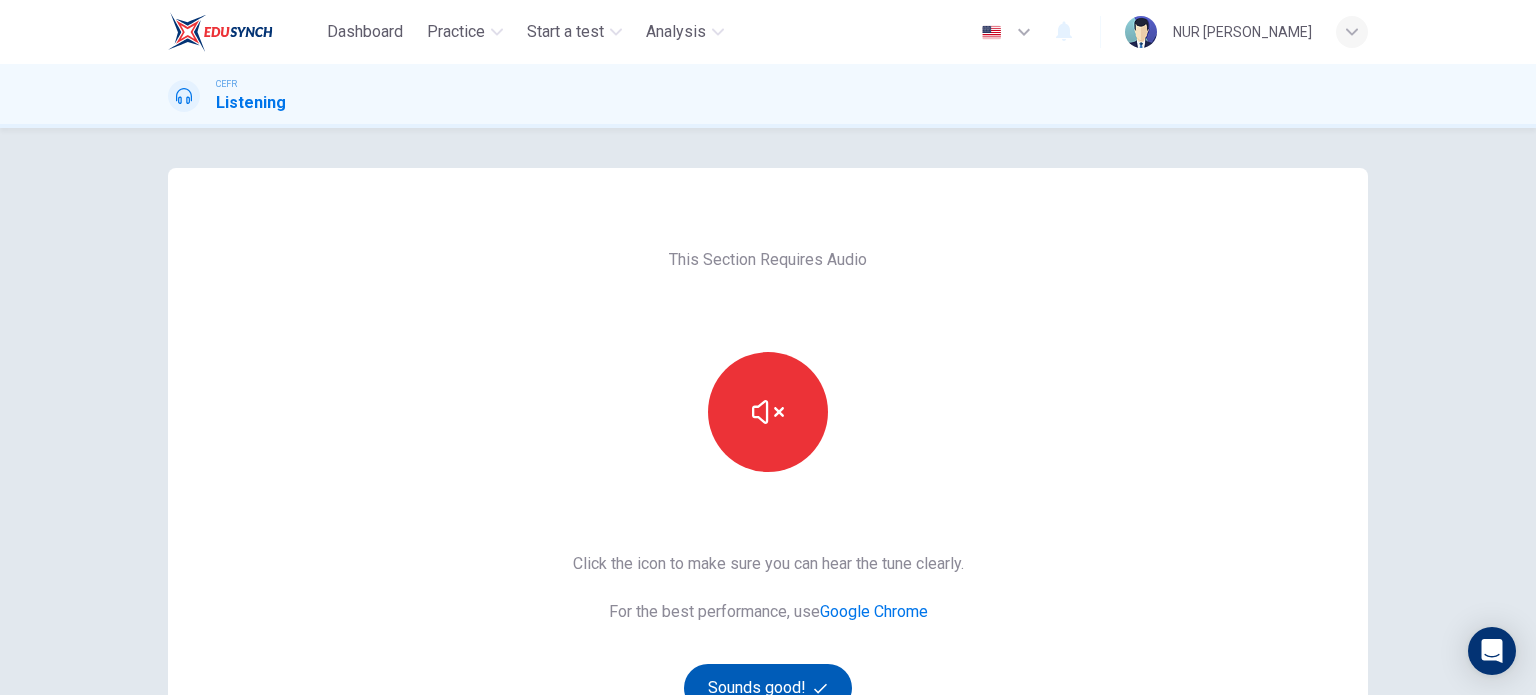 click on "Sounds good!" at bounding box center [768, 688] 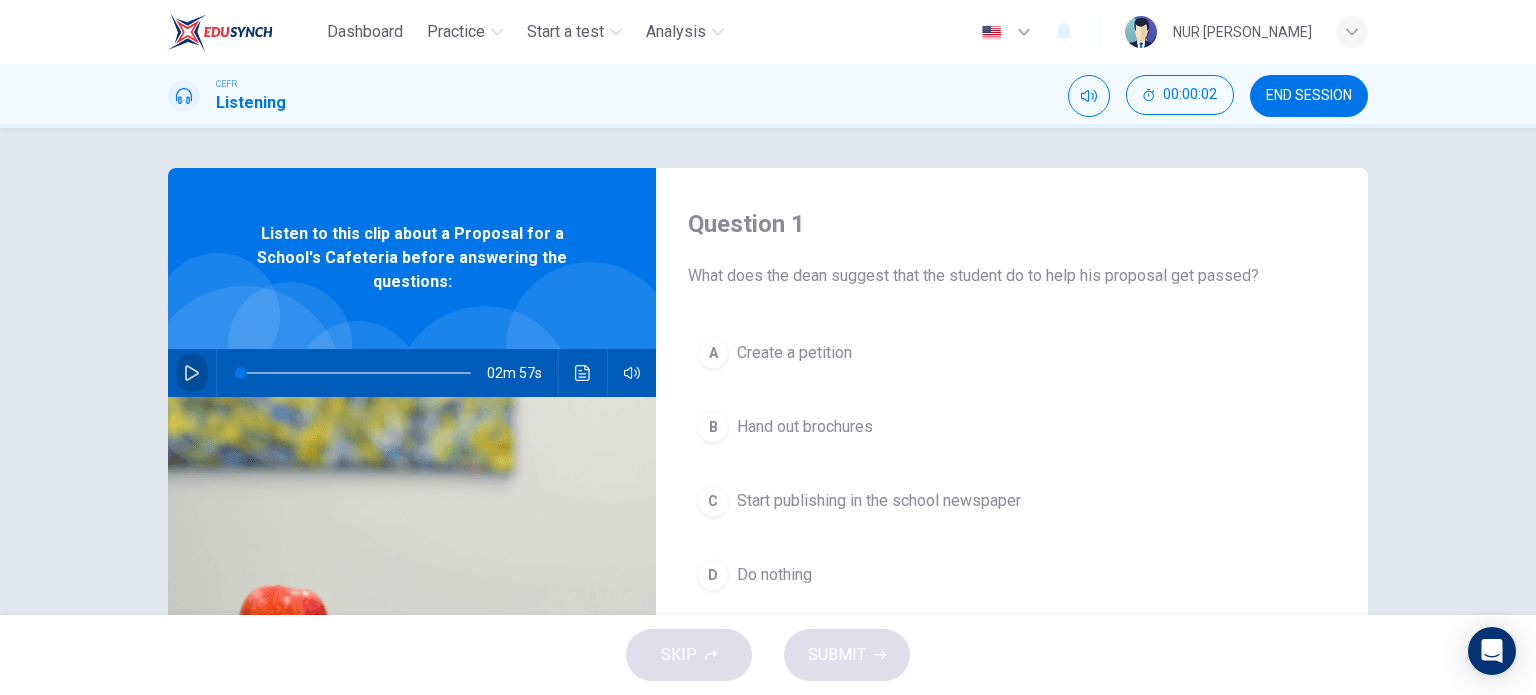 click 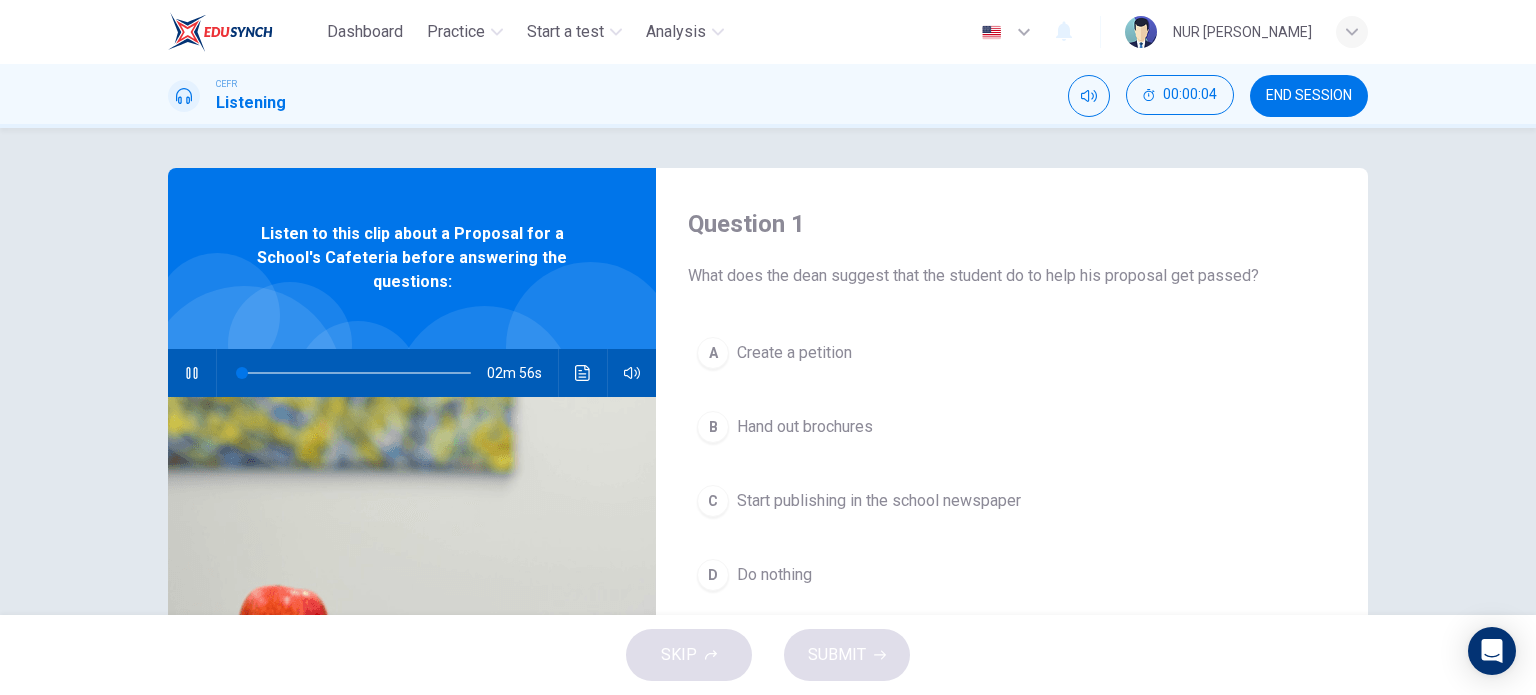type on "1" 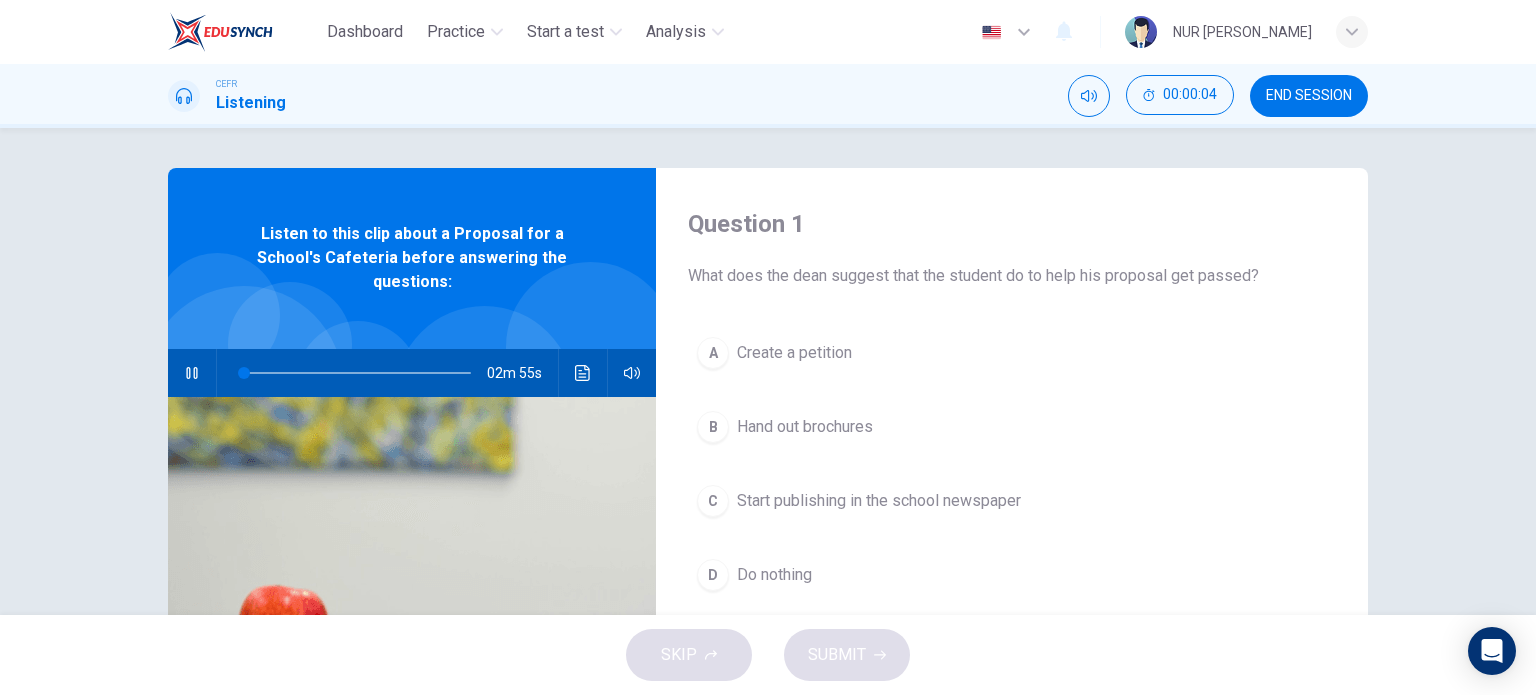 type 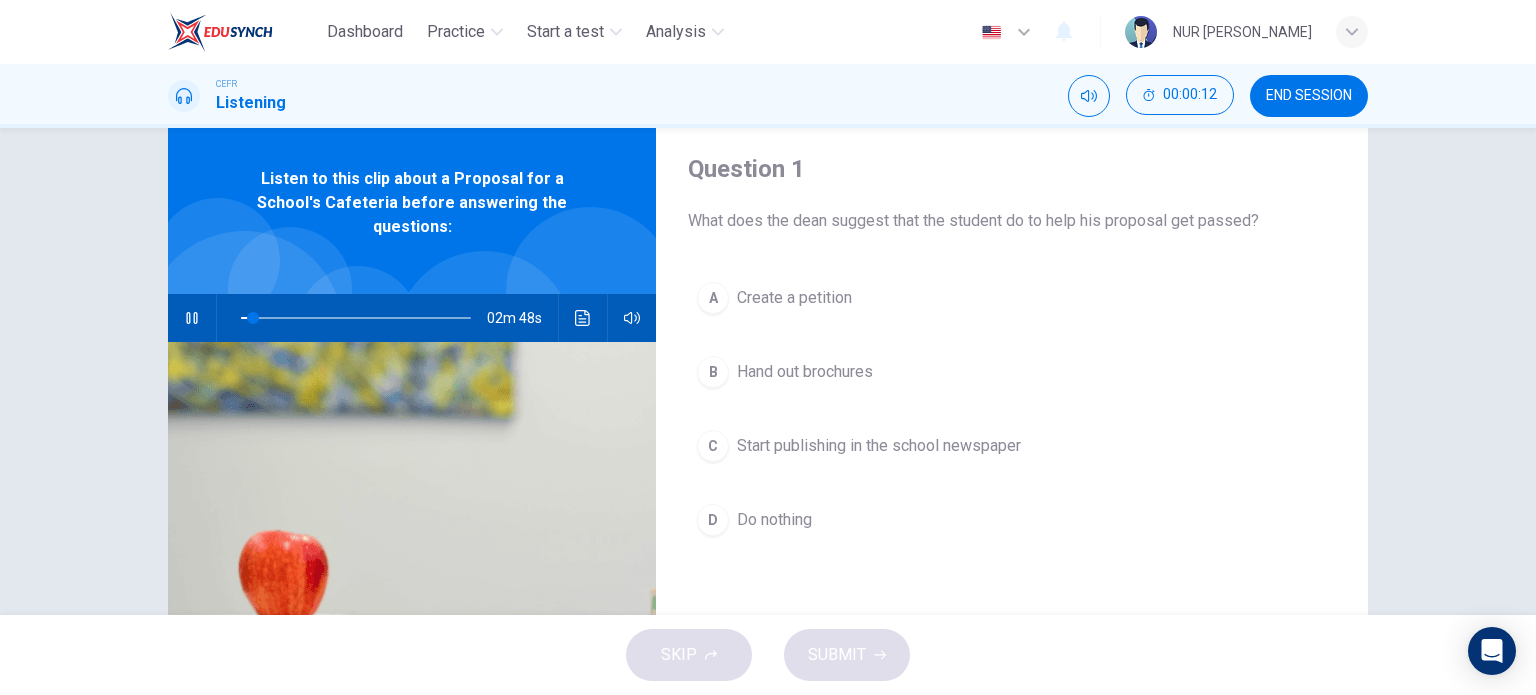 scroll, scrollTop: 56, scrollLeft: 0, axis: vertical 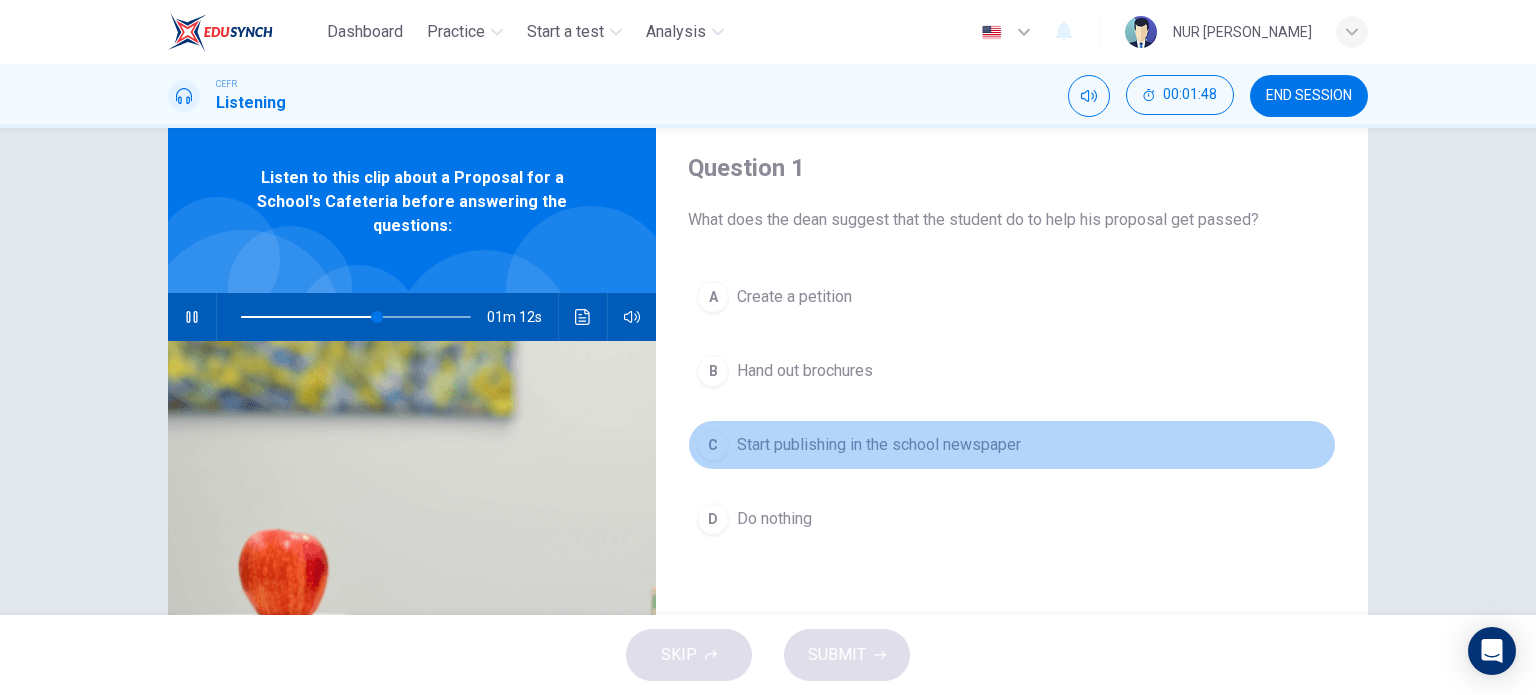 click on "Start publishing in the school newspaper" at bounding box center (879, 445) 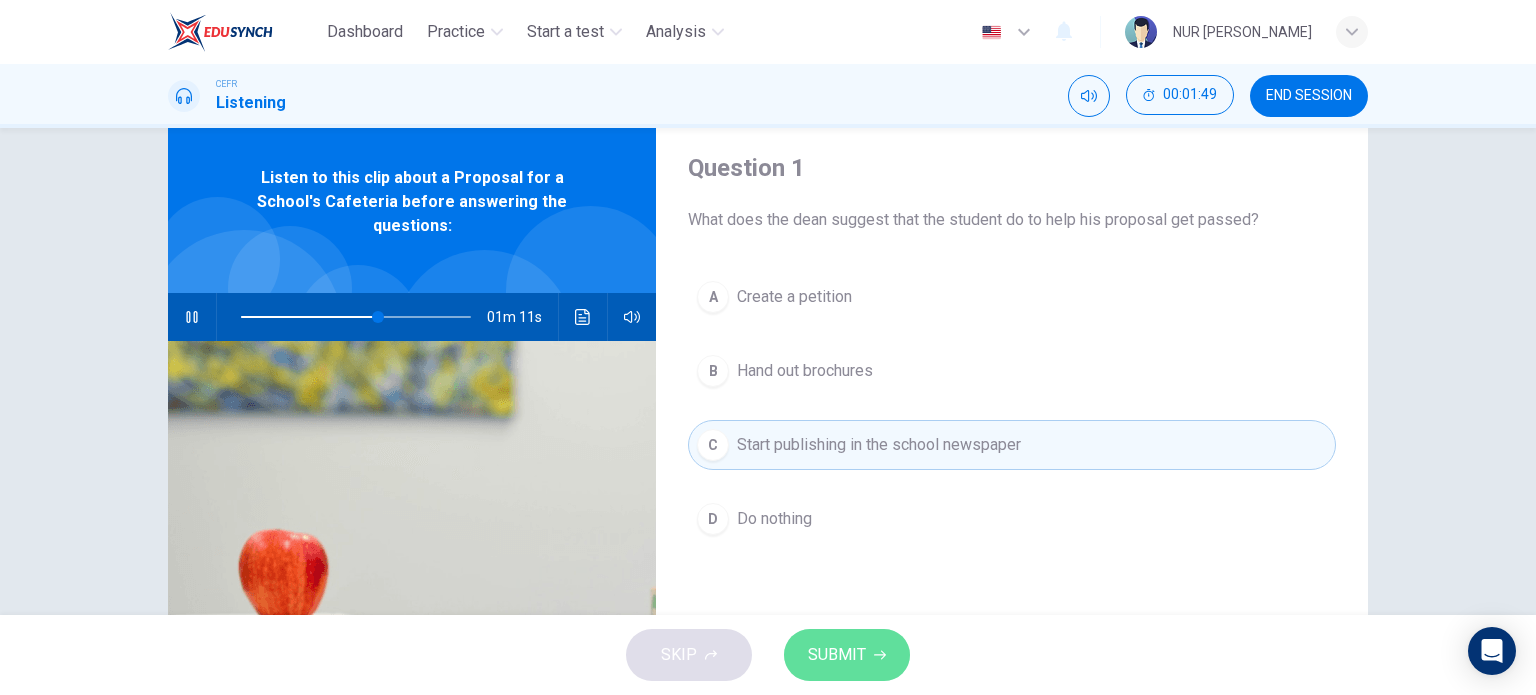 click on "SUBMIT" at bounding box center (837, 655) 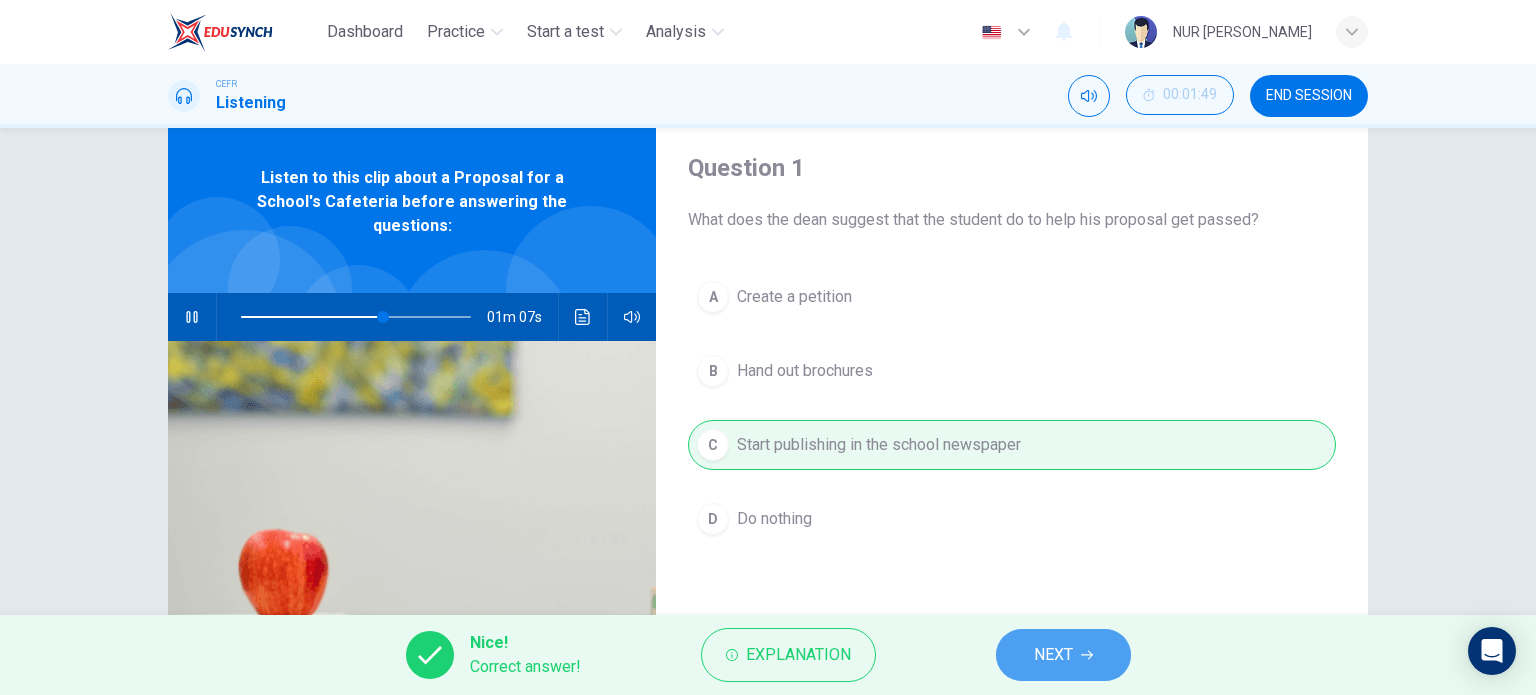 click on "NEXT" at bounding box center (1063, 655) 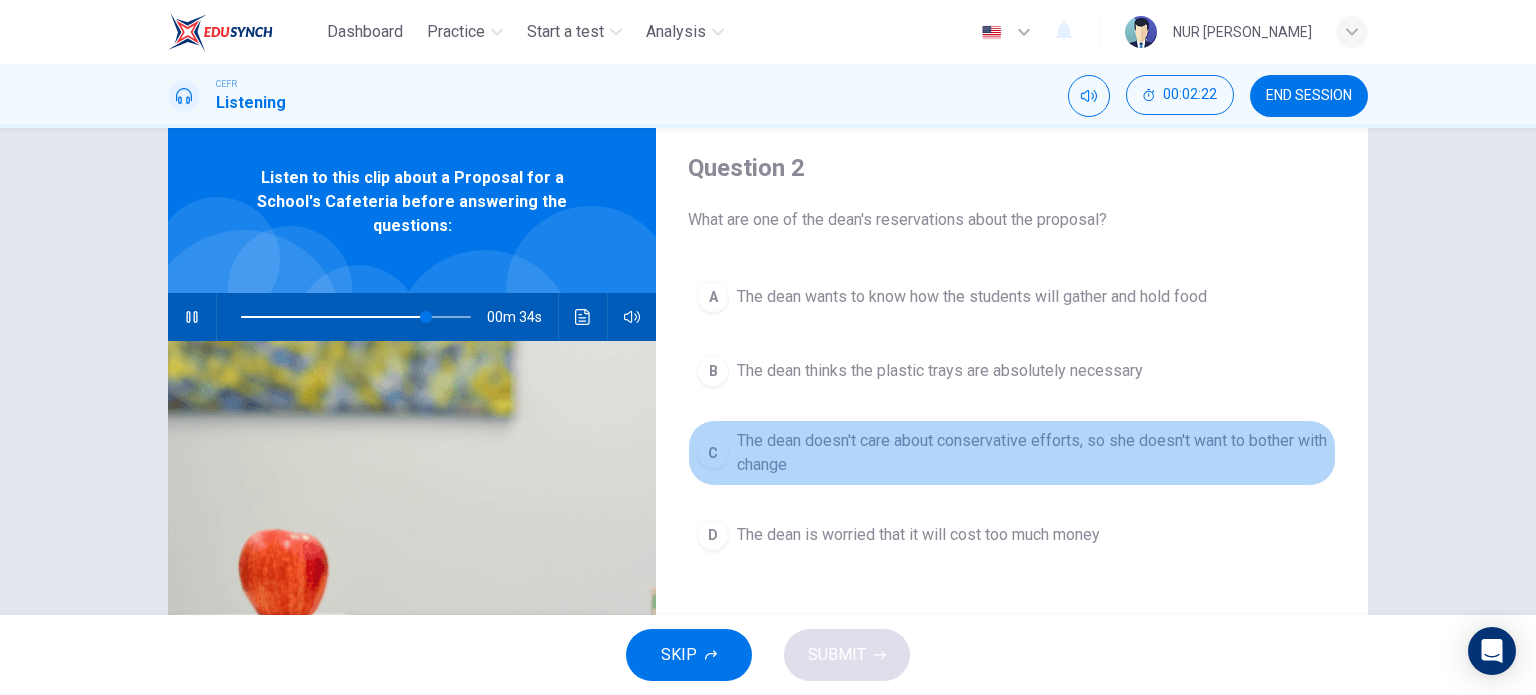 click on "The dean doesn't care about conservative efforts, so she doesn't want to bother with change" at bounding box center (1032, 453) 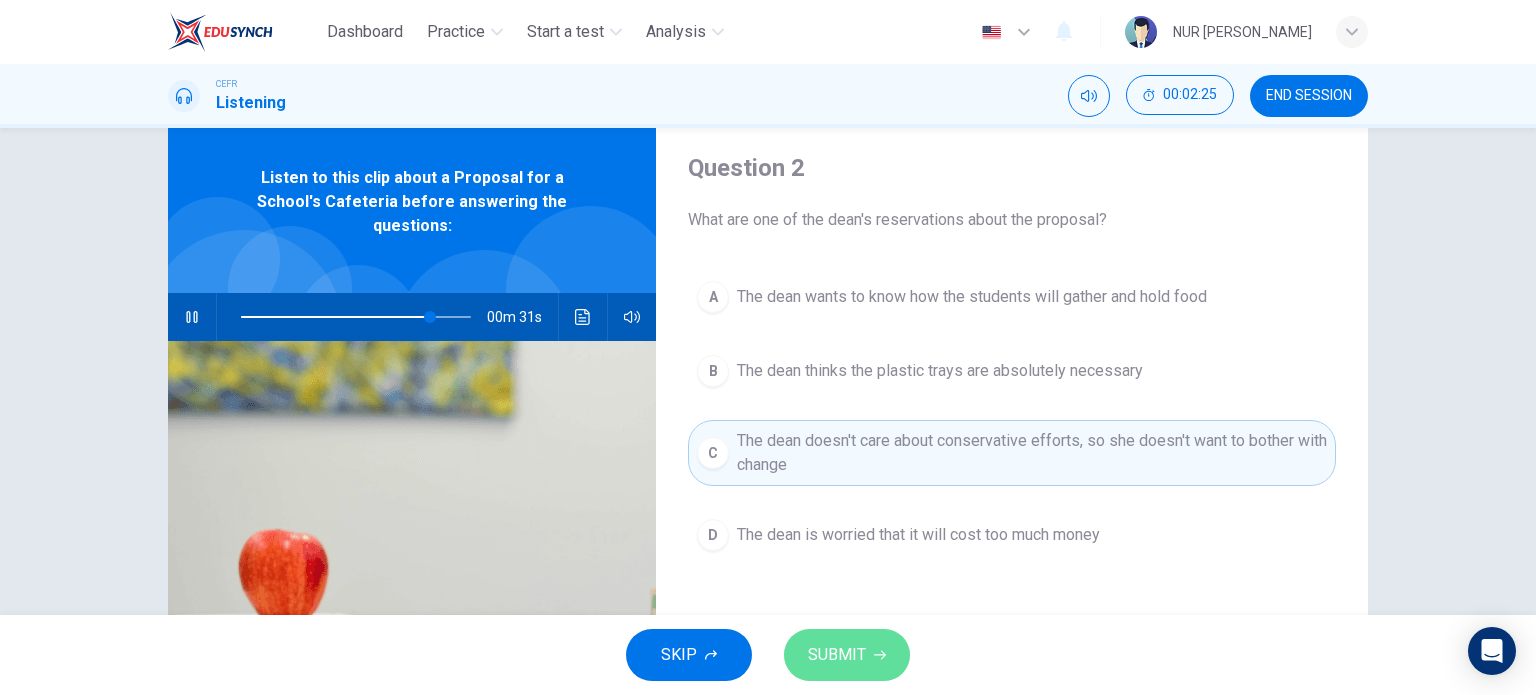 click on "SUBMIT" at bounding box center [837, 655] 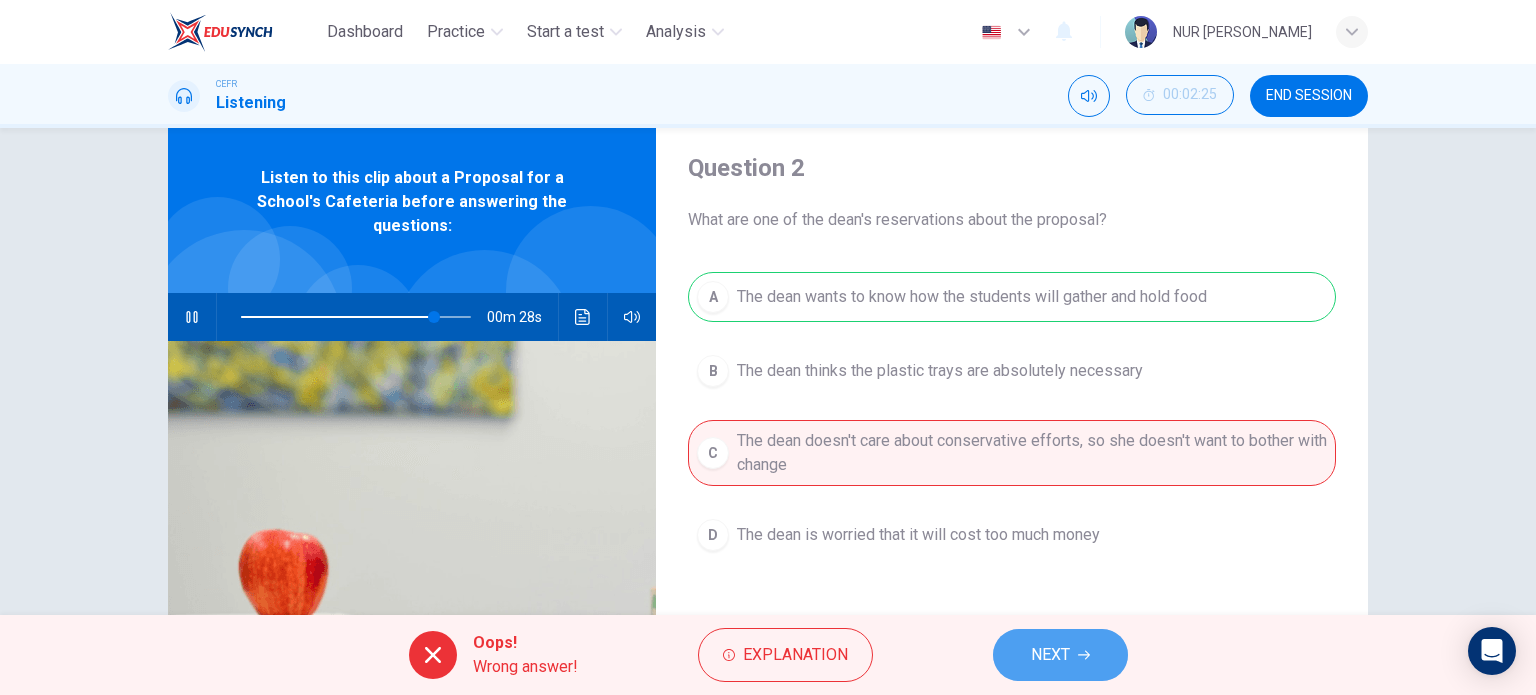 click on "NEXT" at bounding box center [1060, 655] 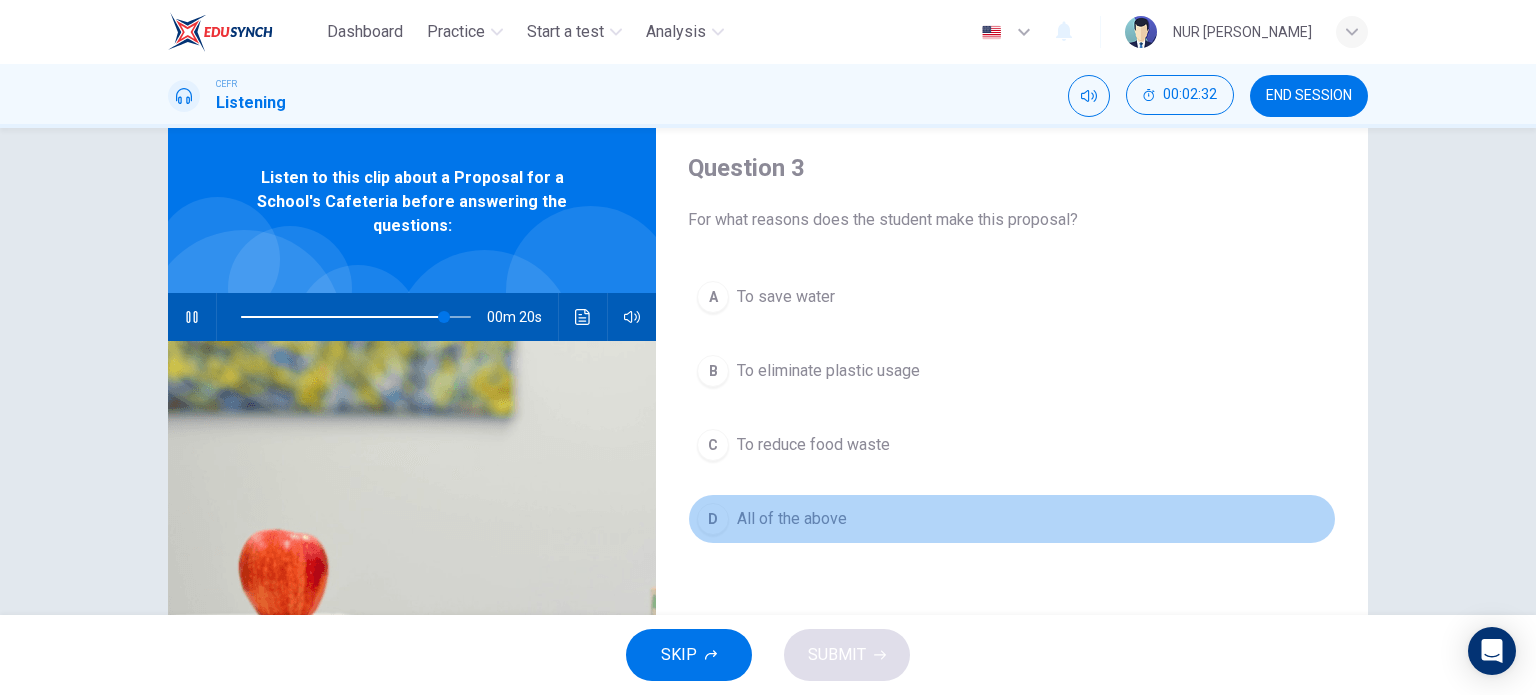 click on "All of the above" at bounding box center [792, 519] 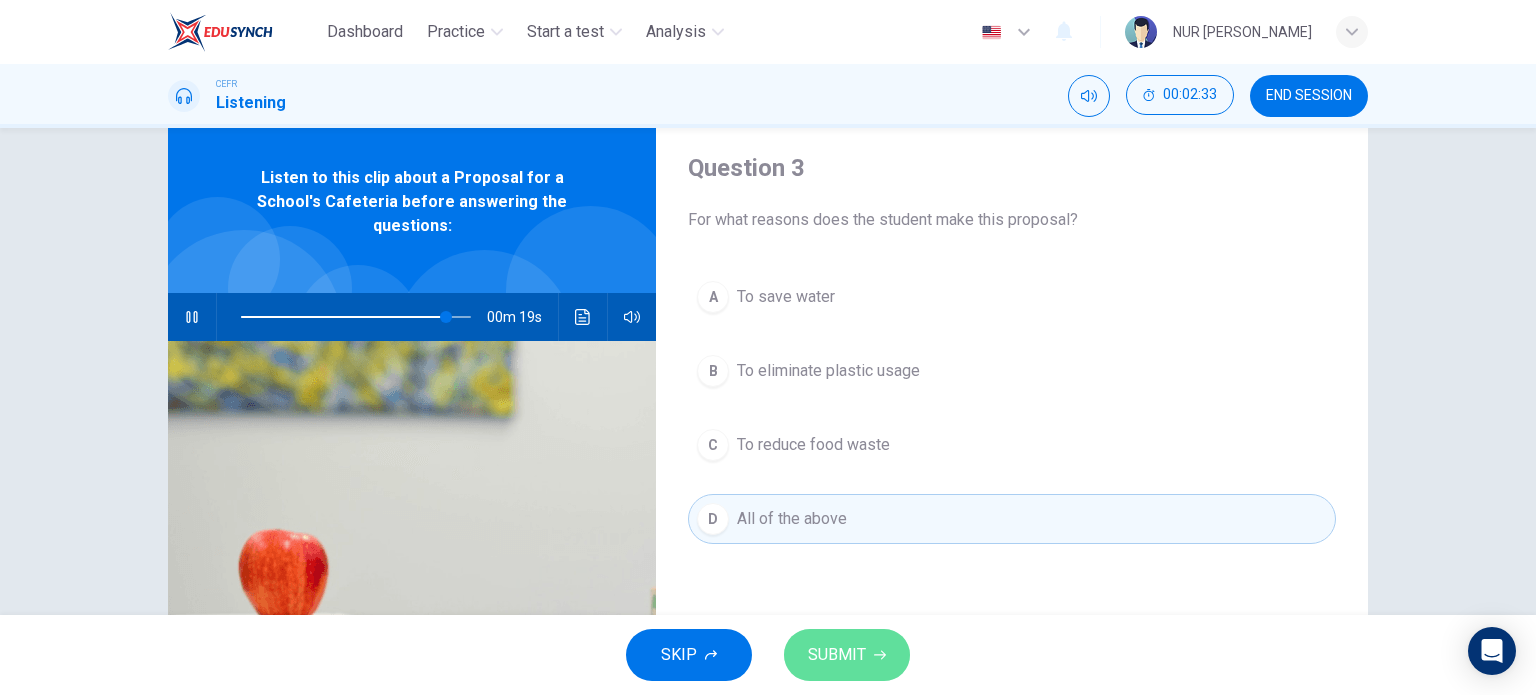 click on "SUBMIT" at bounding box center (847, 655) 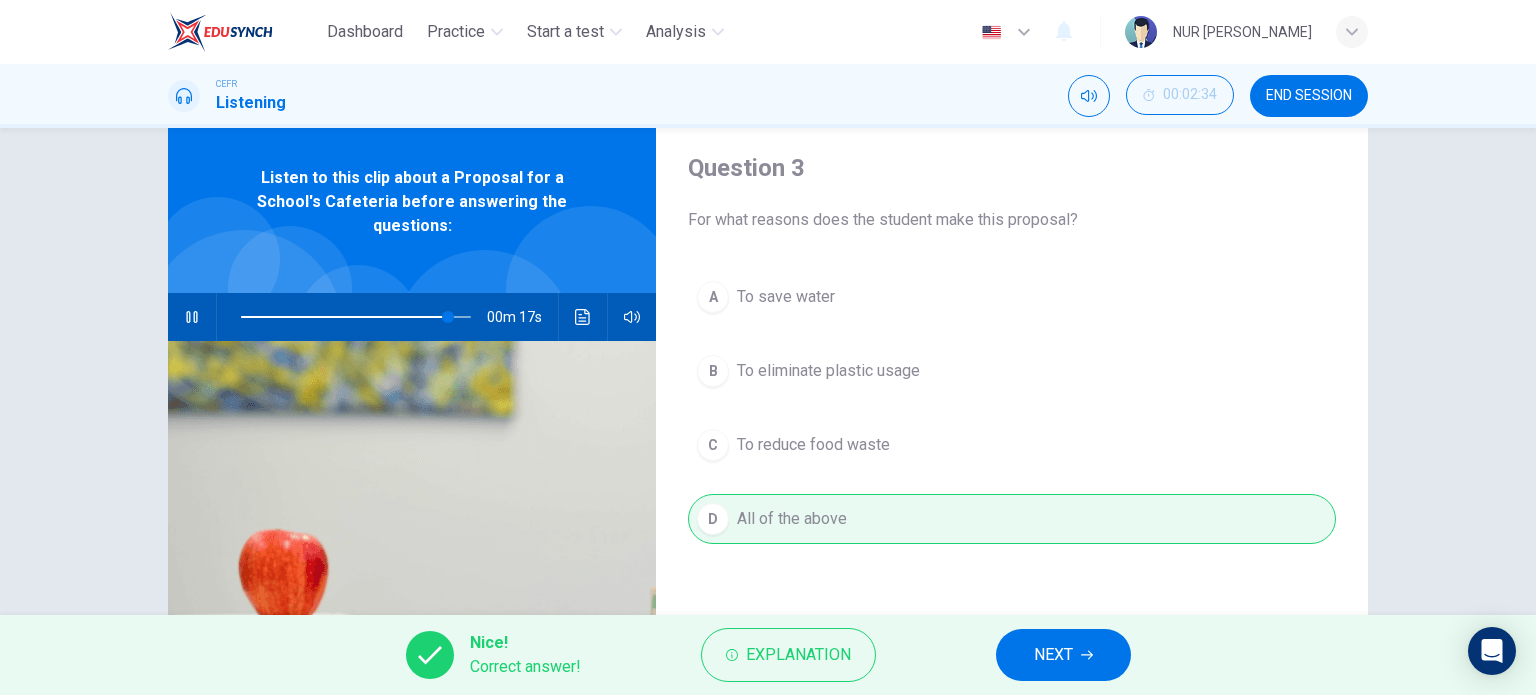 click on "NEXT" at bounding box center (1063, 655) 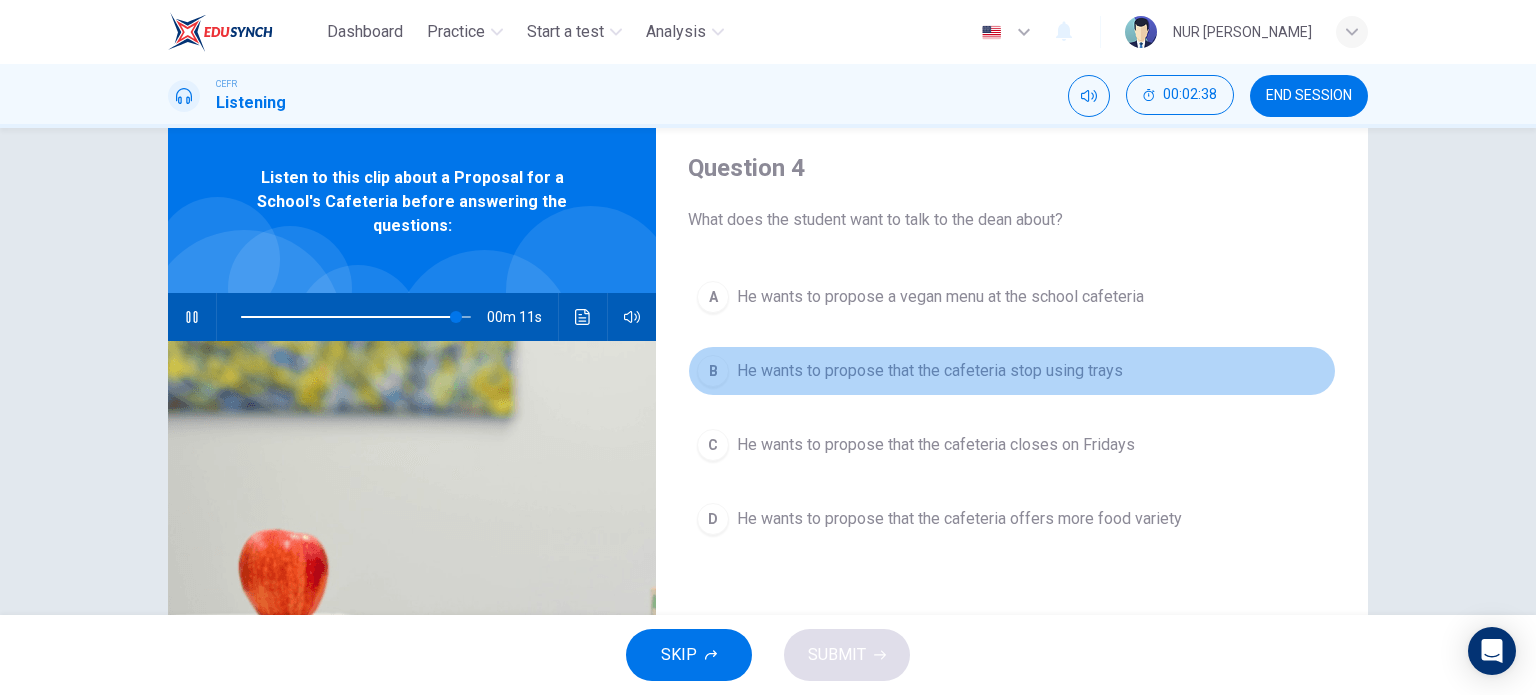 click on "He wants to propose that the cafeteria stop using trays" at bounding box center [930, 371] 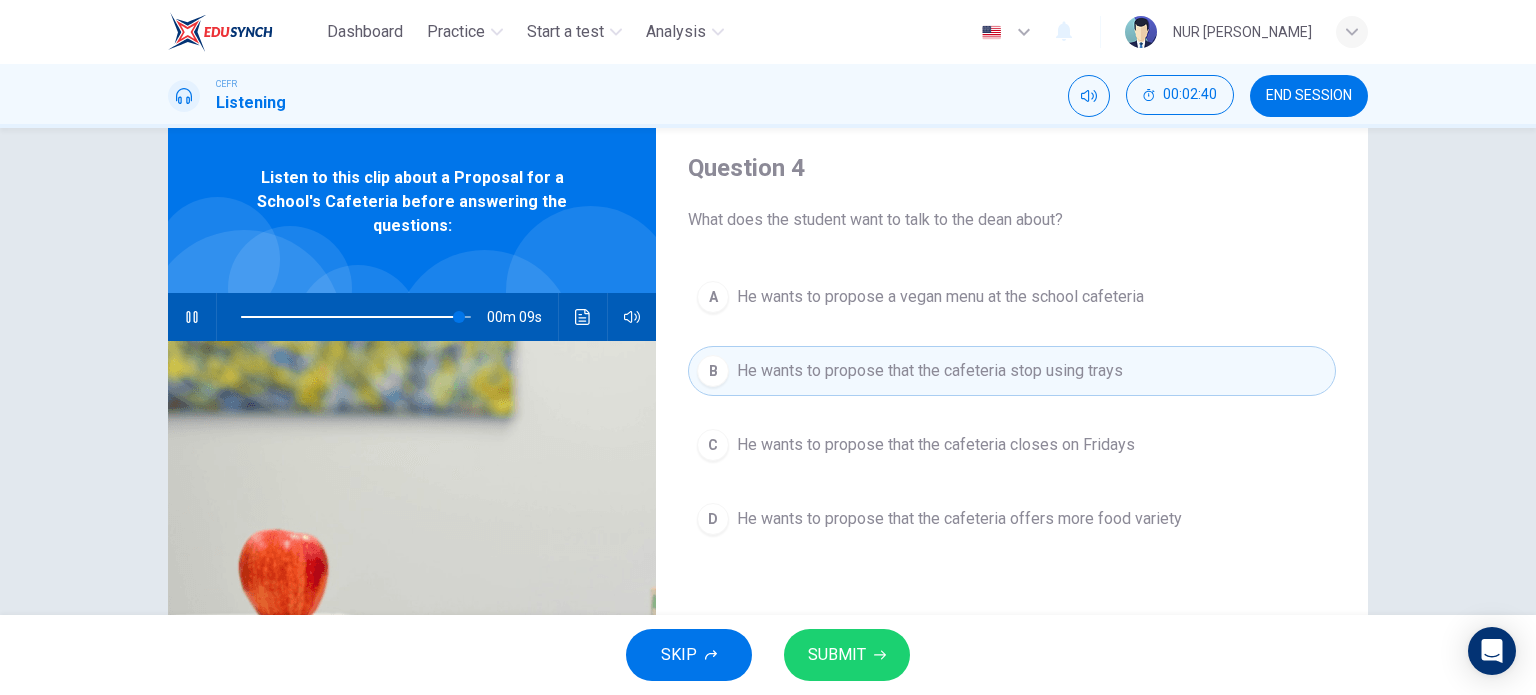 click on "SUBMIT" at bounding box center (837, 655) 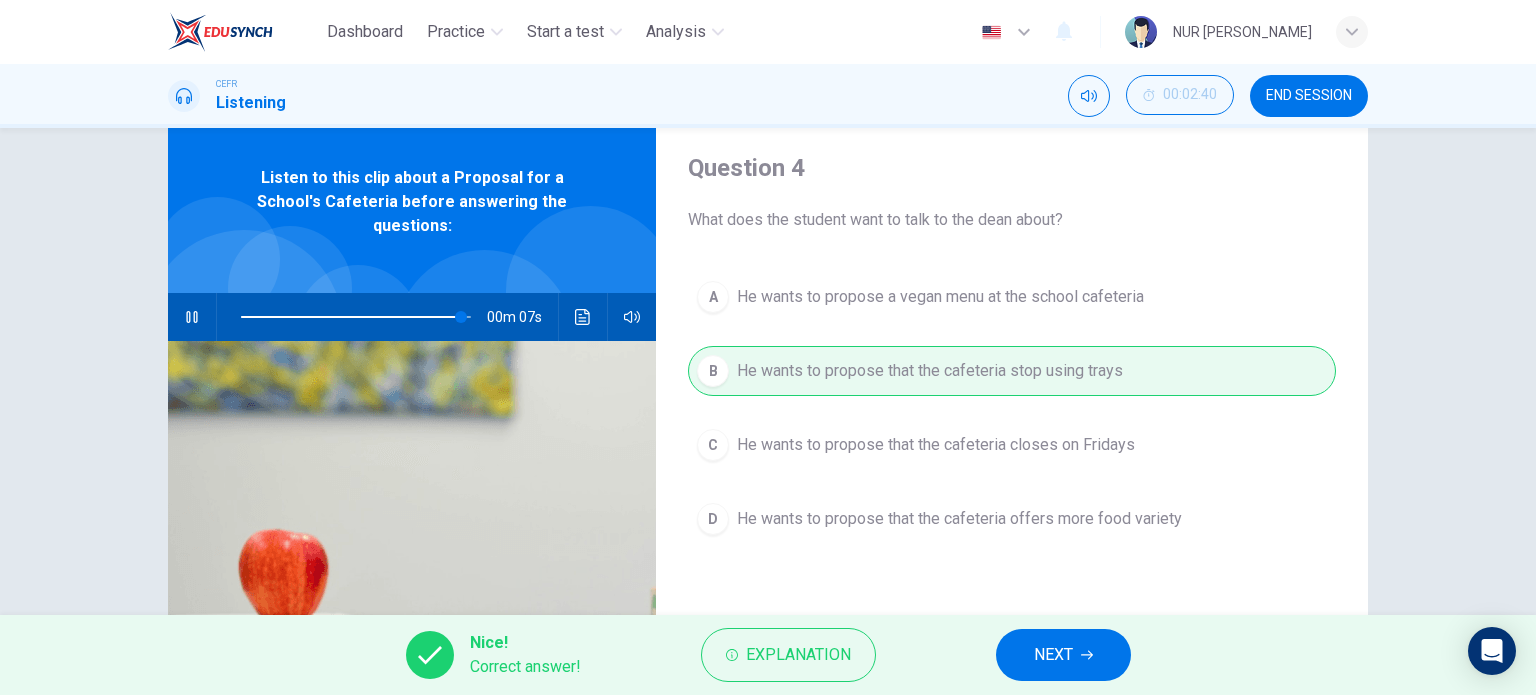 type on "96" 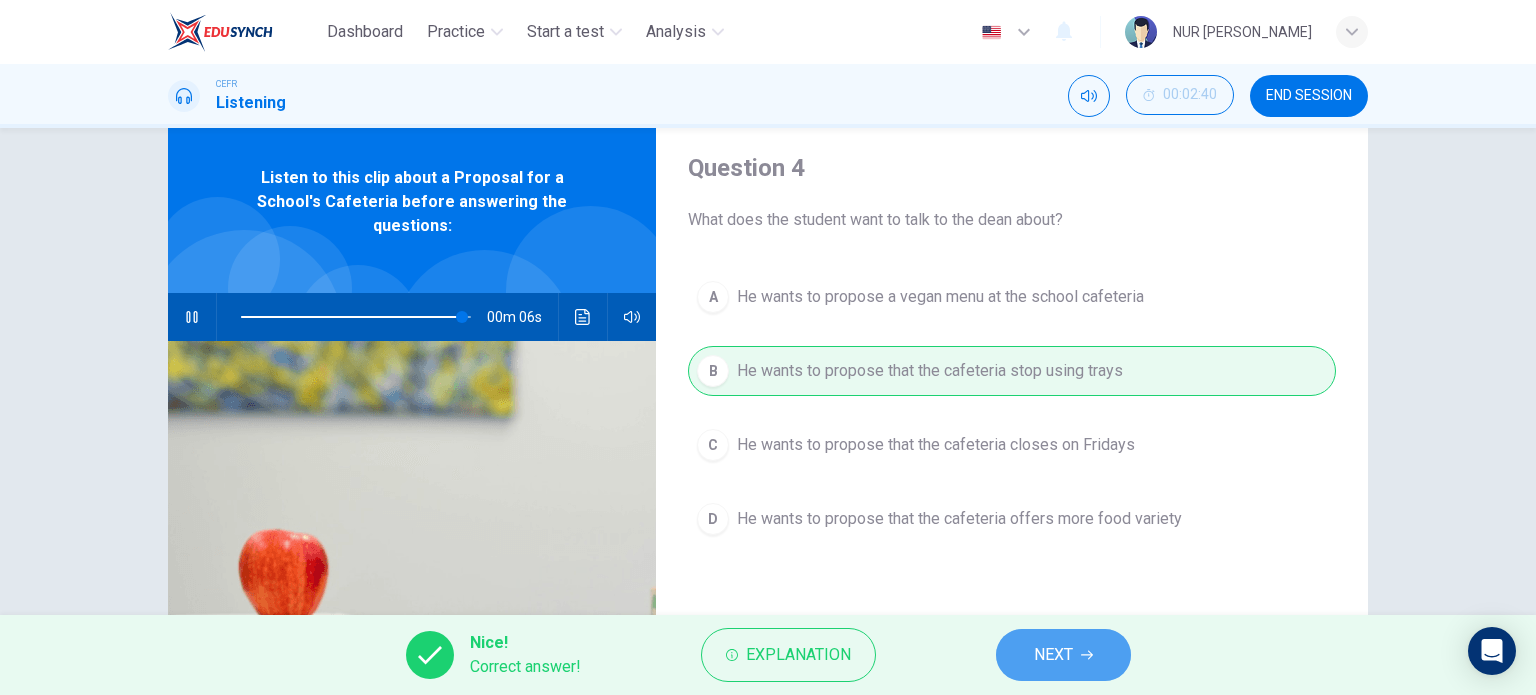 click on "NEXT" at bounding box center (1053, 655) 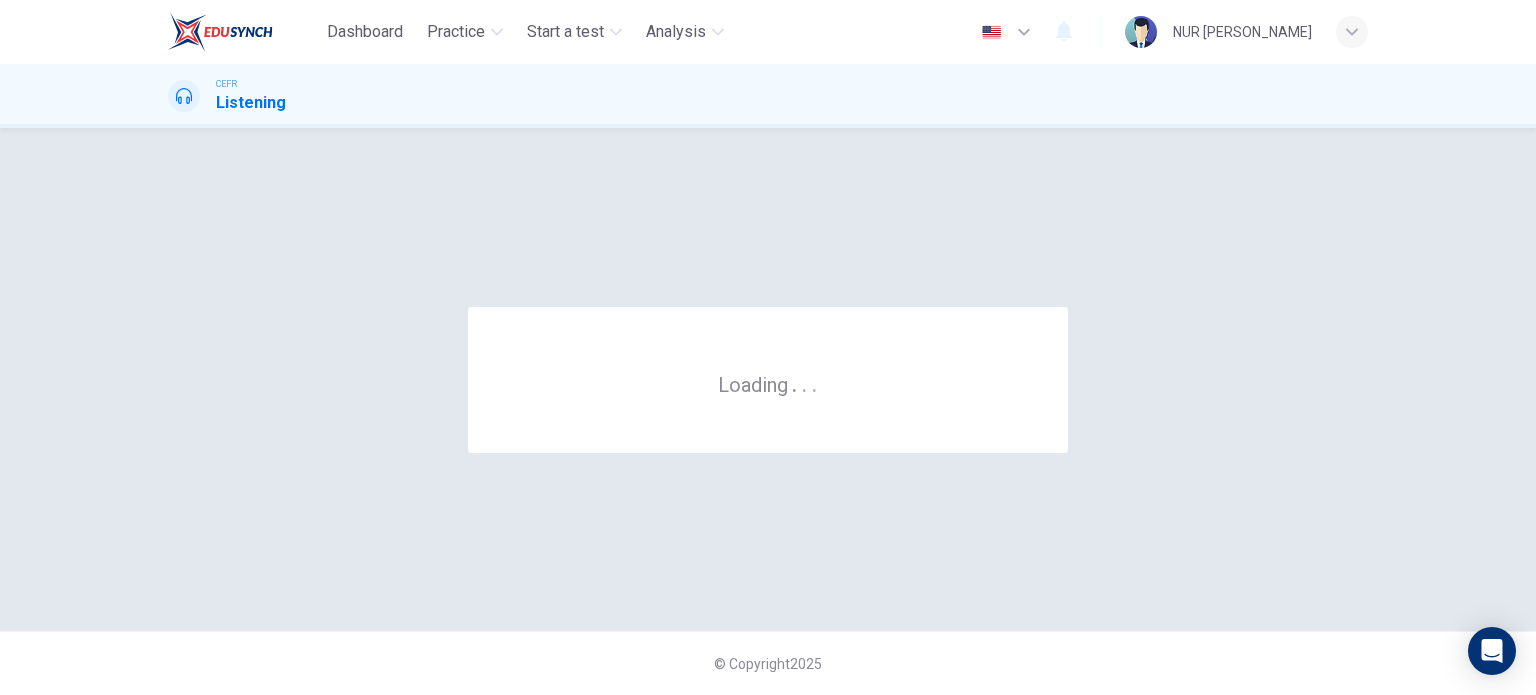 scroll, scrollTop: 0, scrollLeft: 0, axis: both 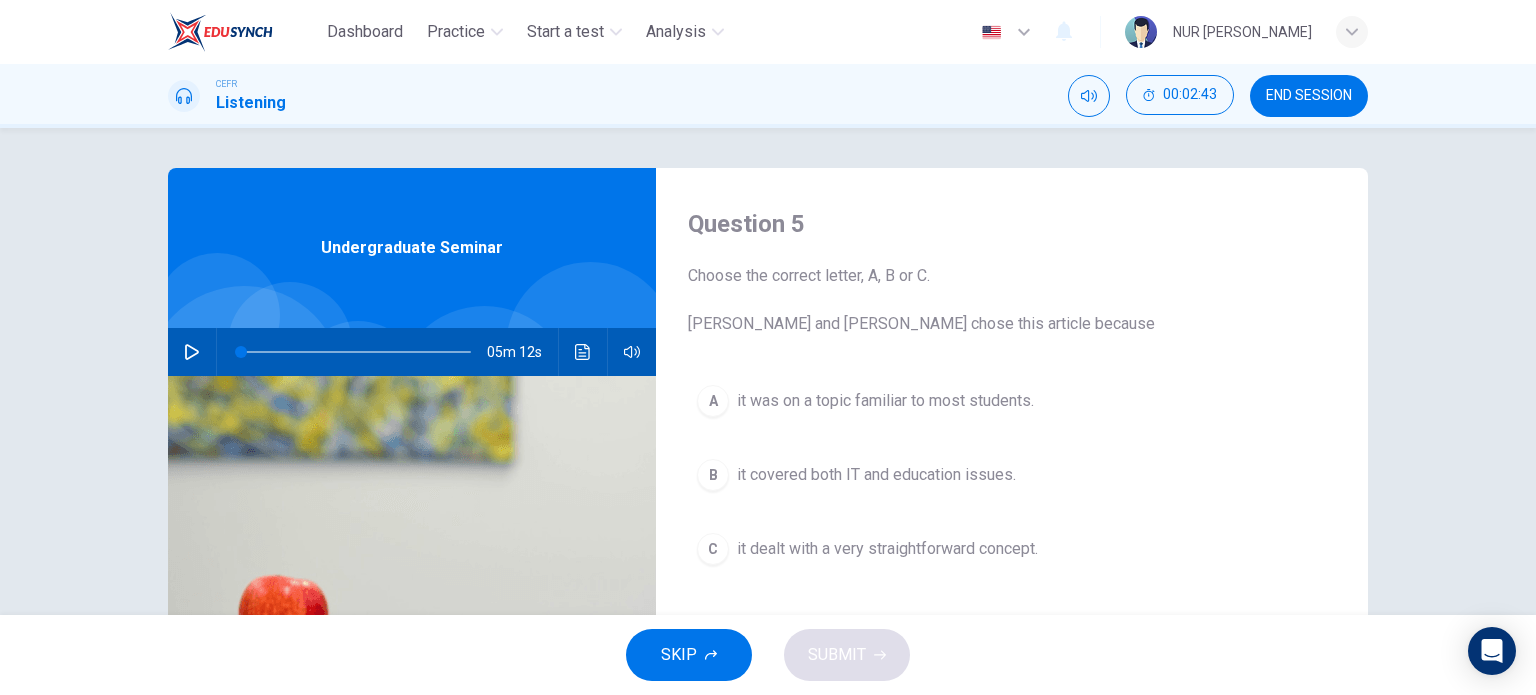 click at bounding box center (412, 619) 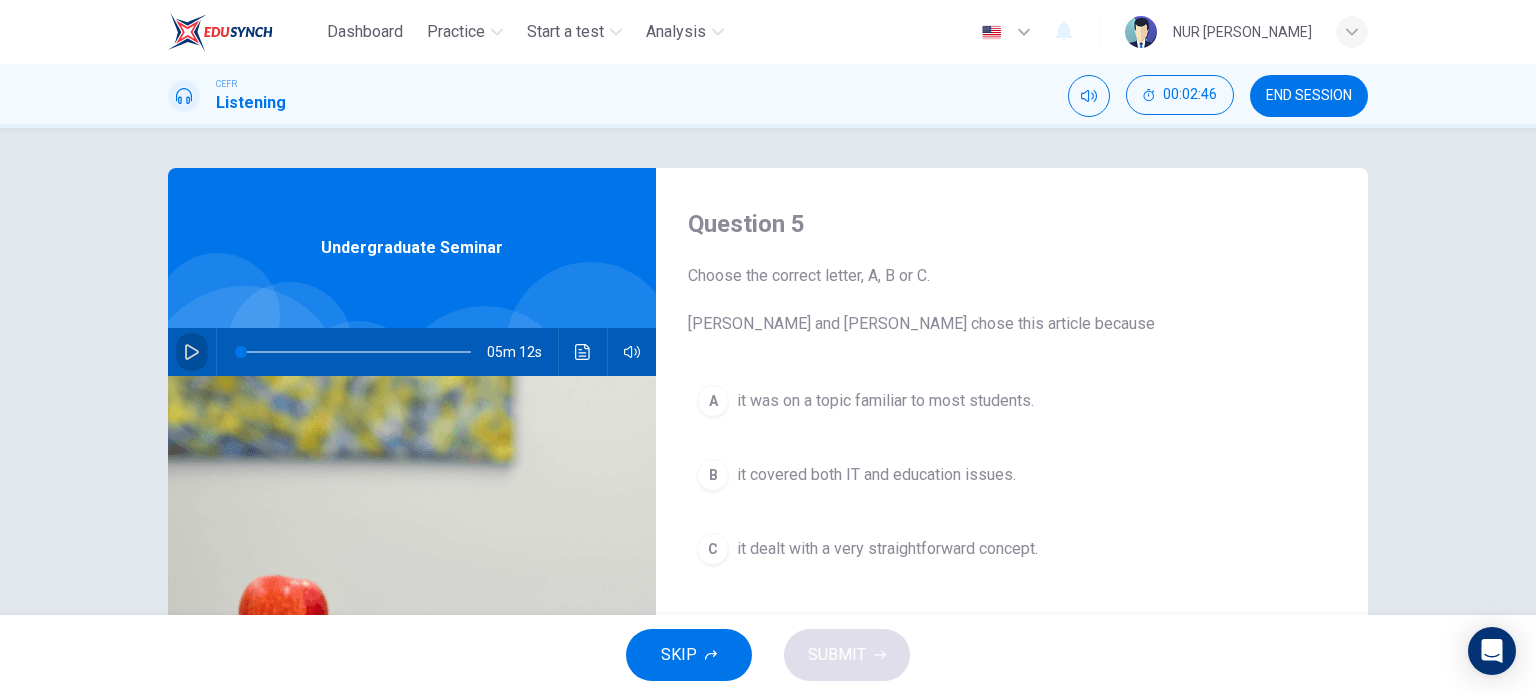 click at bounding box center [192, 352] 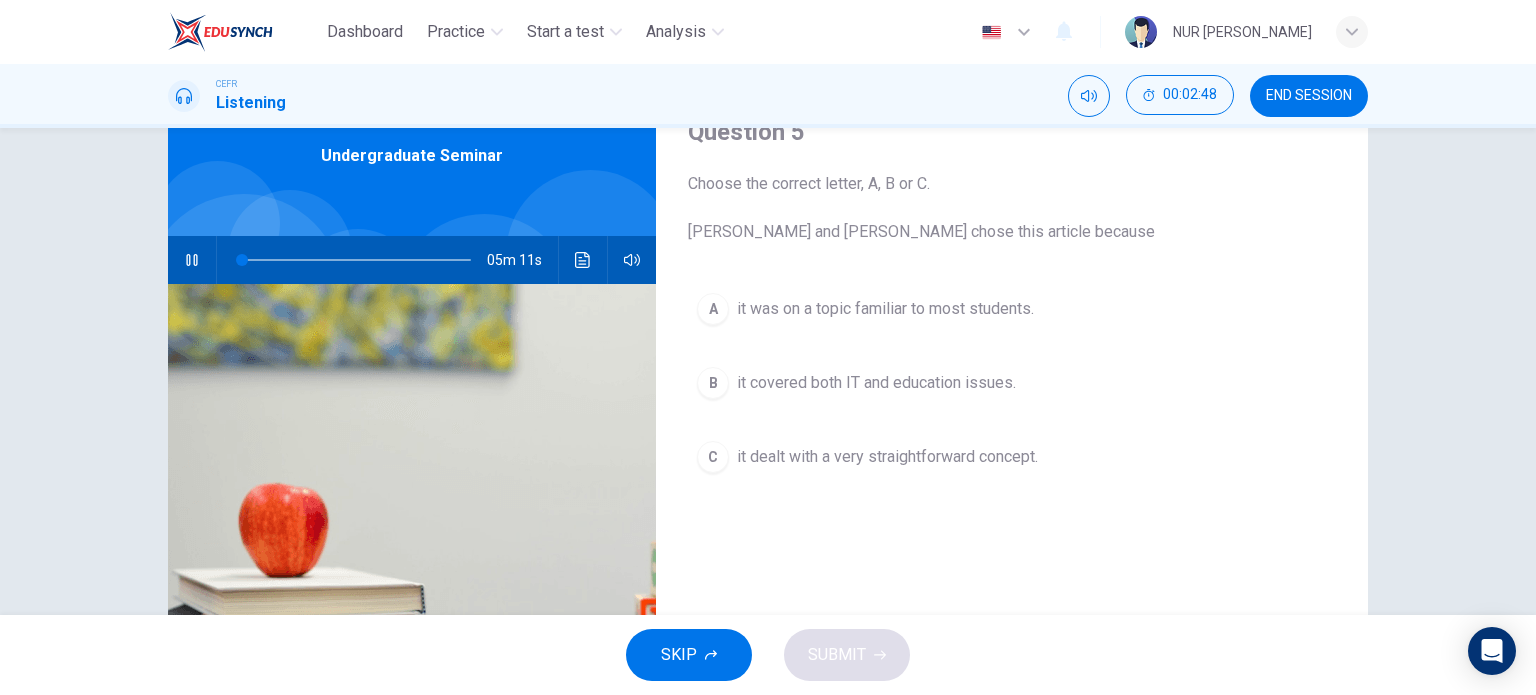 scroll, scrollTop: 92, scrollLeft: 0, axis: vertical 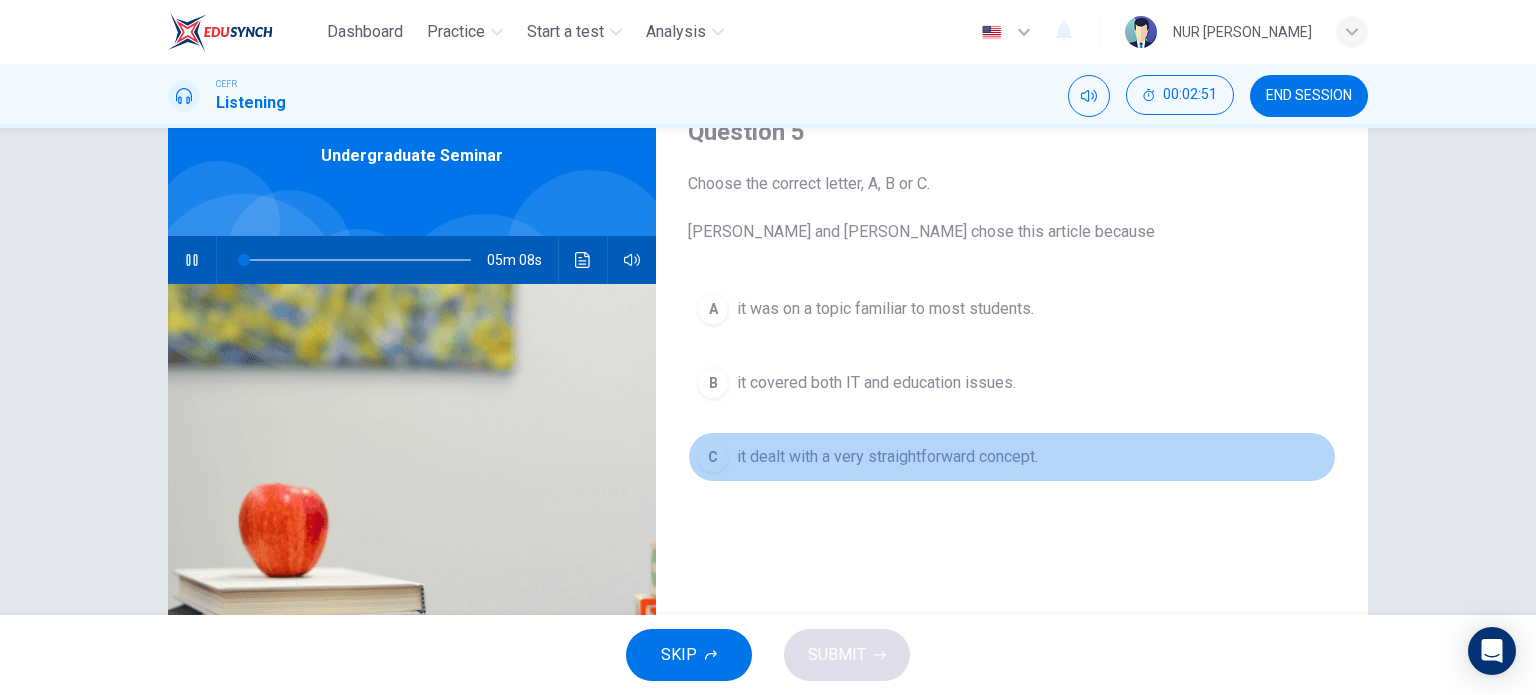 click on "it dealt with a very straightforward concept." at bounding box center [887, 457] 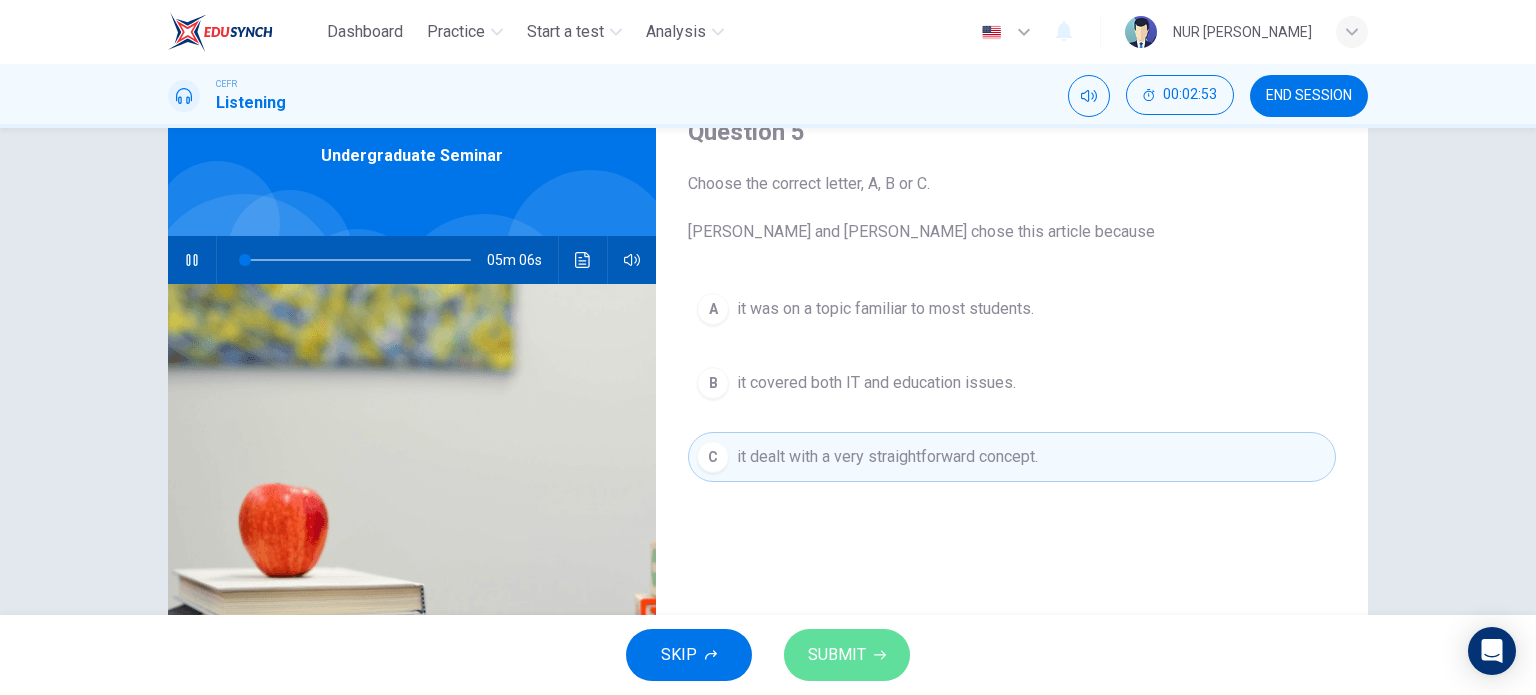 click on "SUBMIT" at bounding box center [847, 655] 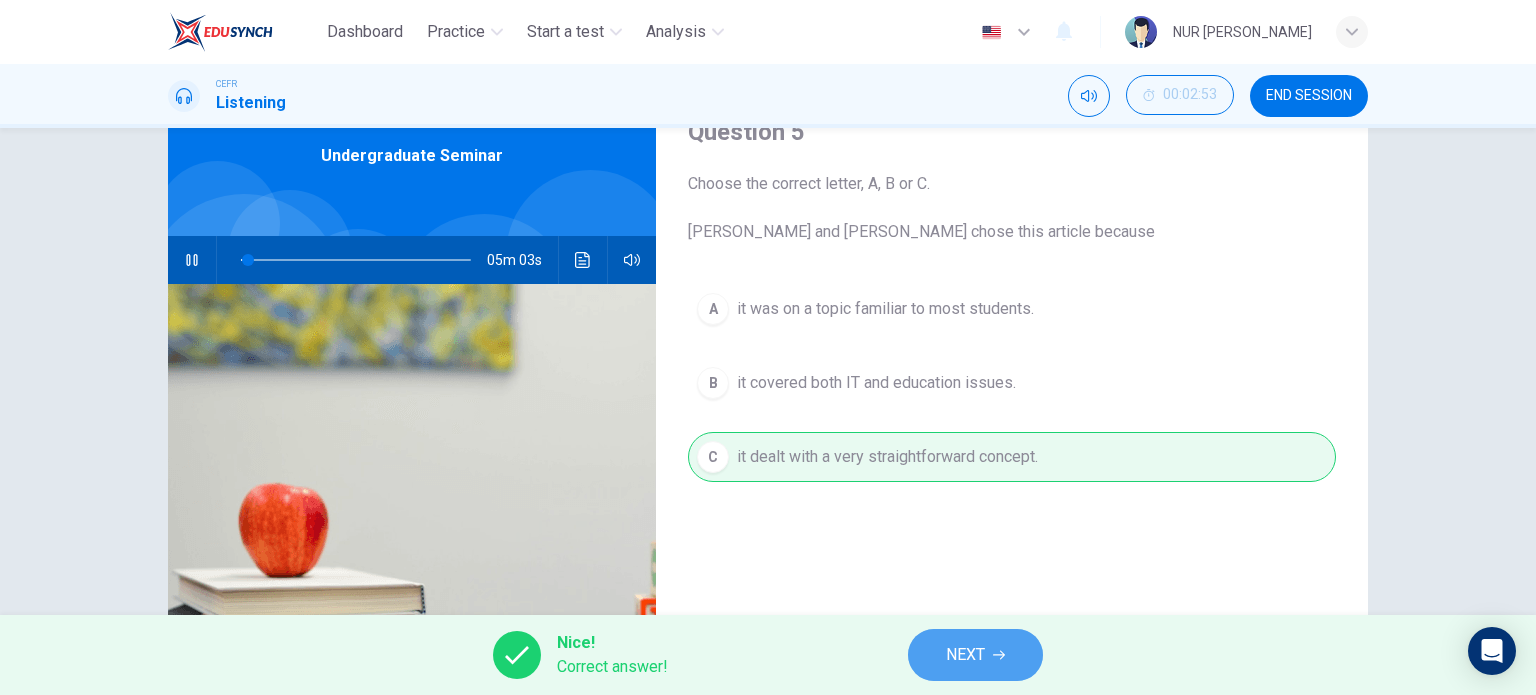 click on "NEXT" at bounding box center [975, 655] 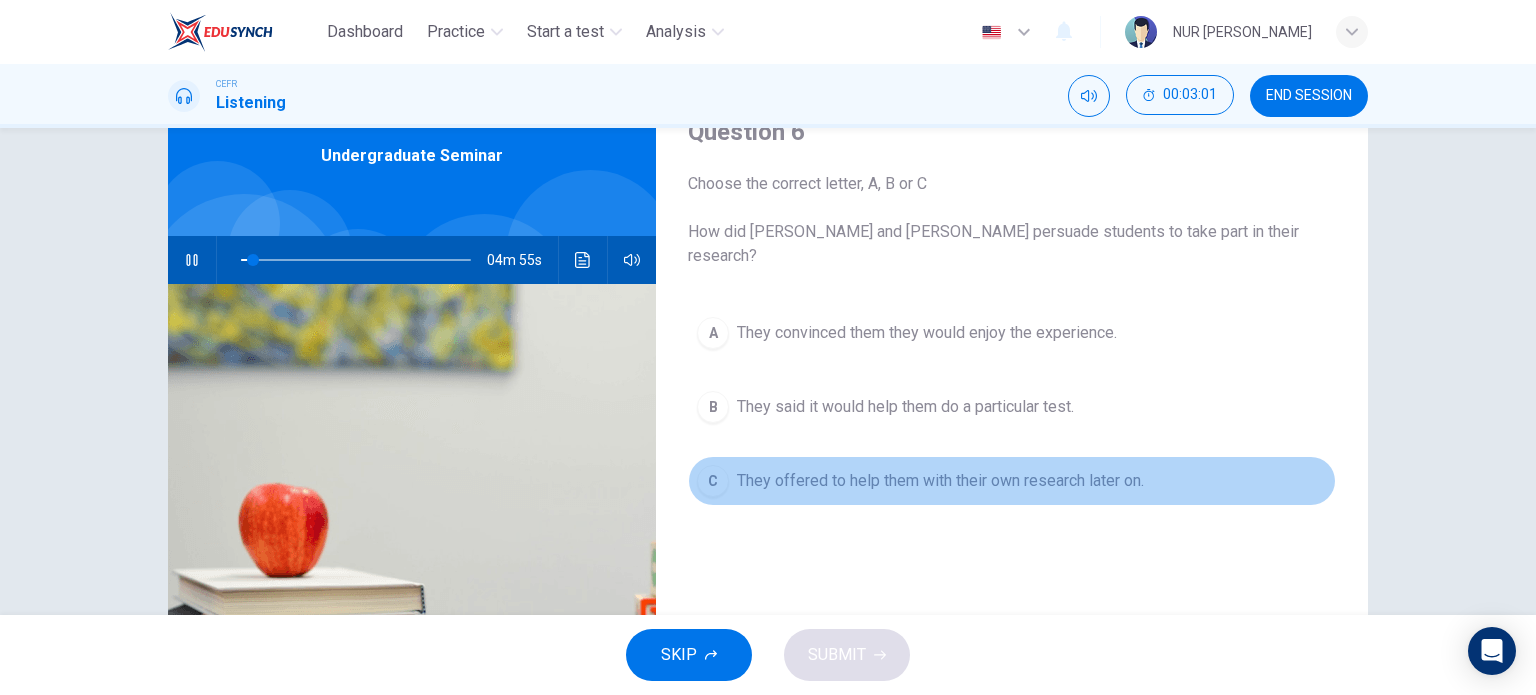 click on "They offered to help them with their own research later on." at bounding box center (940, 481) 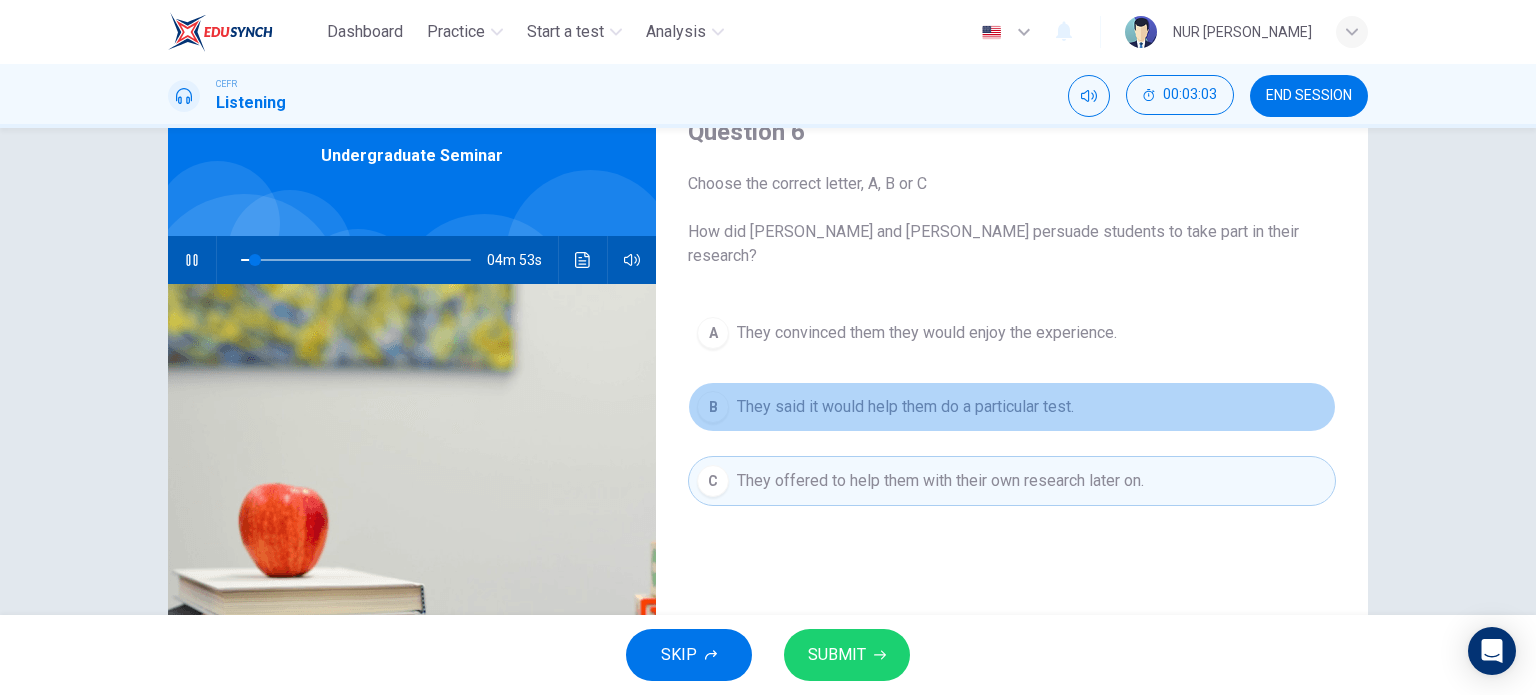 click on "They said it would help them do a particular test." at bounding box center [905, 407] 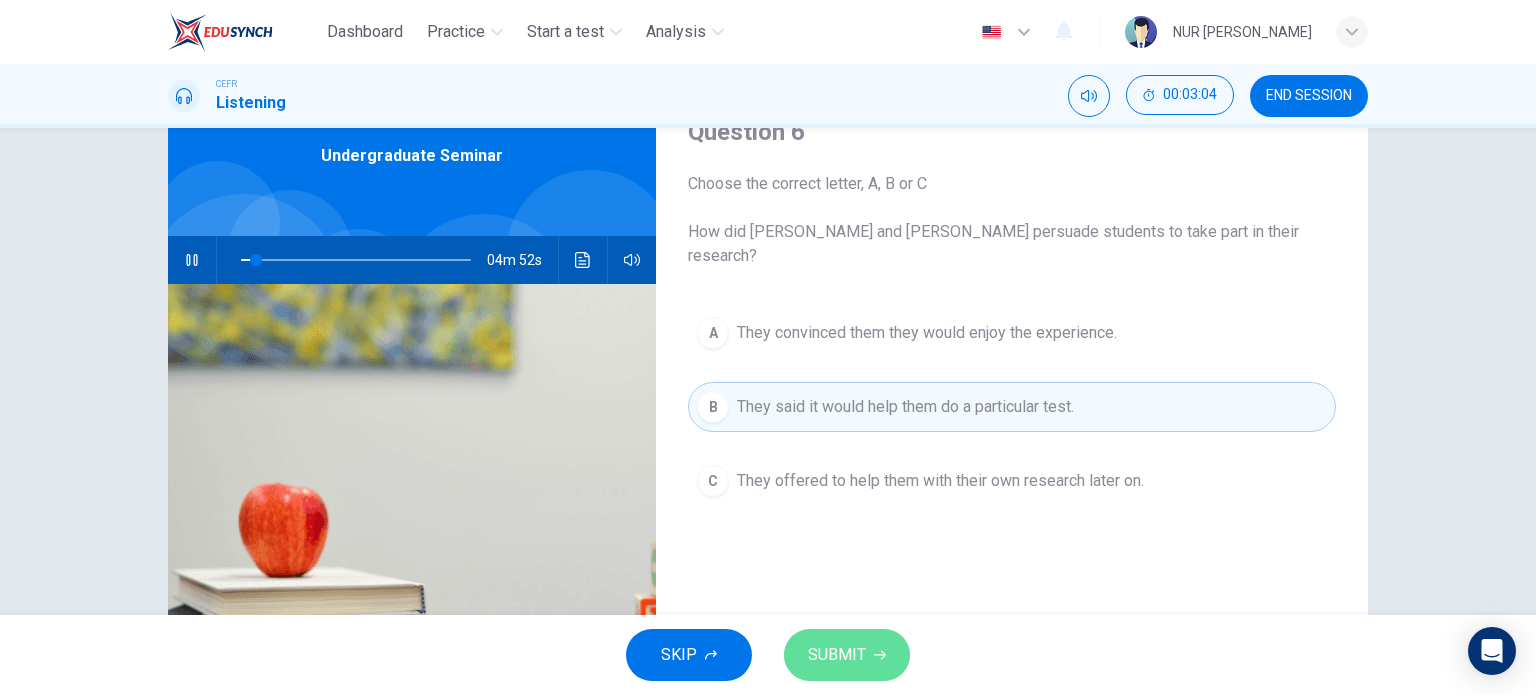 click on "SUBMIT" at bounding box center (837, 655) 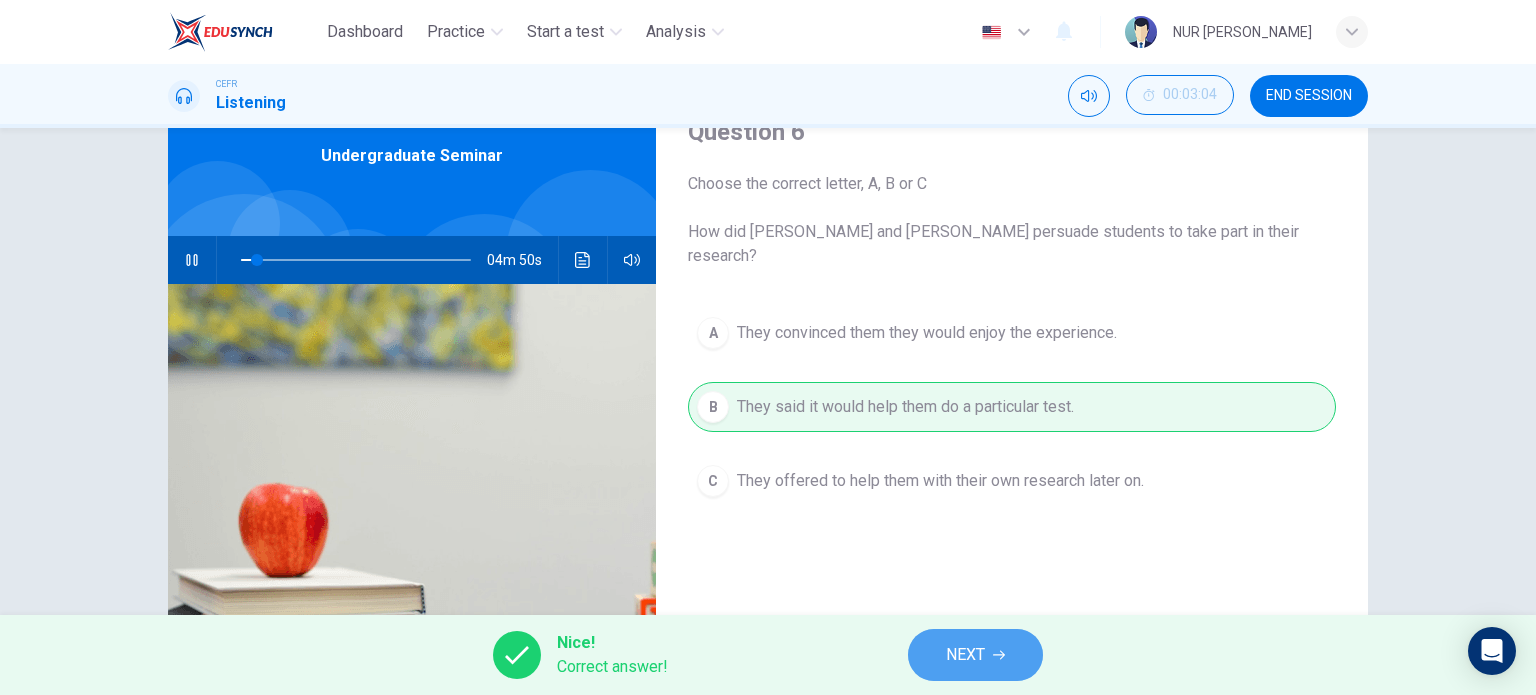 click on "NEXT" at bounding box center (965, 655) 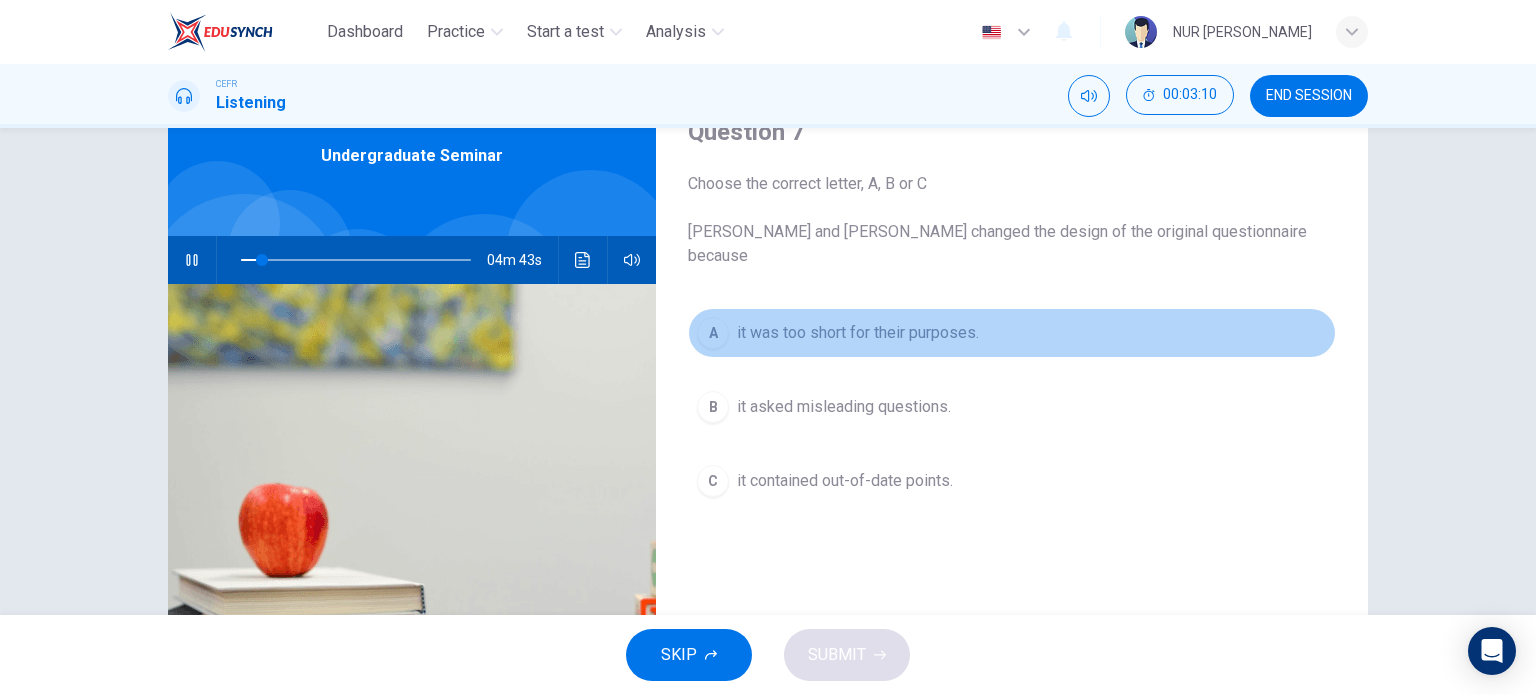 click on "it was too short for their purposes." at bounding box center (858, 333) 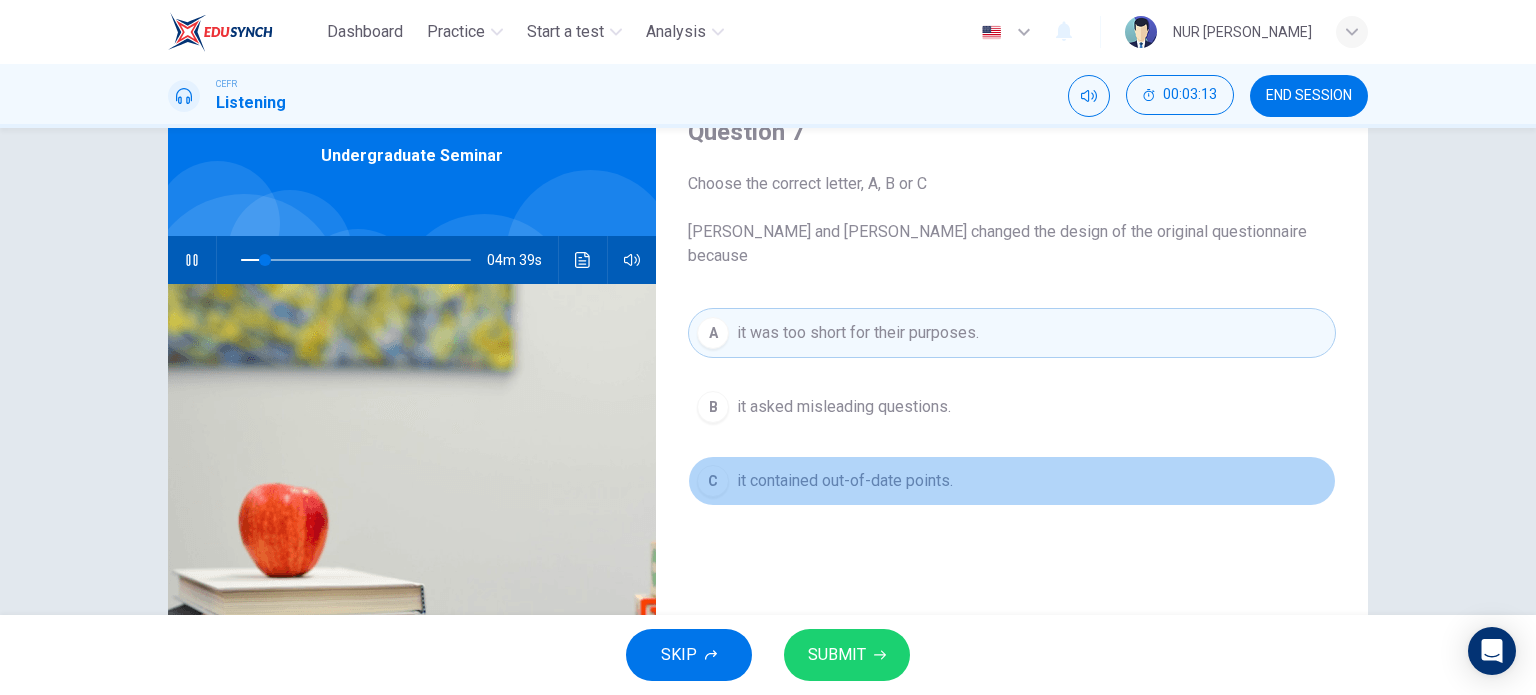 click on "it contained out-of-date points." at bounding box center (845, 481) 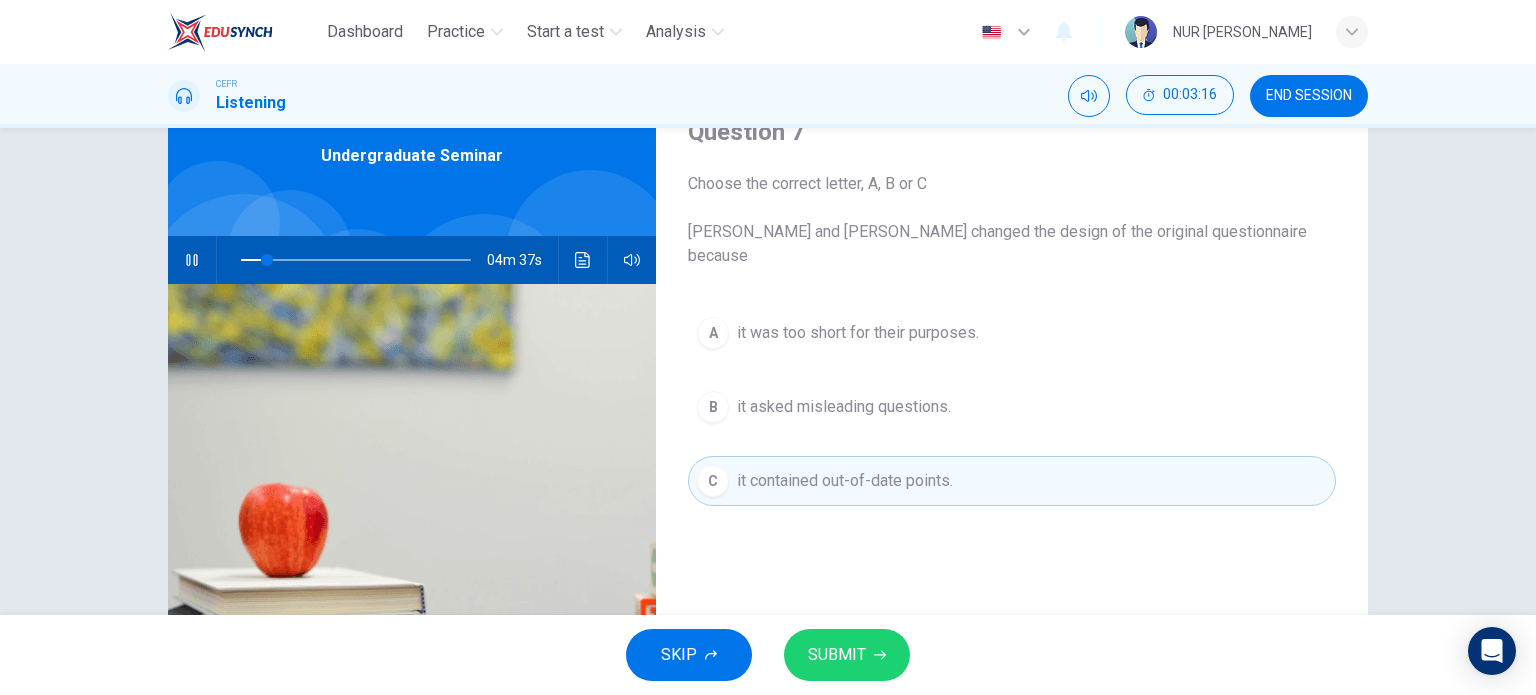 drag, startPoint x: 804, startPoint y: 308, endPoint x: 859, endPoint y: 683, distance: 379.01187 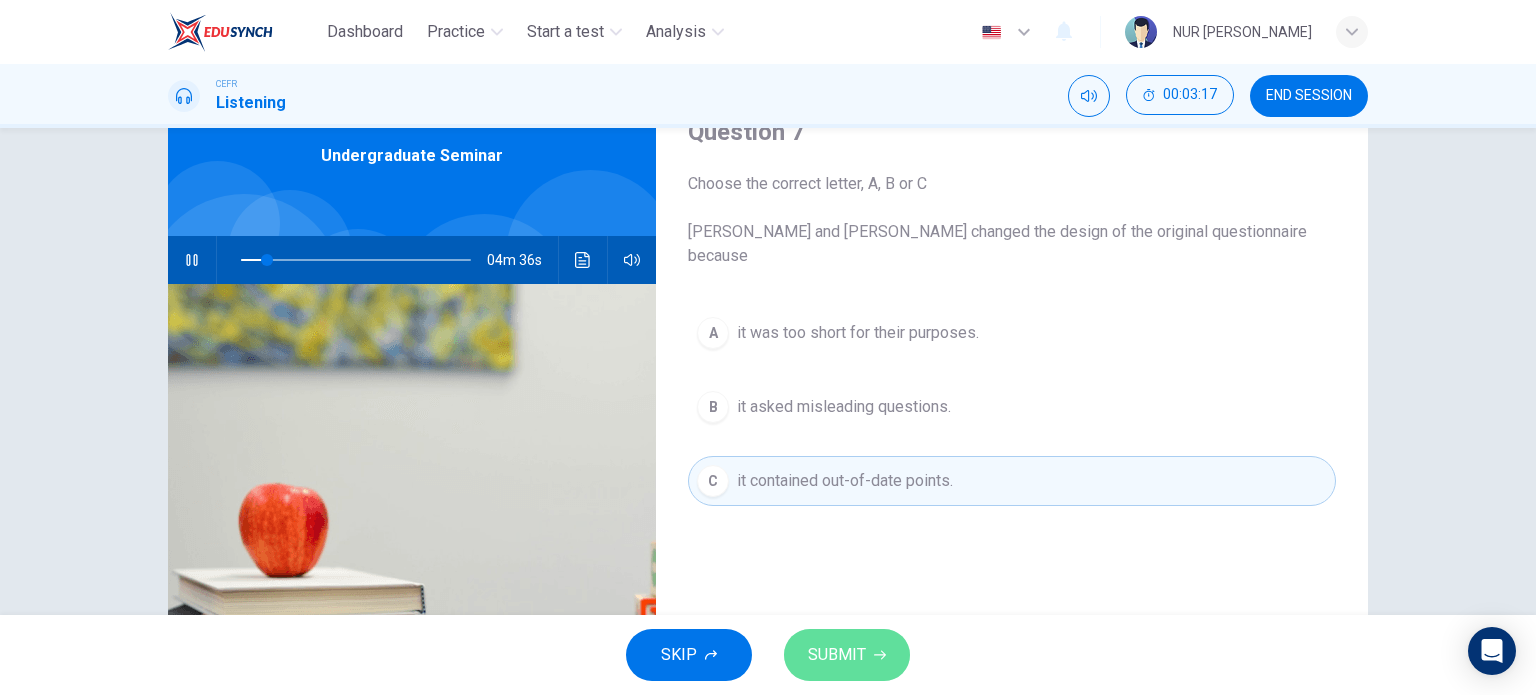 click on "SUBMIT" at bounding box center (847, 655) 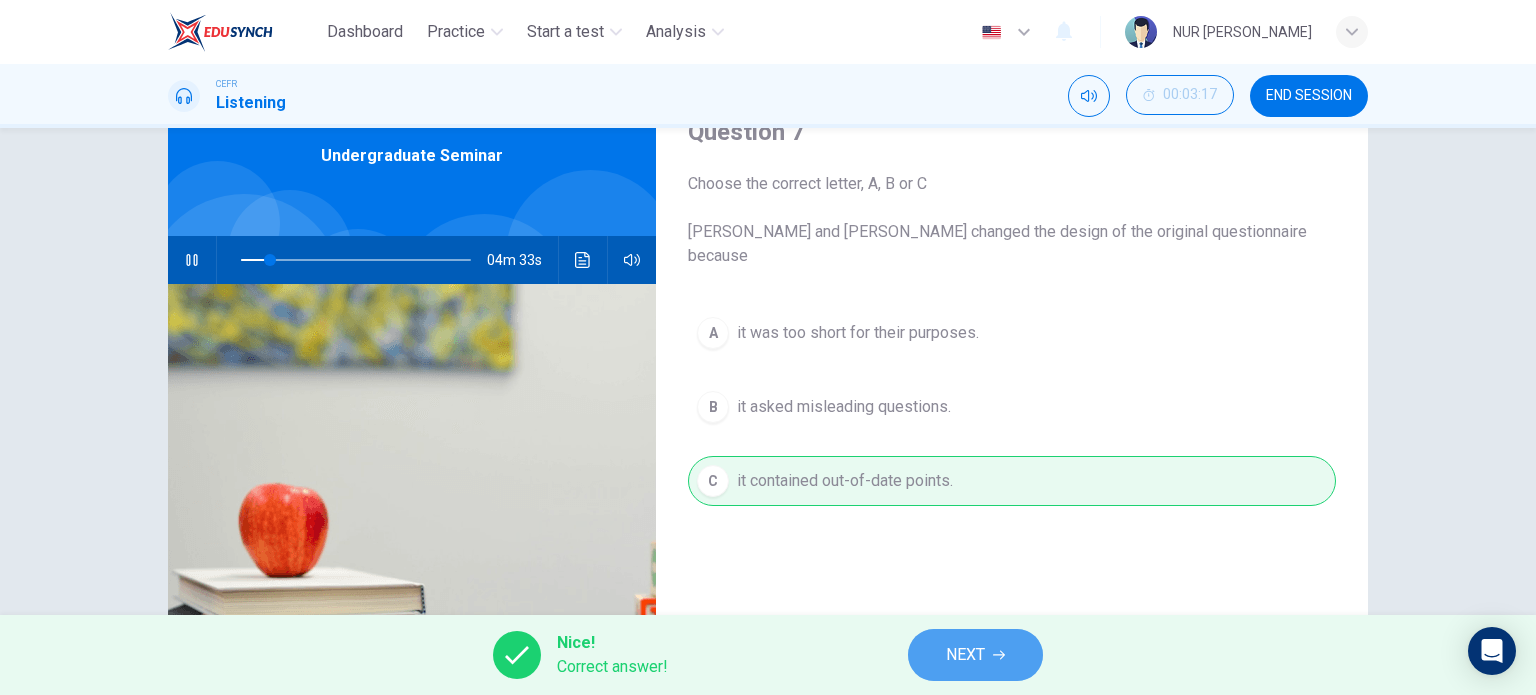 click on "NEXT" at bounding box center [965, 655] 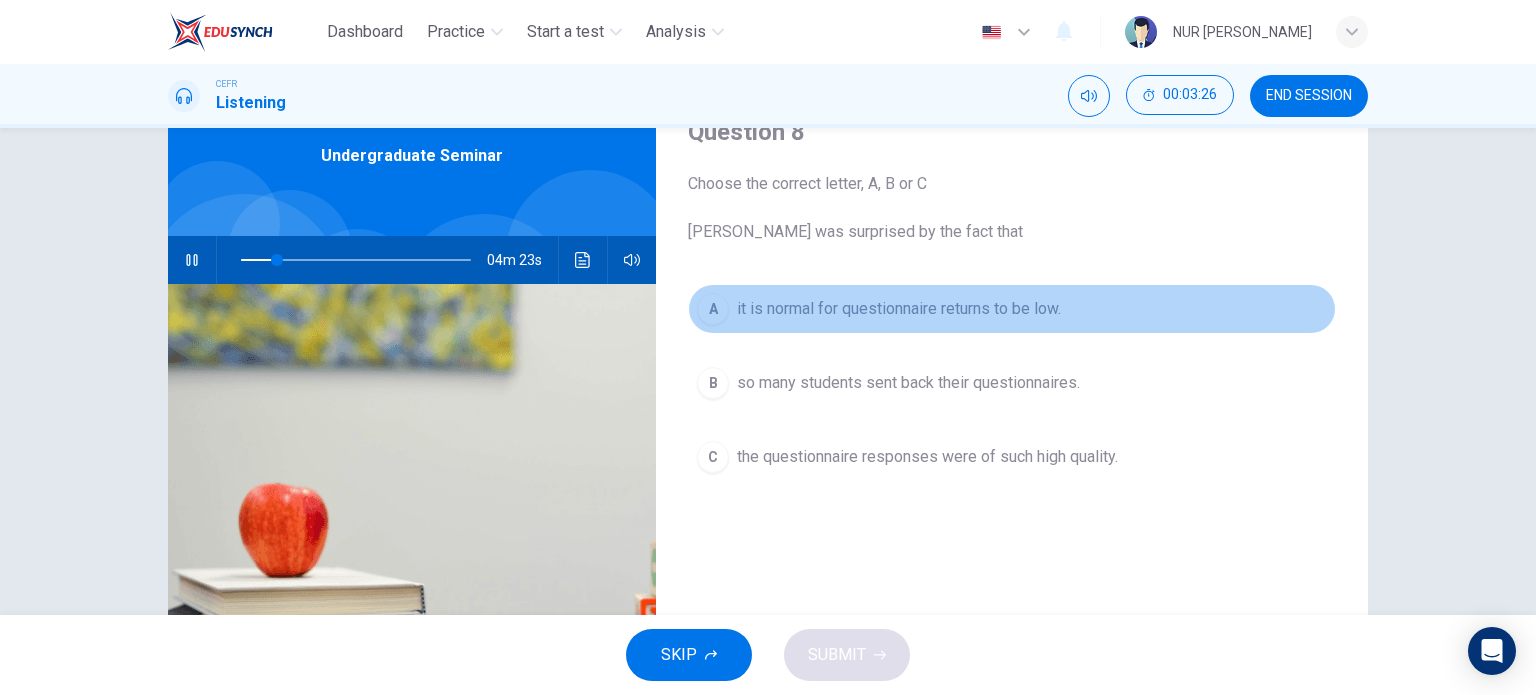 click on "it is normal for questionnaire returns to be low." at bounding box center [899, 309] 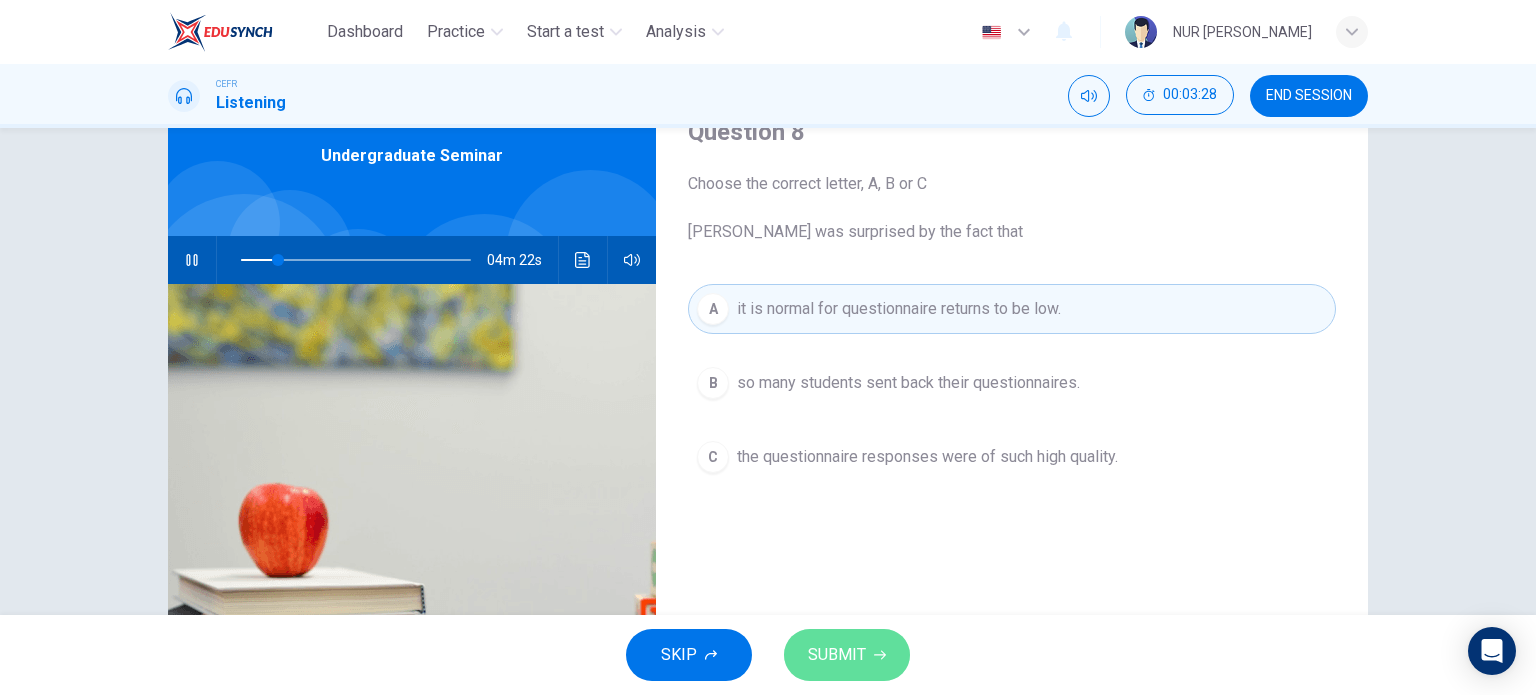click on "SUBMIT" at bounding box center [837, 655] 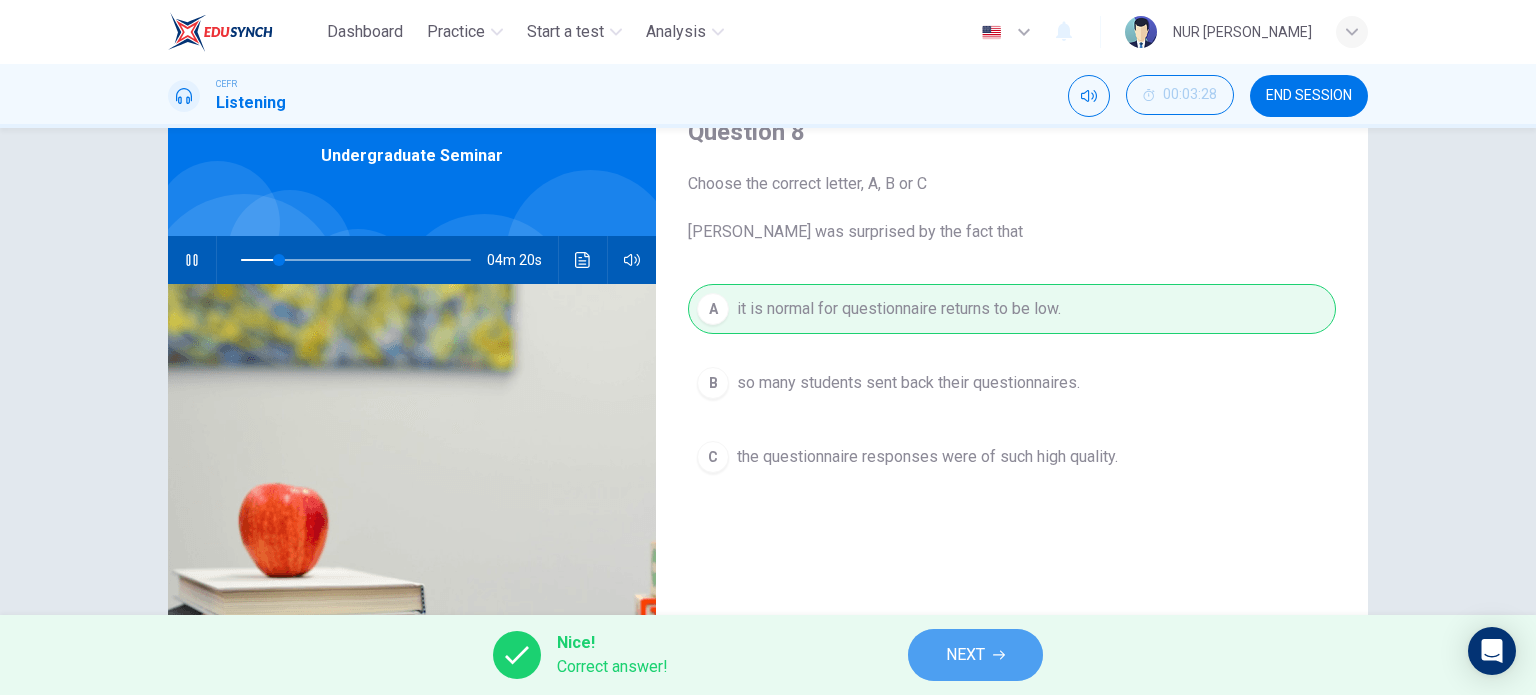 click on "NEXT" at bounding box center [965, 655] 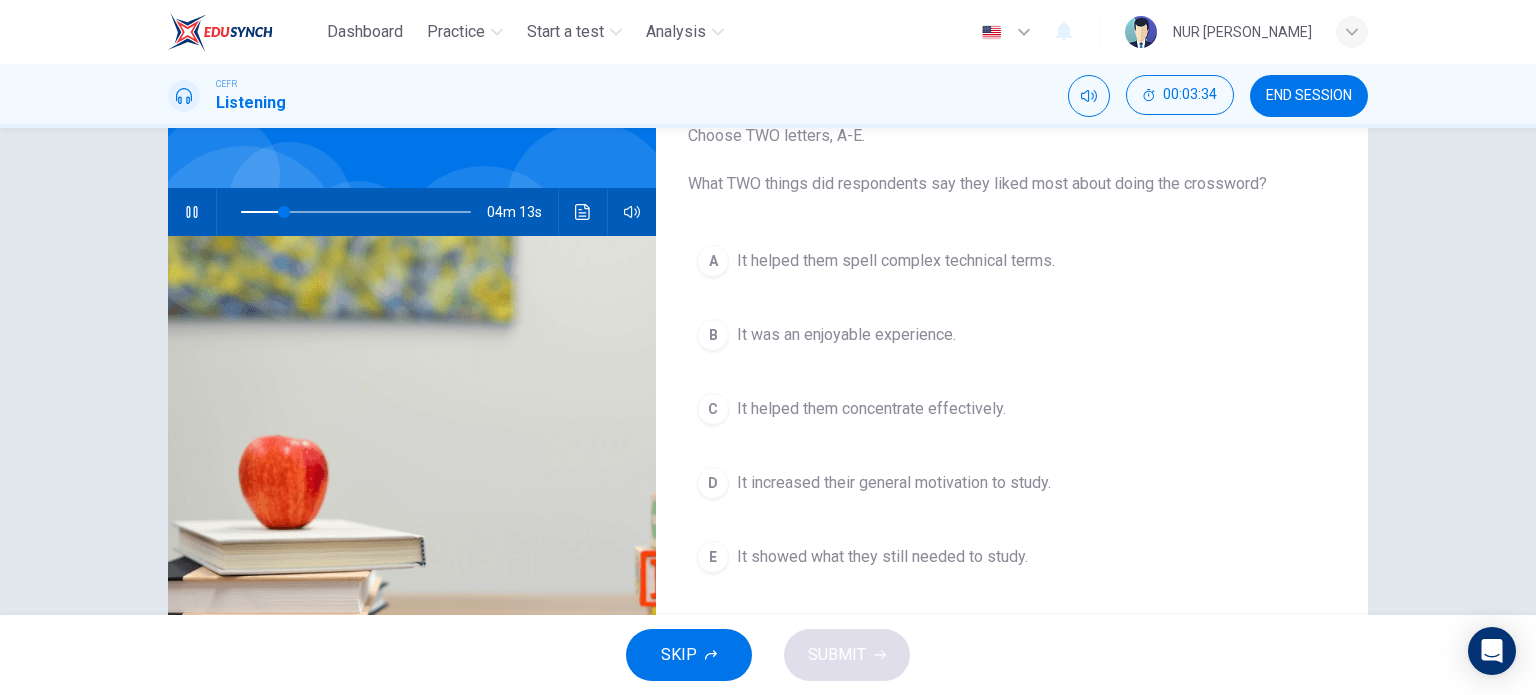 scroll, scrollTop: 140, scrollLeft: 0, axis: vertical 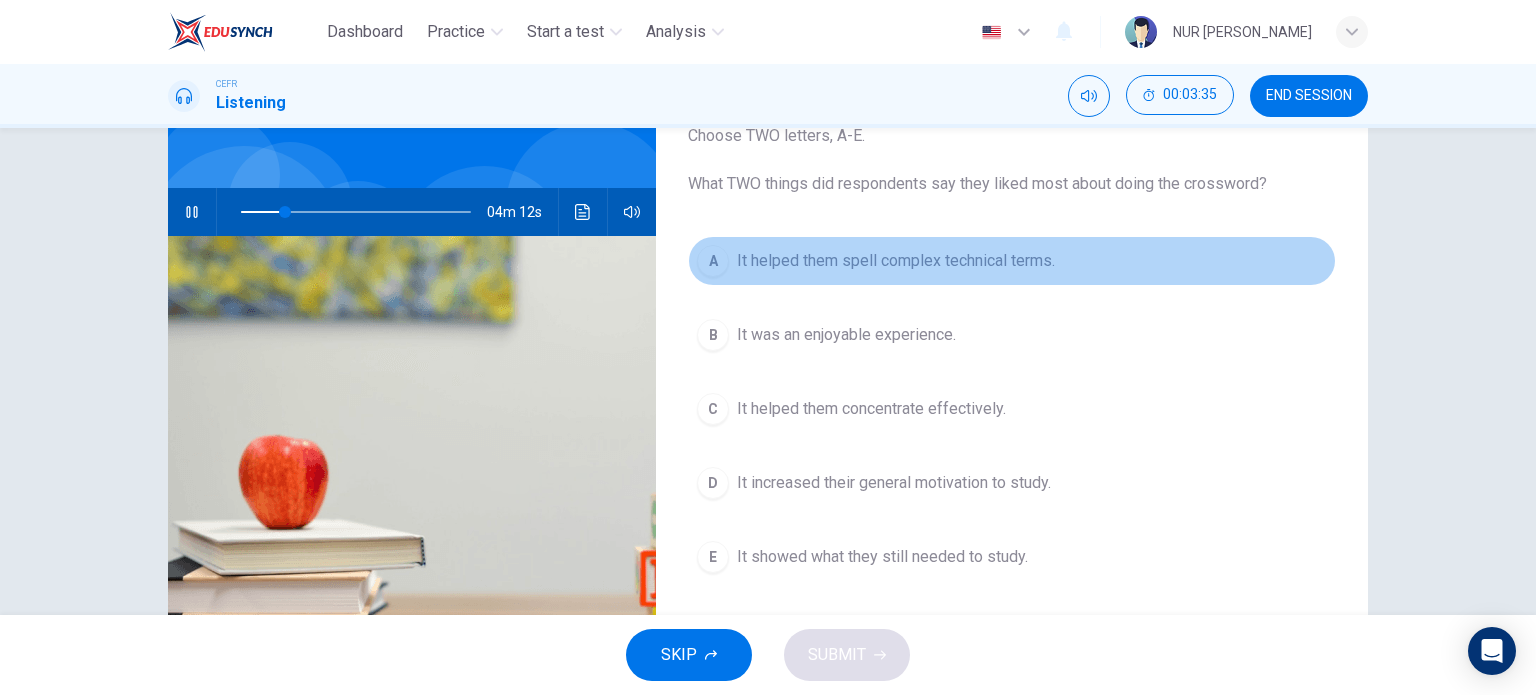 click on "It helped them spell complex technical terms." at bounding box center (896, 261) 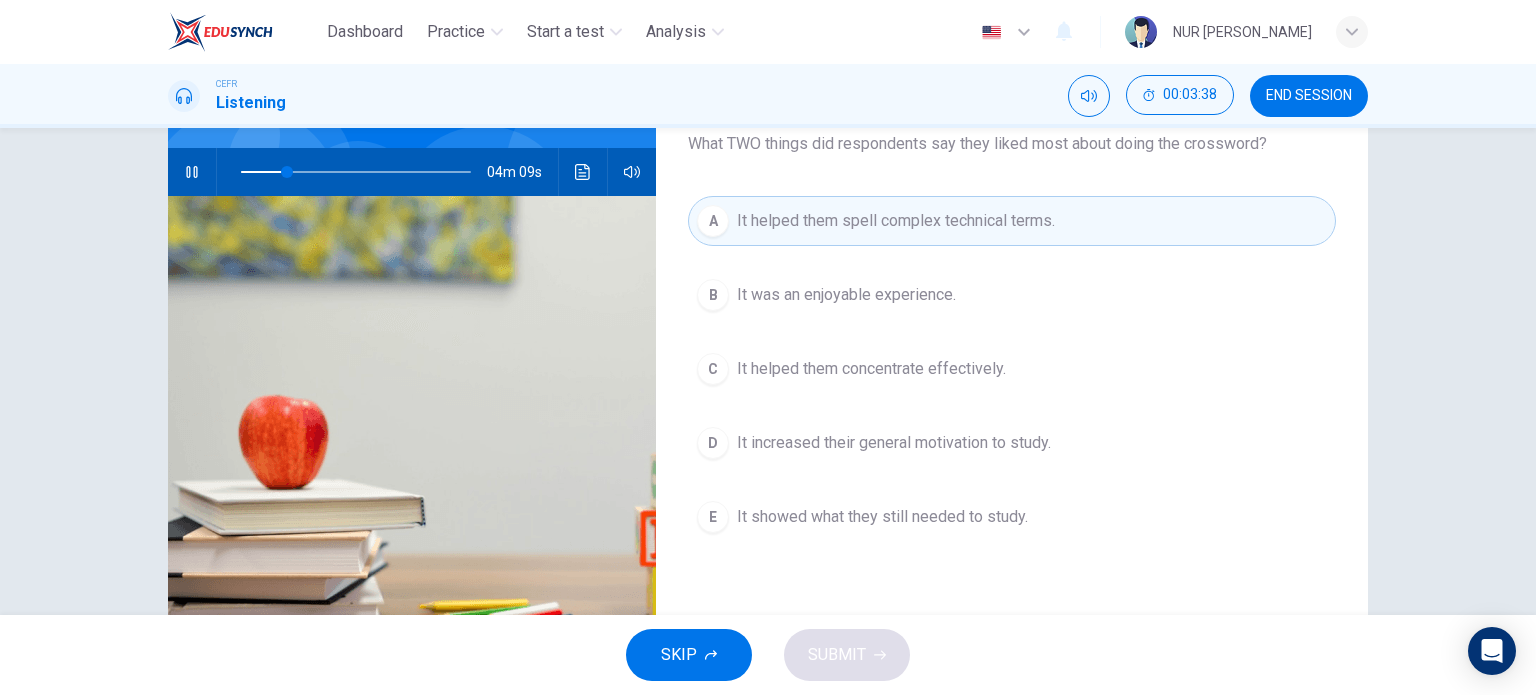 scroll, scrollTop: 180, scrollLeft: 0, axis: vertical 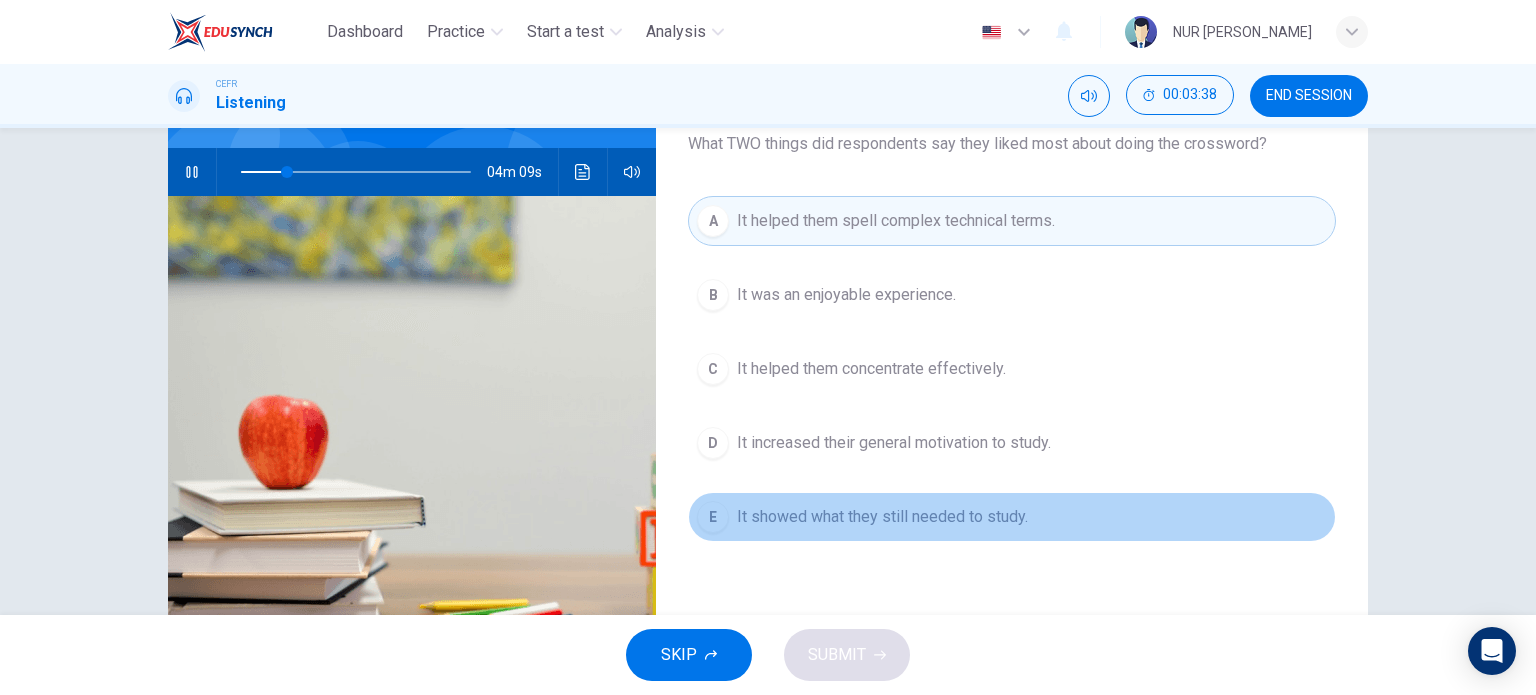 click on "It showed what they still needed to study." at bounding box center (882, 517) 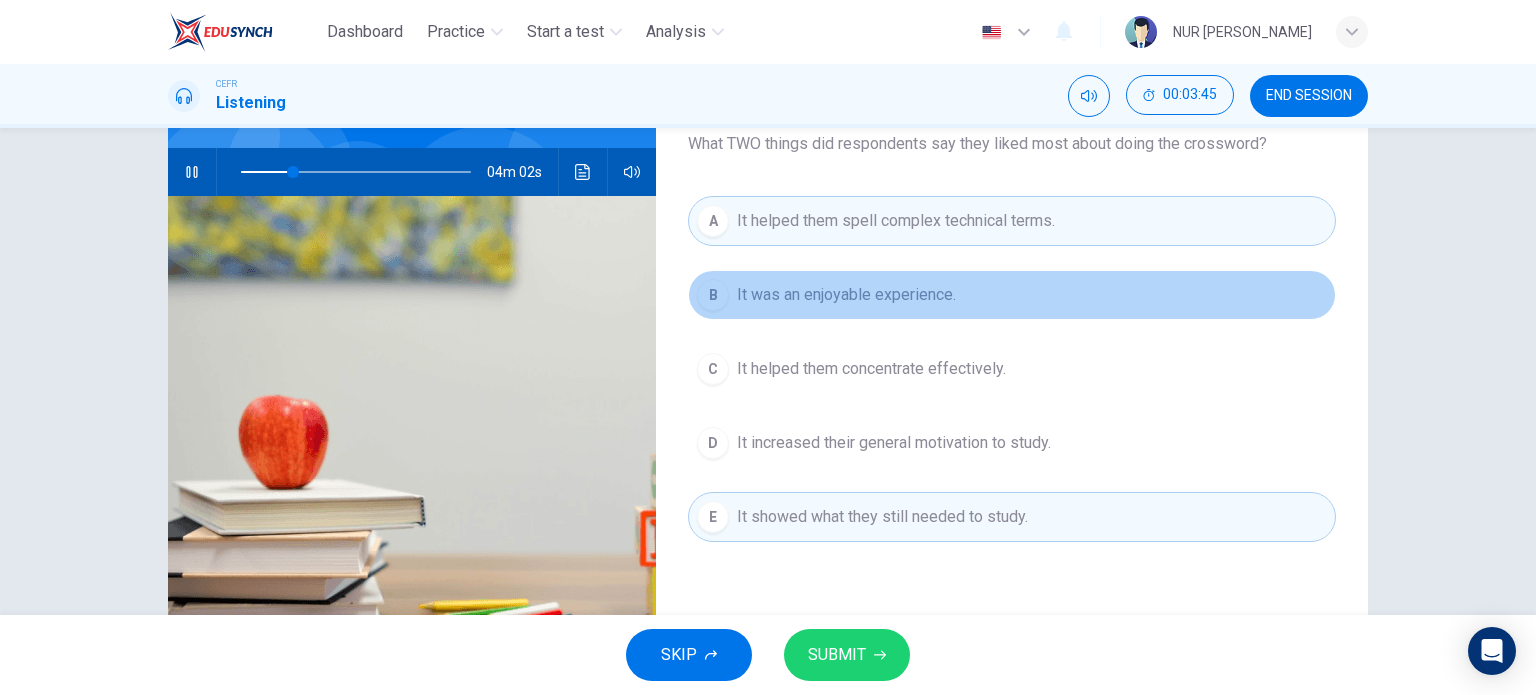 click on "B It was an enjoyable experience." at bounding box center [1012, 295] 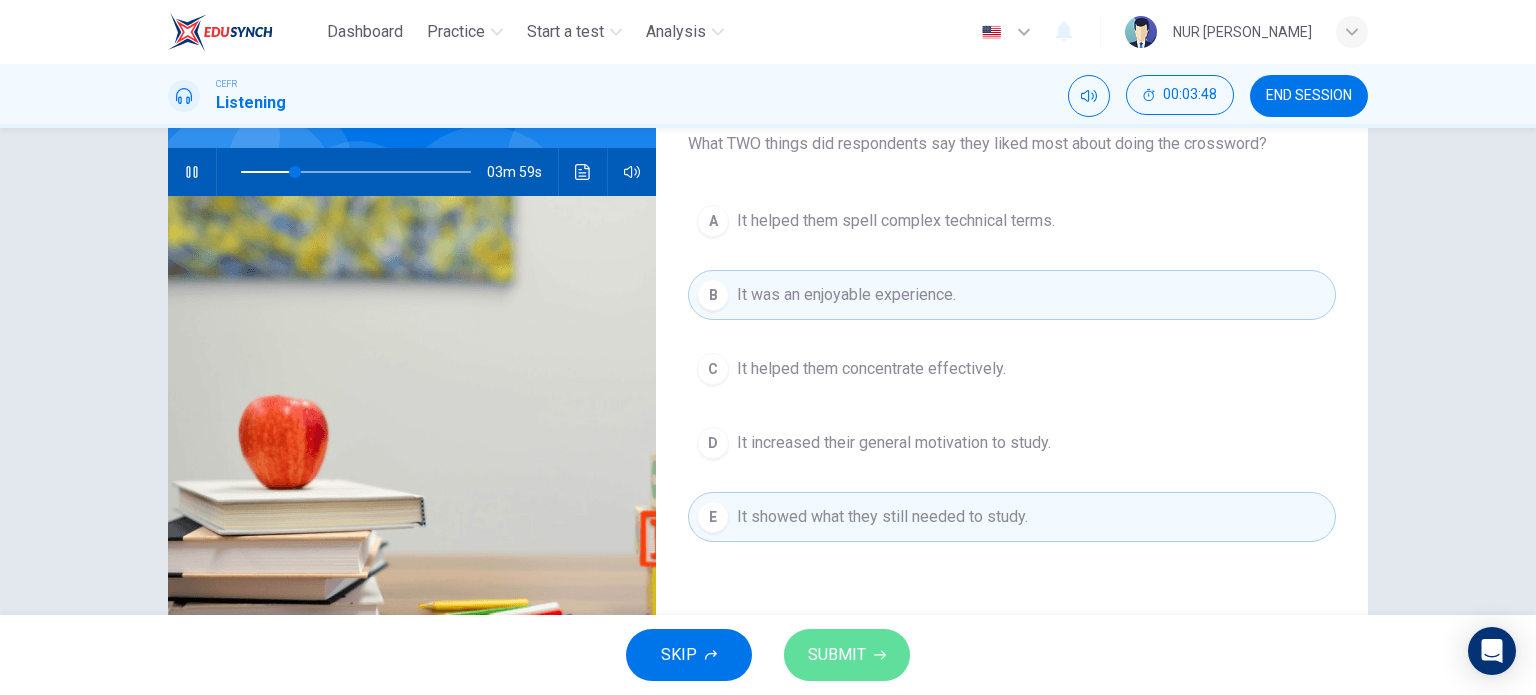 click on "SUBMIT" at bounding box center (837, 655) 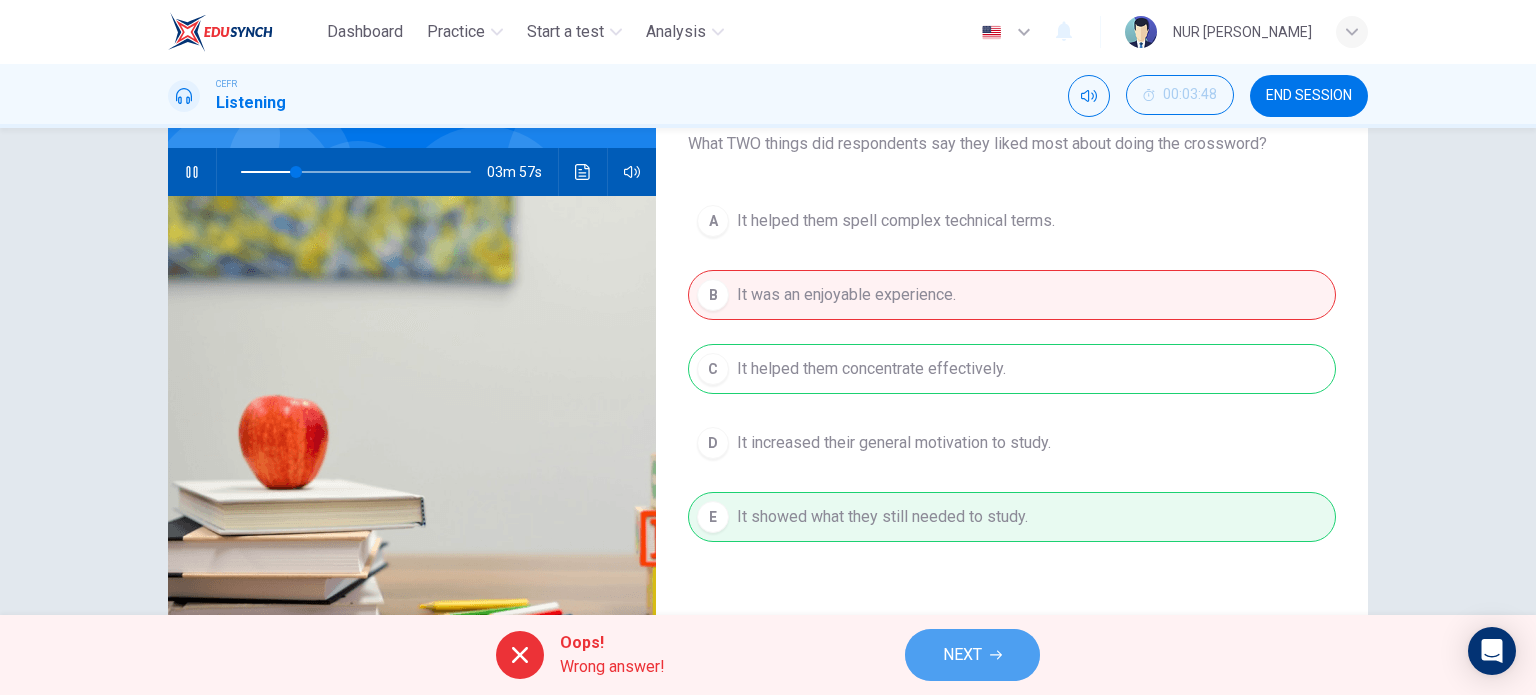 click on "NEXT" at bounding box center (962, 655) 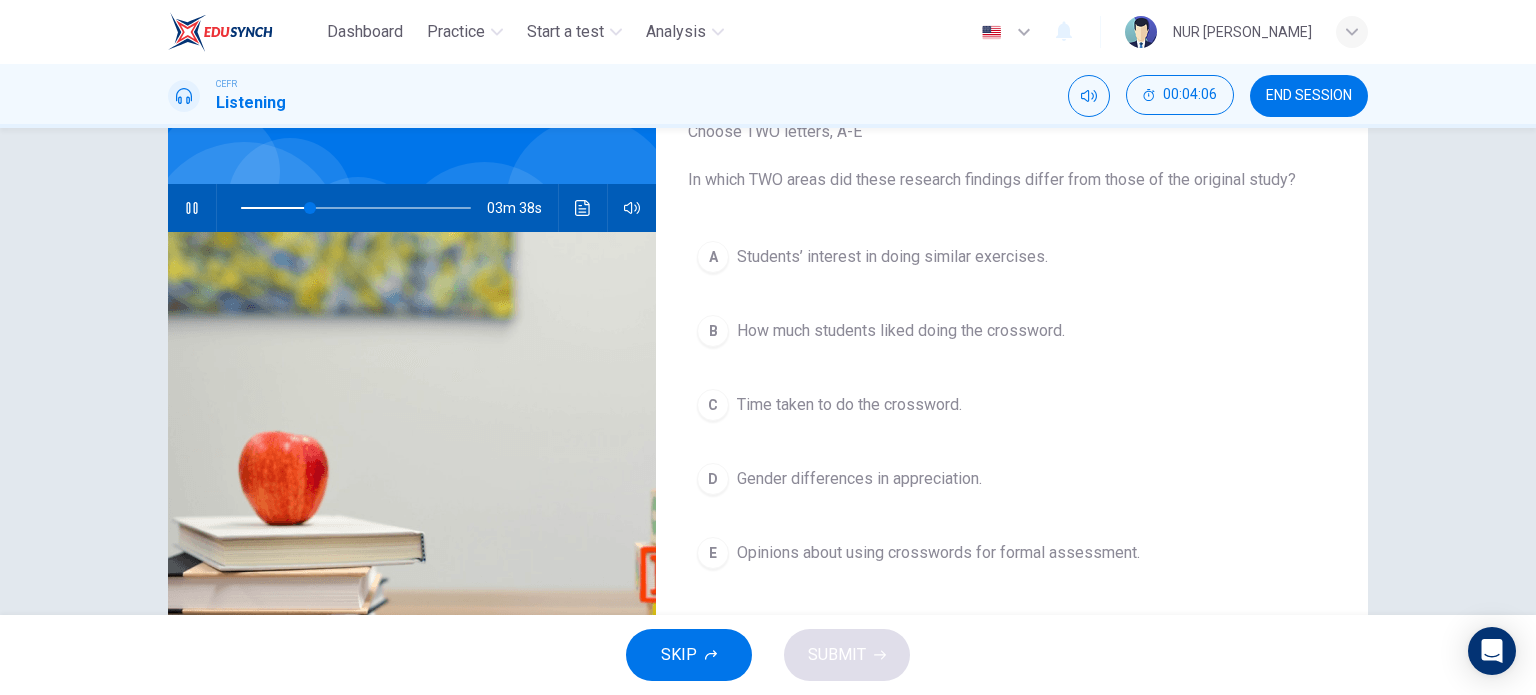 scroll, scrollTop: 142, scrollLeft: 0, axis: vertical 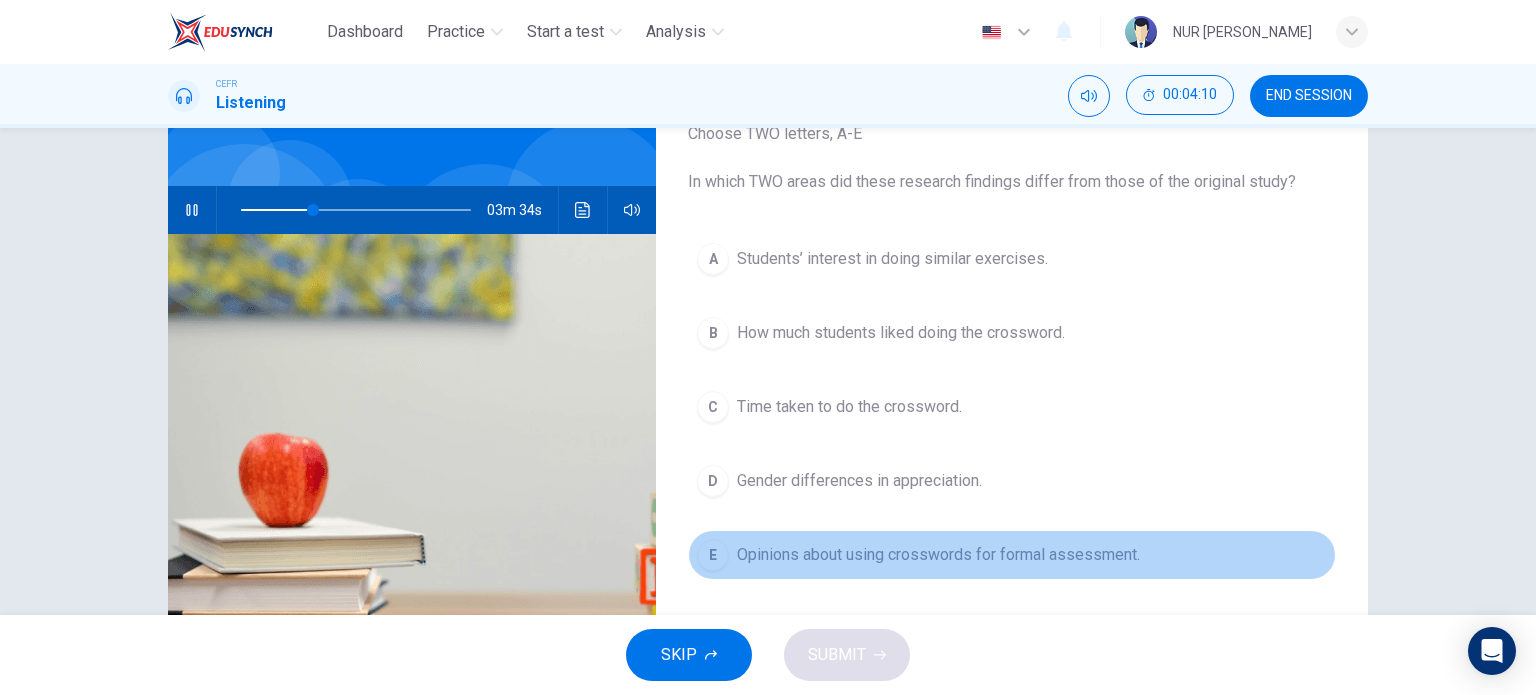 click on "E Opinions about using crosswords for formal assessment." at bounding box center [1012, 555] 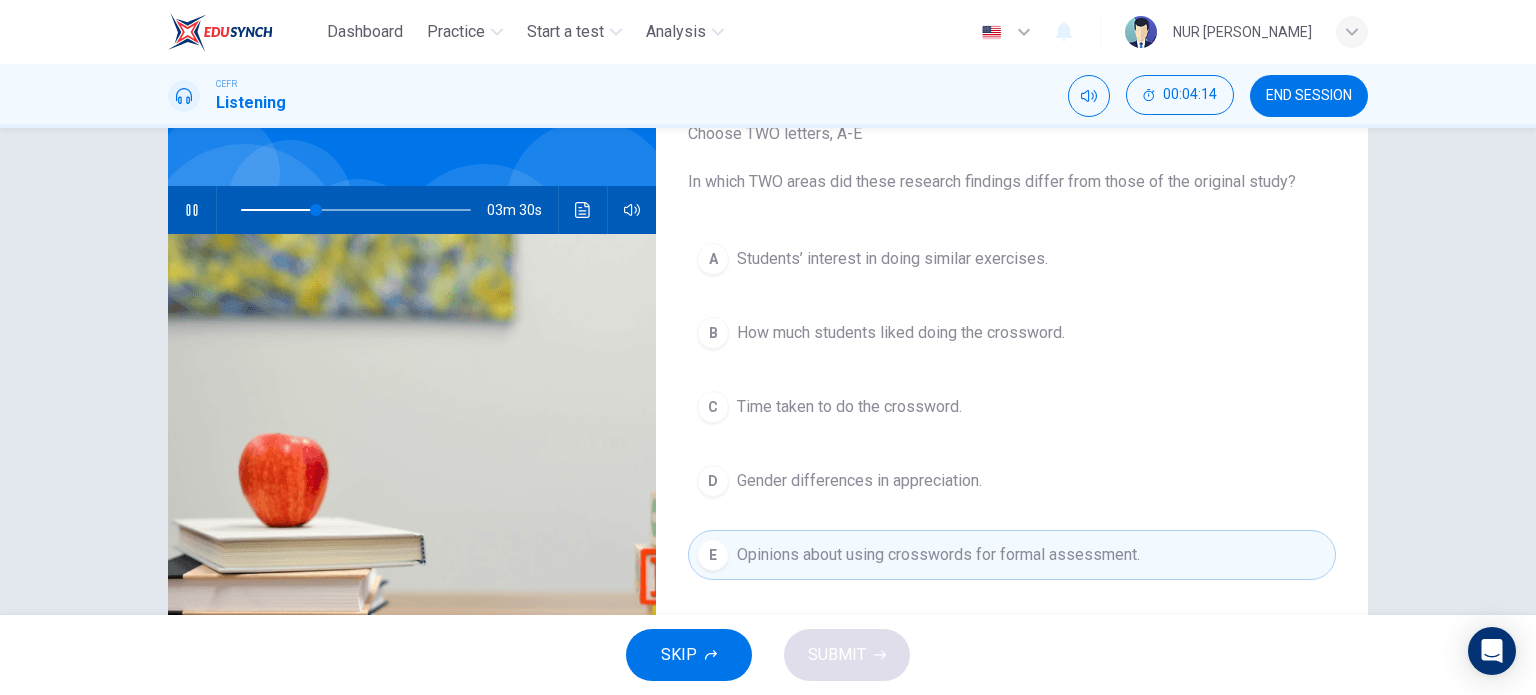 click on "A Students’ interest in doing similar exercises. B How much students liked doing the crossword. C Time taken to do the crossword. D Gender differences in appreciation. E Opinions about using crosswords for formal assessment." at bounding box center (1012, 427) 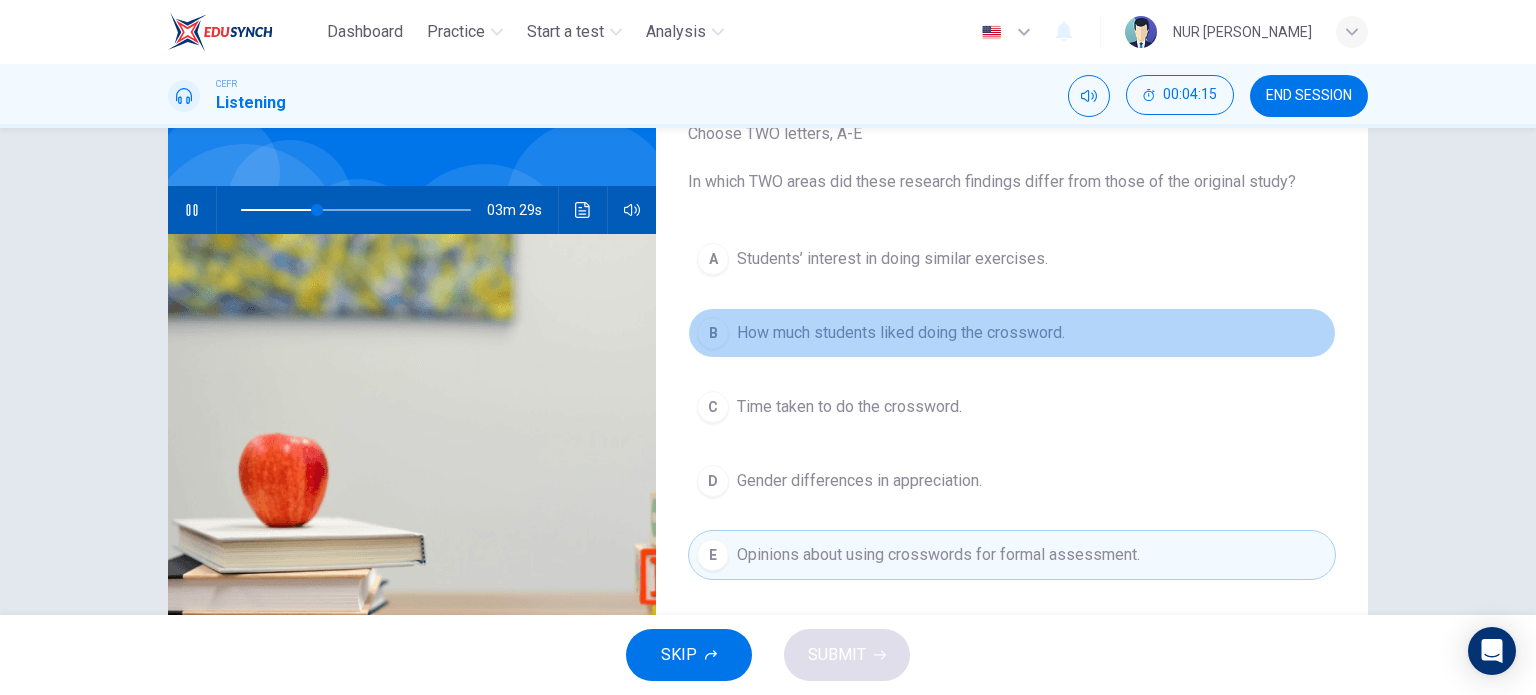 click on "B How much students liked doing the crossword." at bounding box center (1012, 333) 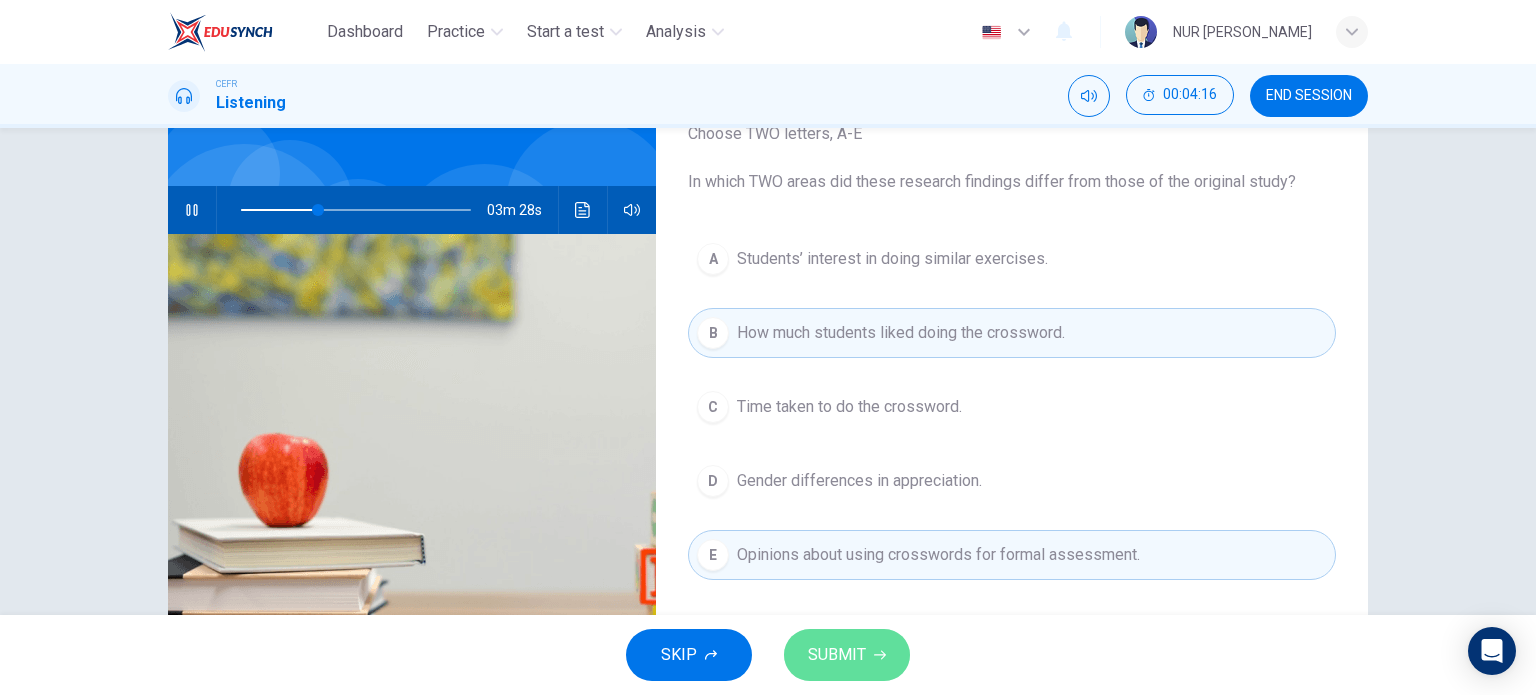 click on "SUBMIT" at bounding box center [837, 655] 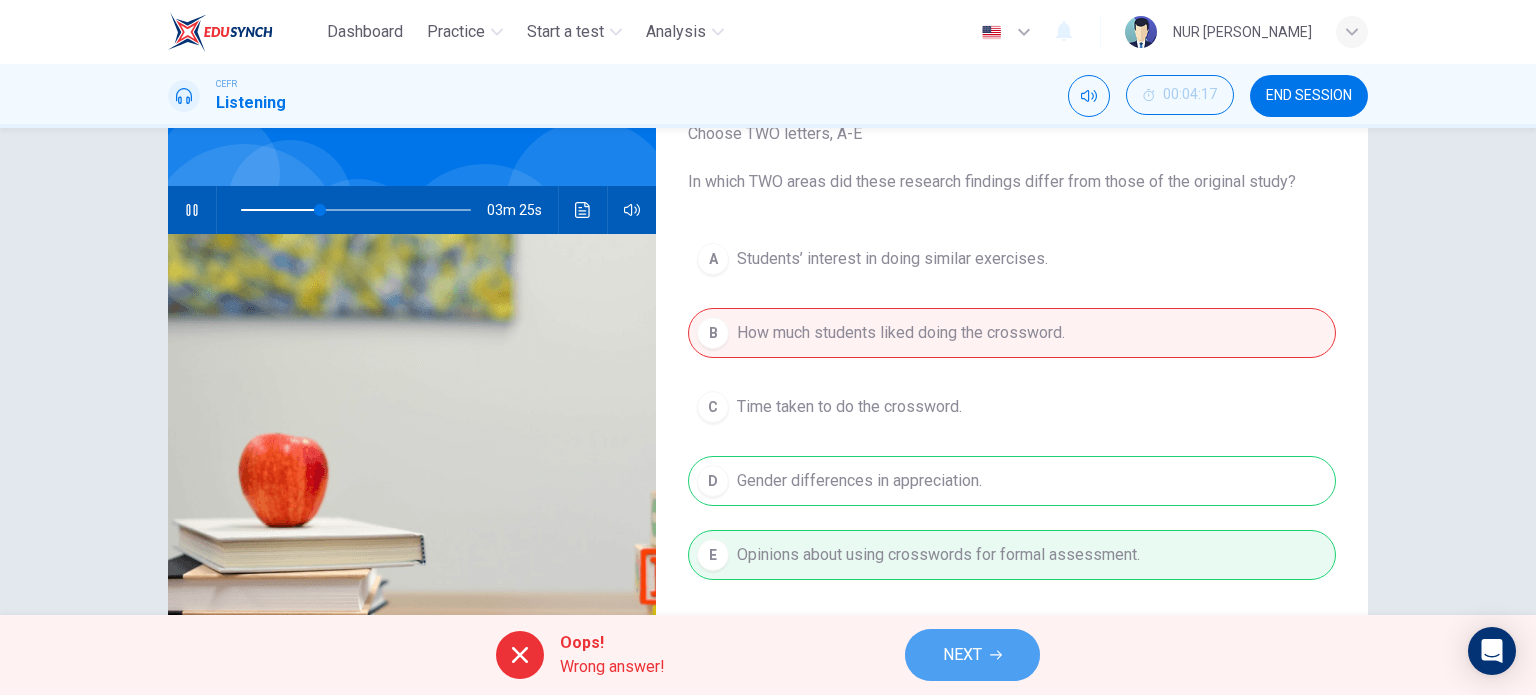 click on "NEXT" at bounding box center (972, 655) 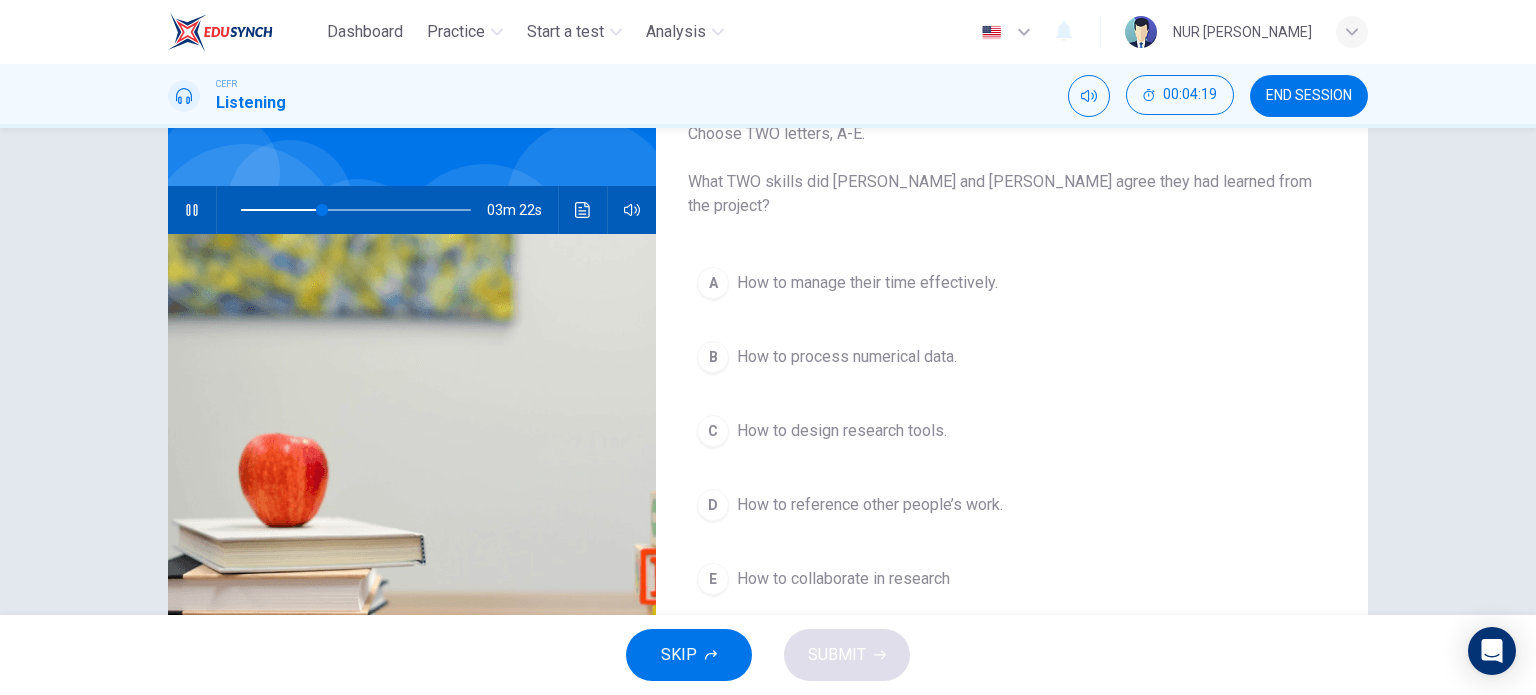 click on "A How to manage their time effectively." at bounding box center [1012, 283] 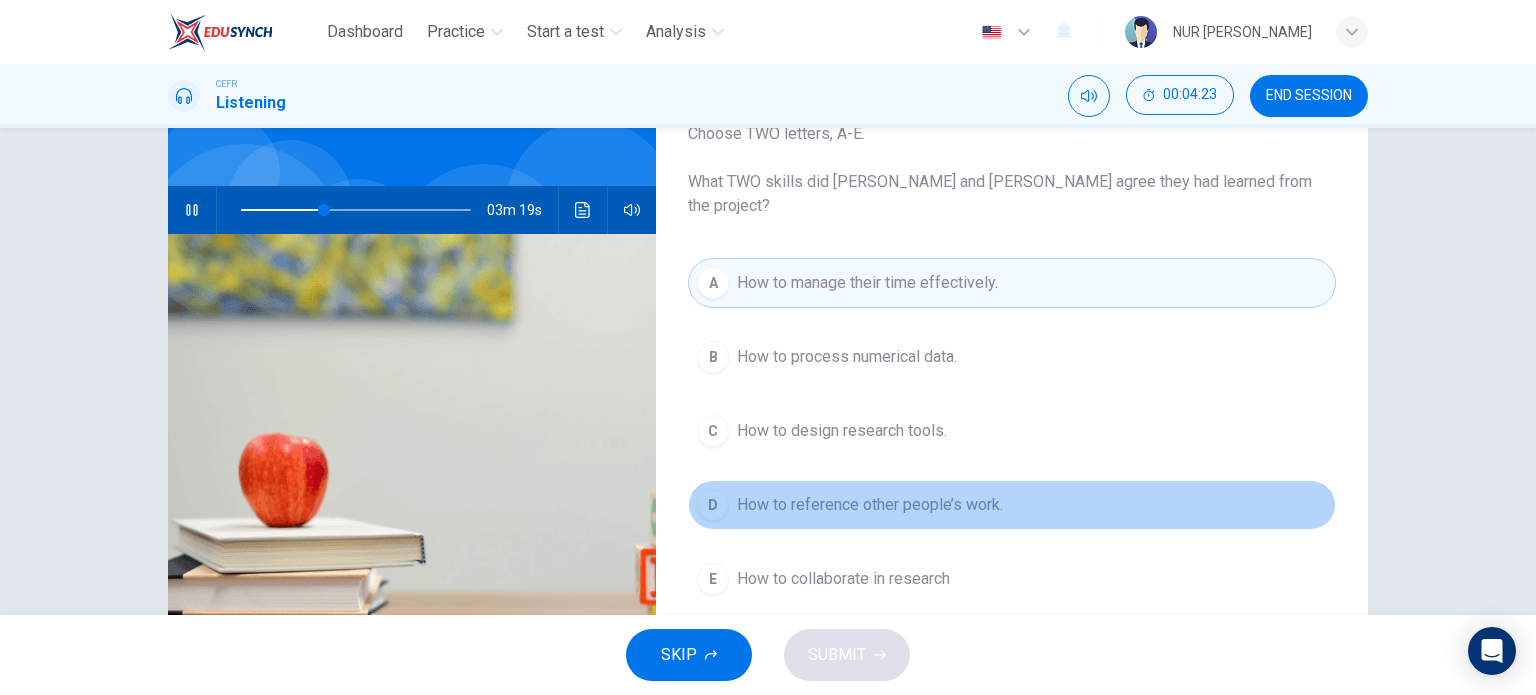 click on "How to reference other people’s work." at bounding box center (870, 505) 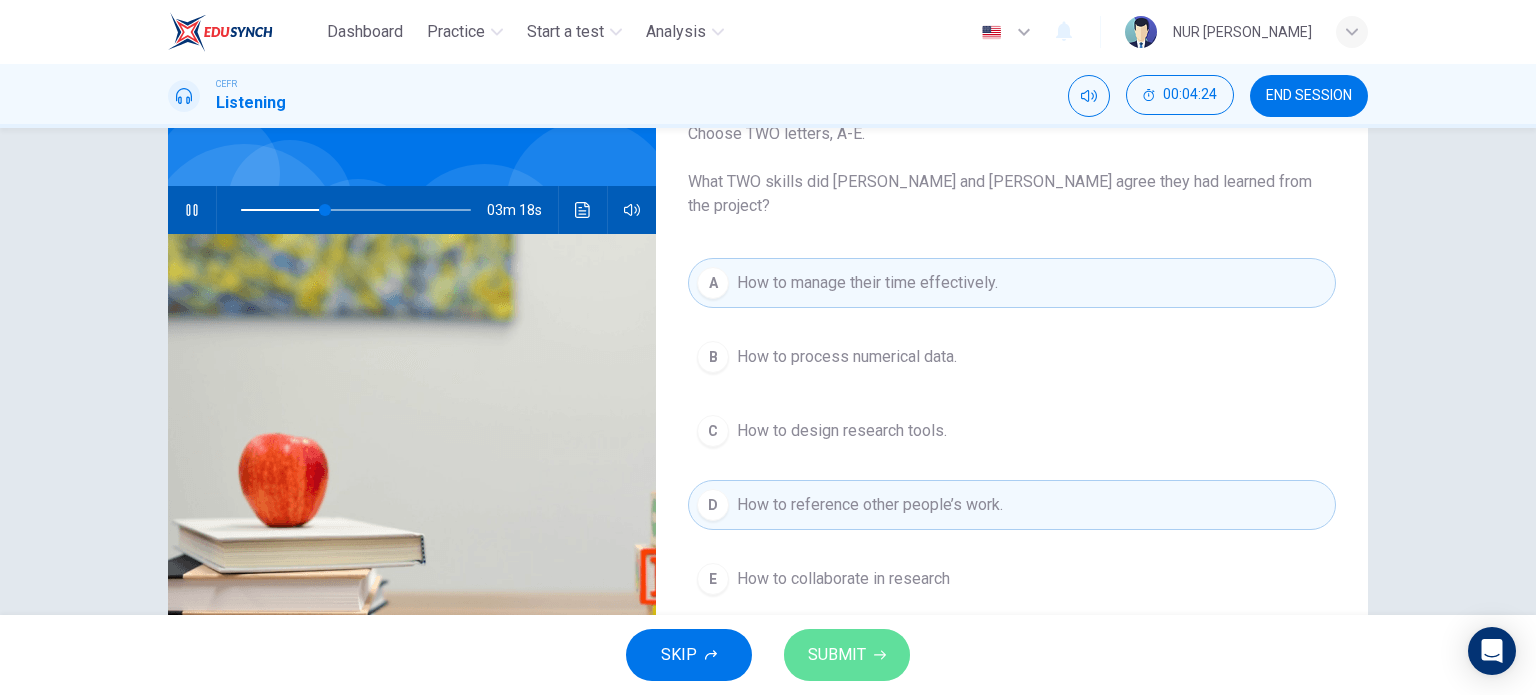 click on "SUBMIT" at bounding box center [837, 655] 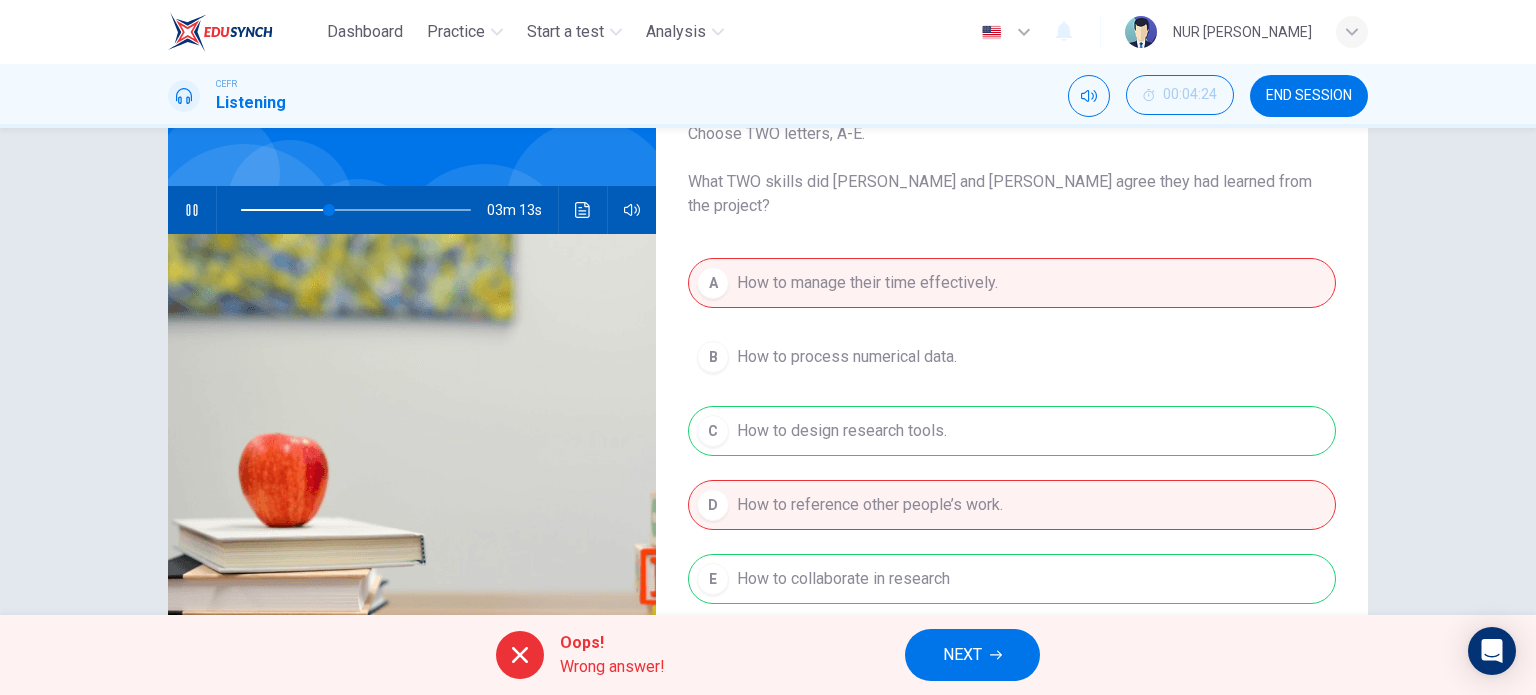 click on "A How to manage their time effectively. B How to process numerical data. C How to design research tools. D How to reference other people’s work. E How to collaborate in research" at bounding box center (1012, 451) 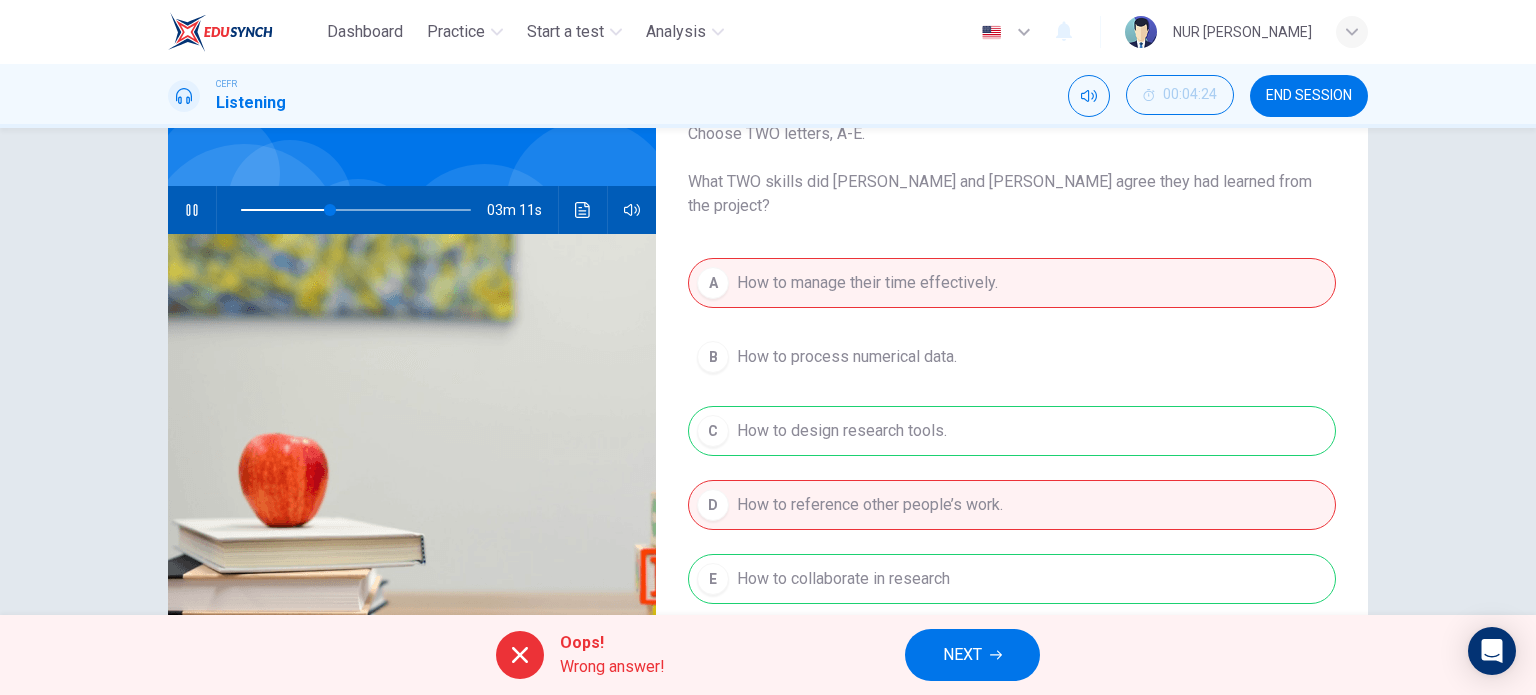 click on "A How to manage their time effectively. B How to process numerical data. C How to design research tools. D How to reference other people’s work. E How to collaborate in research" at bounding box center (1012, 451) 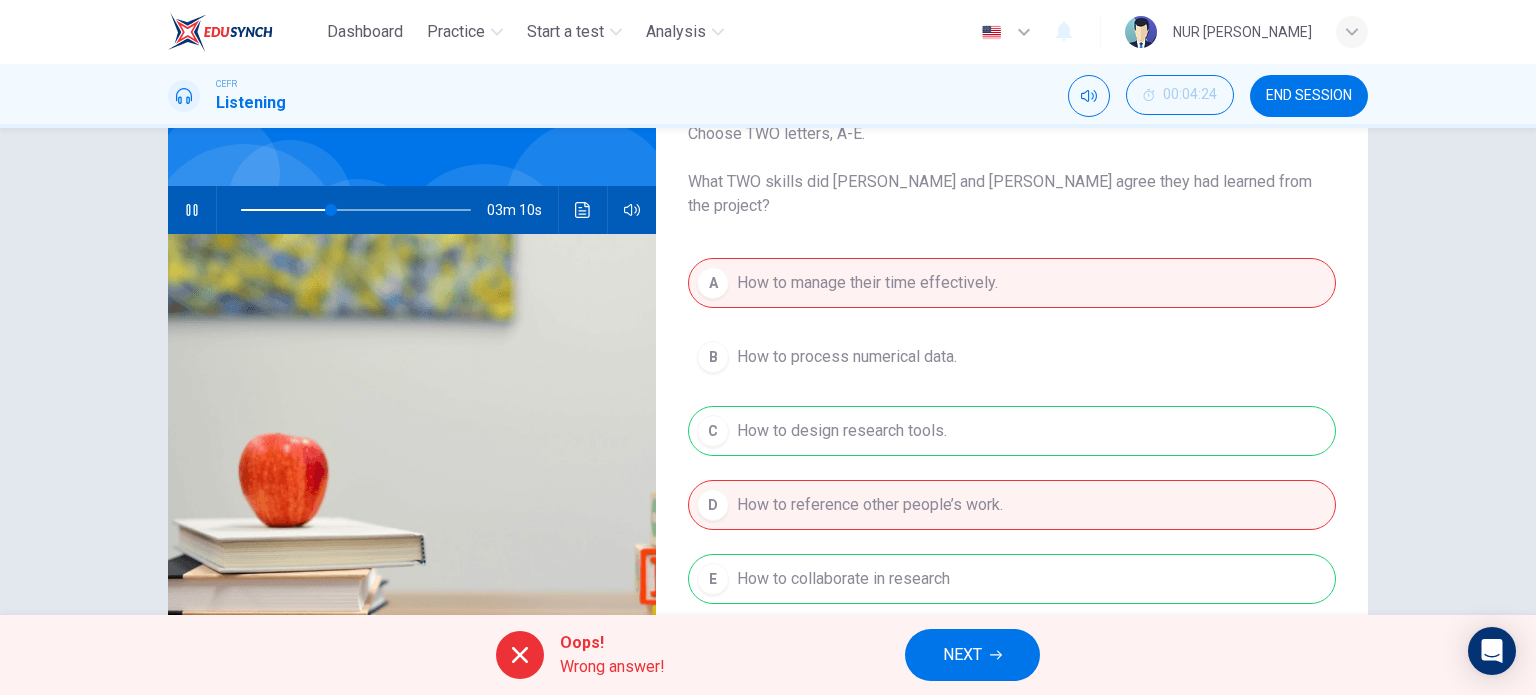 drag, startPoint x: 859, startPoint y: 408, endPoint x: 940, endPoint y: 668, distance: 272.32516 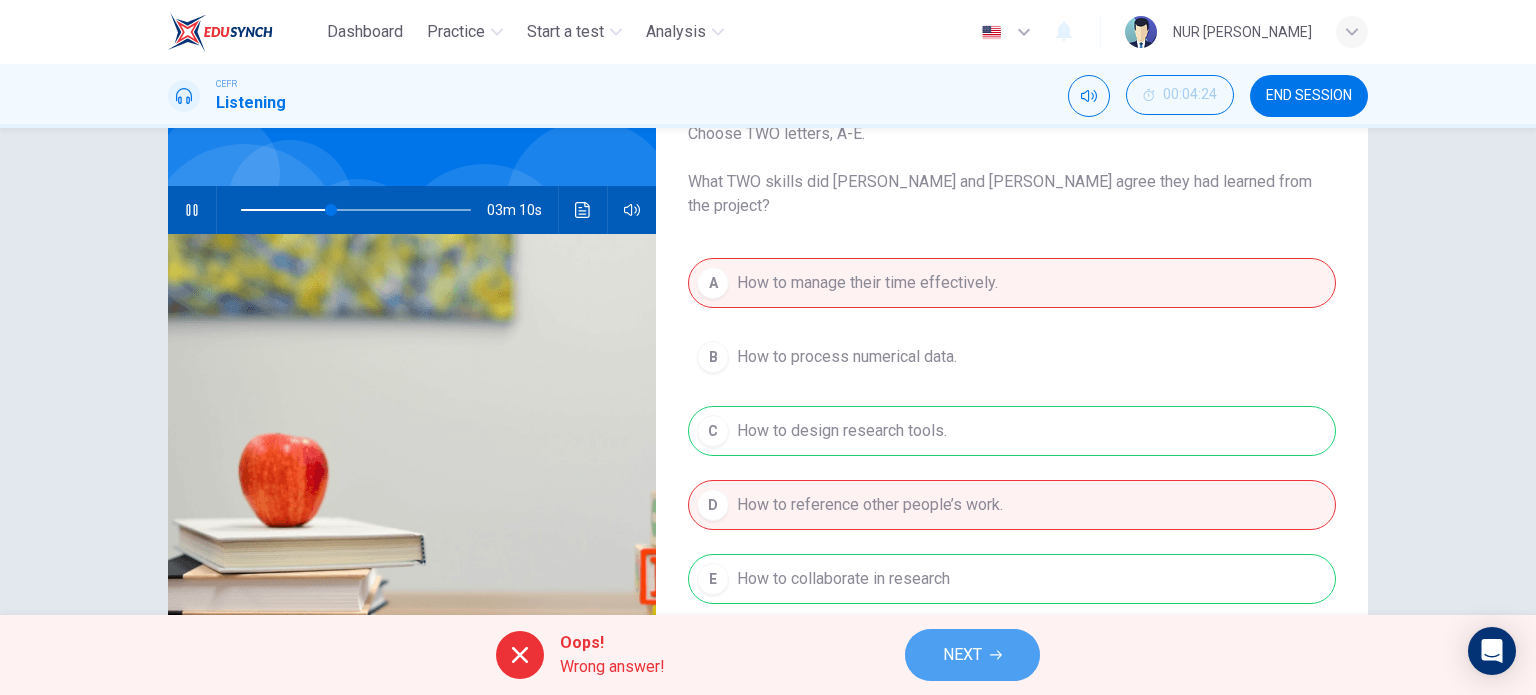 click on "NEXT" at bounding box center [972, 655] 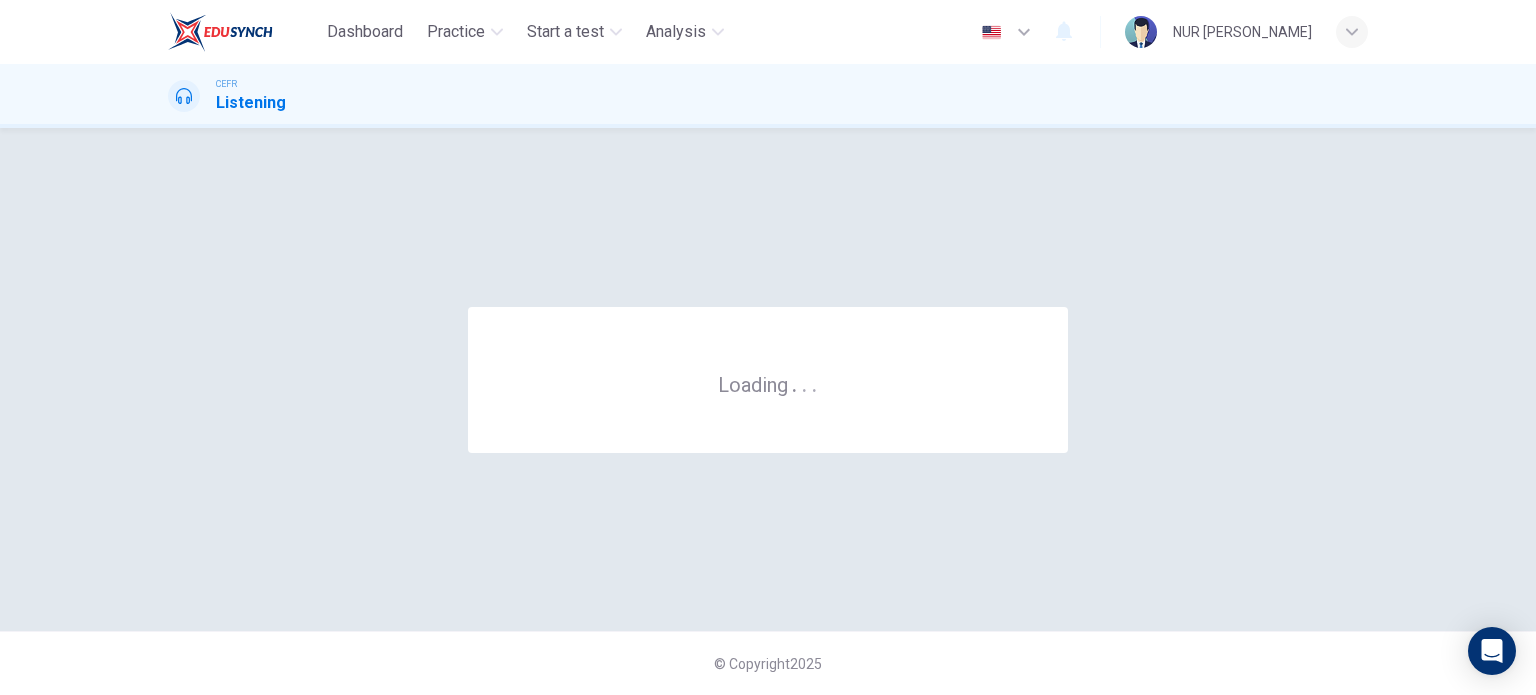 scroll, scrollTop: 0, scrollLeft: 0, axis: both 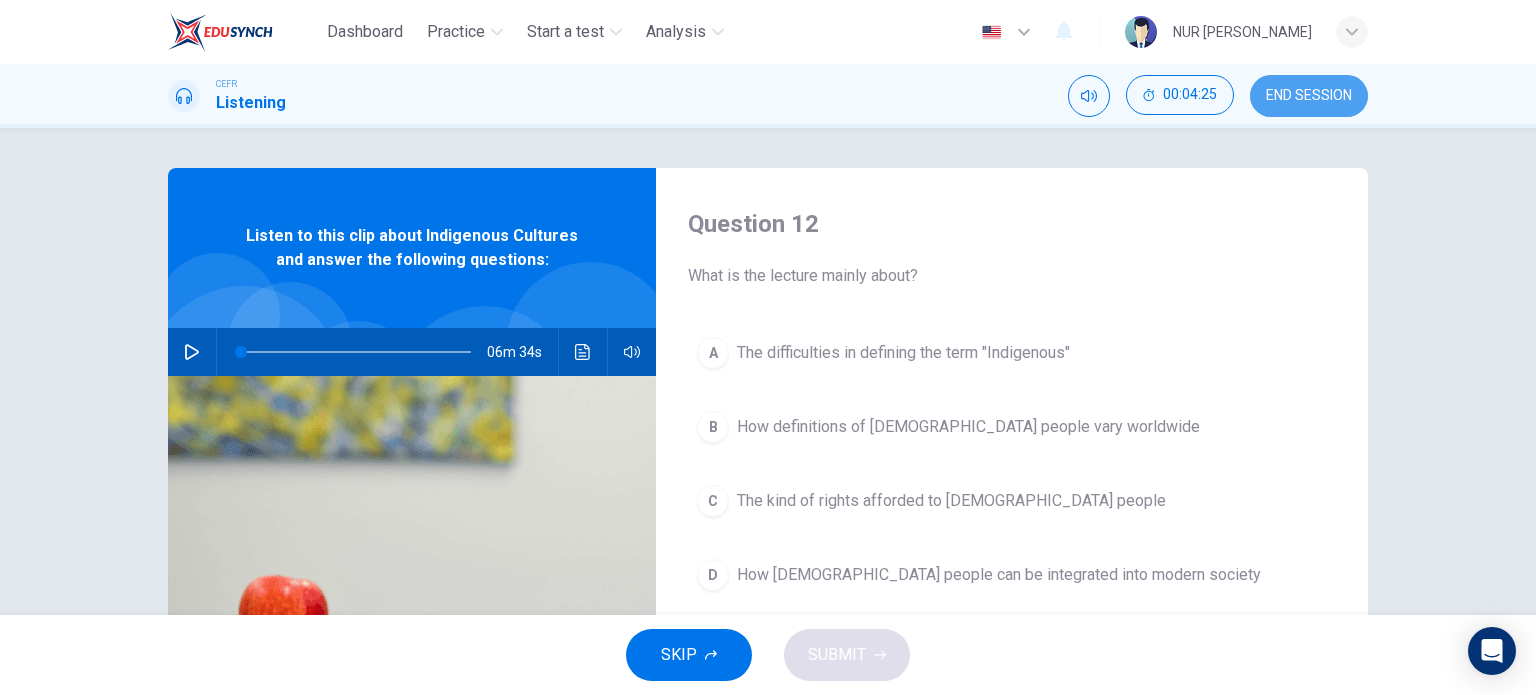 click on "END SESSION" at bounding box center (1309, 96) 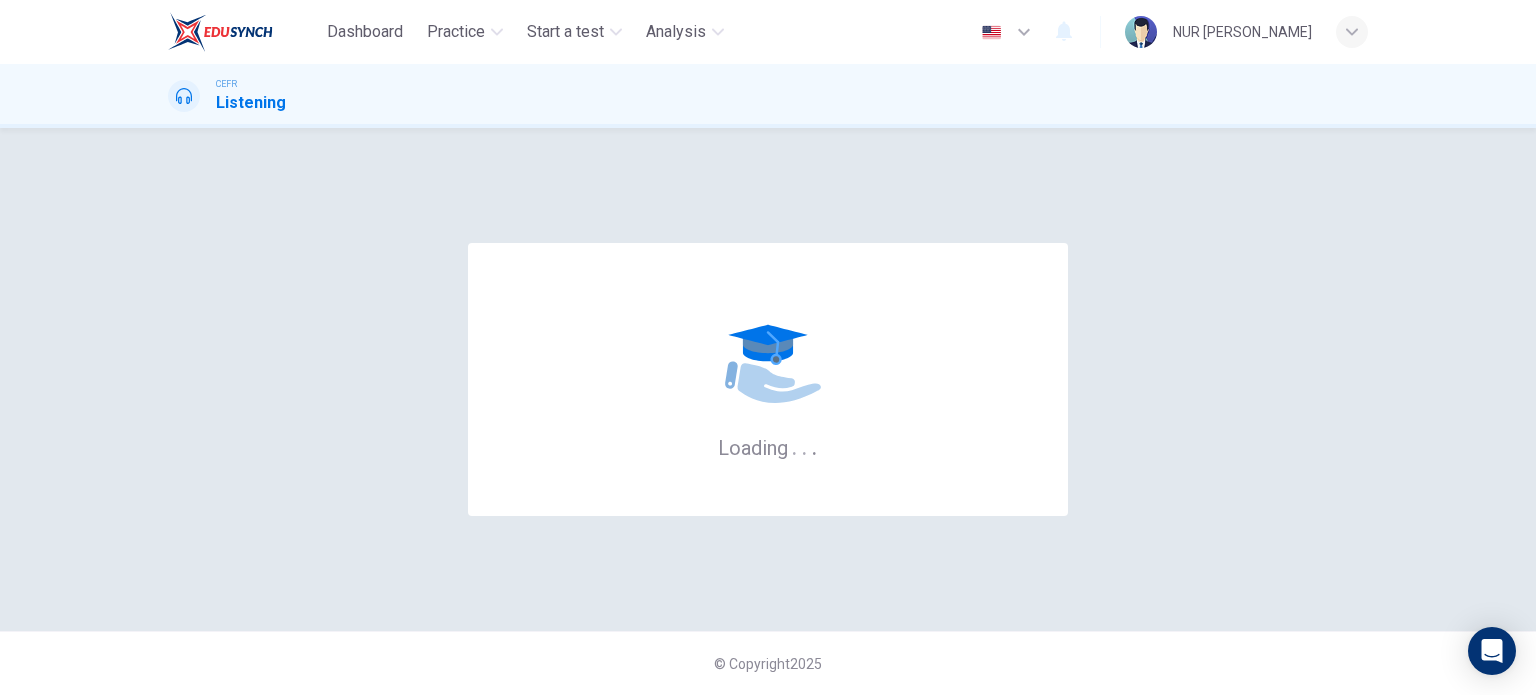 scroll, scrollTop: 0, scrollLeft: 0, axis: both 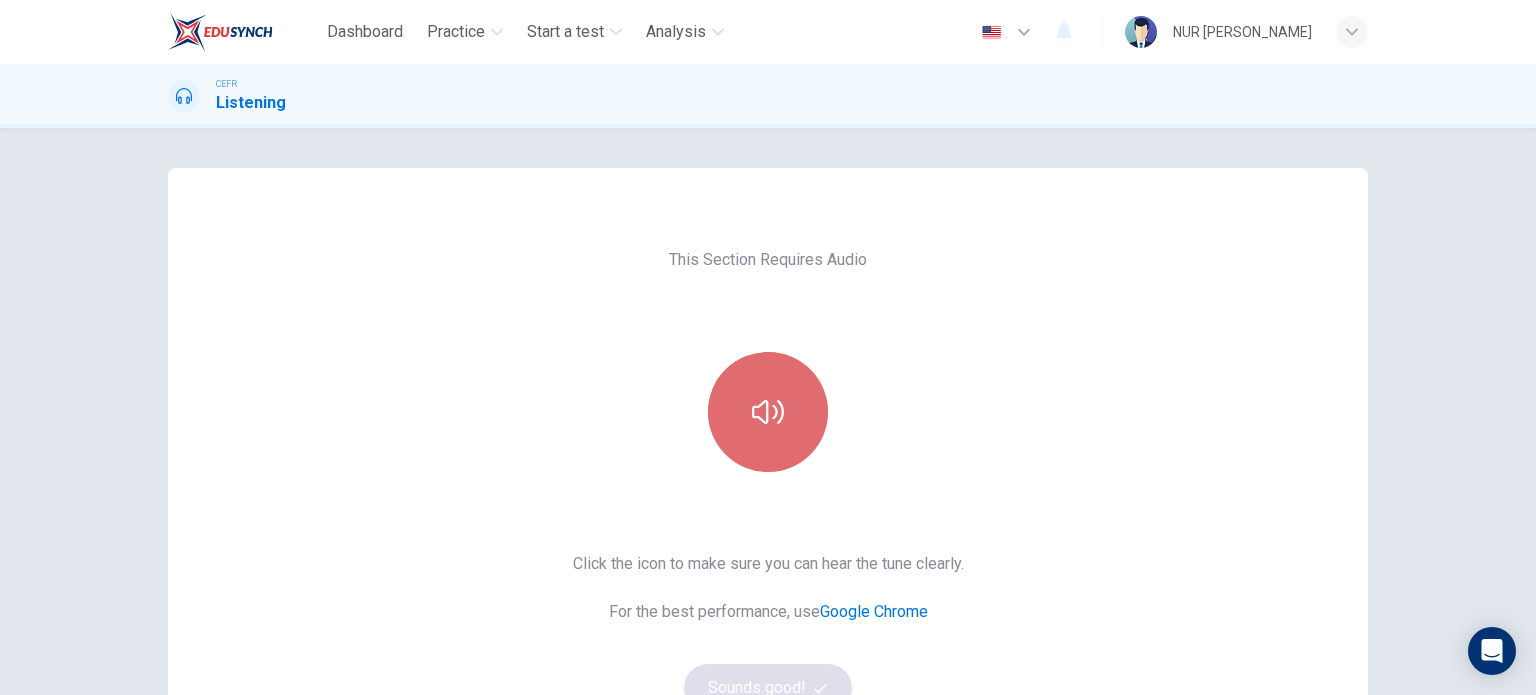 click at bounding box center (768, 412) 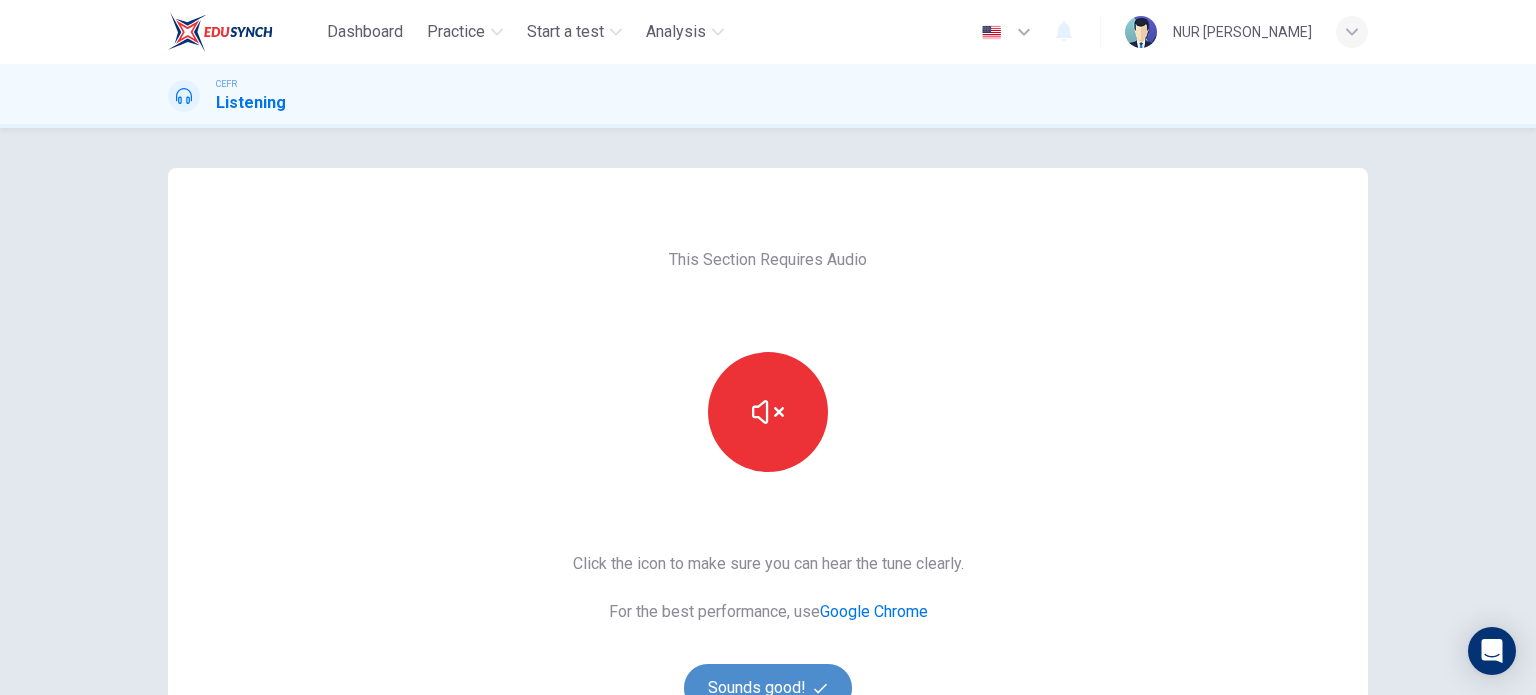 click on "Sounds good!" at bounding box center (768, 688) 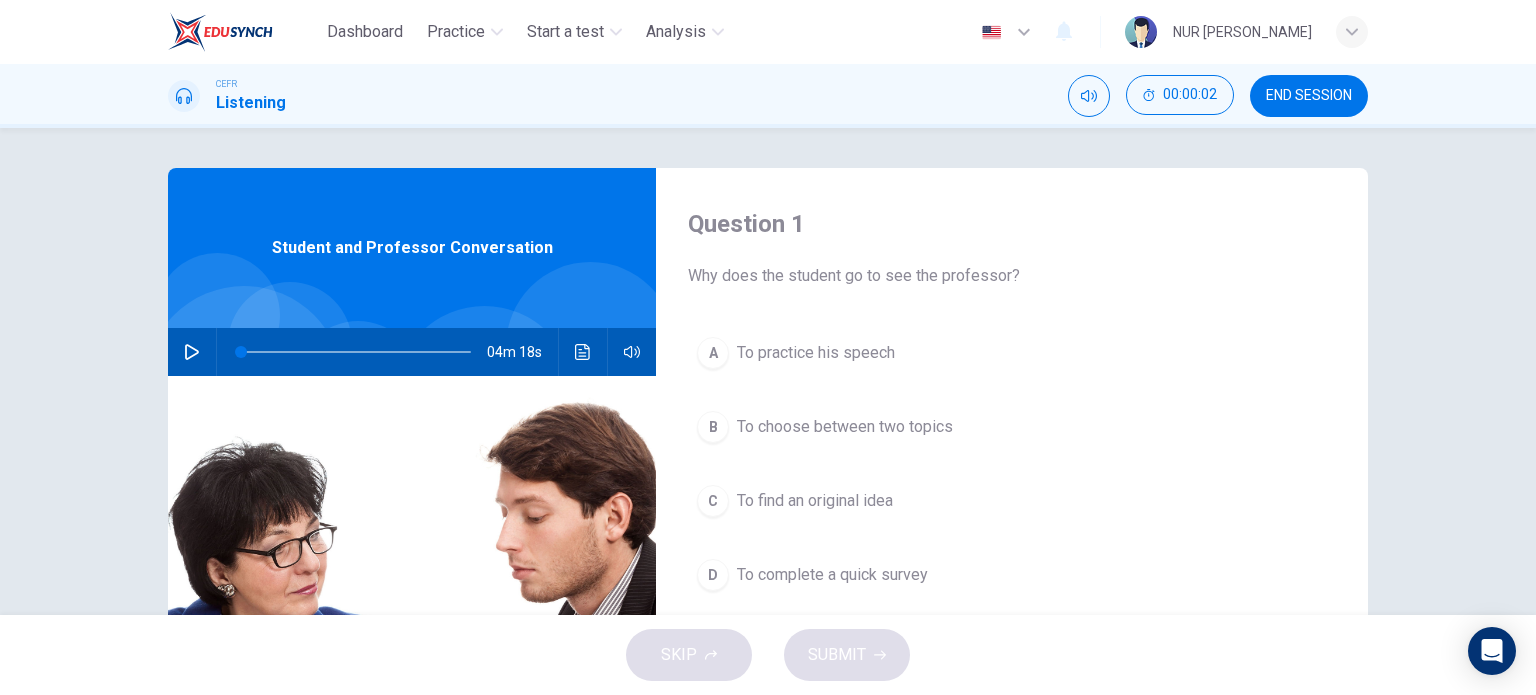click on "04m 18s" at bounding box center [412, 352] 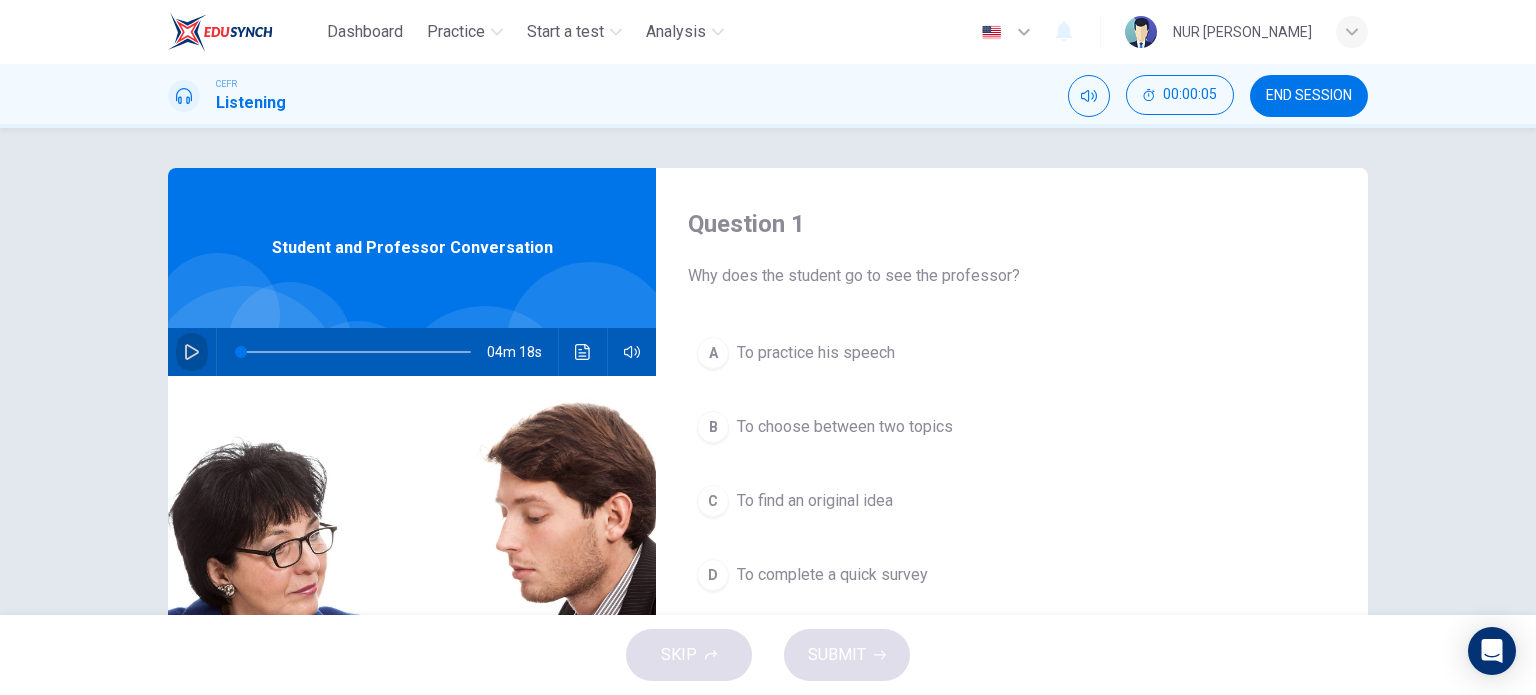 click 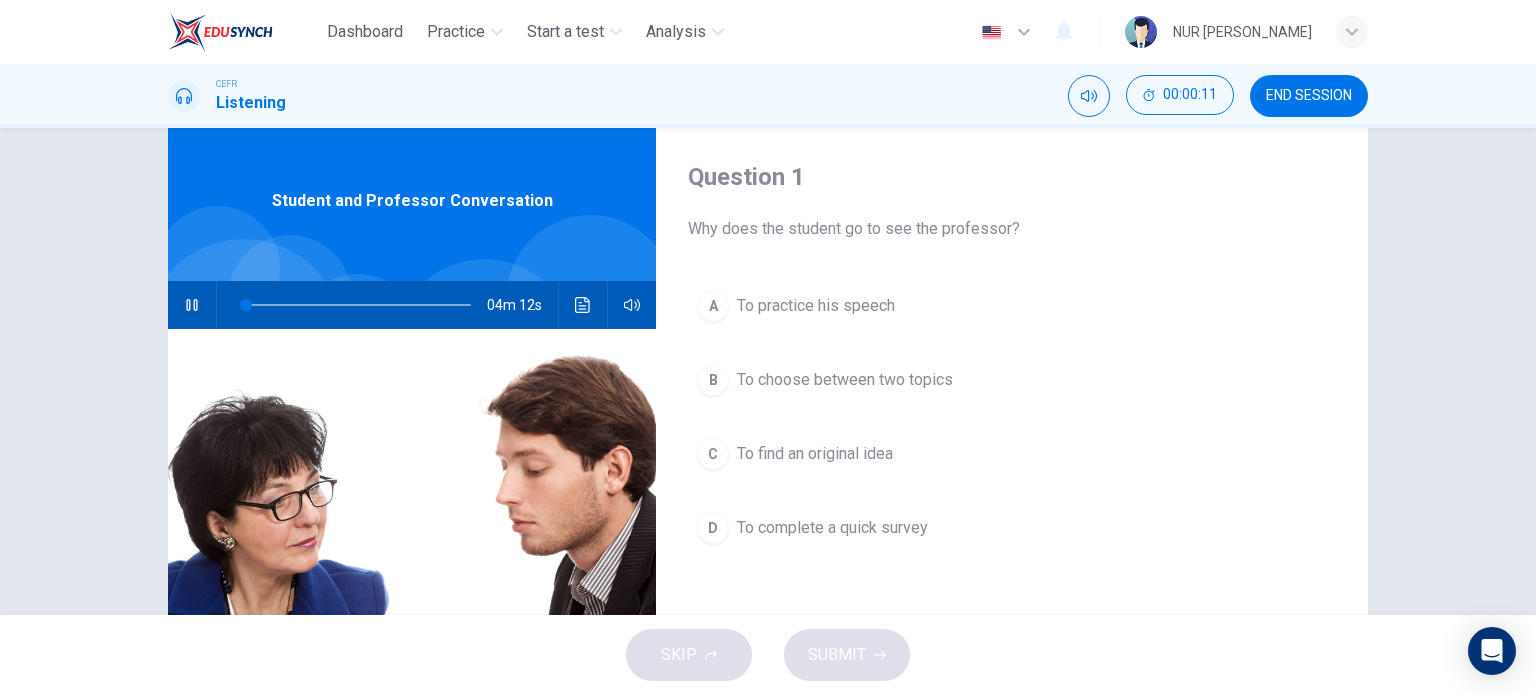 scroll, scrollTop: 48, scrollLeft: 0, axis: vertical 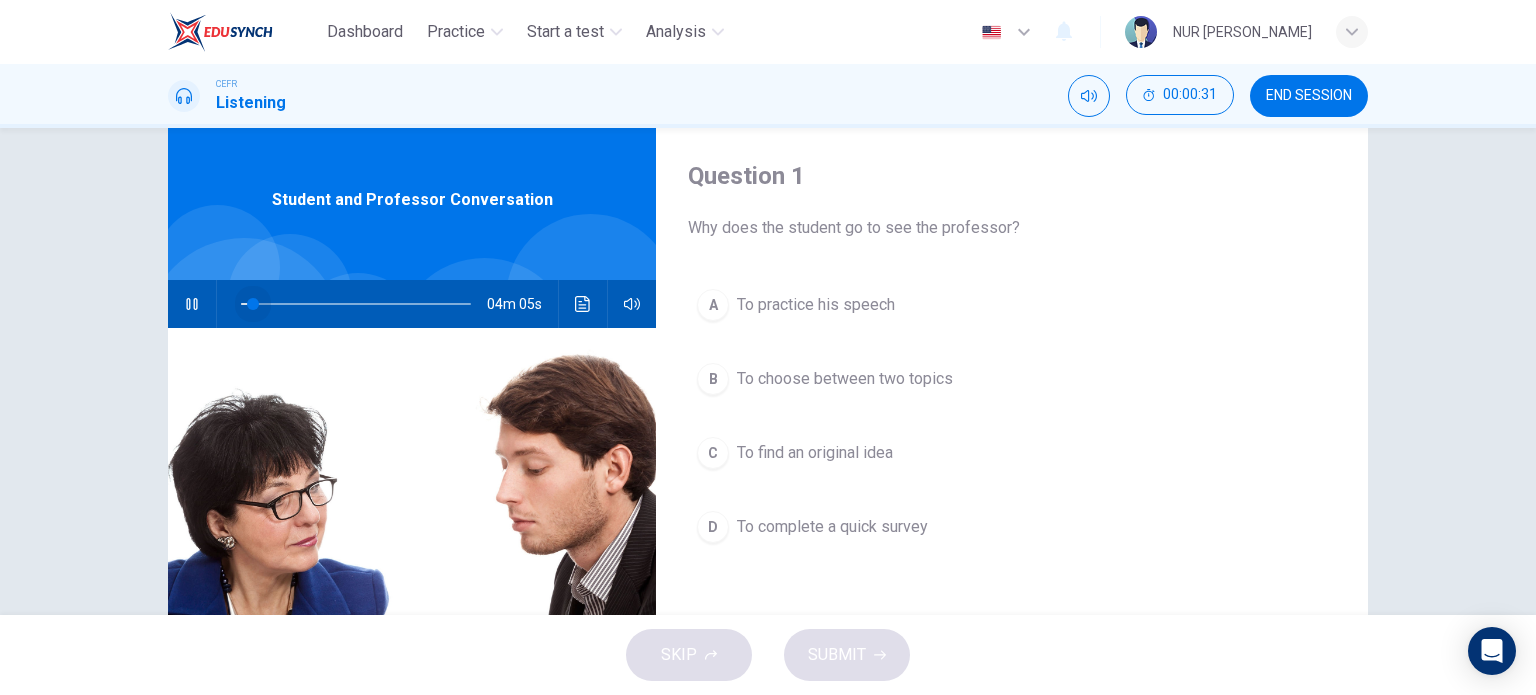 click at bounding box center [253, 304] 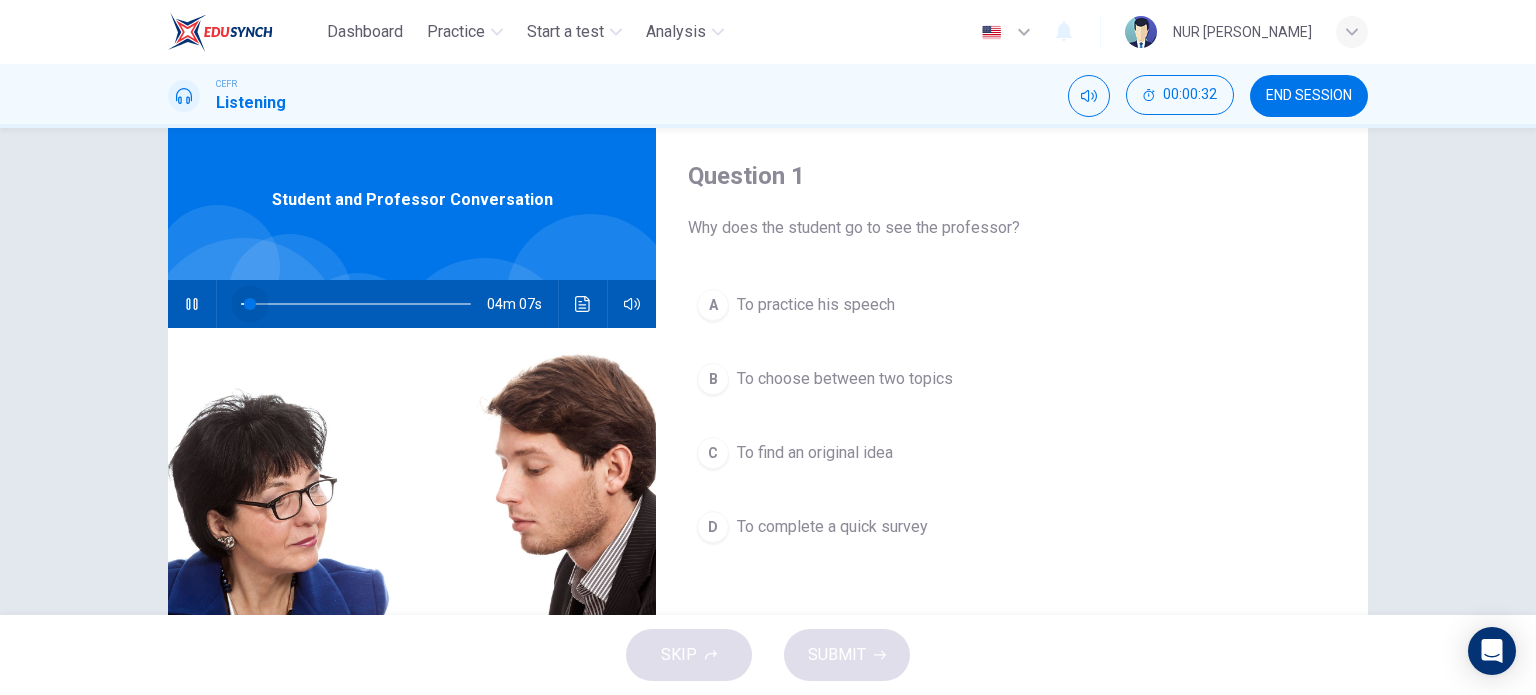 drag, startPoint x: 244, startPoint y: 296, endPoint x: 224, endPoint y: 296, distance: 20 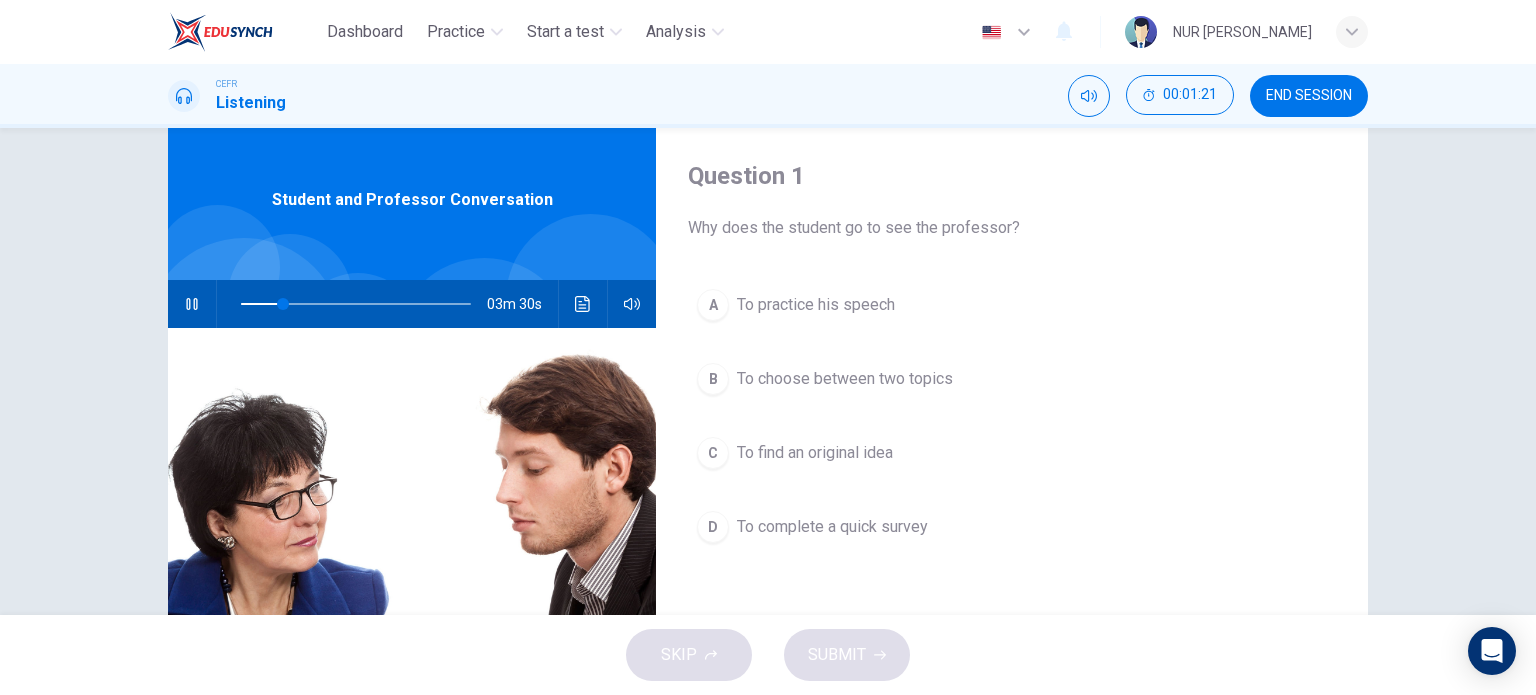 click on "To choose between two topics" at bounding box center (845, 379) 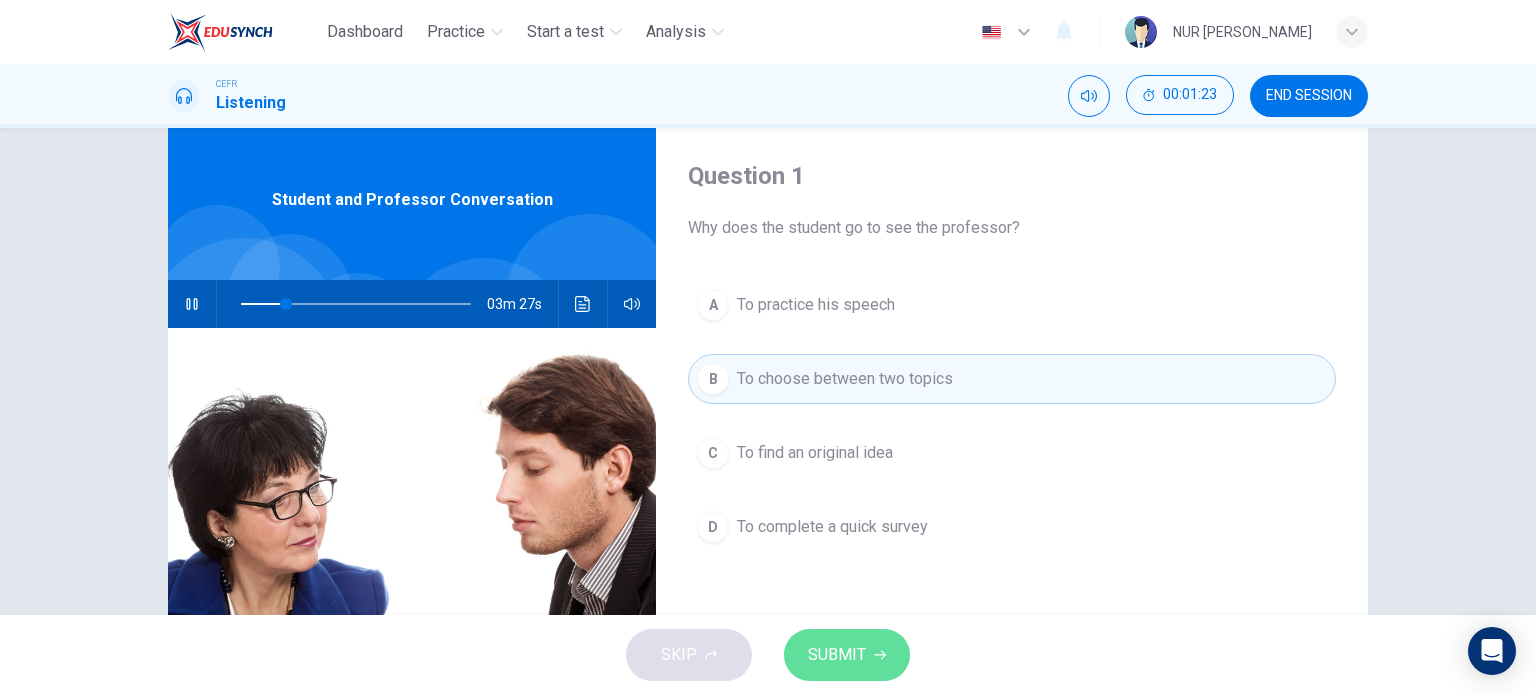 click on "SUBMIT" at bounding box center (837, 655) 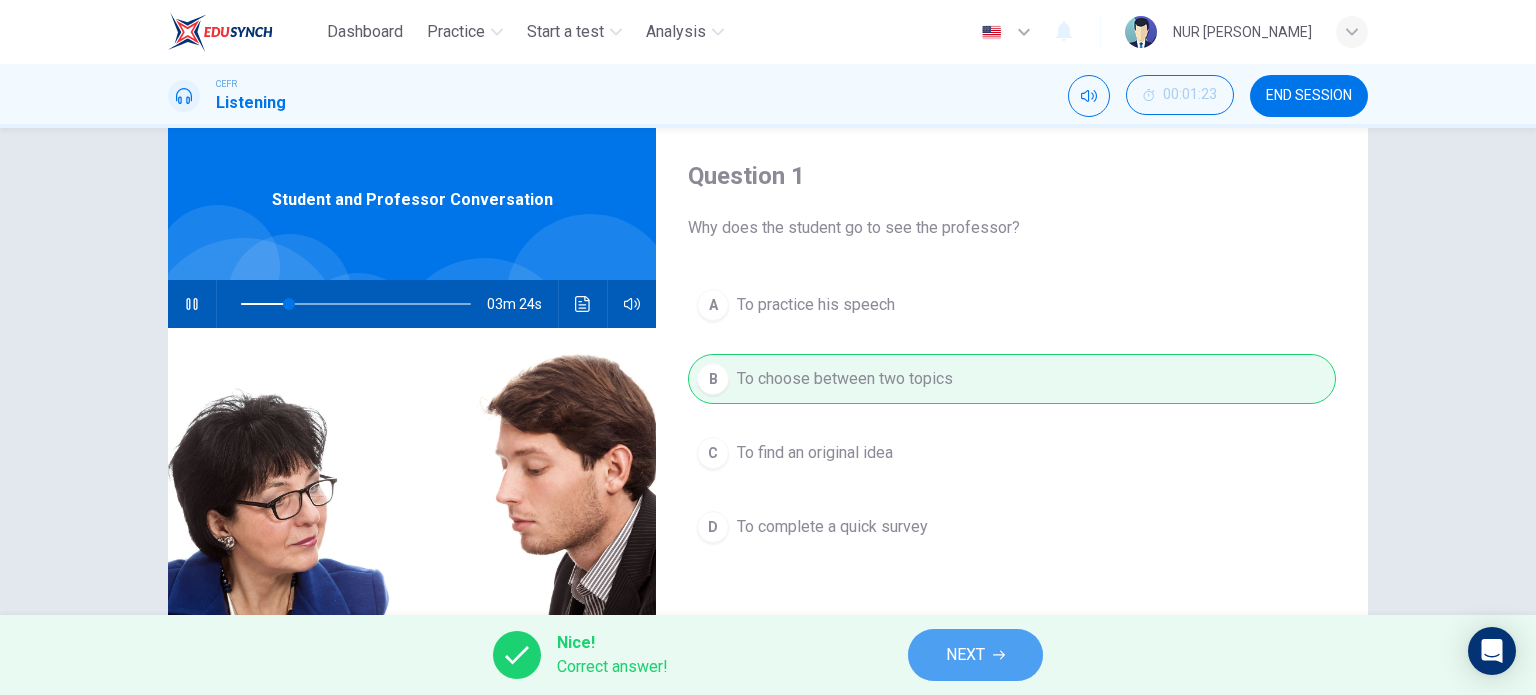 click on "NEXT" at bounding box center (975, 655) 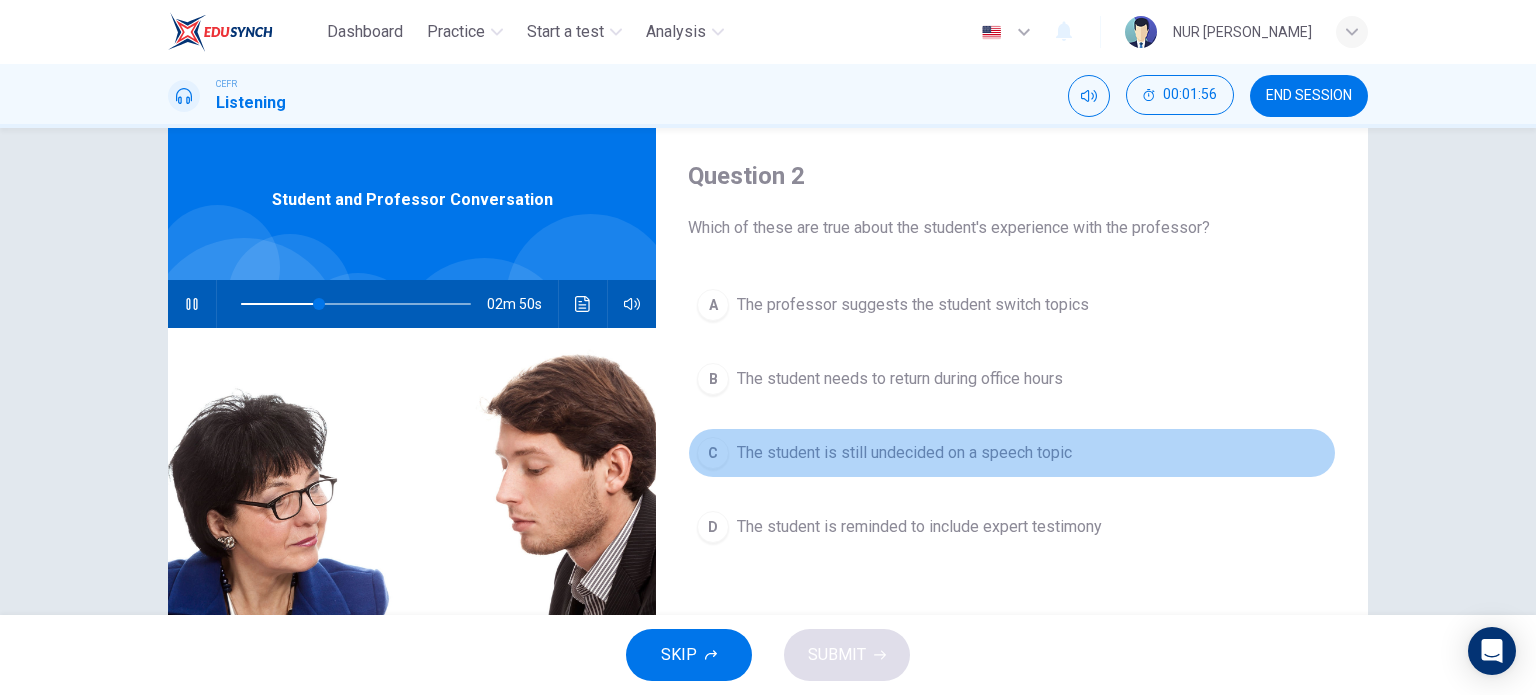 click on "C The student is still undecided on a speech topic" at bounding box center (1012, 453) 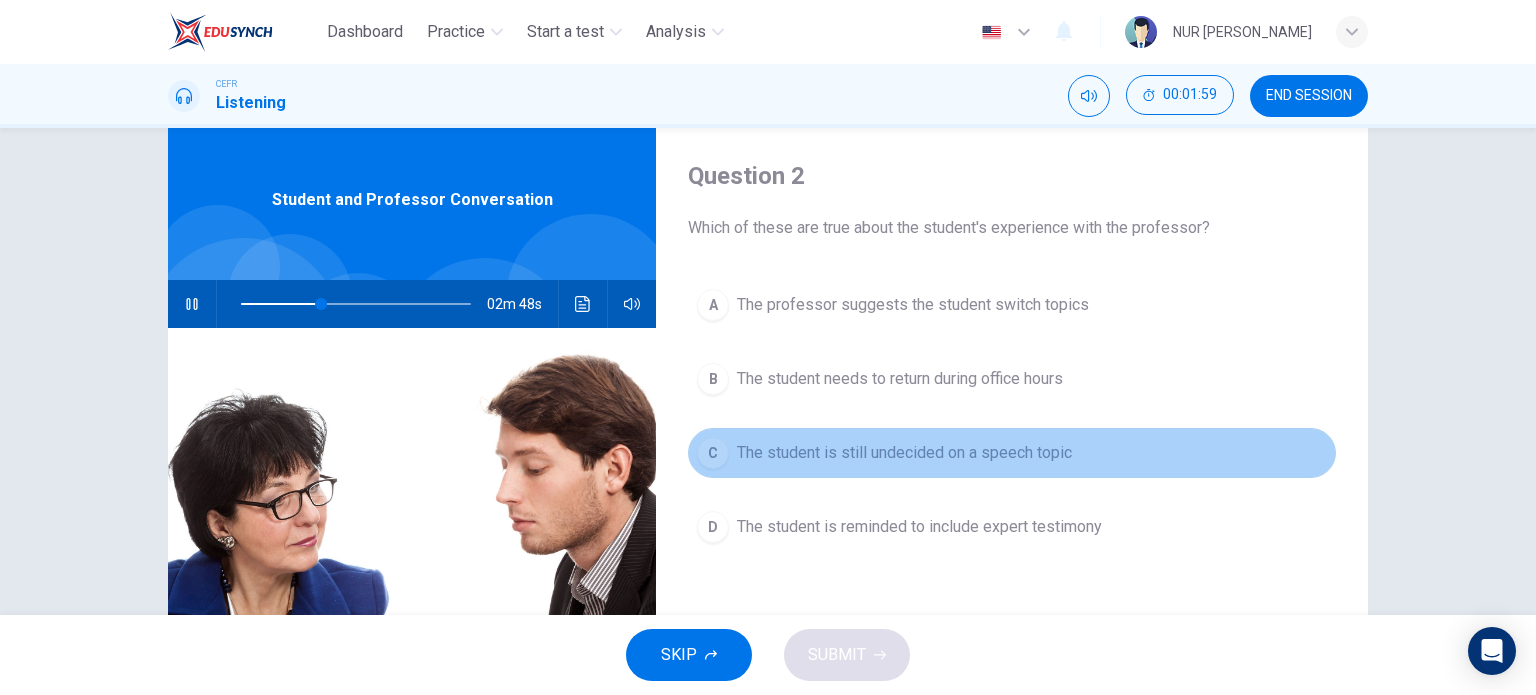 click on "C The student is still undecided on a speech topic" at bounding box center [1012, 453] 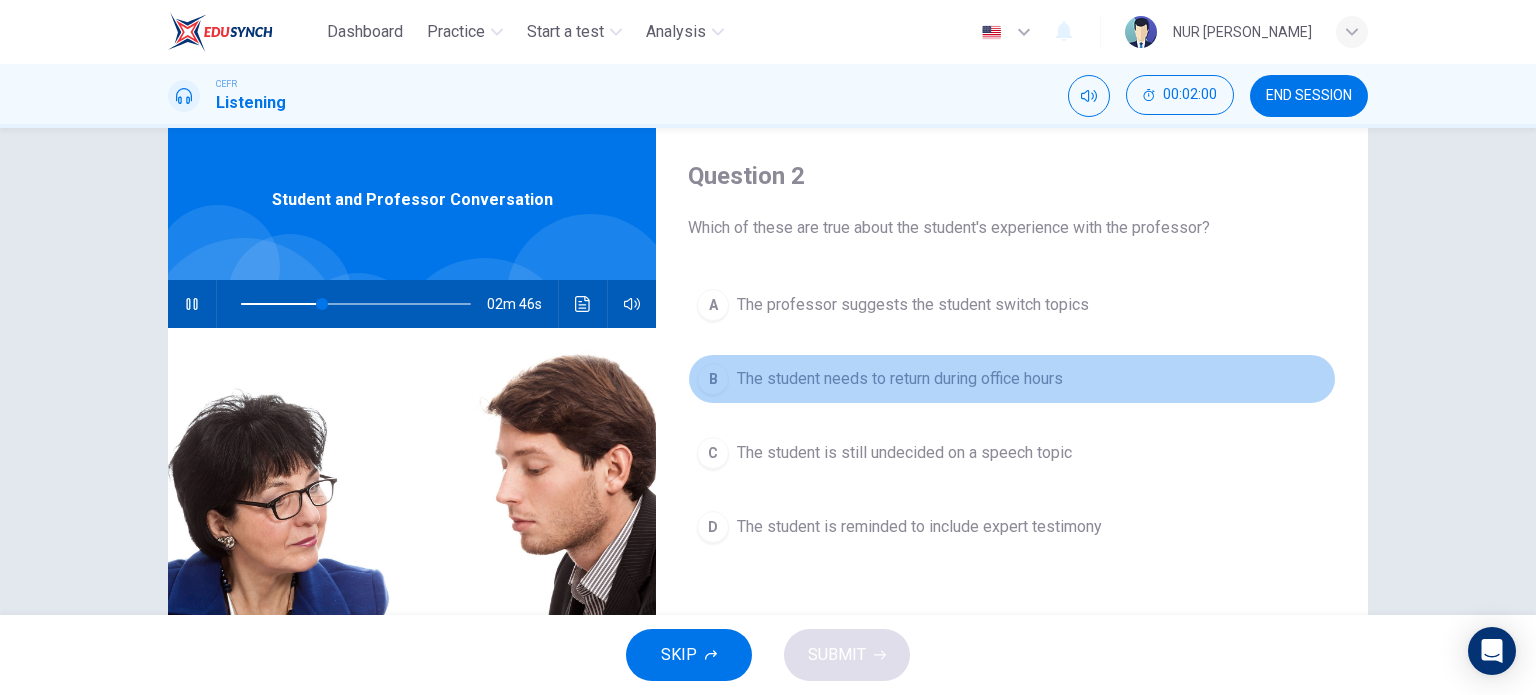 click on "B" at bounding box center [713, 379] 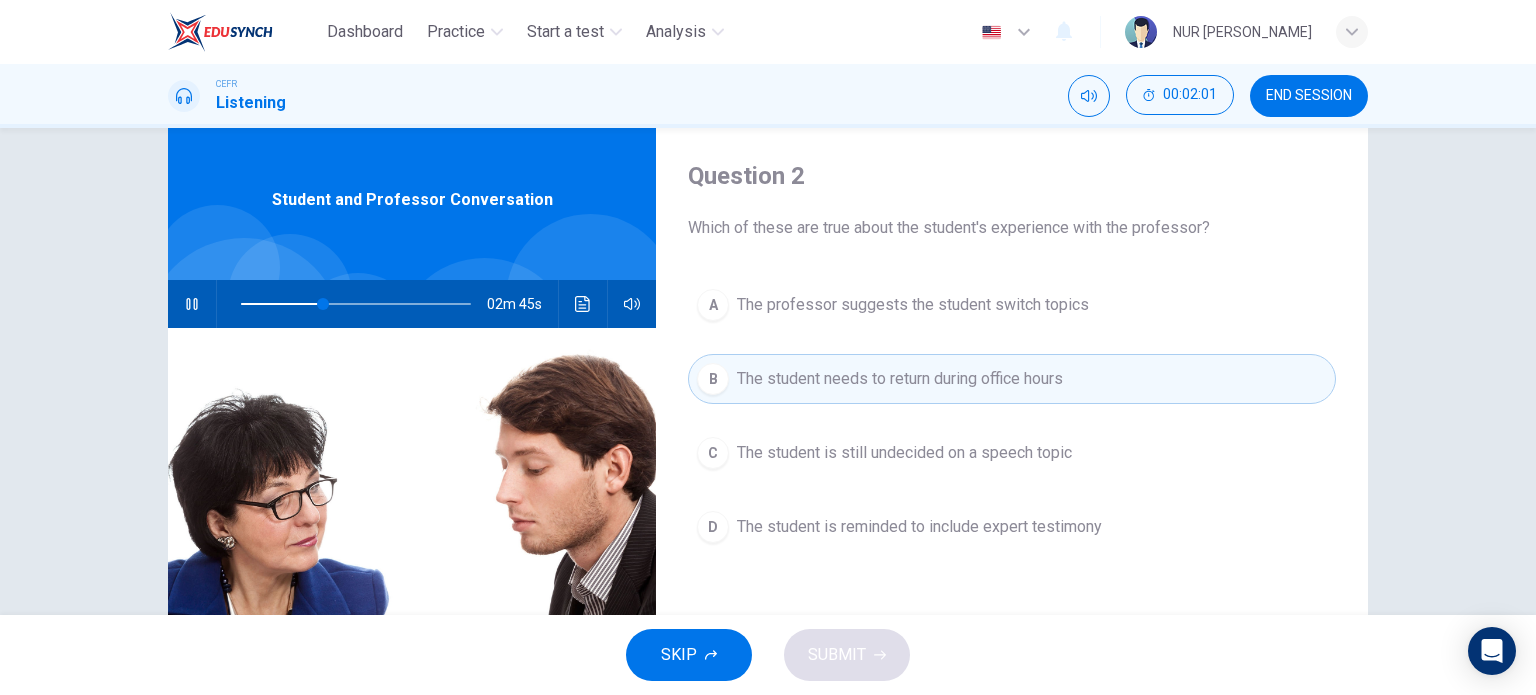 click on "A The professor suggests the student switch topics" at bounding box center (1012, 305) 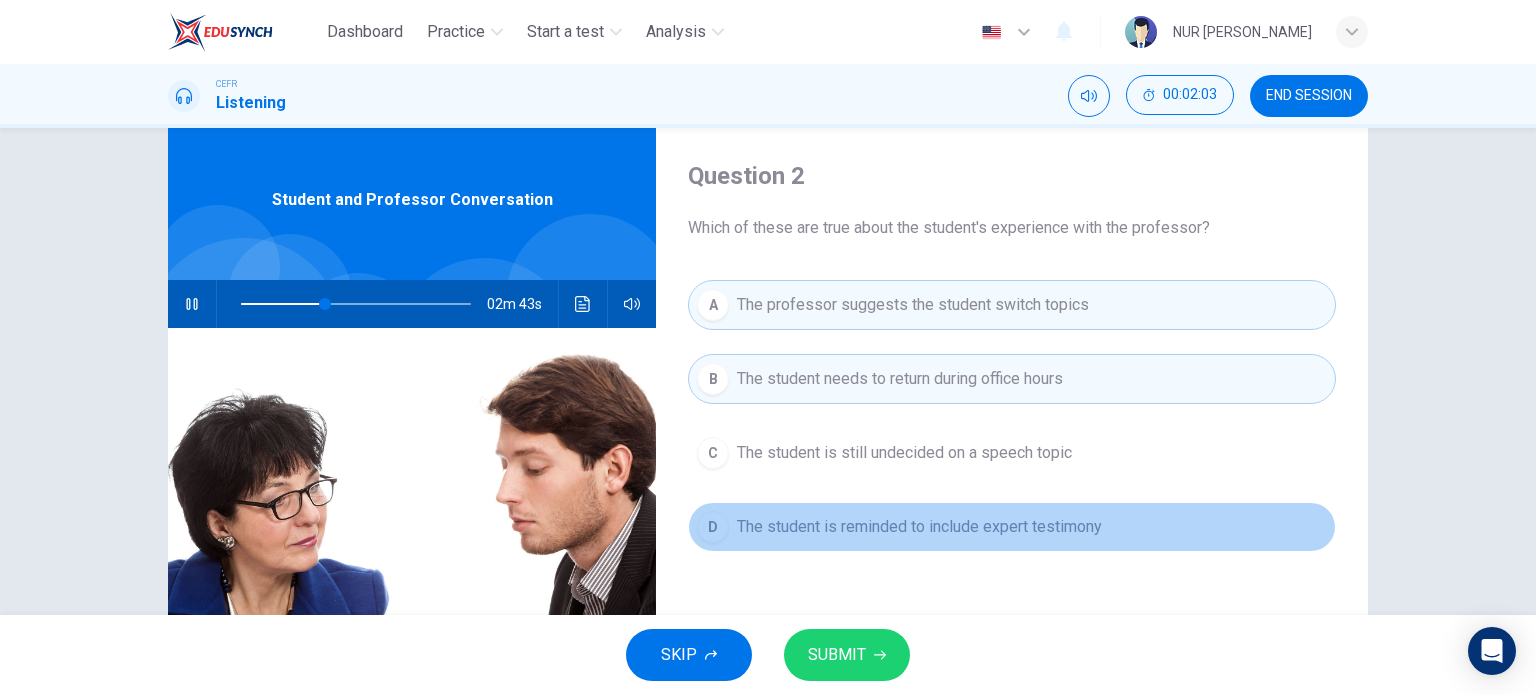 click on "The student is reminded to include expert testimony" at bounding box center [919, 527] 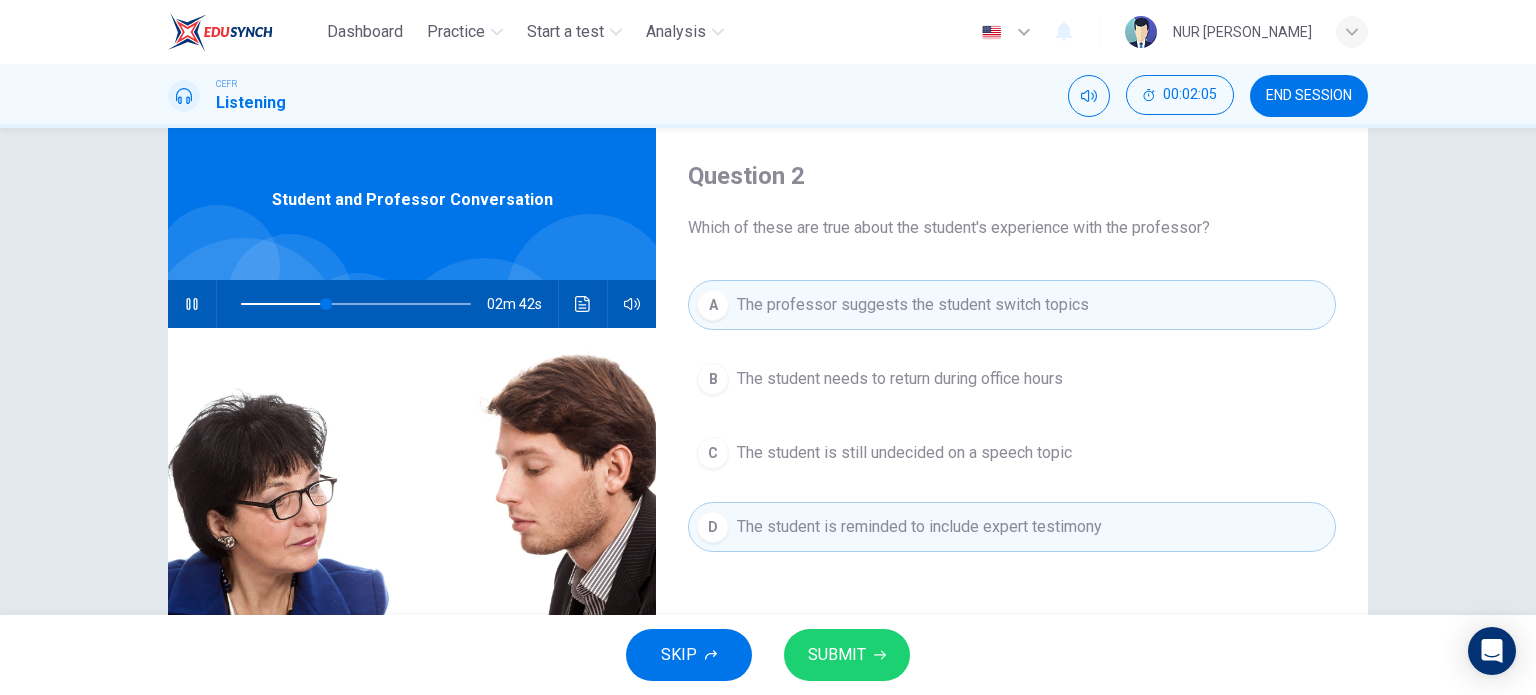 click on "A The professor suggests the student switch topics B The student needs to return during office hours C The student is still undecided on a speech topic D The student is reminded to include expert testimony" at bounding box center [1012, 436] 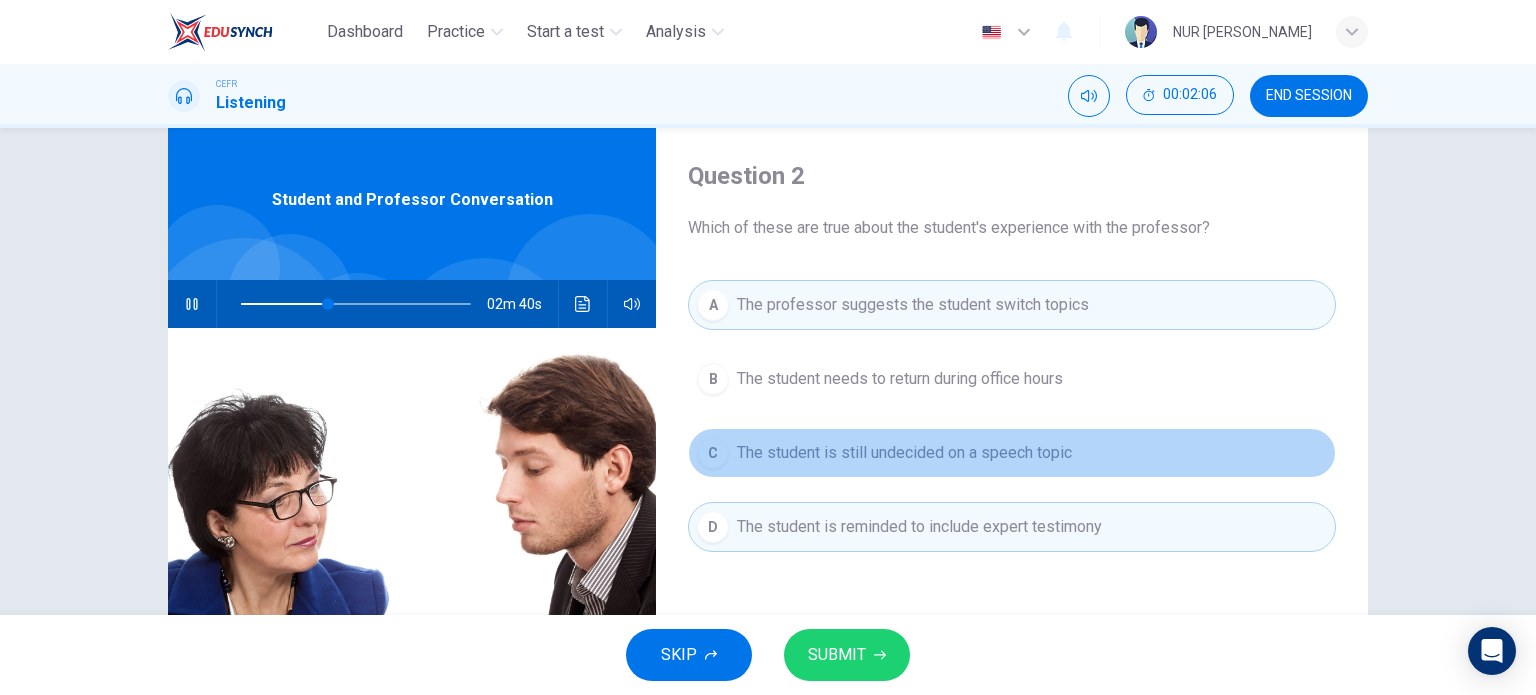 click on "C The student is still undecided on a speech topic" at bounding box center (1012, 453) 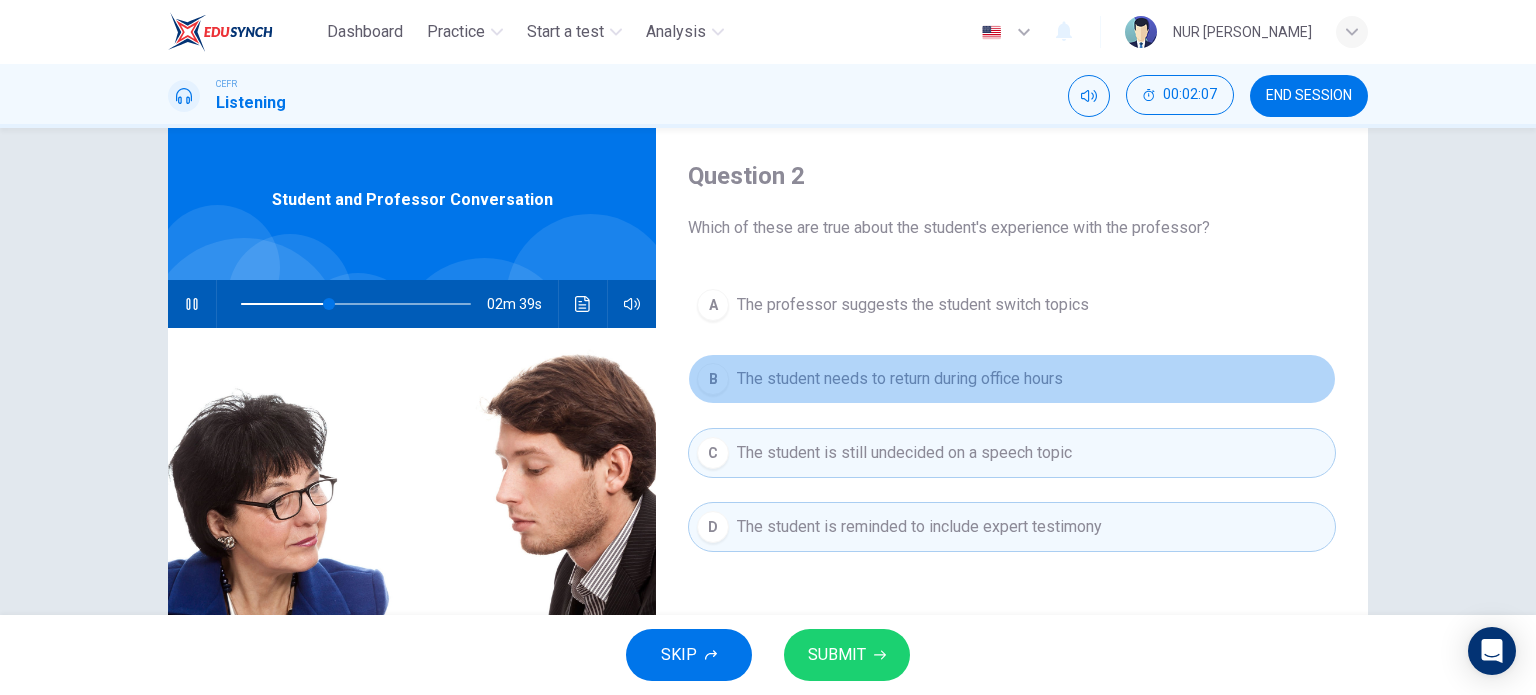 click on "B The student needs to return during office hours" at bounding box center (1012, 379) 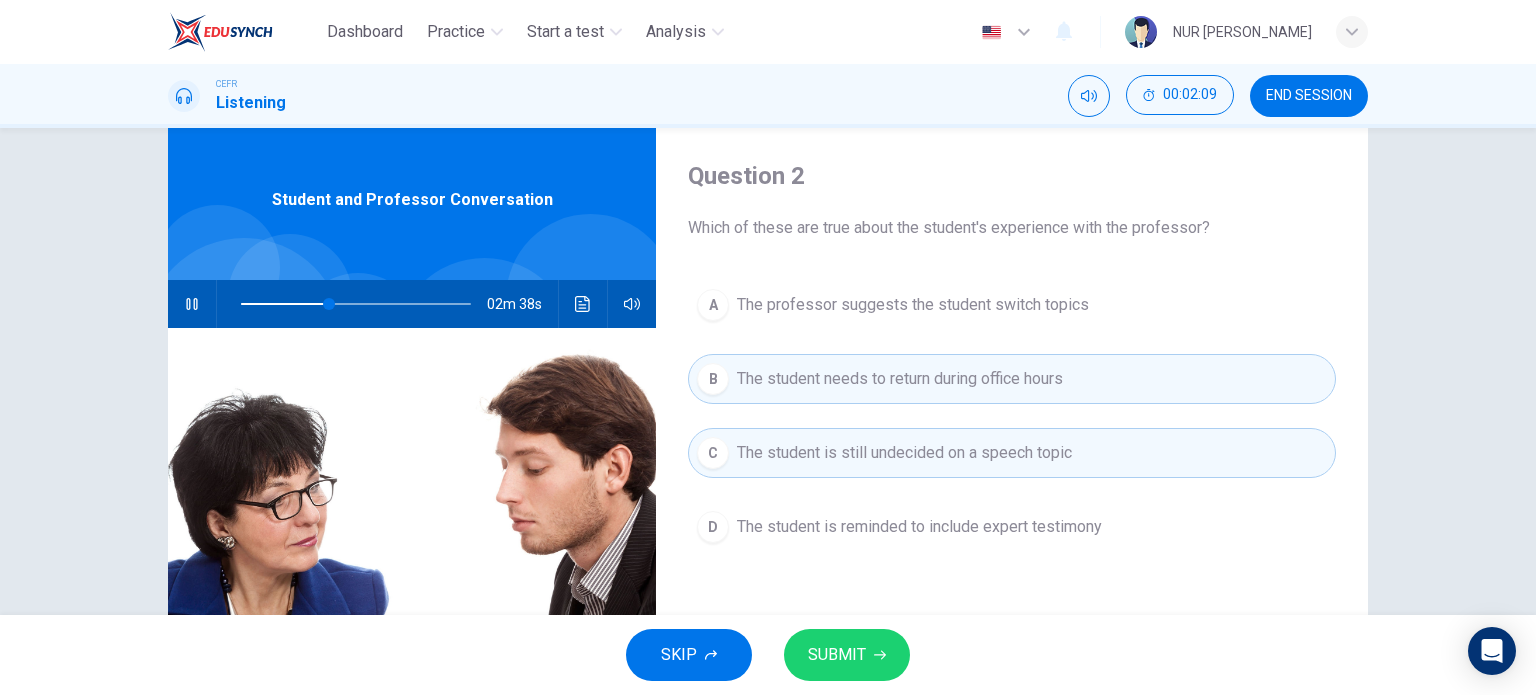 click on "A The professor suggests the student switch topics B The student needs to return during office hours C The student is still undecided on a speech topic D The student is reminded to include expert testimony" at bounding box center [1012, 436] 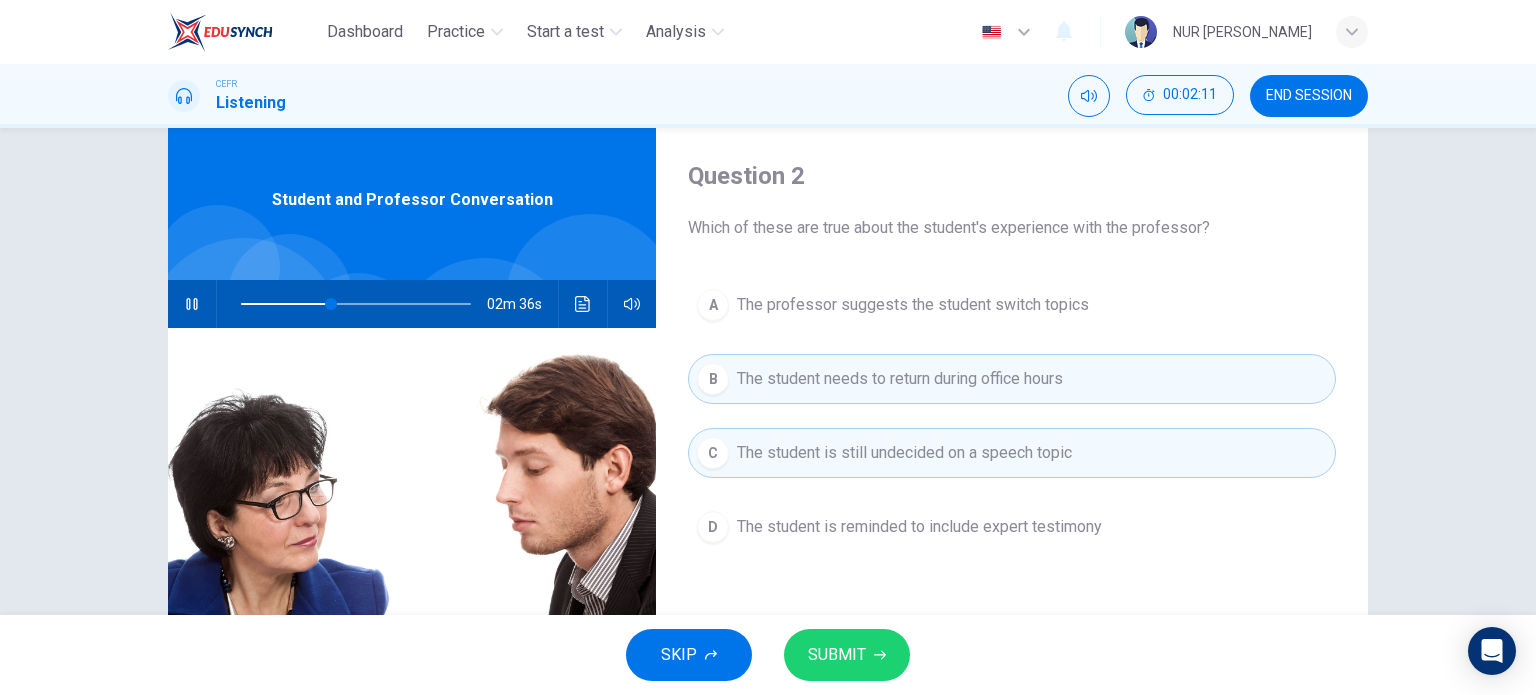 drag, startPoint x: 792, startPoint y: 304, endPoint x: 905, endPoint y: 447, distance: 182.25806 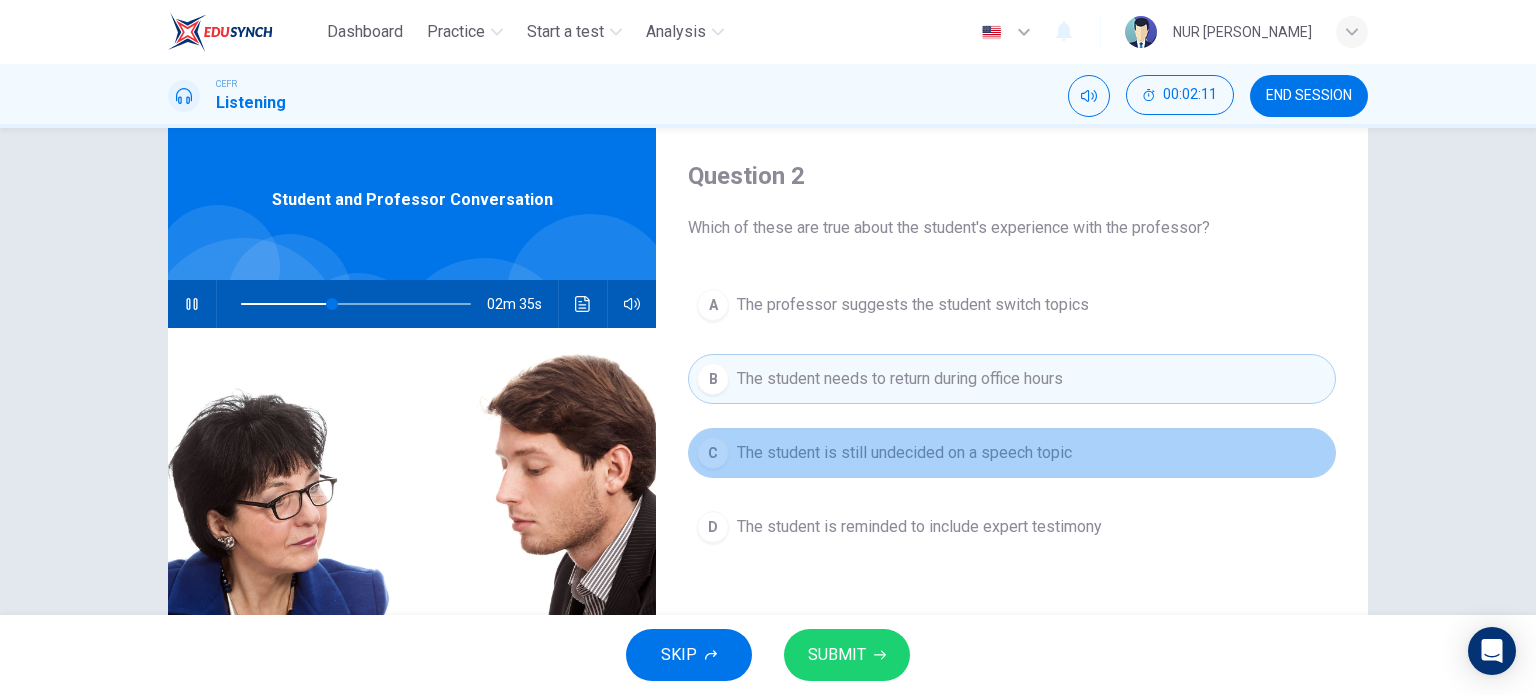 click on "The student is still undecided on a speech topic" at bounding box center (904, 453) 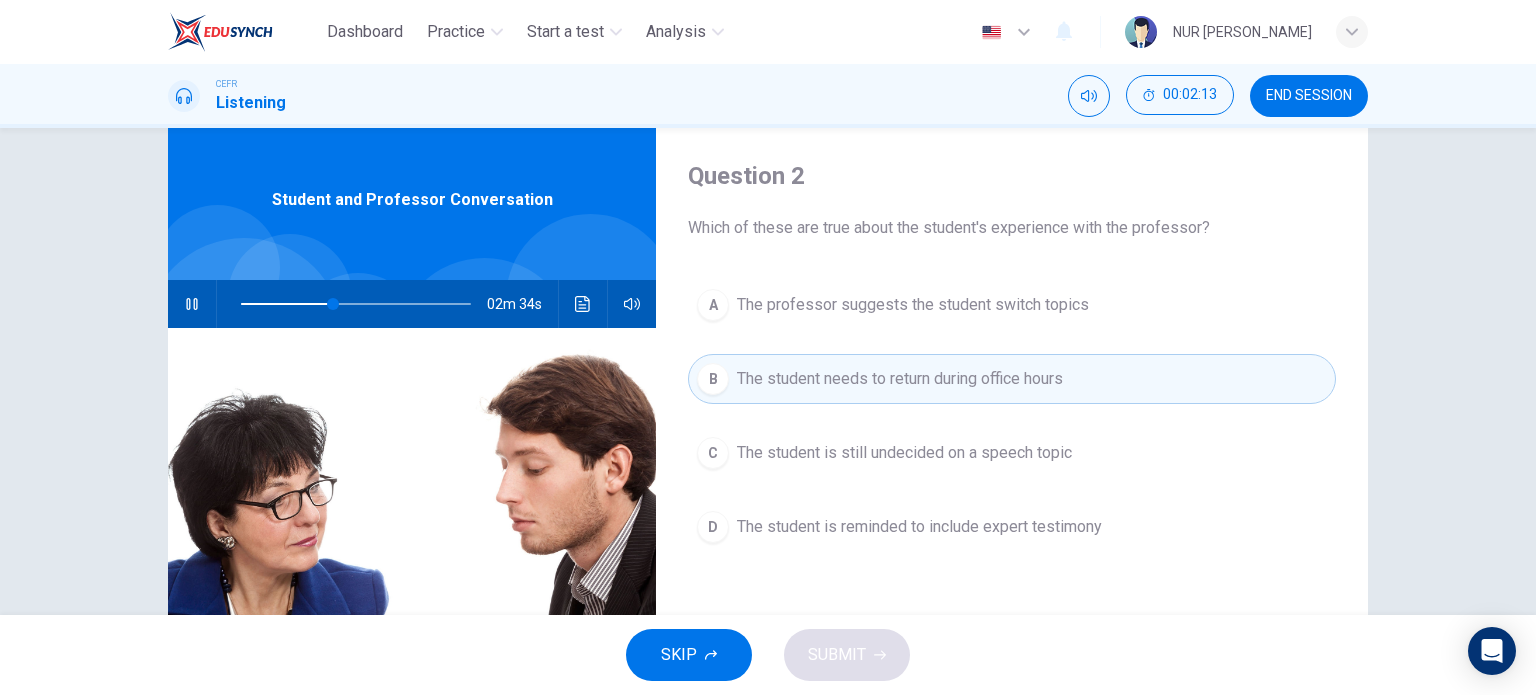 click on "C The student is still undecided on a speech topic" at bounding box center (1012, 453) 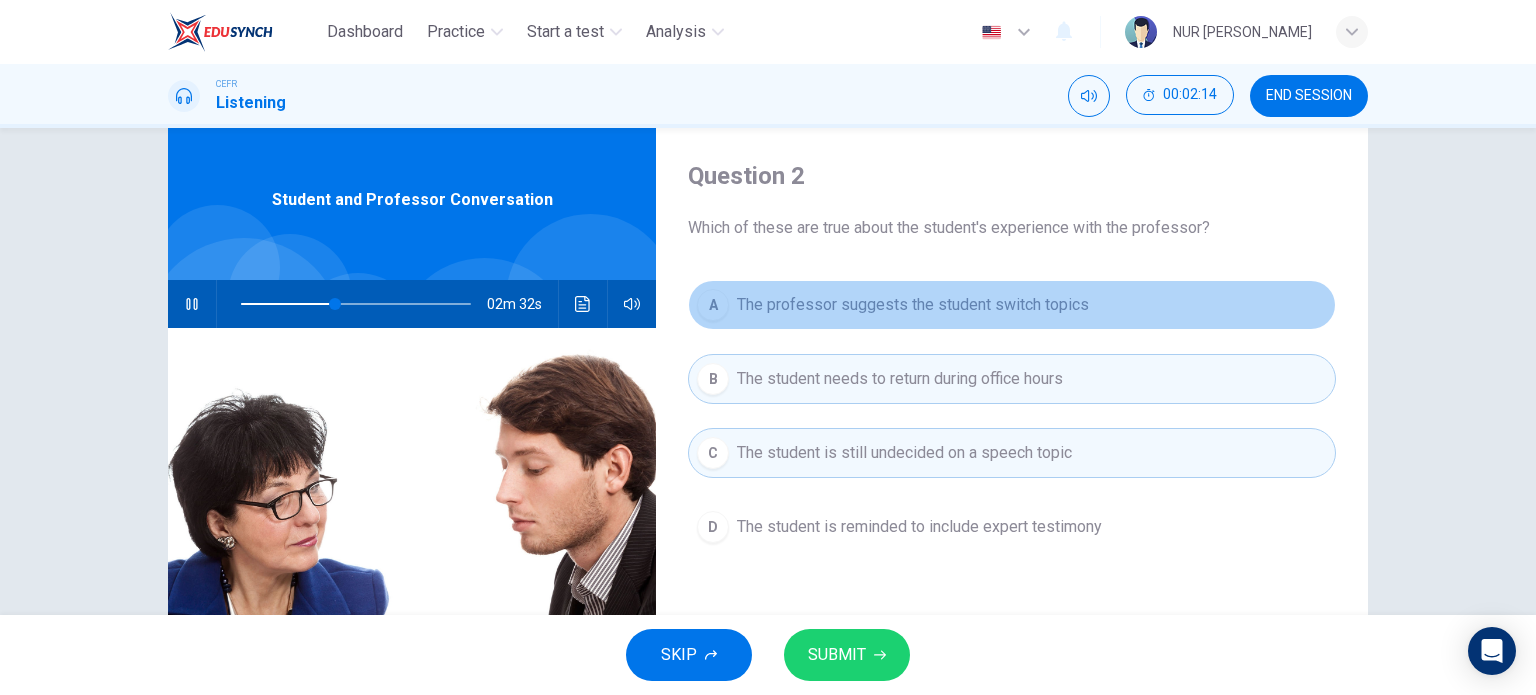 click on "The professor suggests the student switch topics" at bounding box center [913, 305] 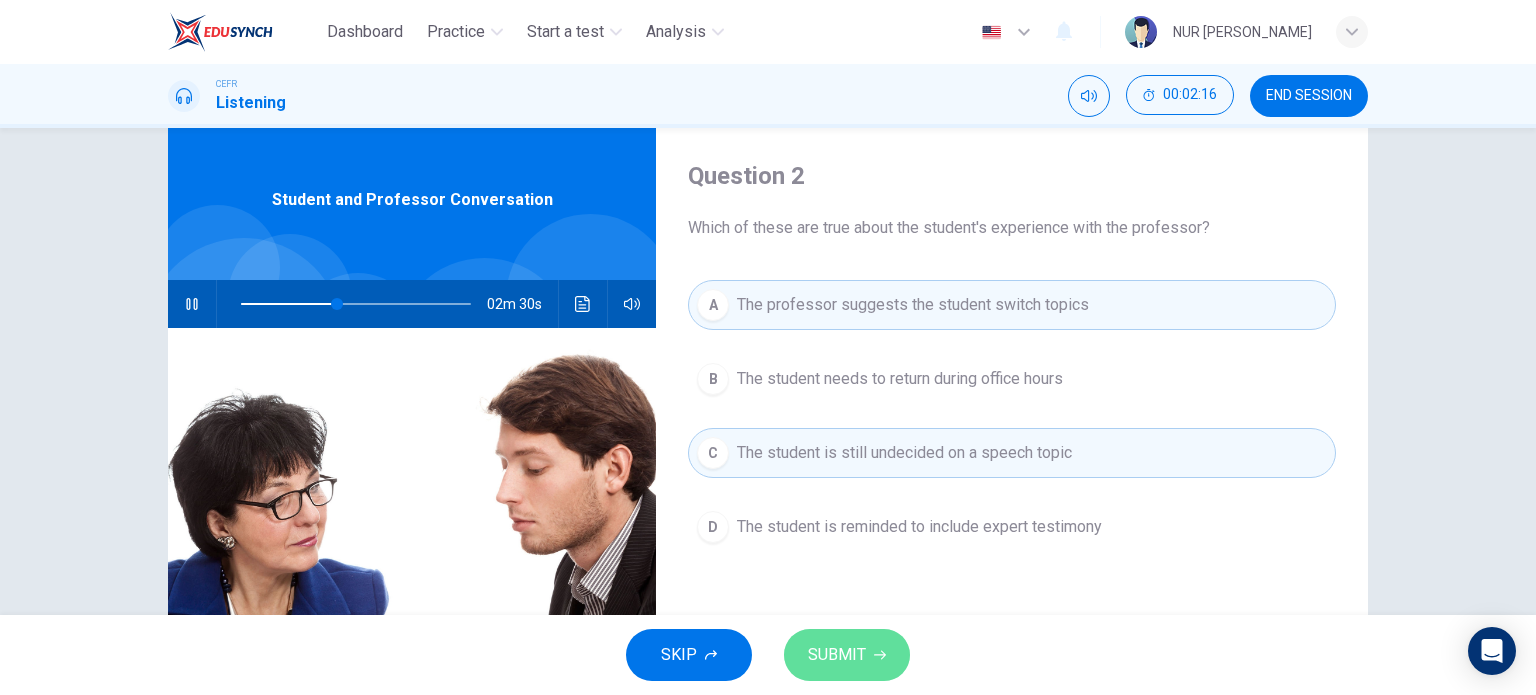 click on "SUBMIT" at bounding box center (837, 655) 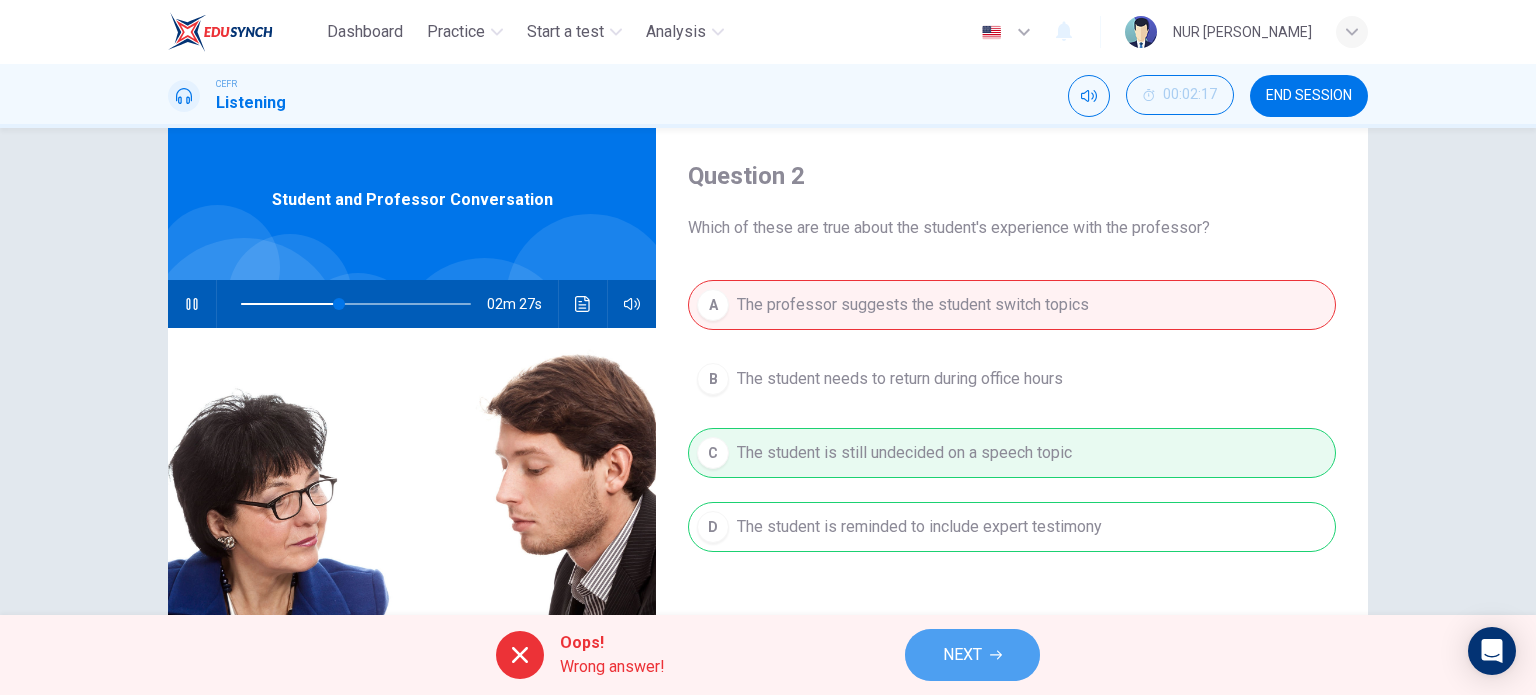 click on "NEXT" at bounding box center [962, 655] 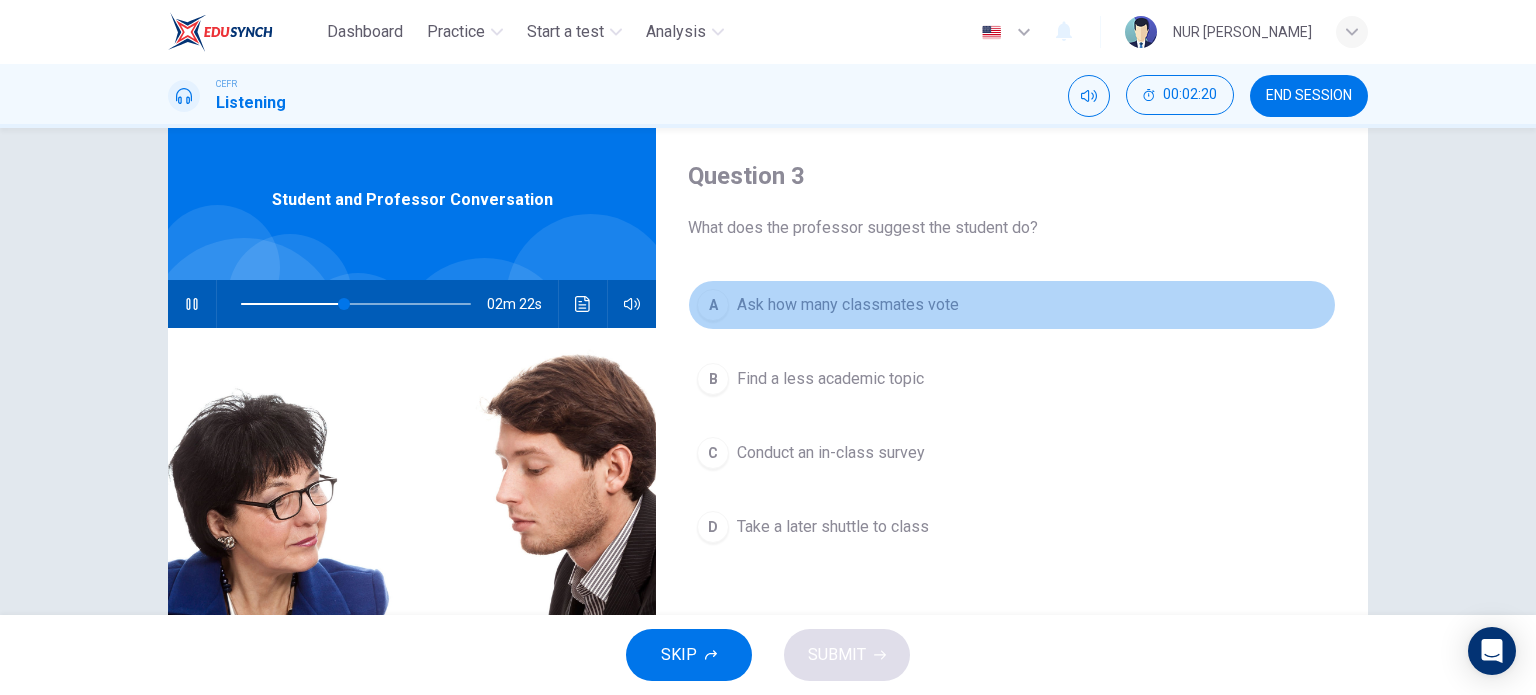 click on "A" at bounding box center (713, 305) 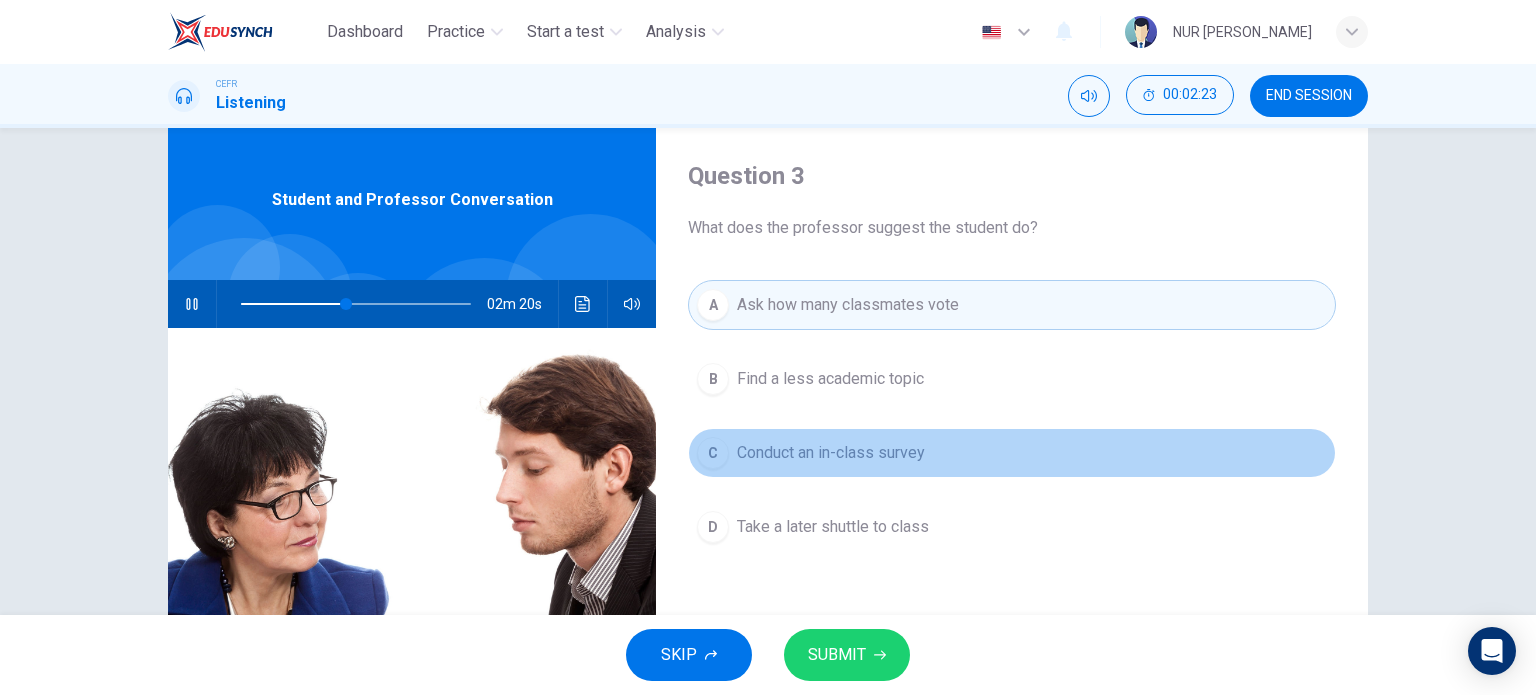 click on "Conduct an in-class survey" at bounding box center [831, 453] 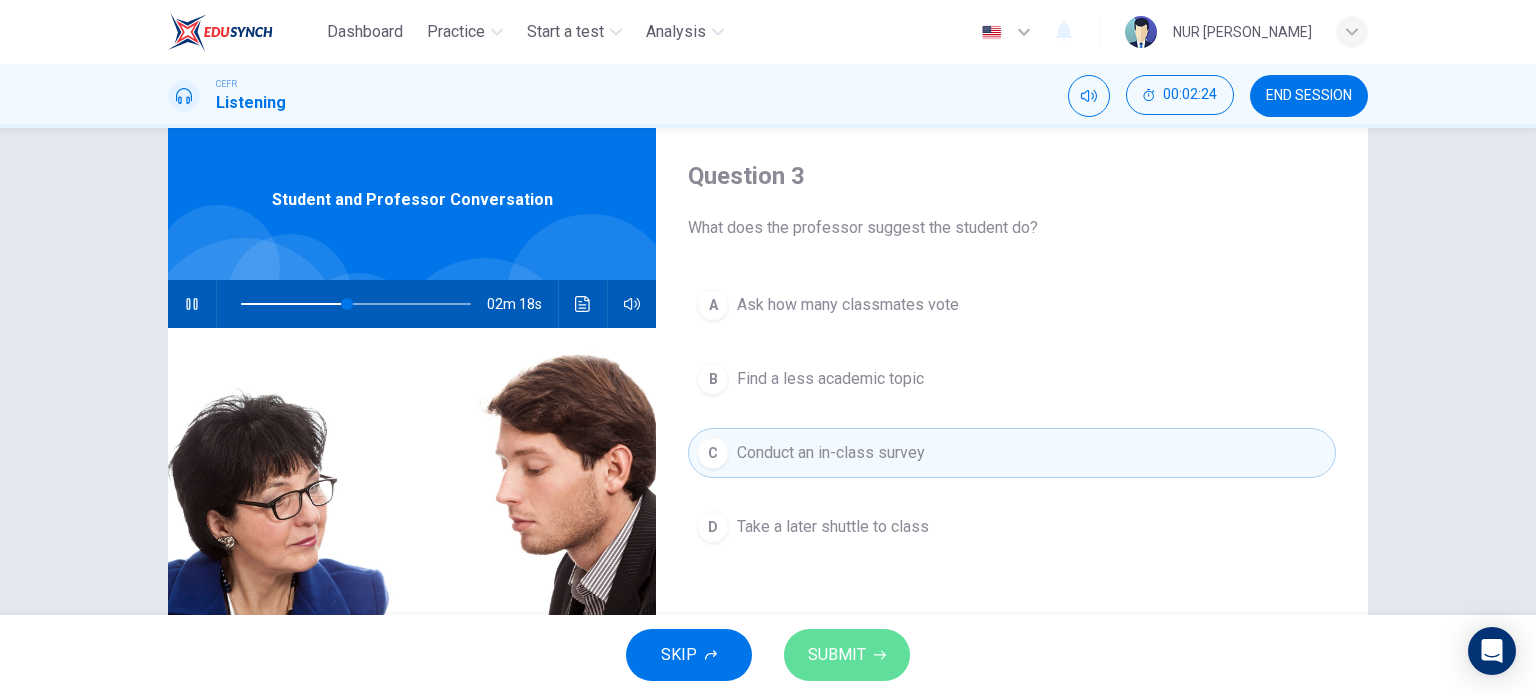 click on "SUBMIT" at bounding box center (837, 655) 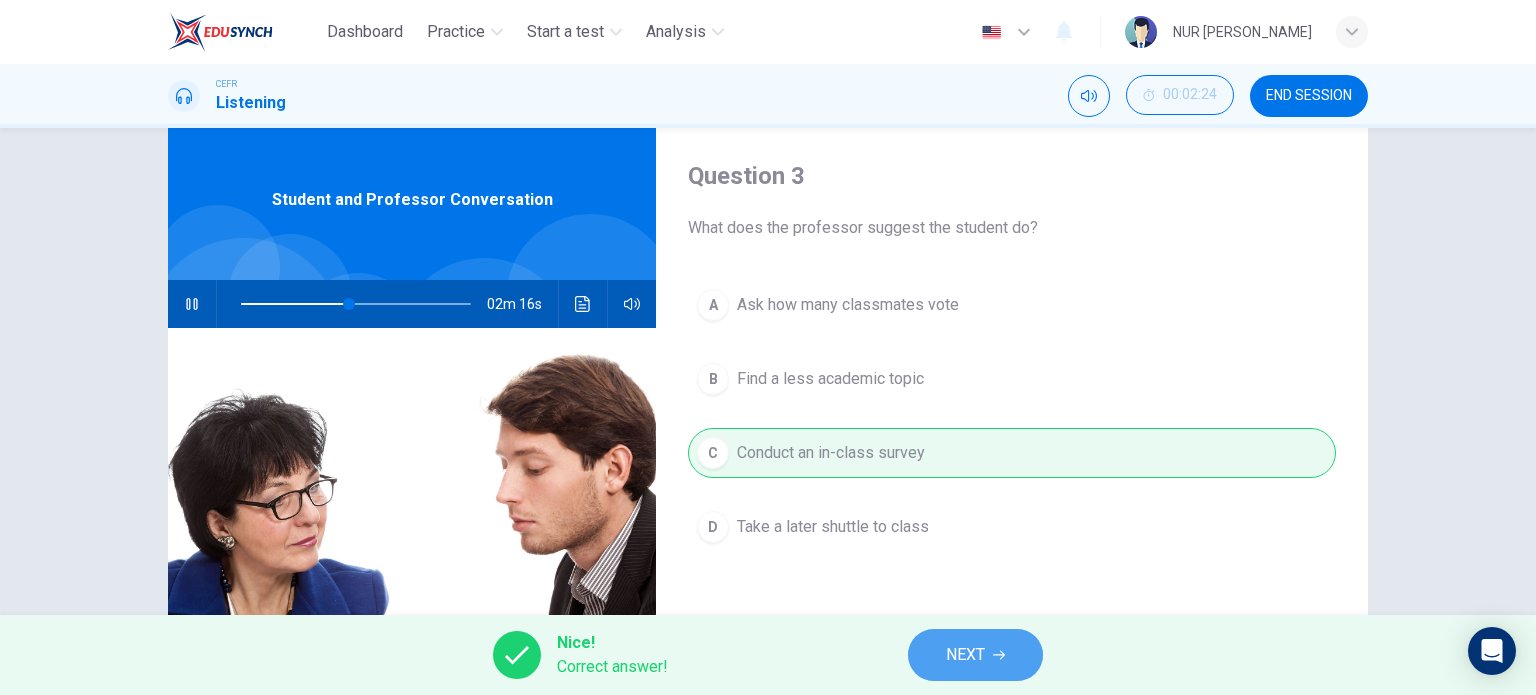 click on "NEXT" at bounding box center (975, 655) 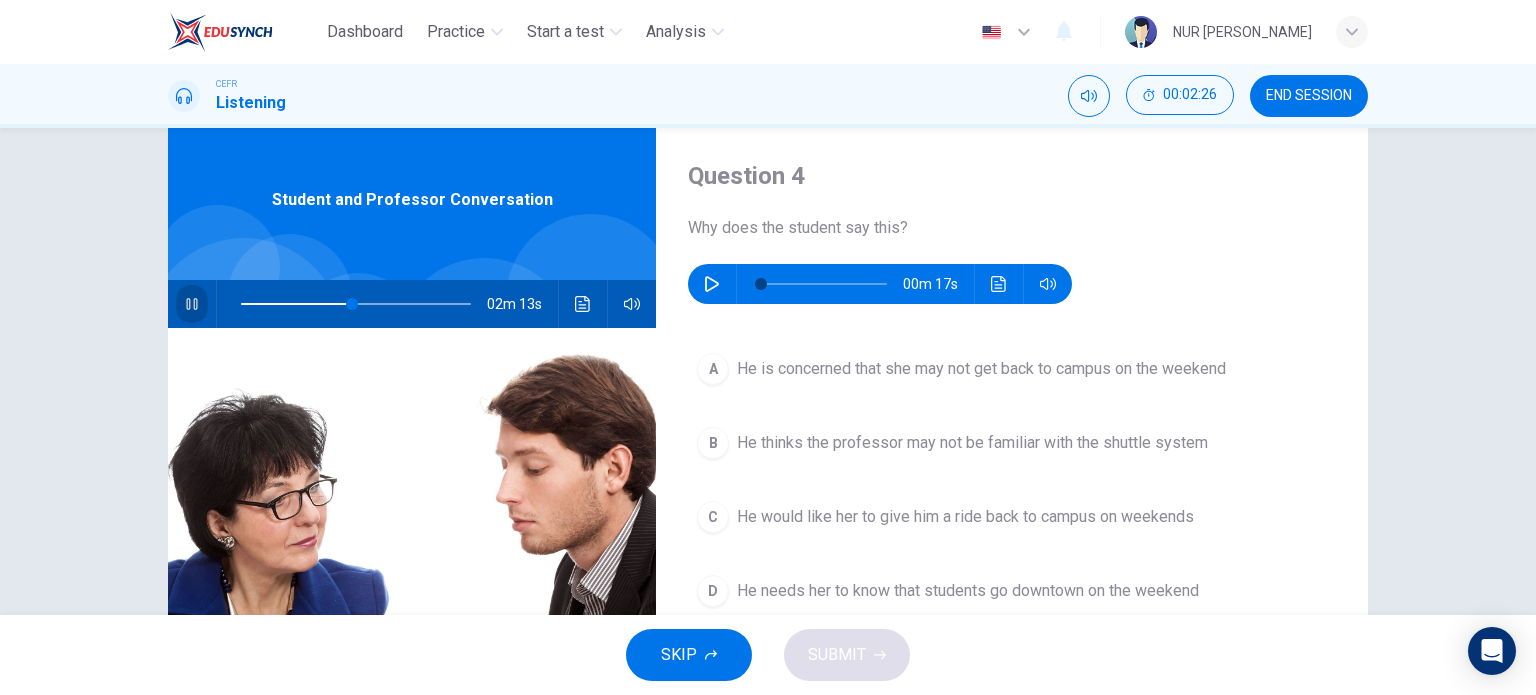click 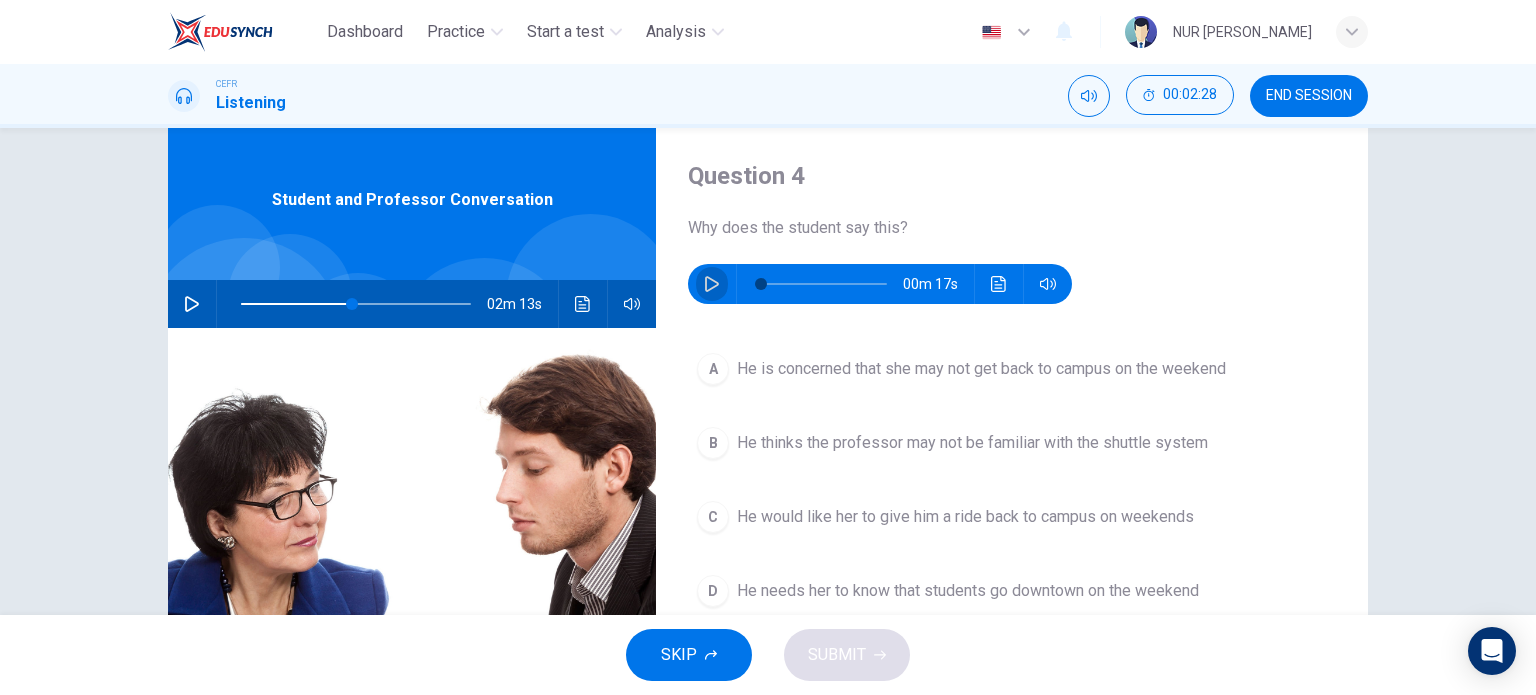 click 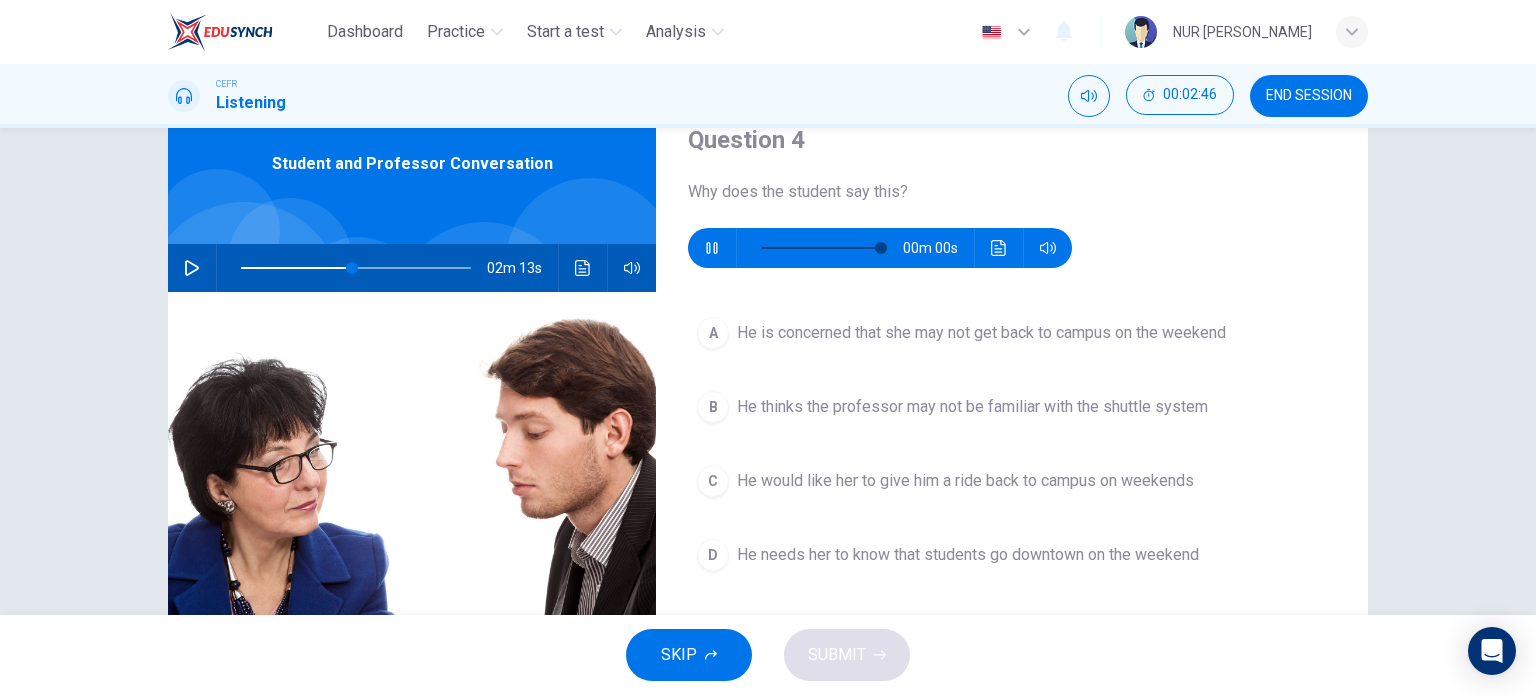 scroll, scrollTop: 83, scrollLeft: 0, axis: vertical 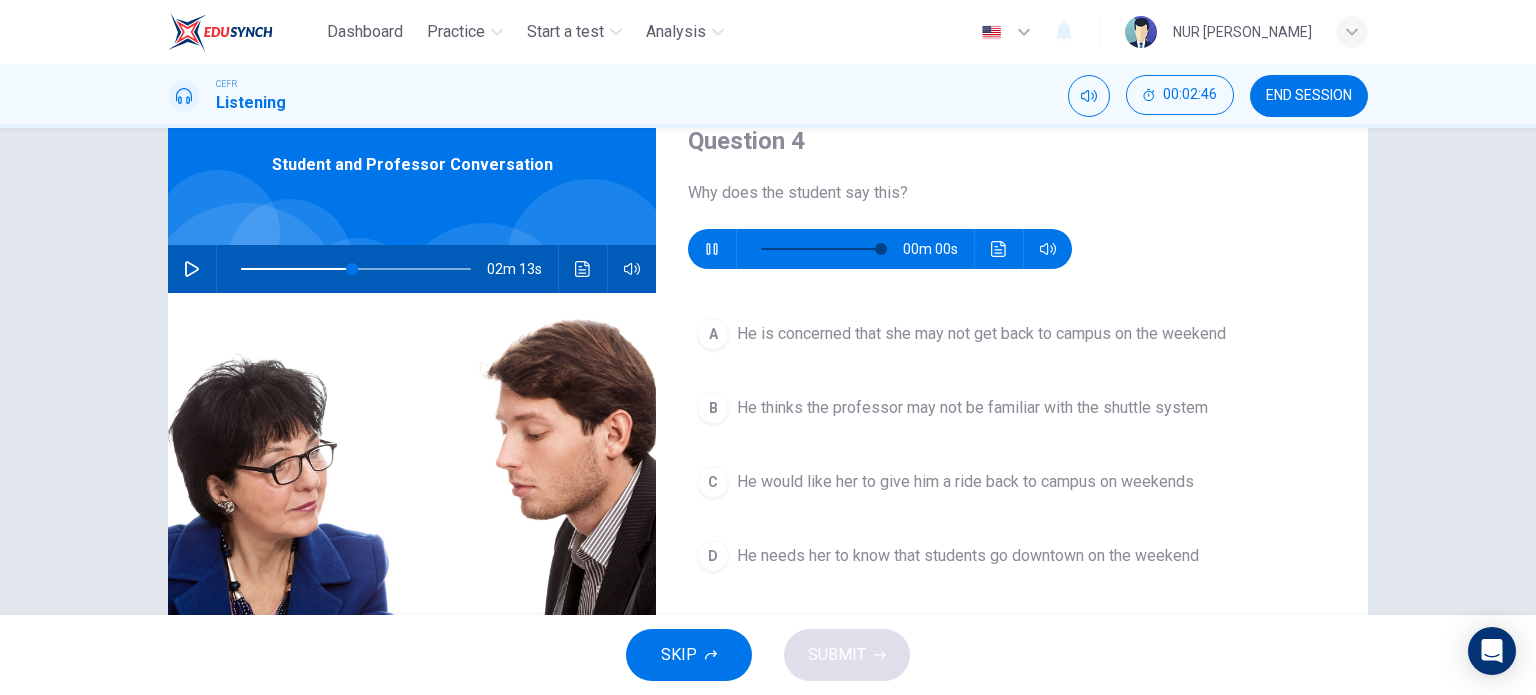 type on "0" 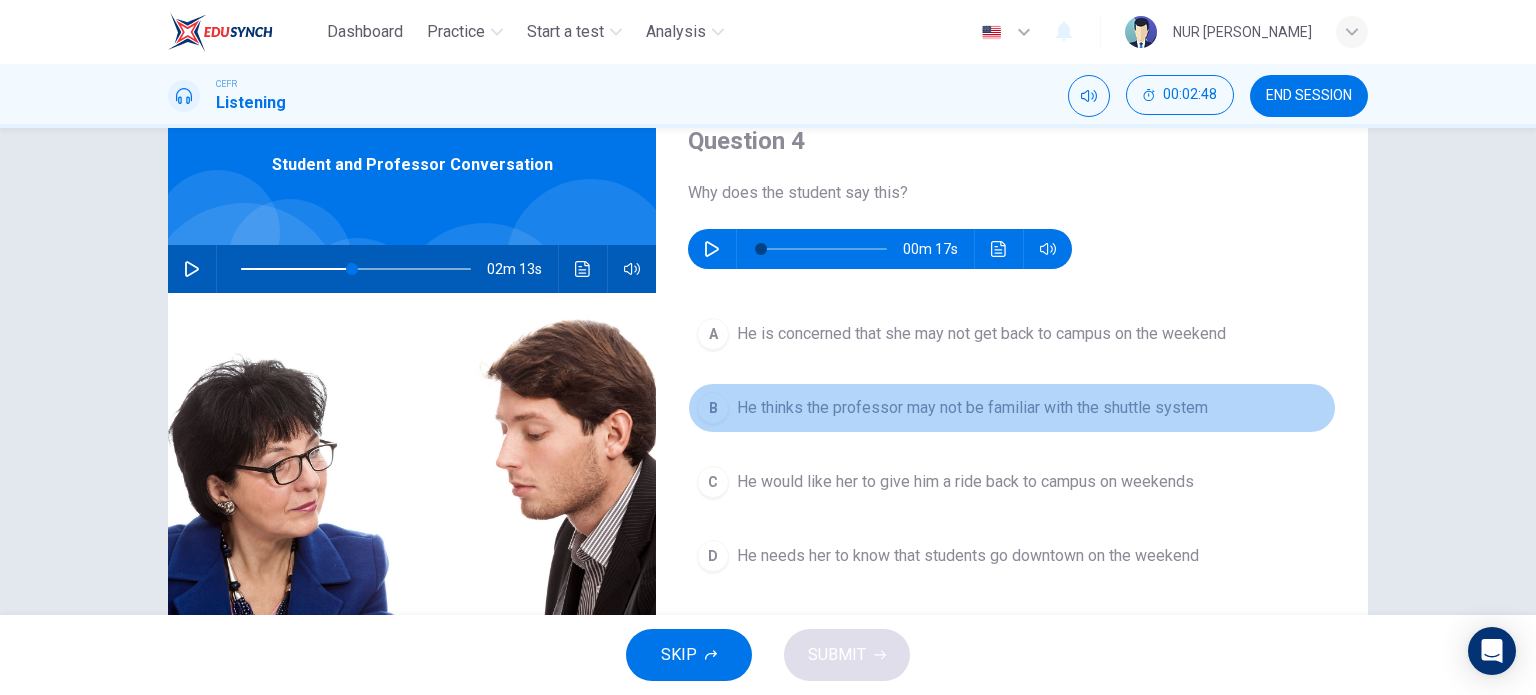 click on "He thinks the professor may not be familiar with the shuttle system" at bounding box center [972, 408] 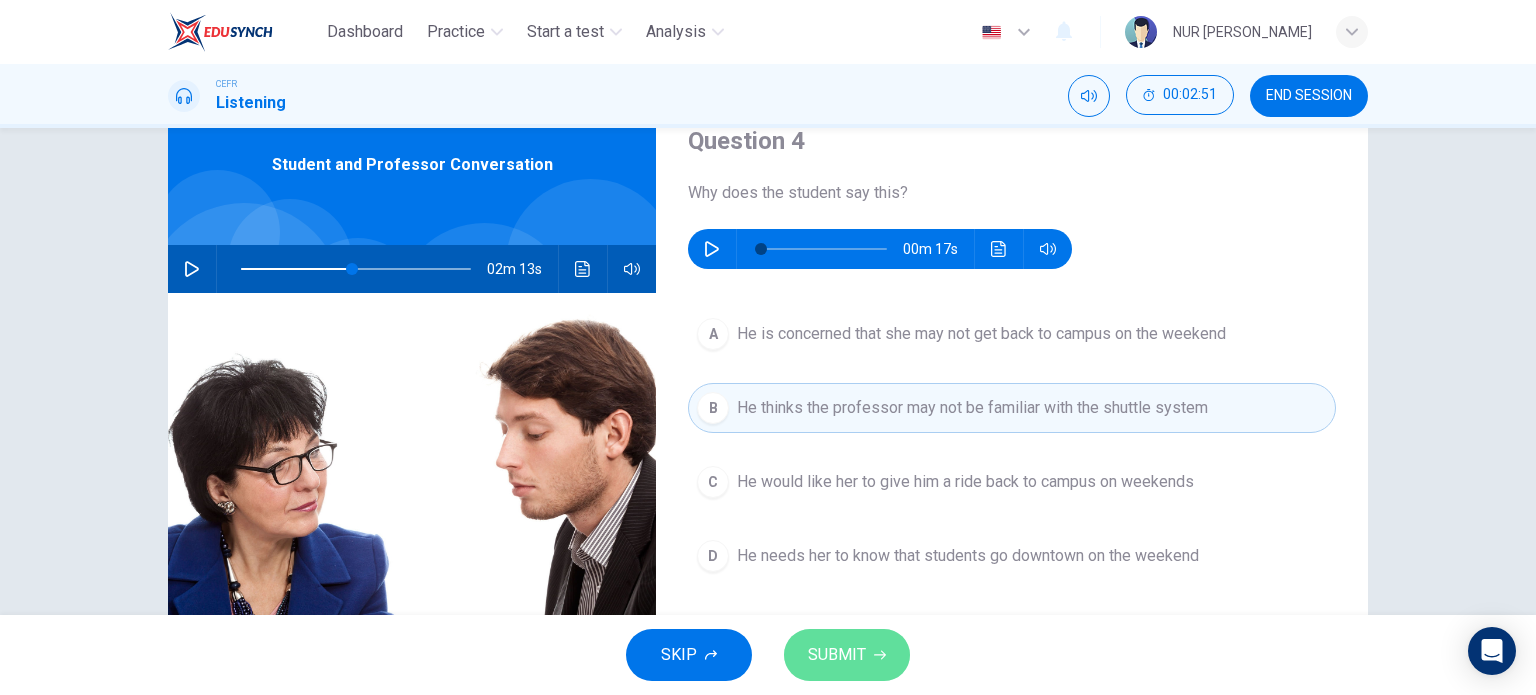 click on "SUBMIT" at bounding box center (837, 655) 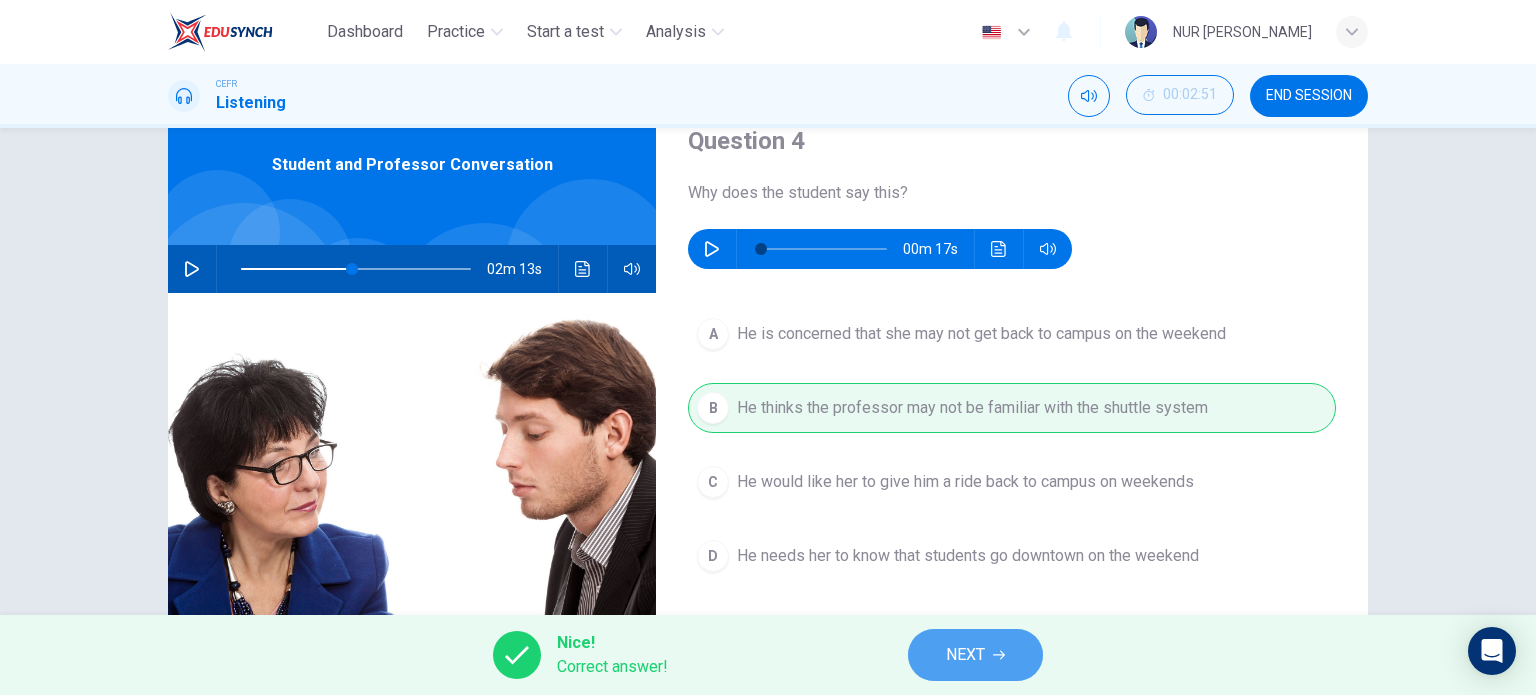 click on "NEXT" at bounding box center [965, 655] 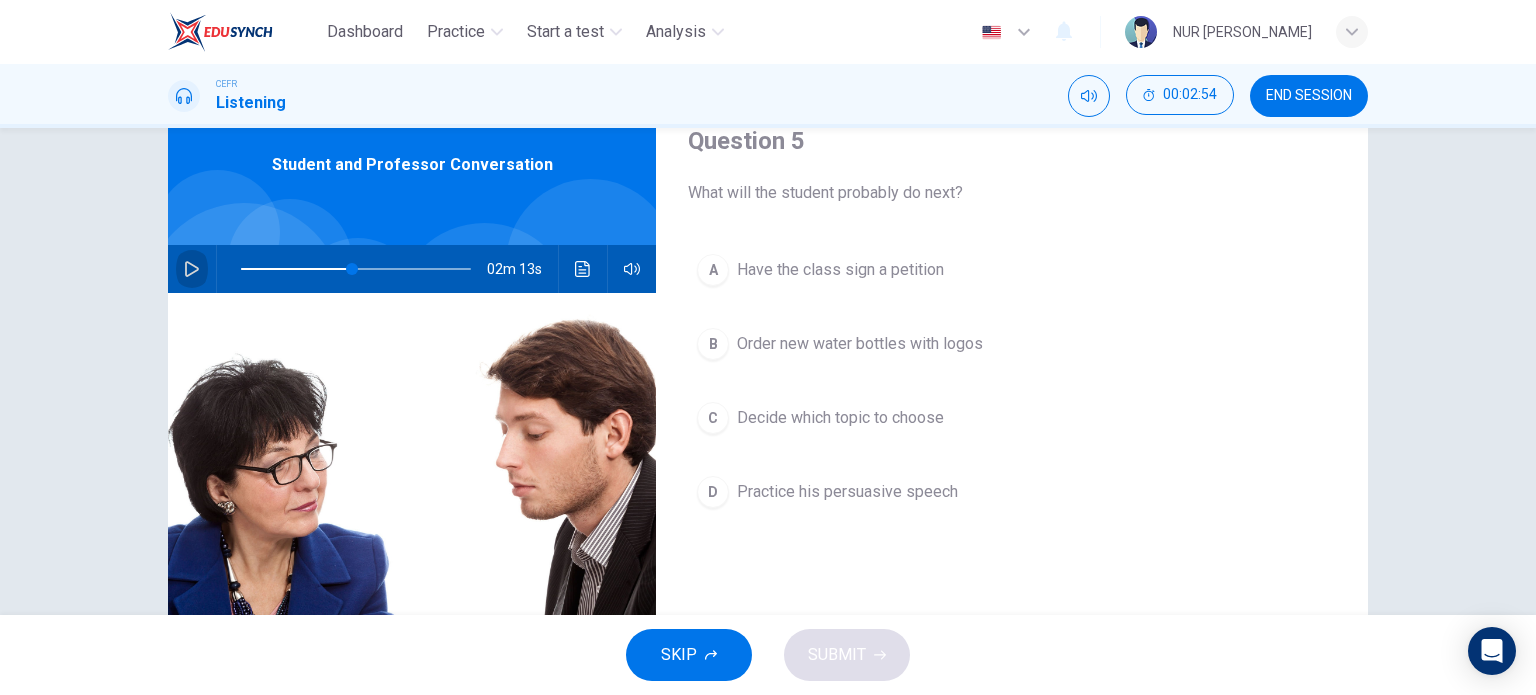 click 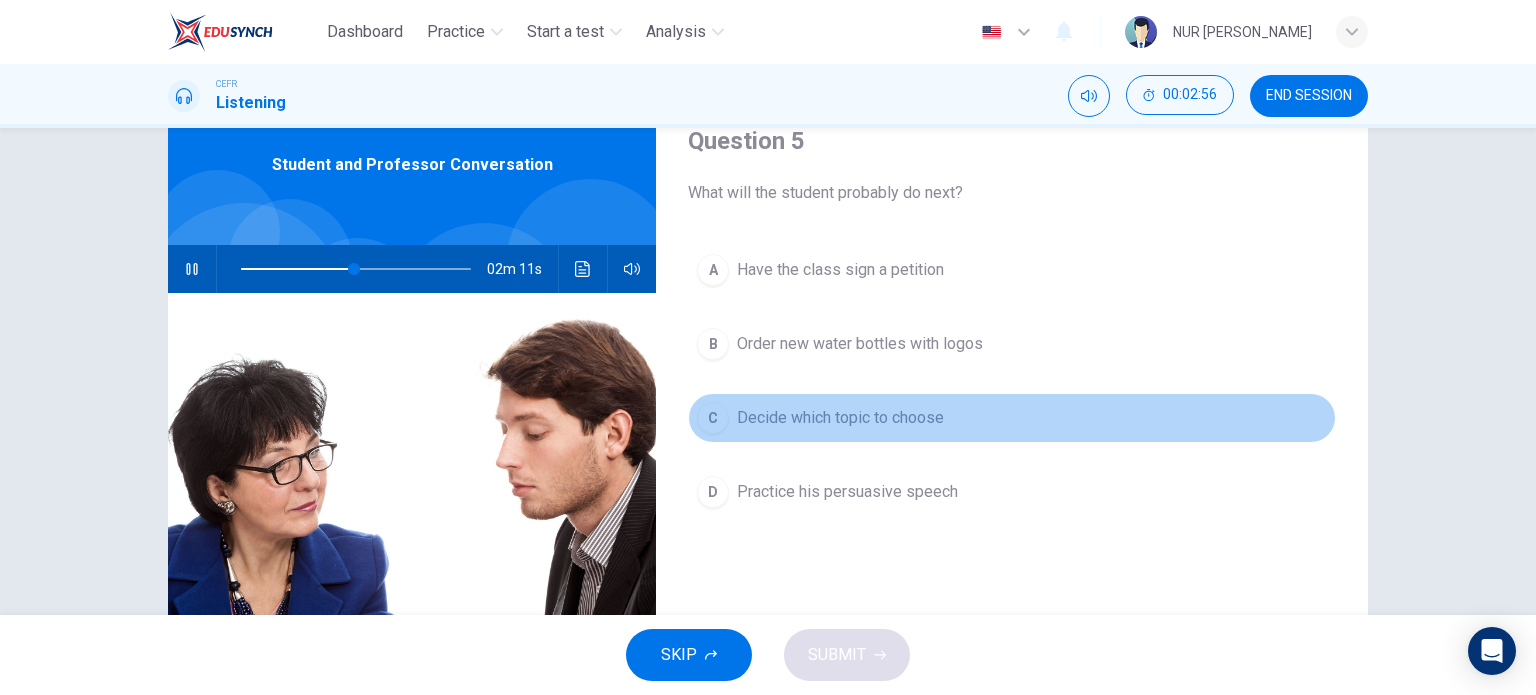 click on "Decide which topic to choose" at bounding box center (840, 418) 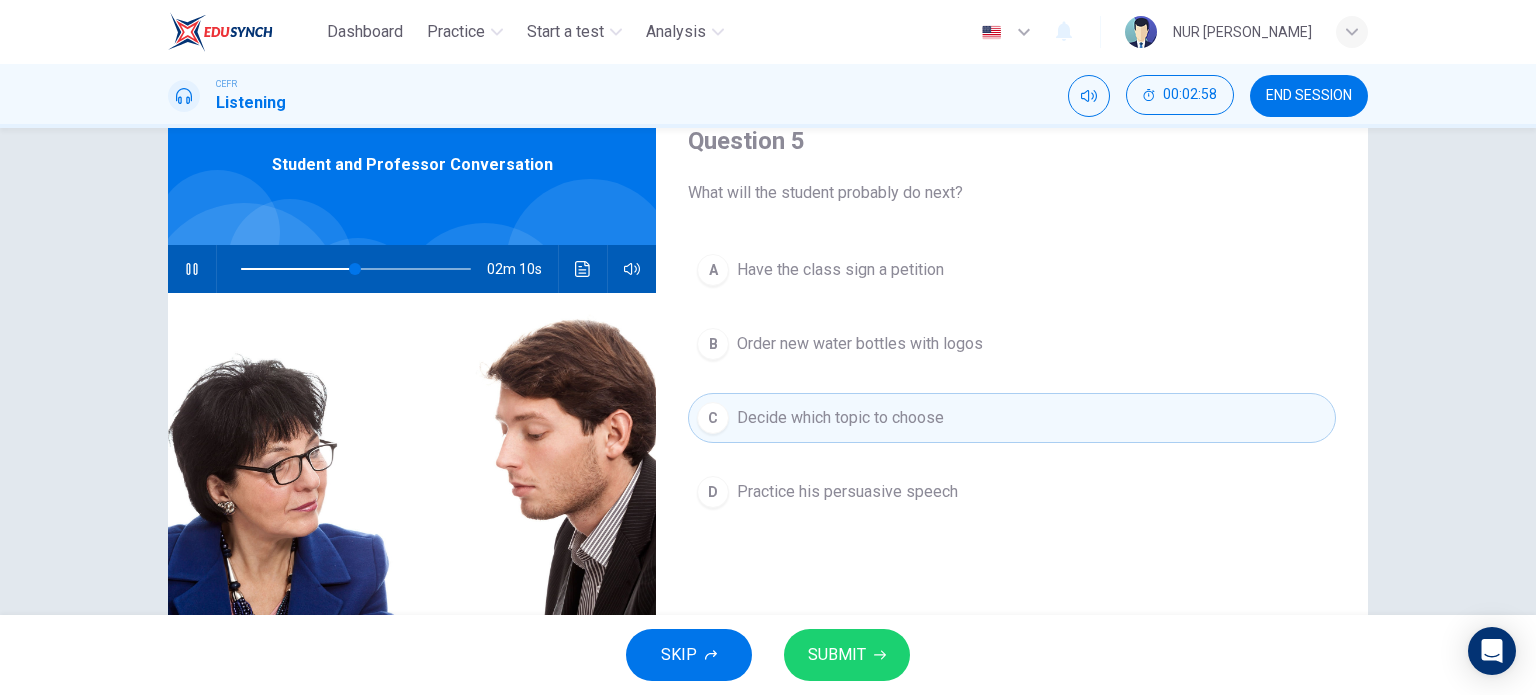 click on "SKIP SUBMIT" at bounding box center (768, 655) 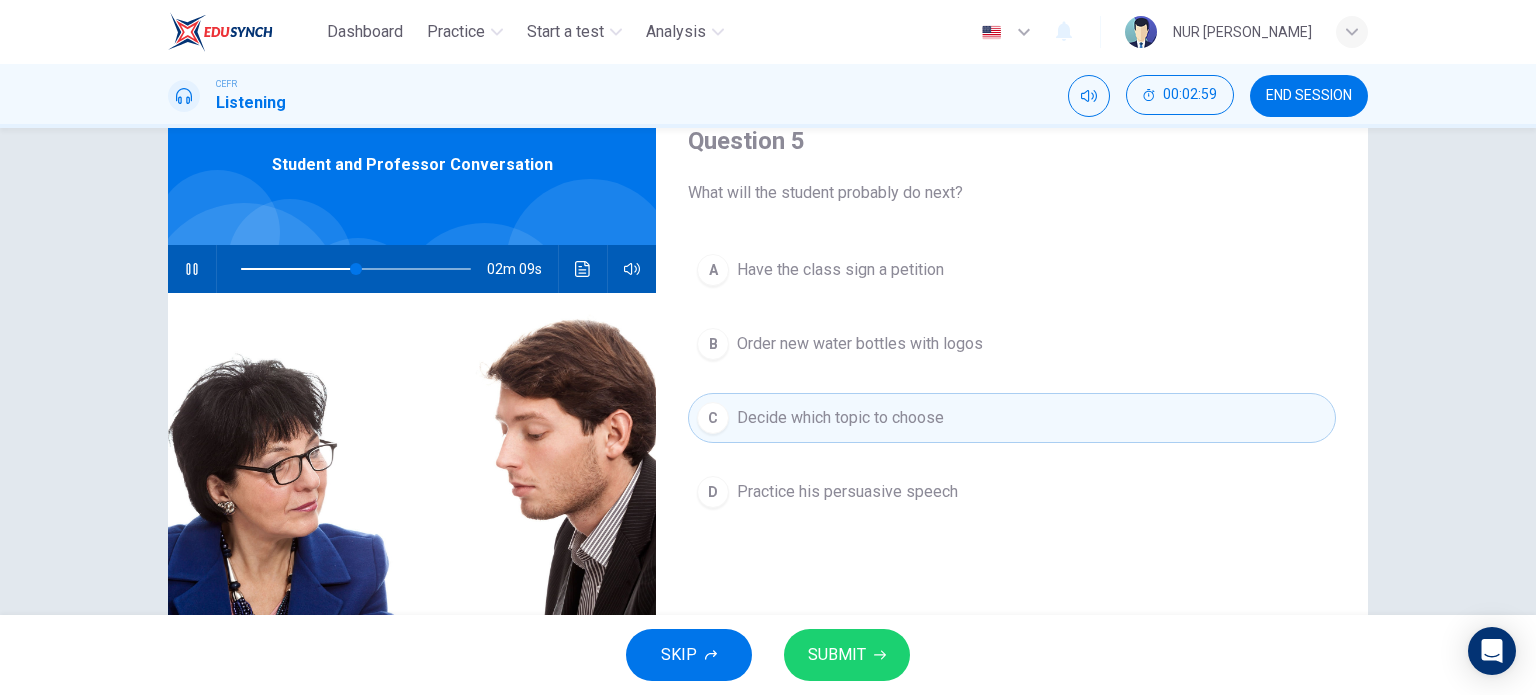 click on "SUBMIT" at bounding box center (847, 655) 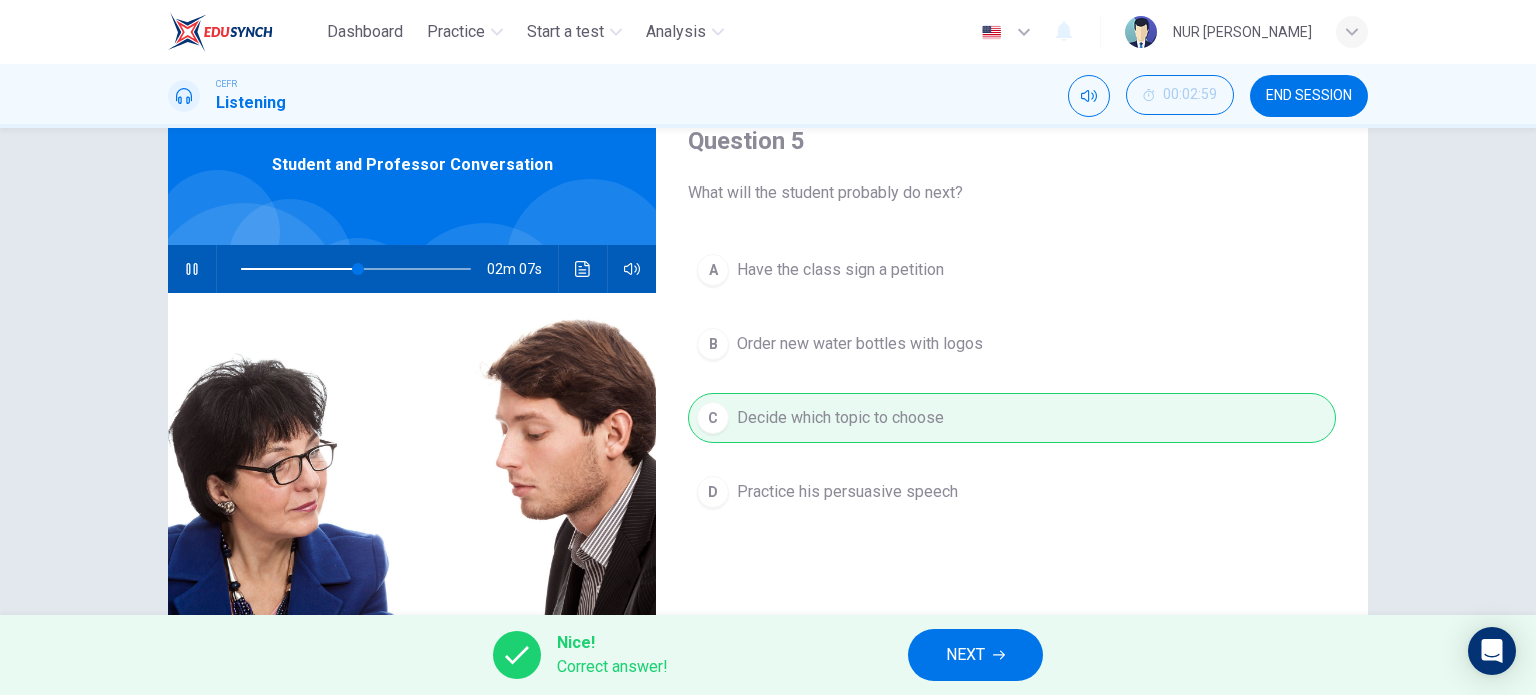 type on "51" 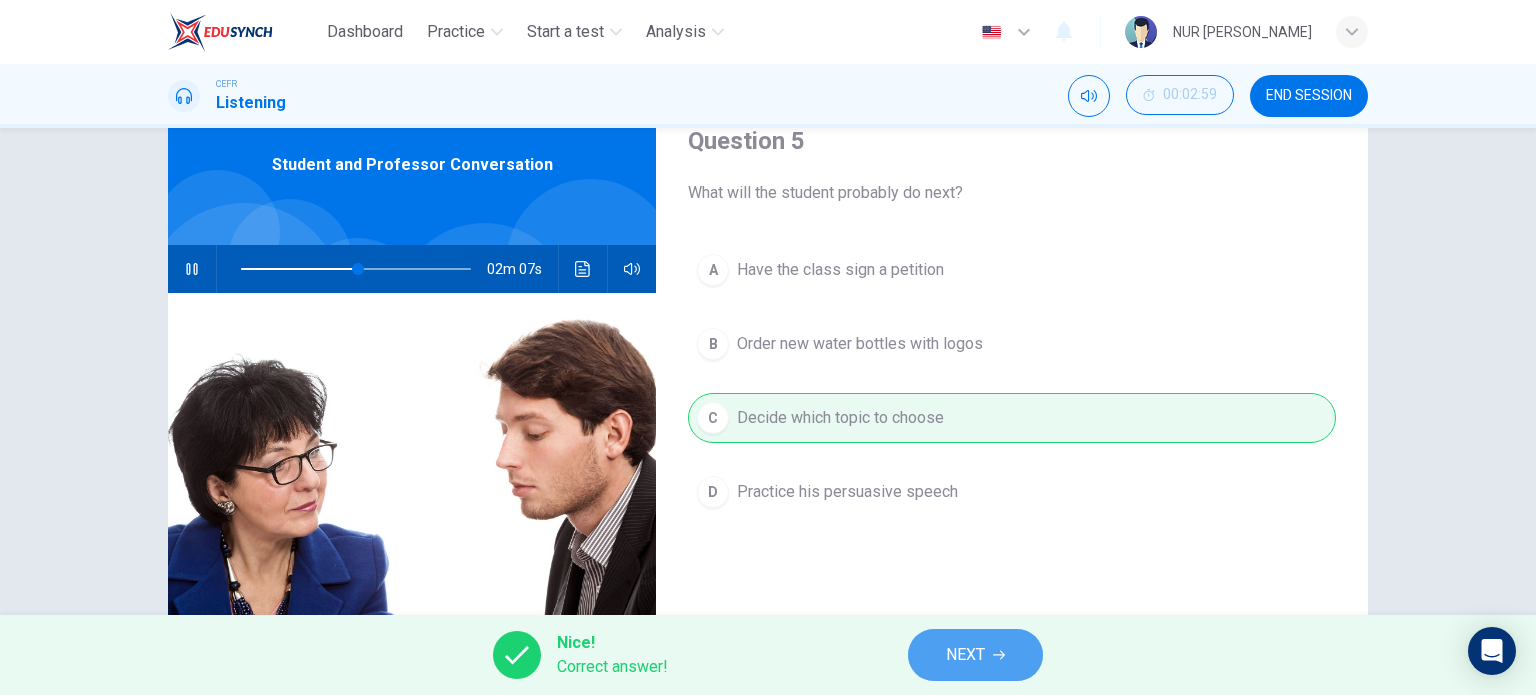 click on "NEXT" at bounding box center (975, 655) 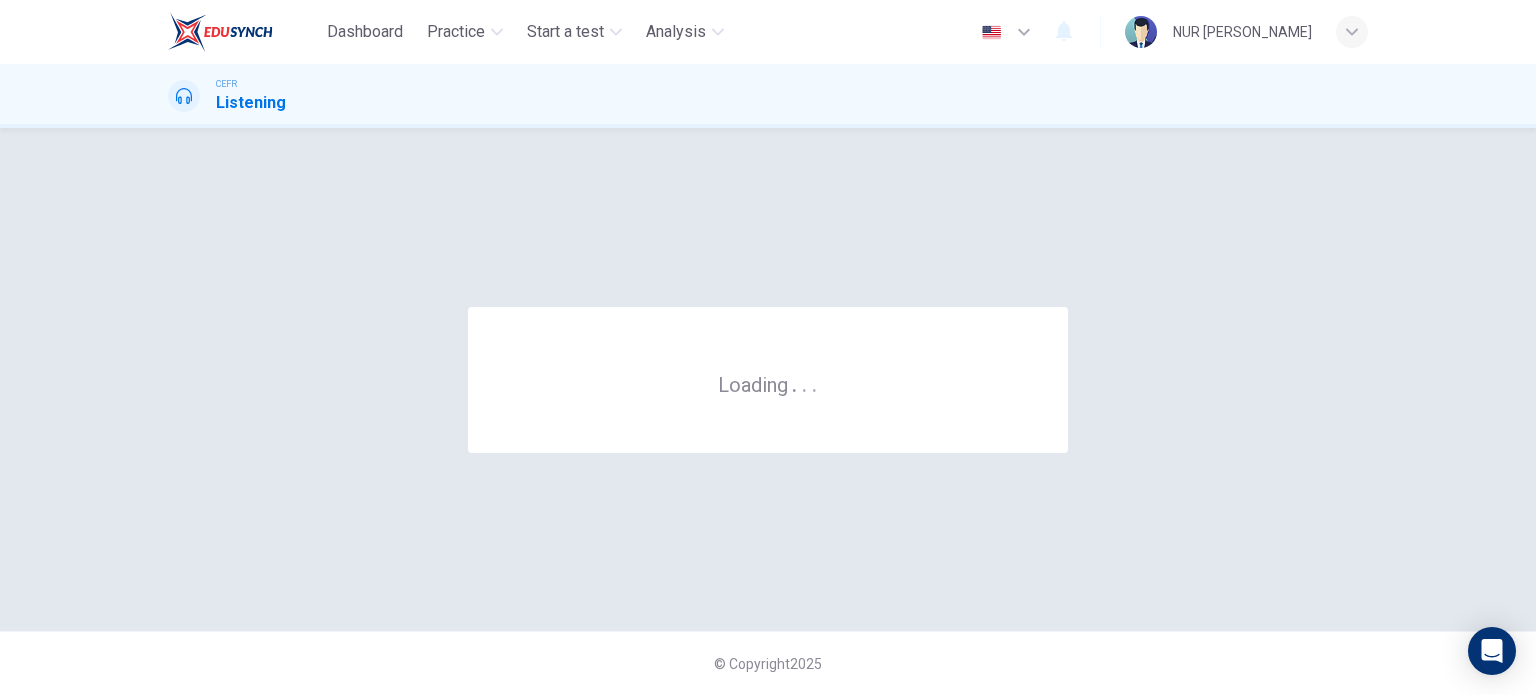 scroll, scrollTop: 0, scrollLeft: 0, axis: both 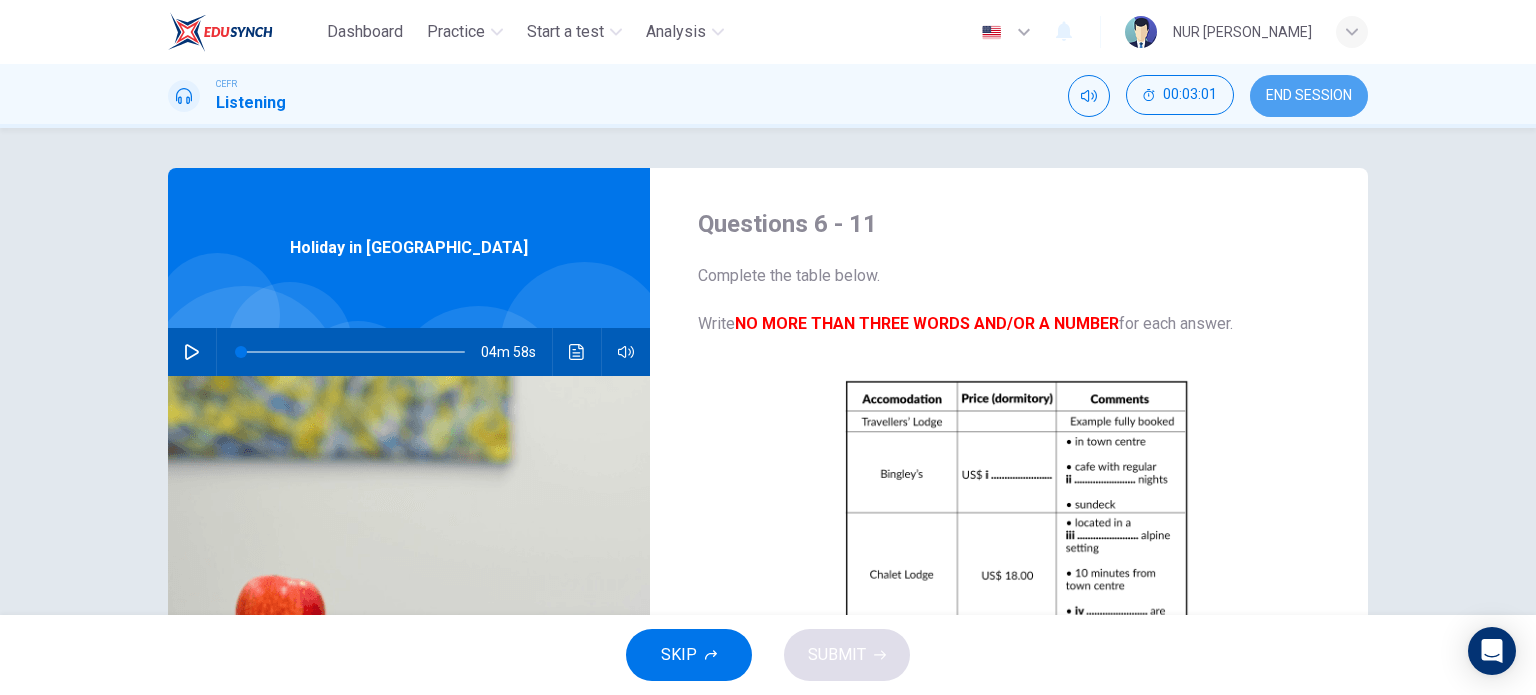 click on "END SESSION" at bounding box center (1309, 96) 